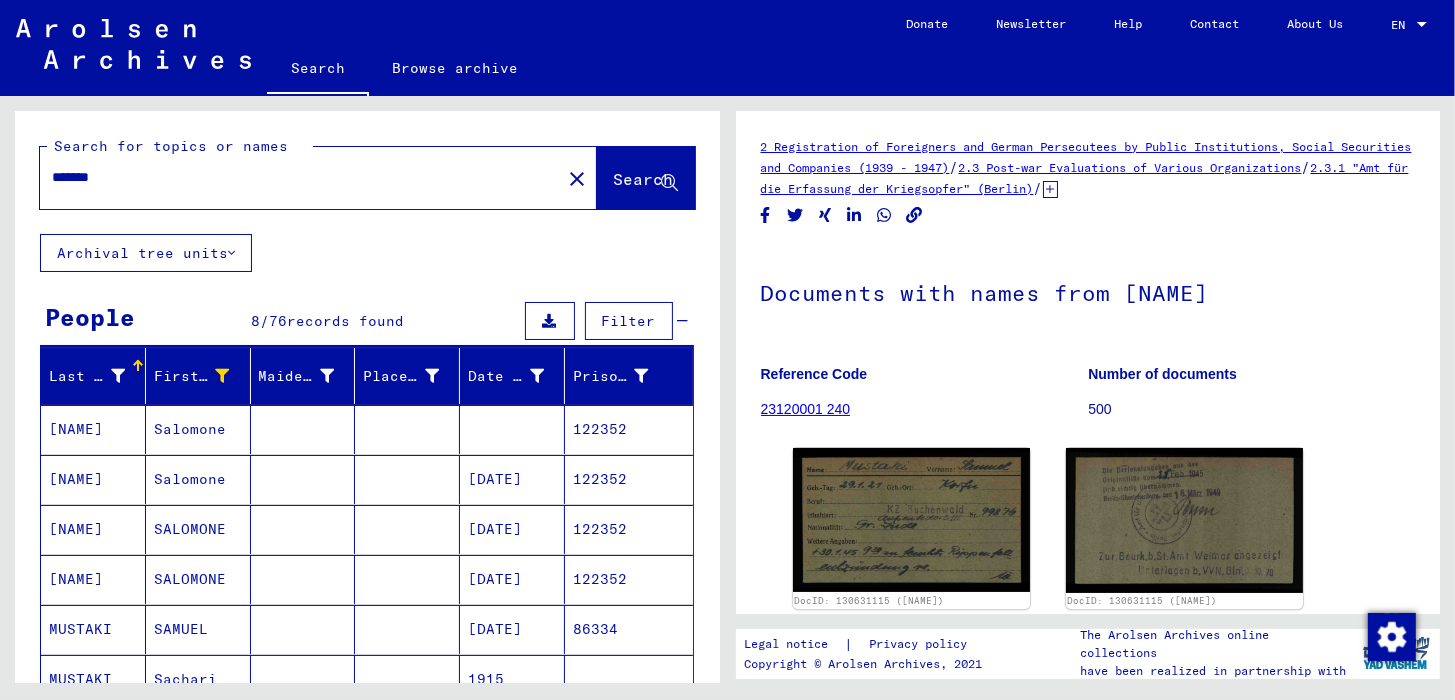 scroll, scrollTop: 0, scrollLeft: 0, axis: both 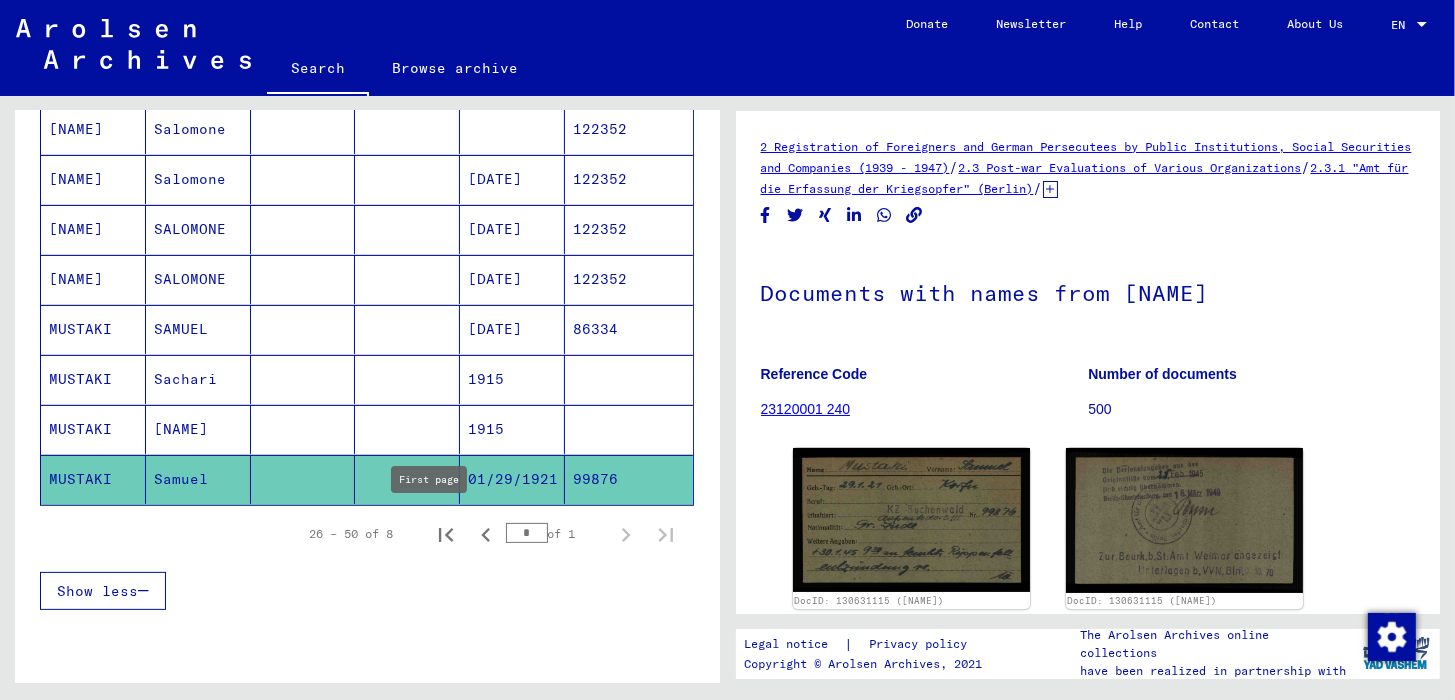click 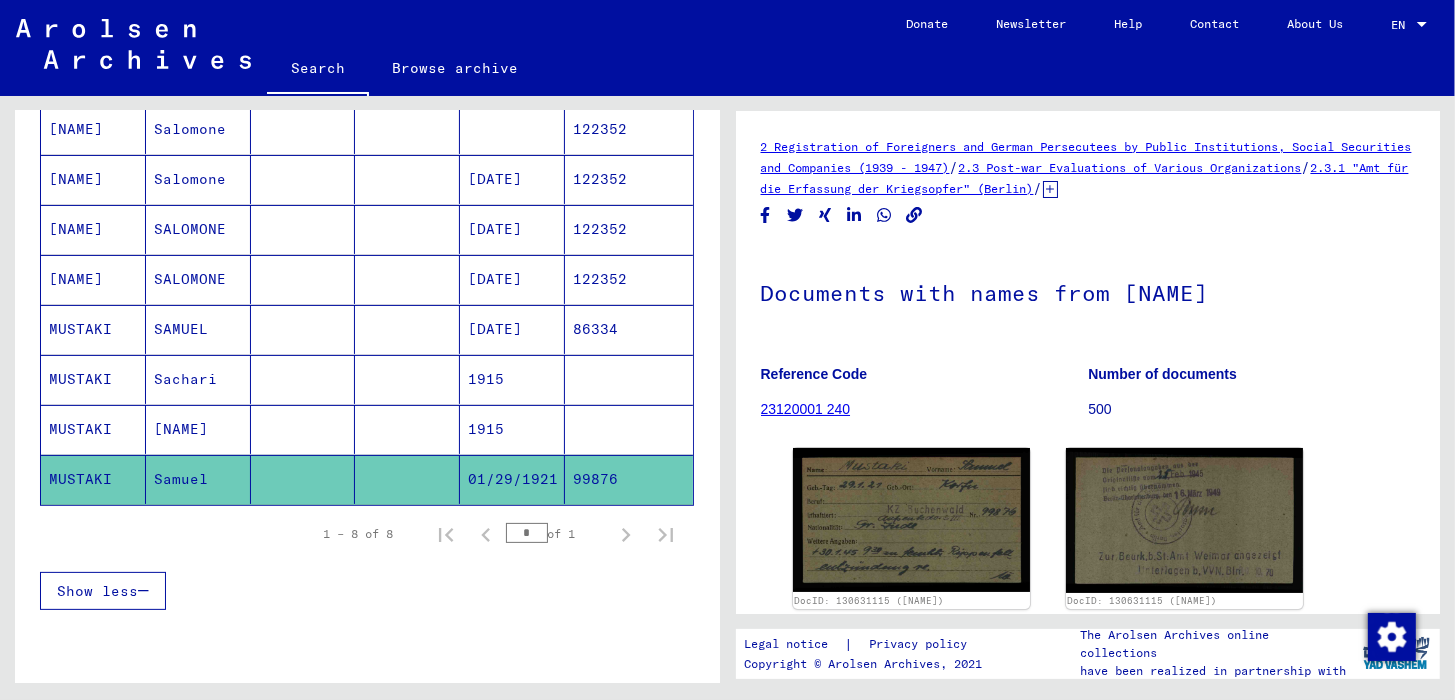 click on "MUSTAKI" at bounding box center [93, 479] 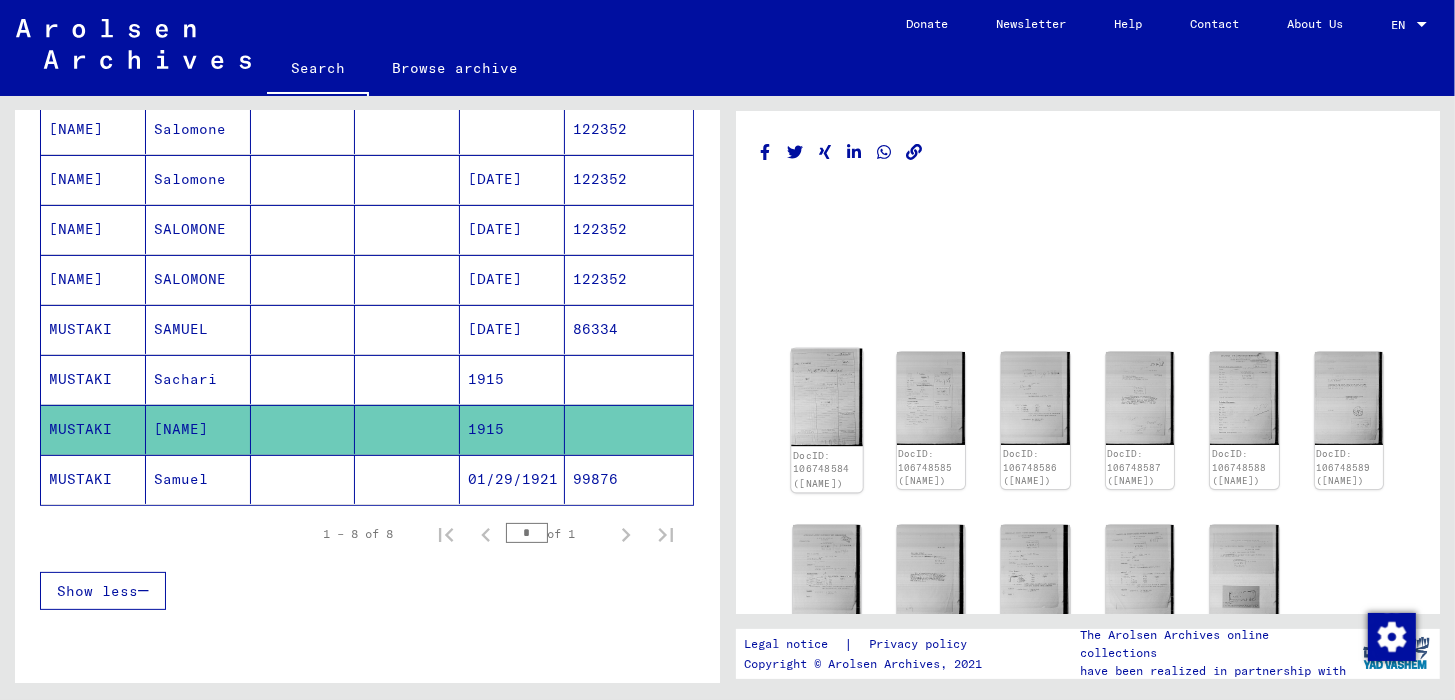 click 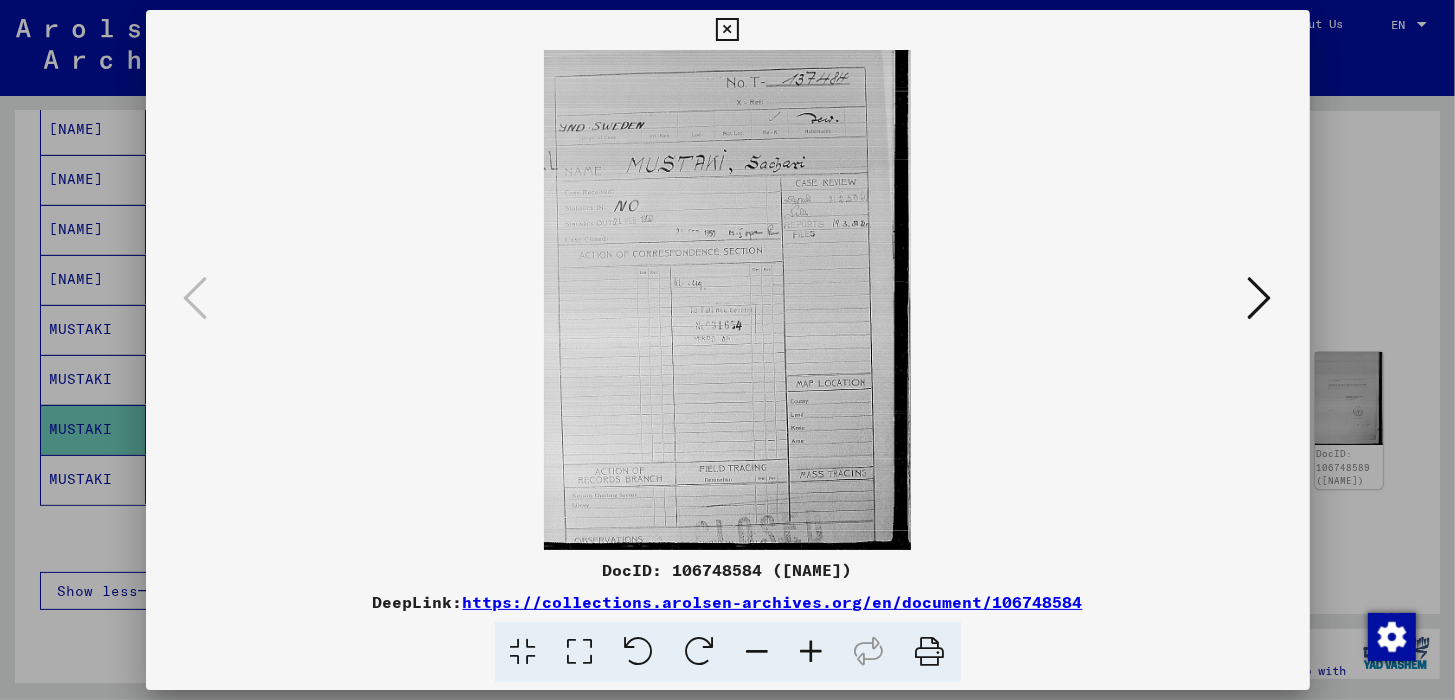 click at bounding box center [812, 652] 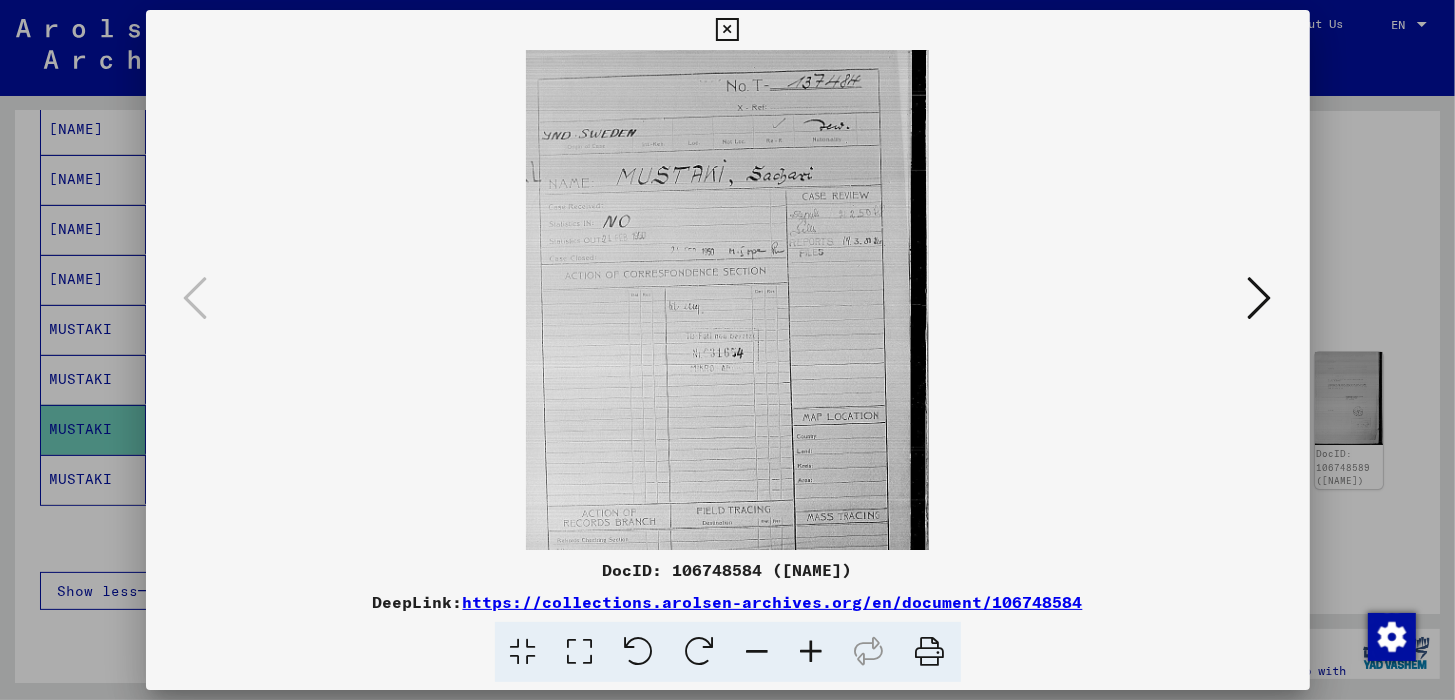 click at bounding box center [812, 652] 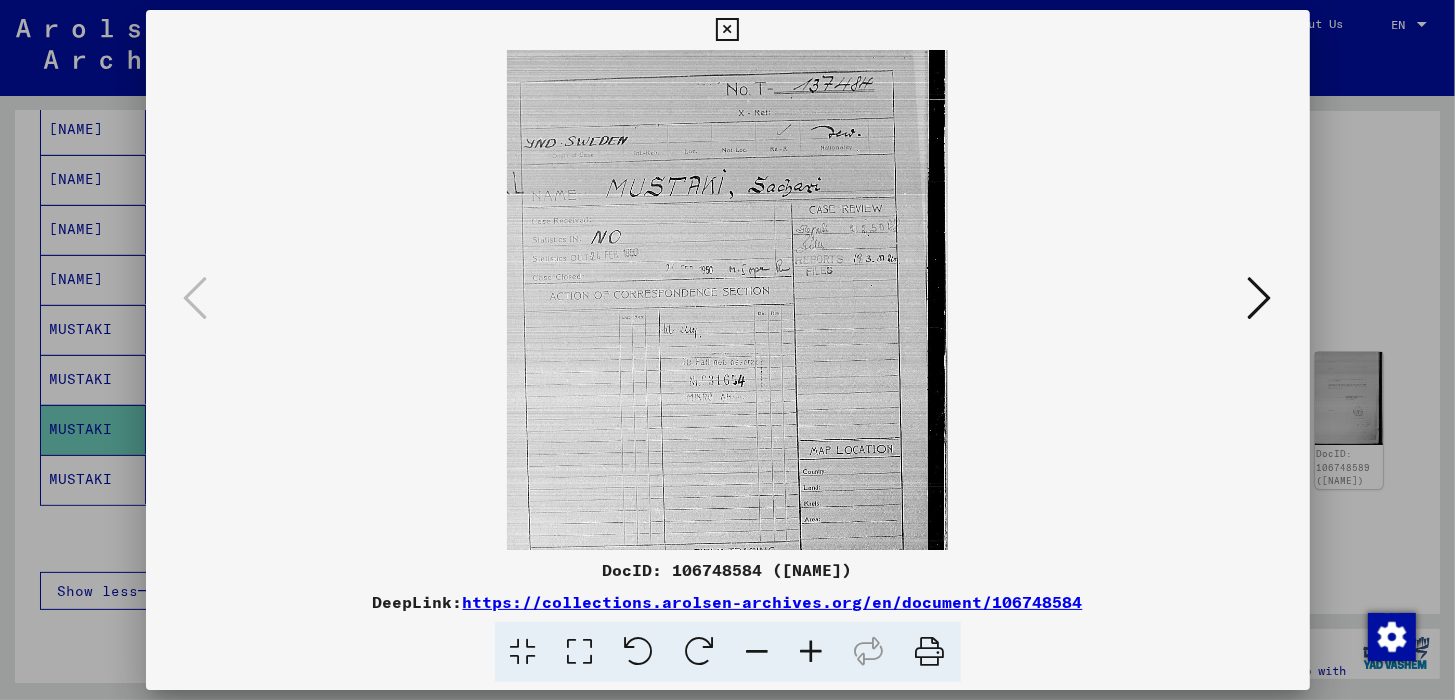 click at bounding box center (812, 652) 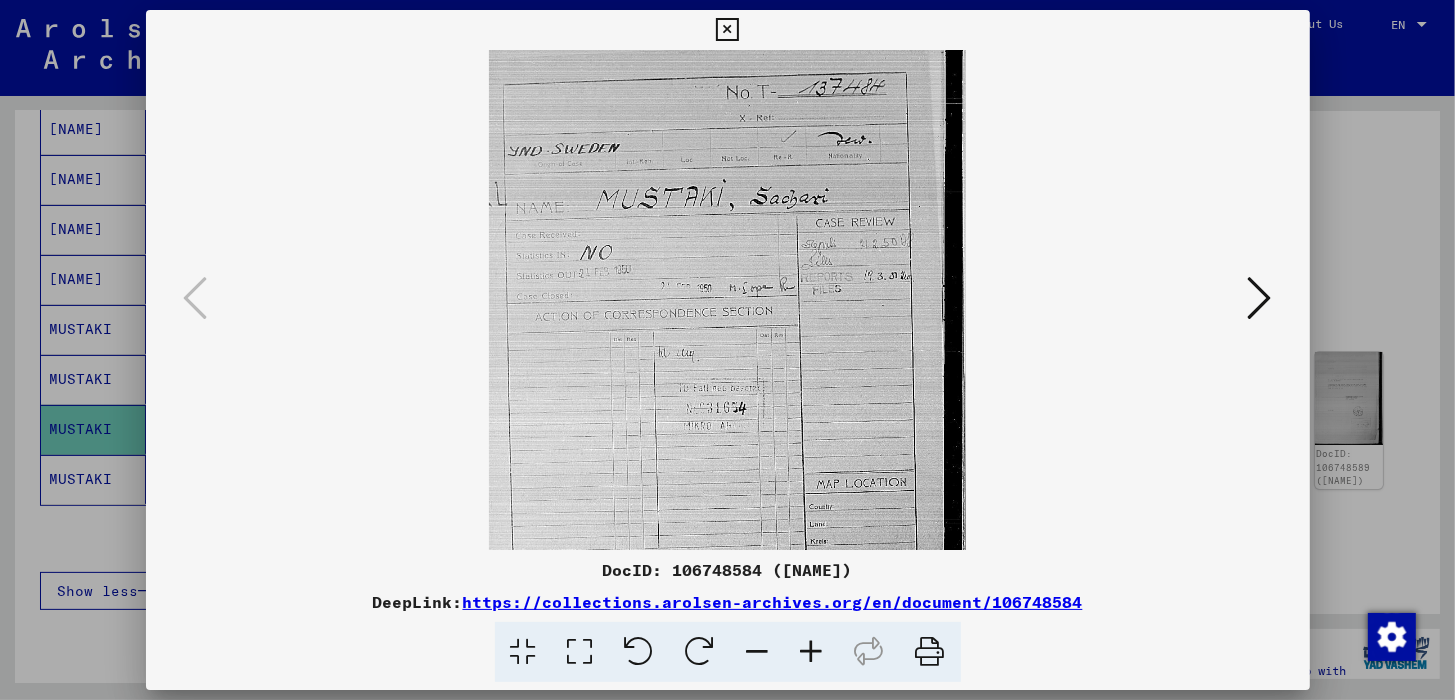 click at bounding box center (812, 652) 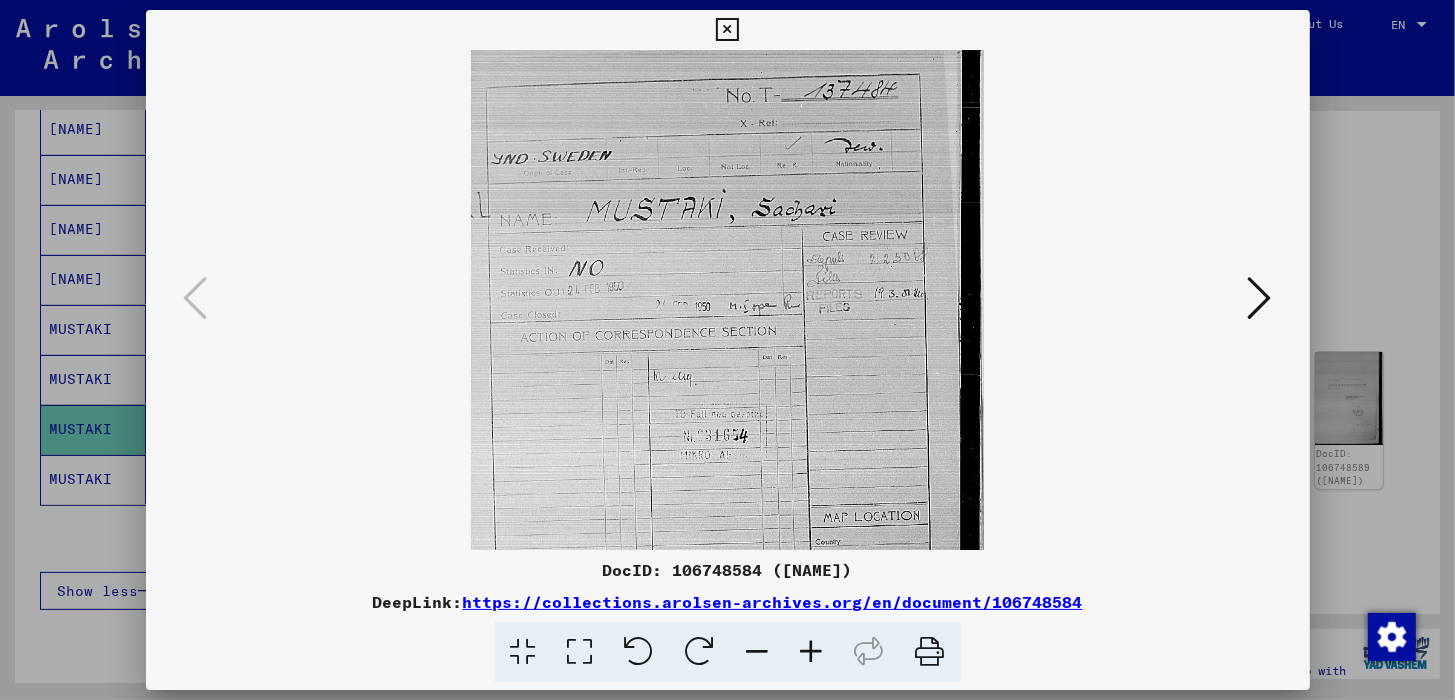 click at bounding box center [812, 652] 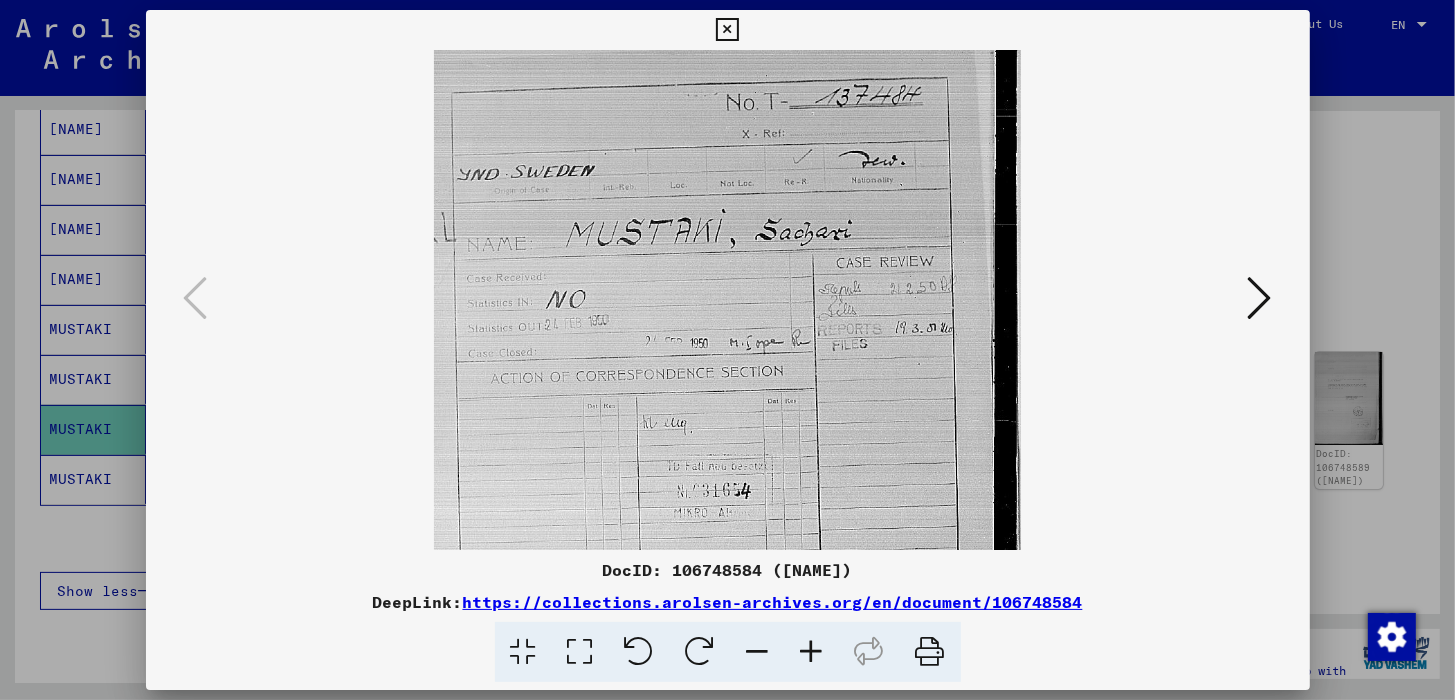 click at bounding box center (812, 652) 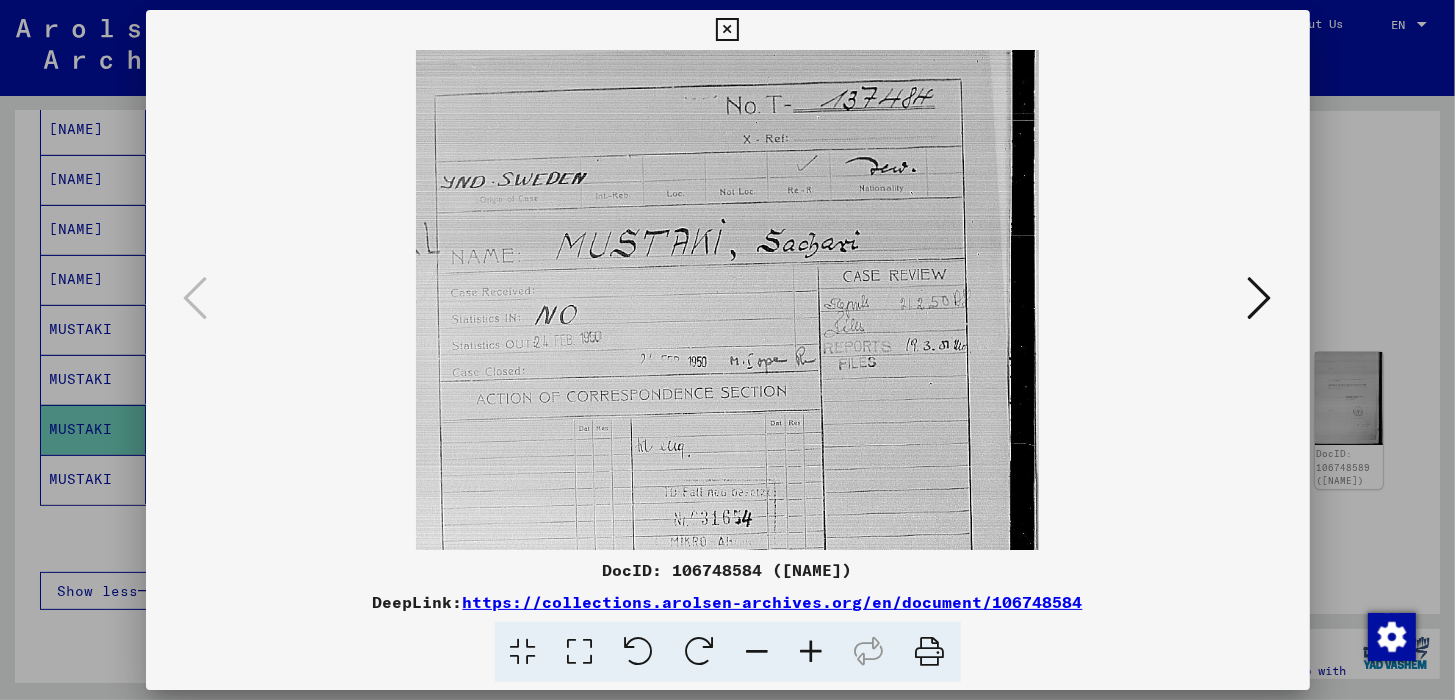 click at bounding box center [812, 652] 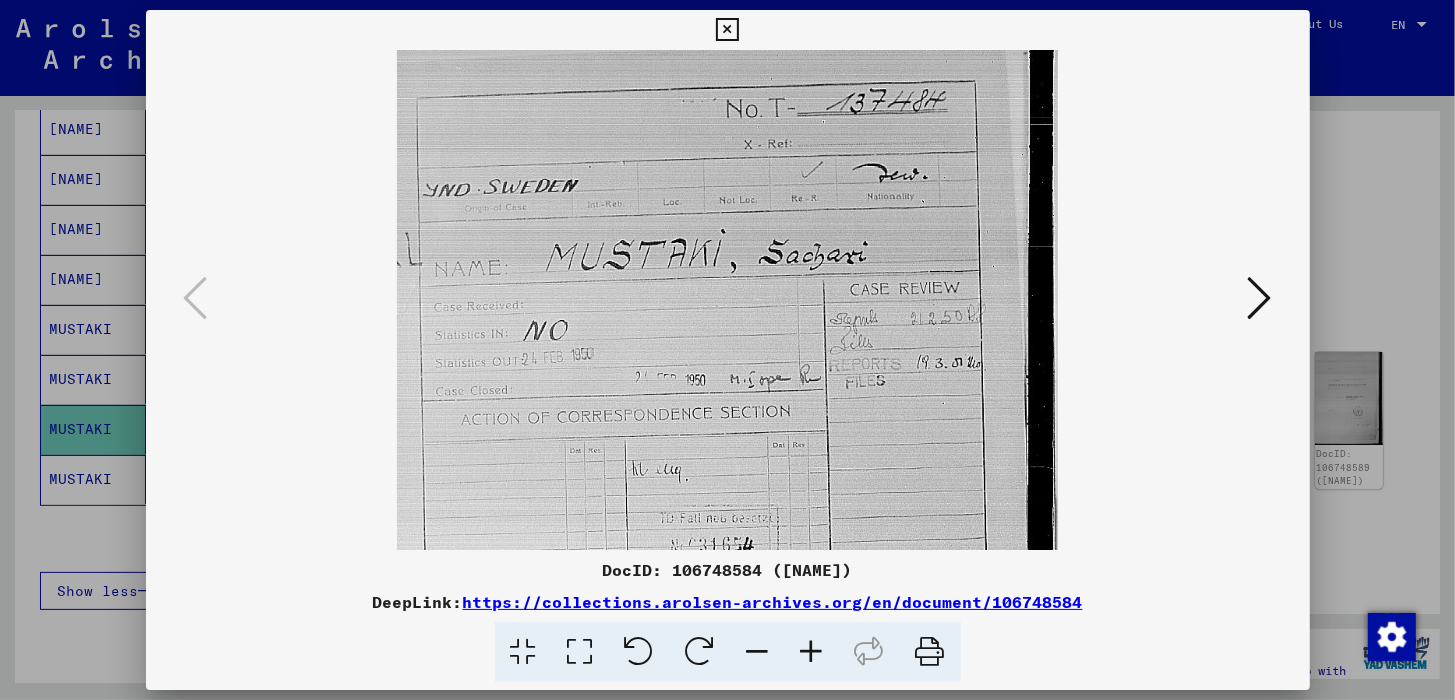 click at bounding box center (812, 652) 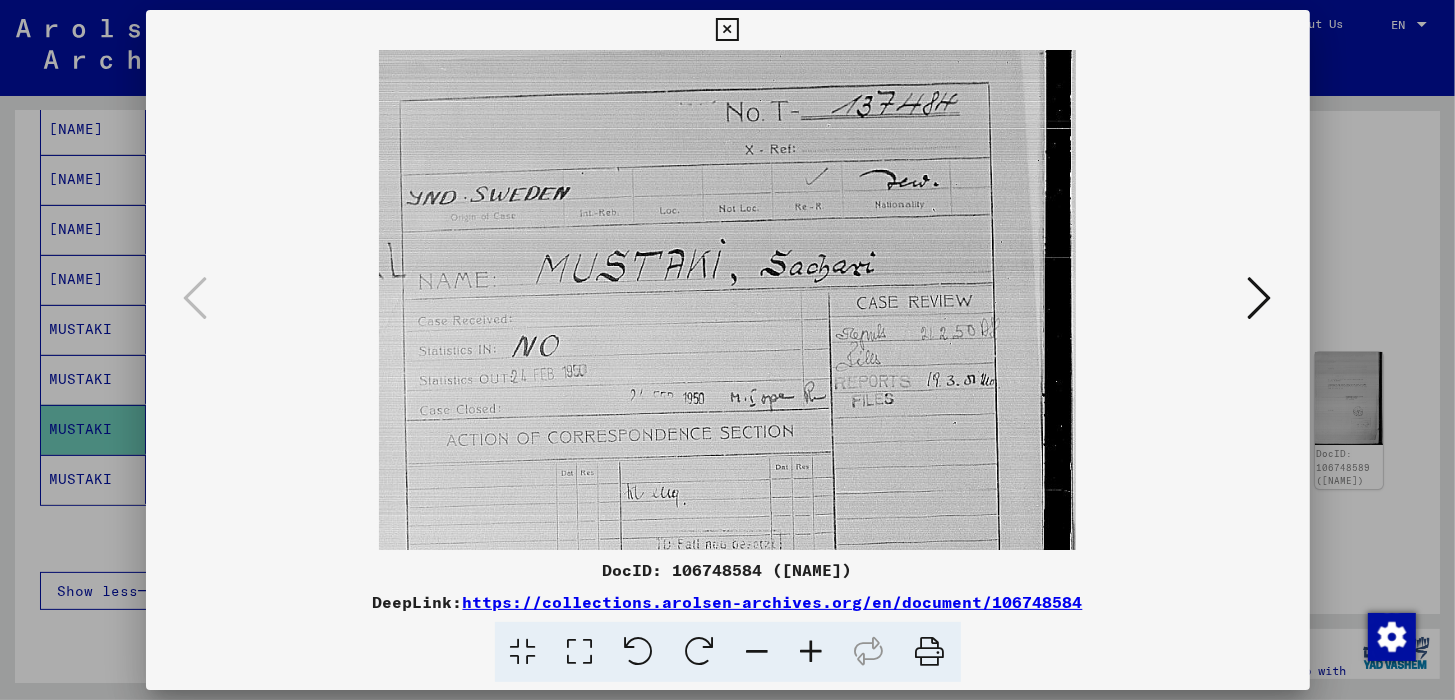 click at bounding box center (812, 652) 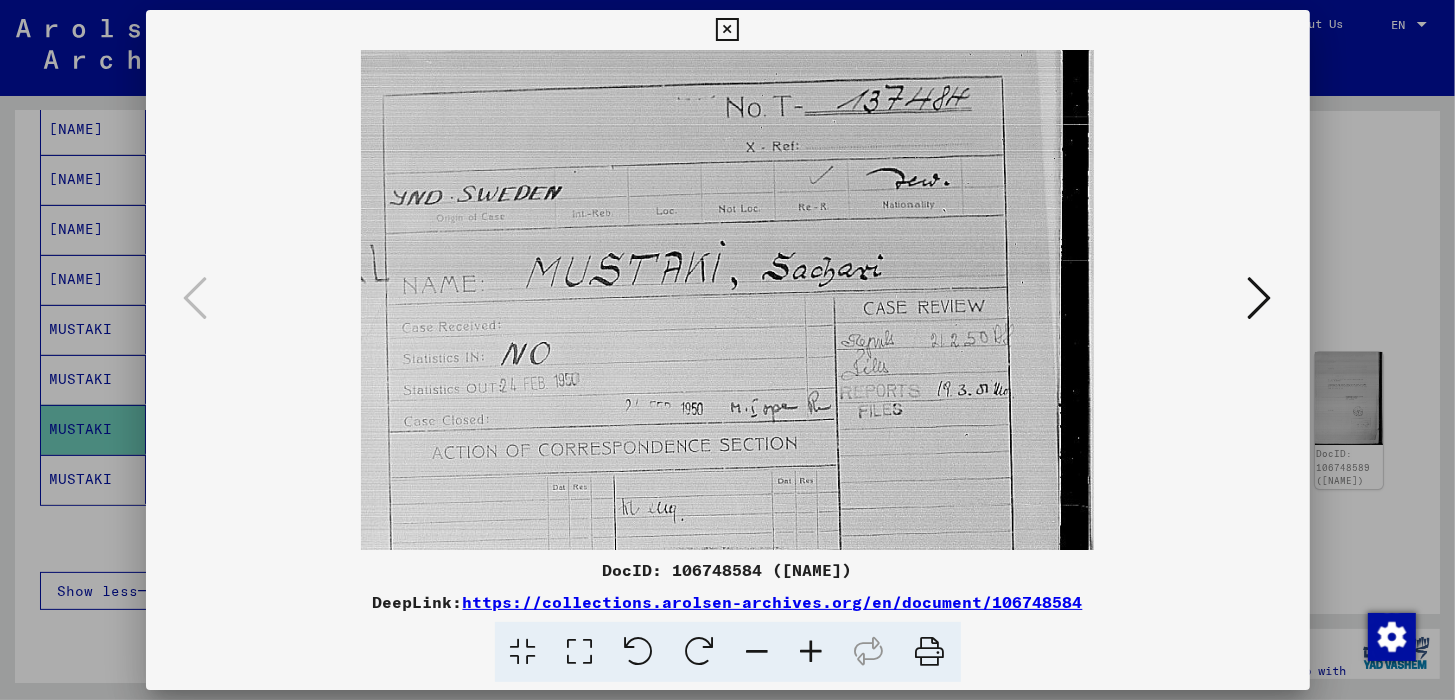 scroll, scrollTop: 0, scrollLeft: 0, axis: both 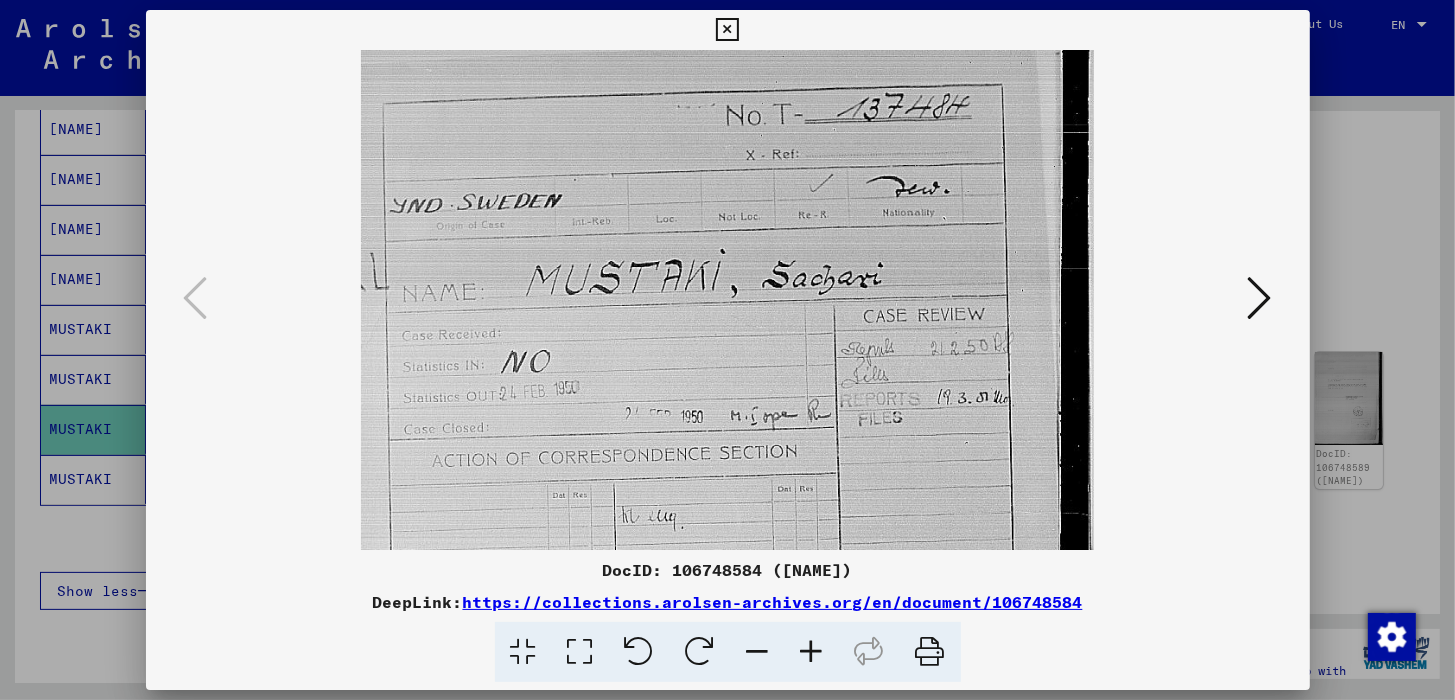 drag, startPoint x: 719, startPoint y: 431, endPoint x: 769, endPoint y: 444, distance: 51.662365 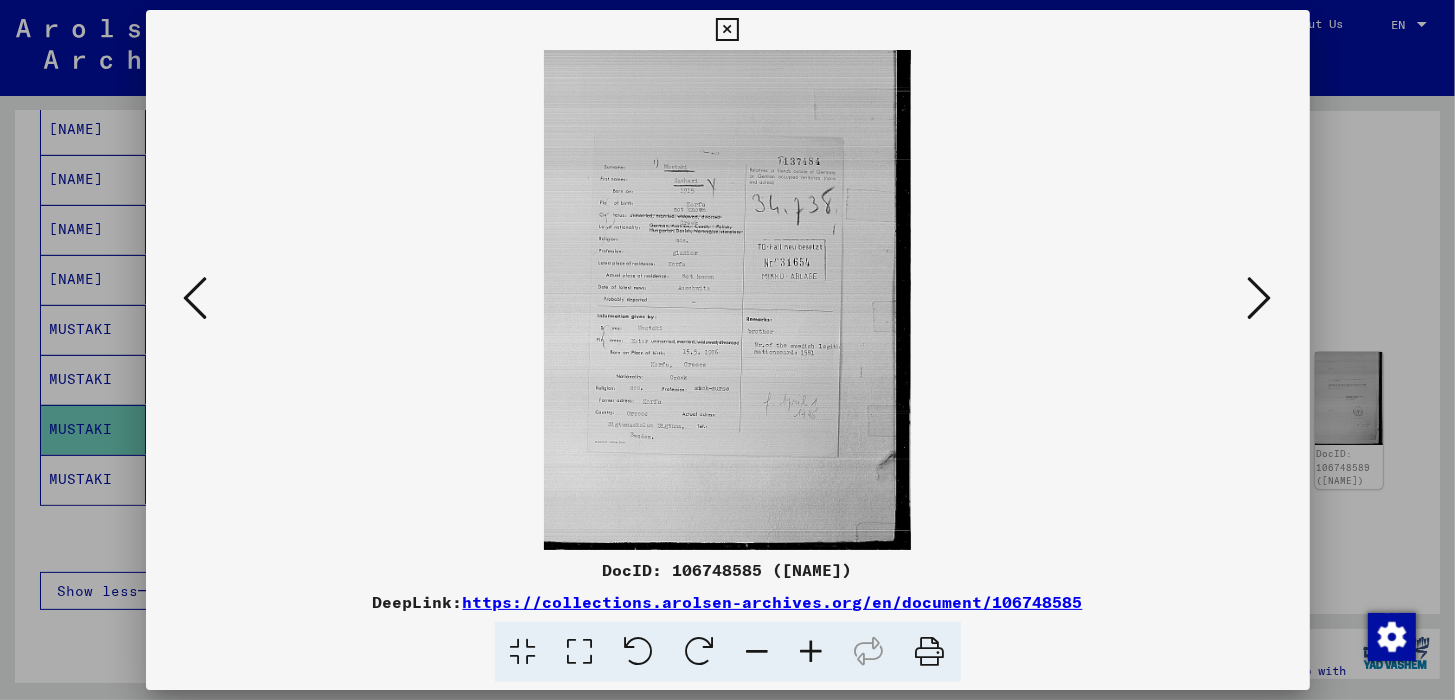 click at bounding box center (812, 652) 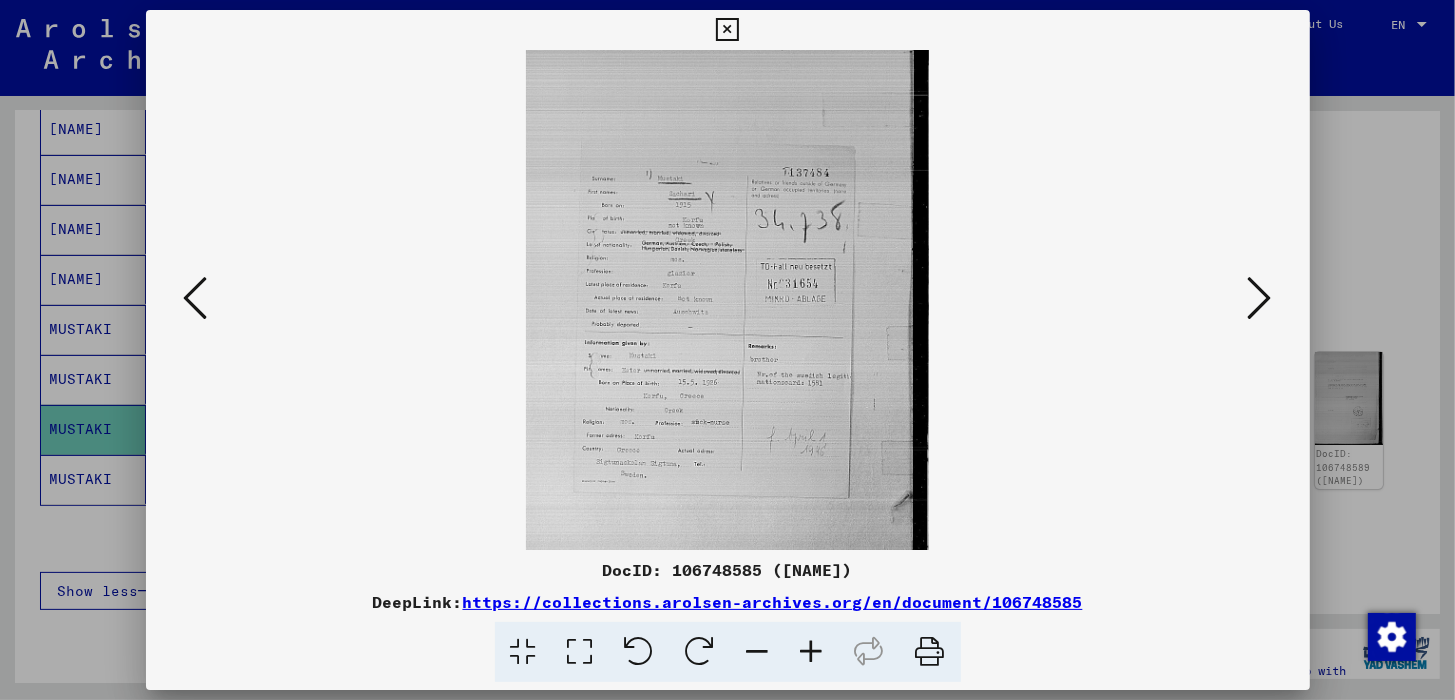 click at bounding box center (812, 652) 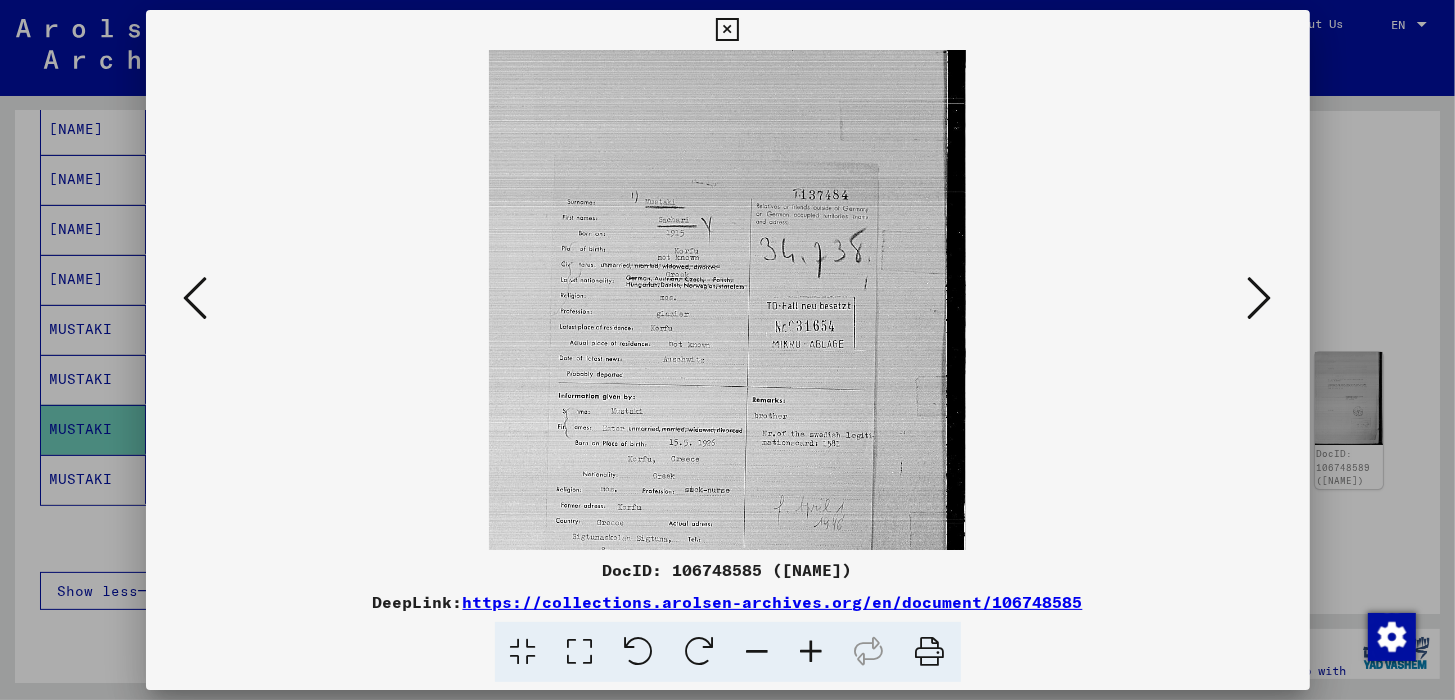 click at bounding box center [812, 652] 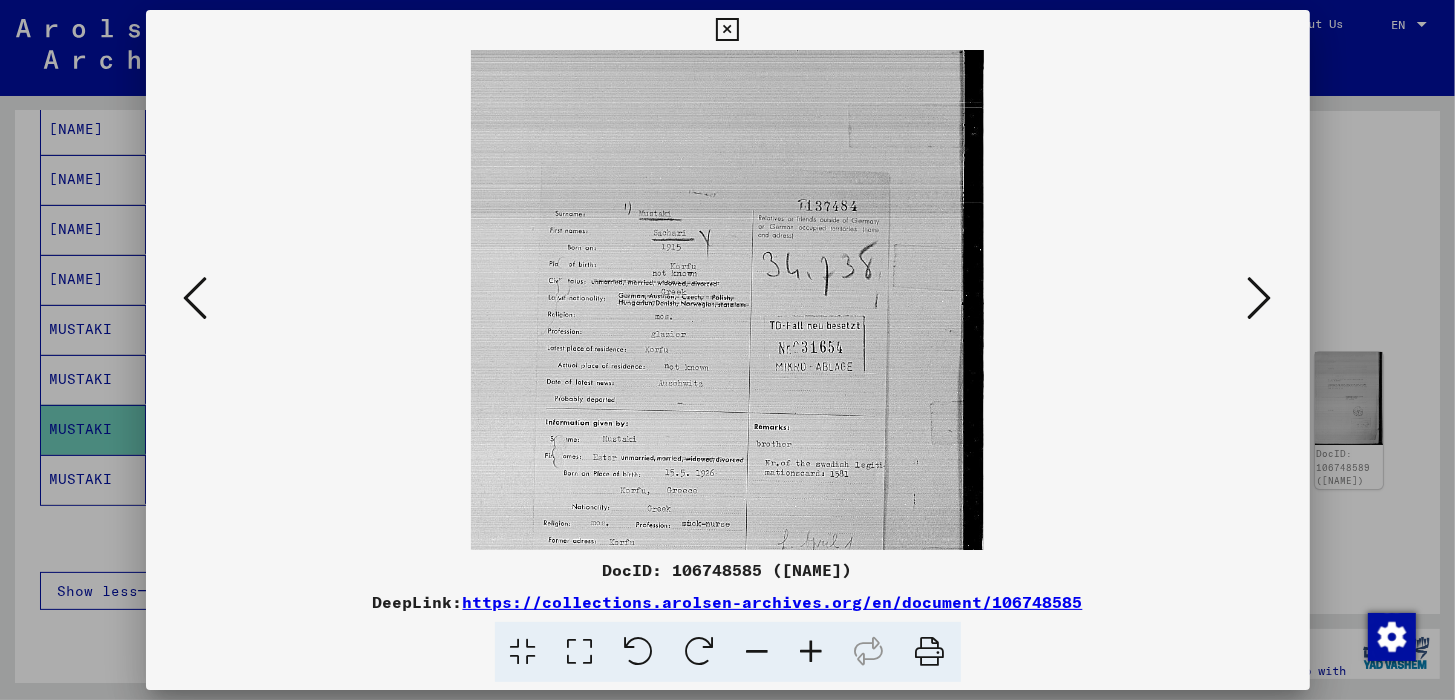 click at bounding box center [812, 652] 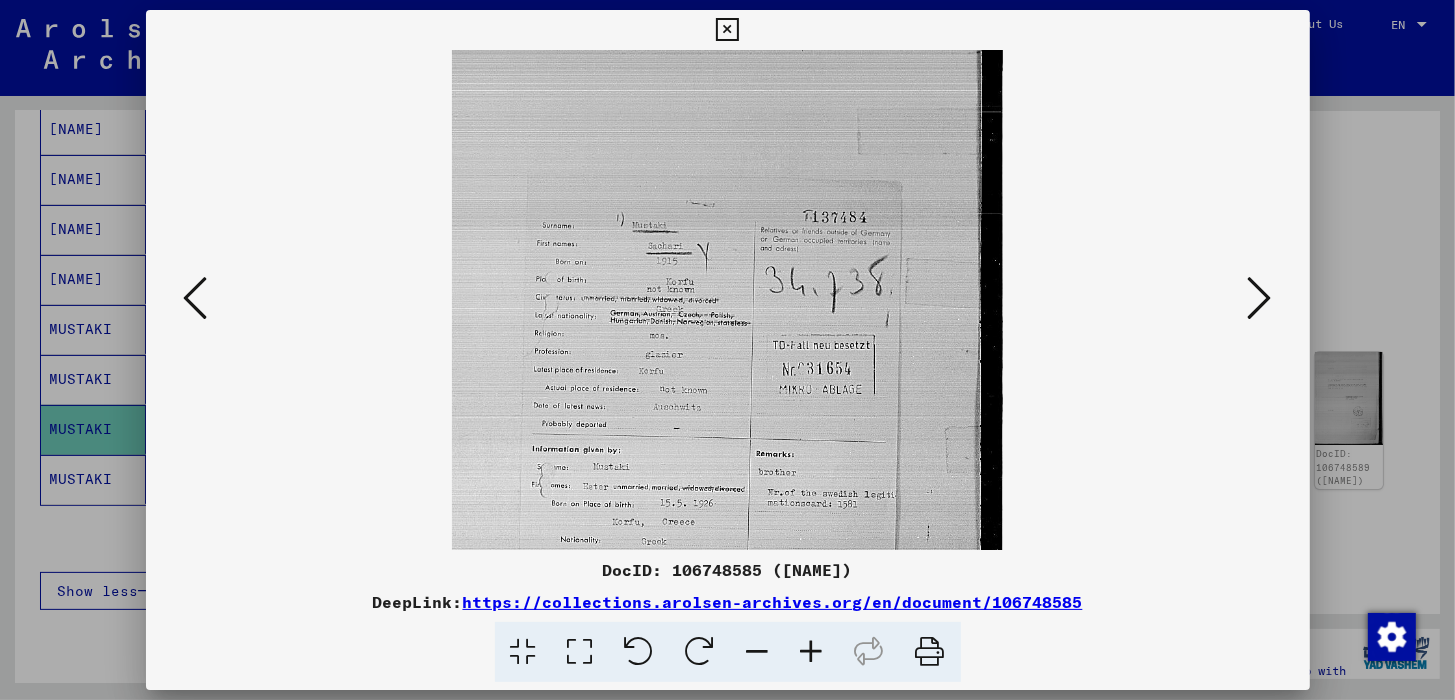 click at bounding box center (812, 652) 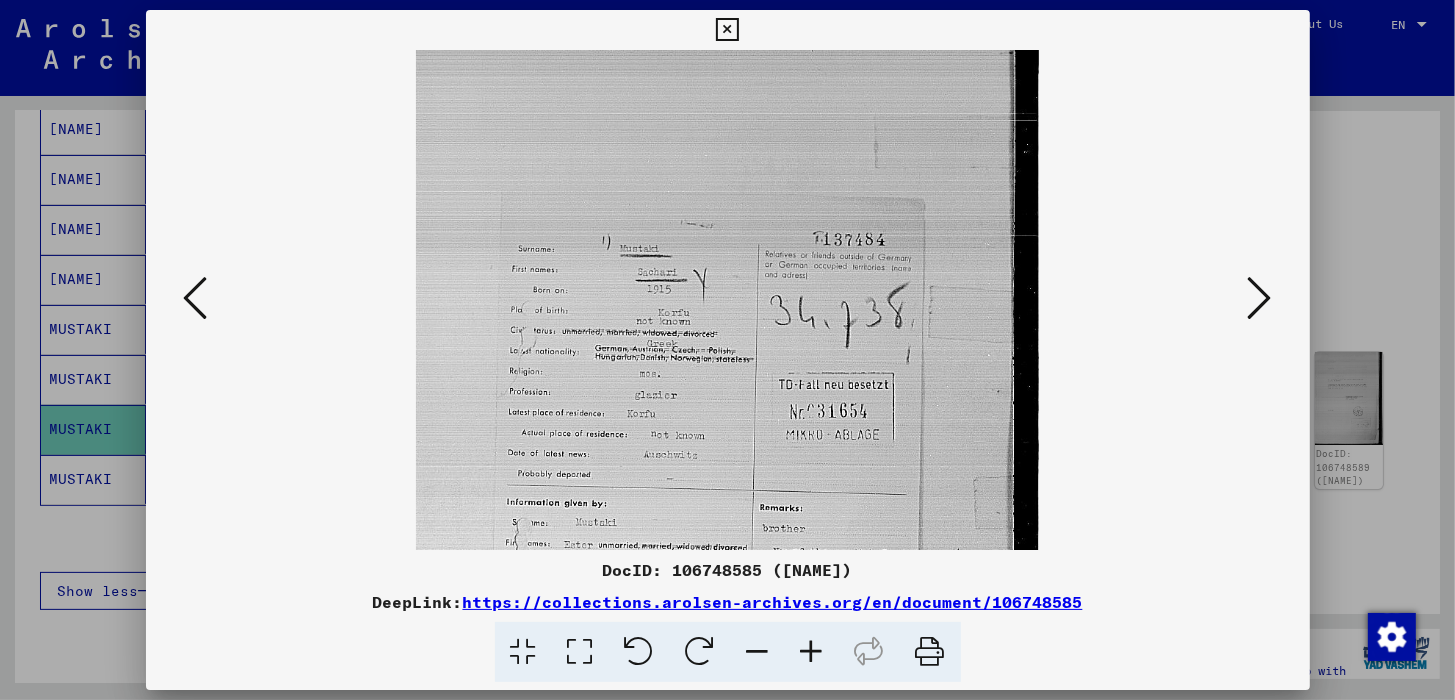 click at bounding box center [812, 652] 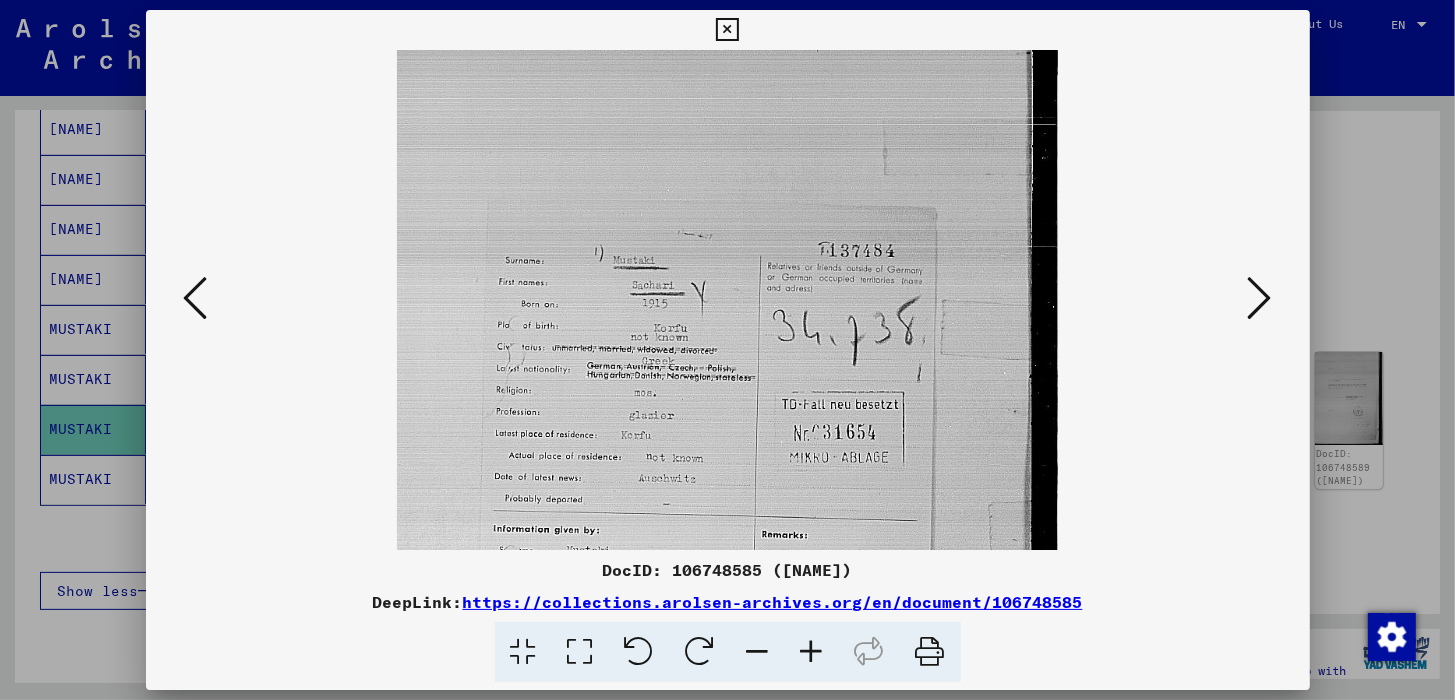 click at bounding box center [812, 652] 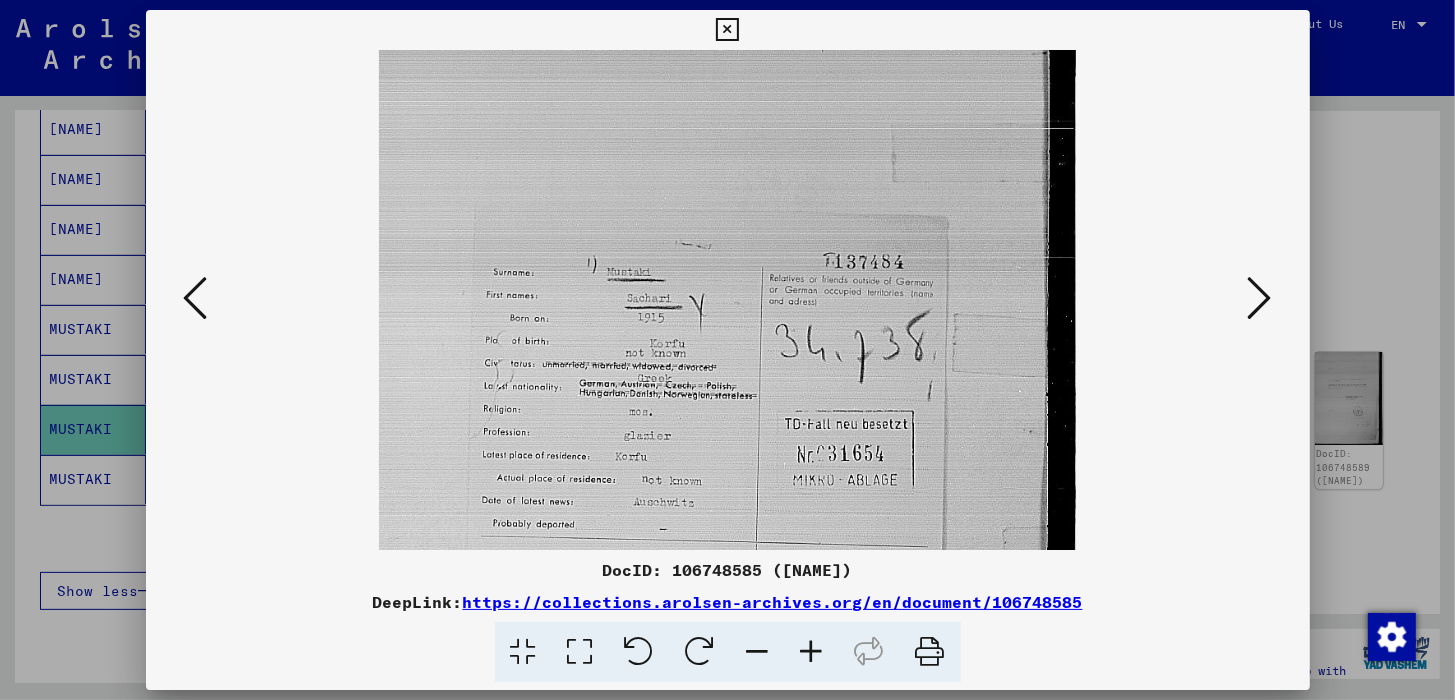 click at bounding box center (812, 652) 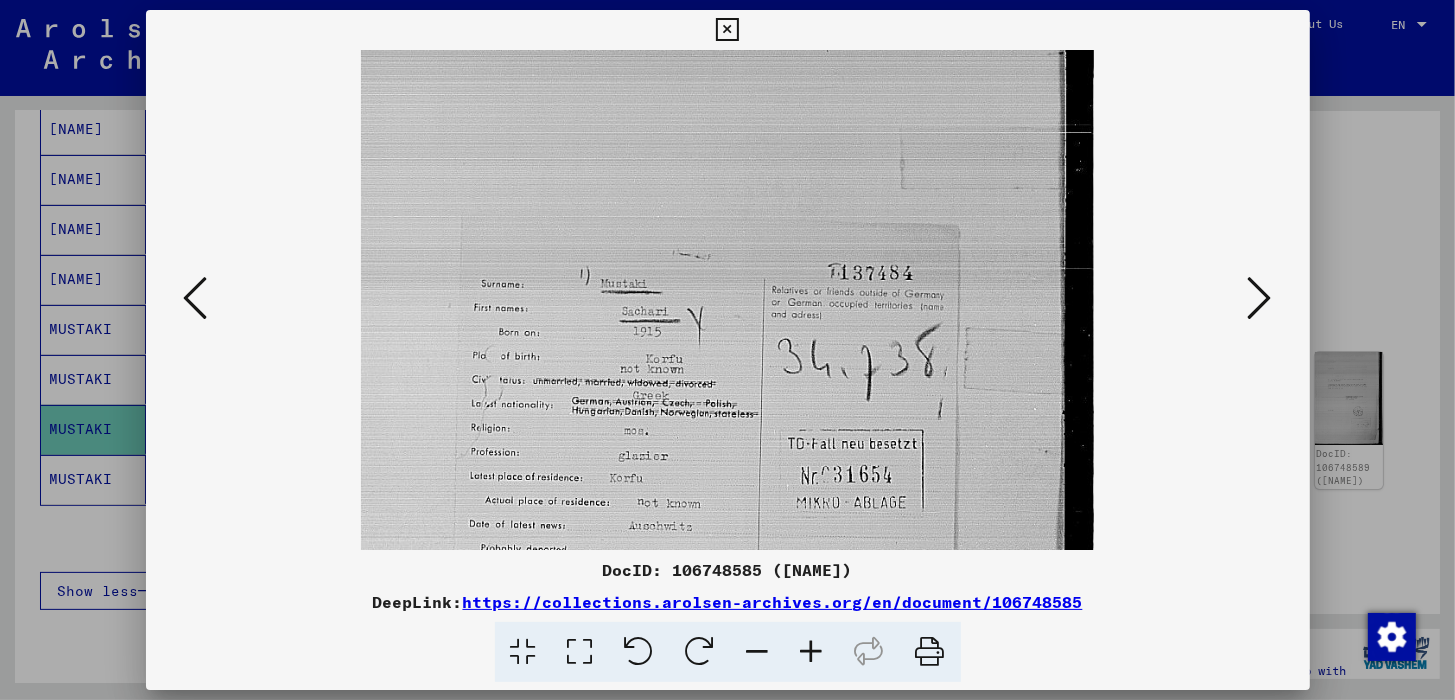 click at bounding box center (812, 652) 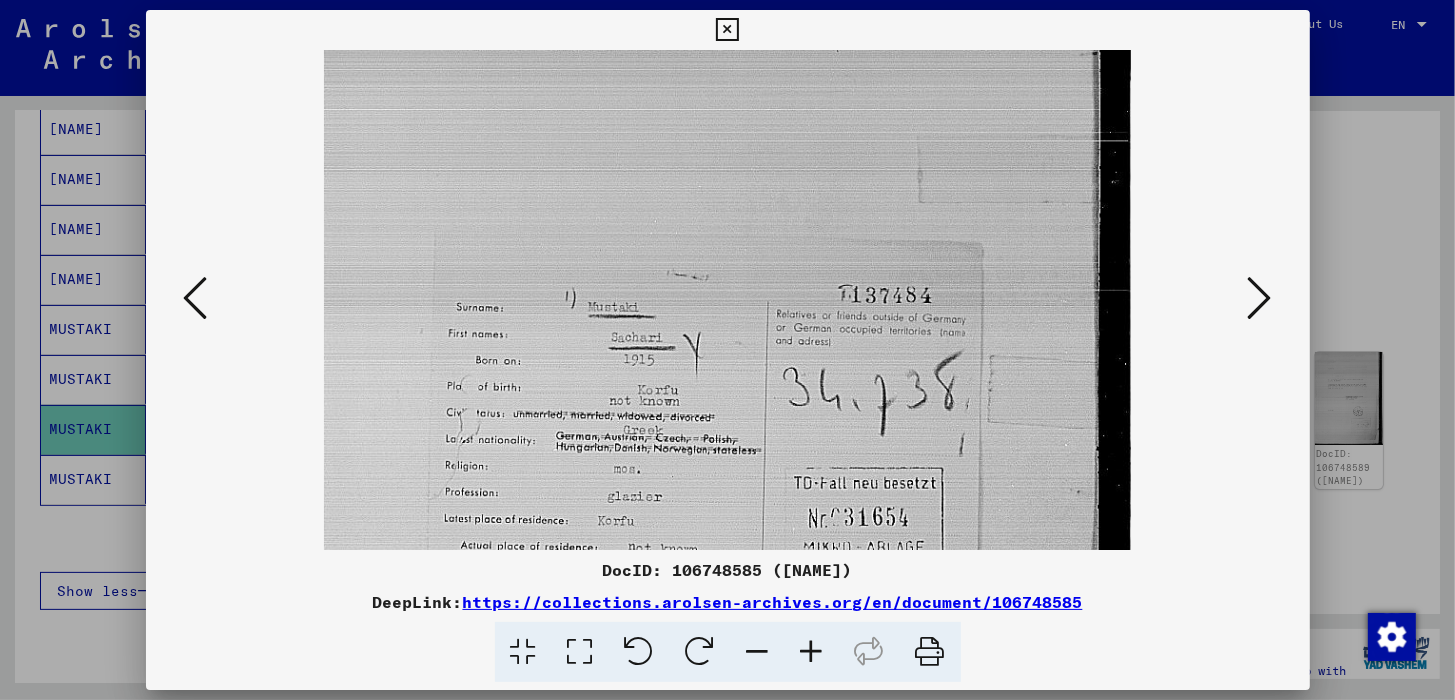 click at bounding box center [812, 652] 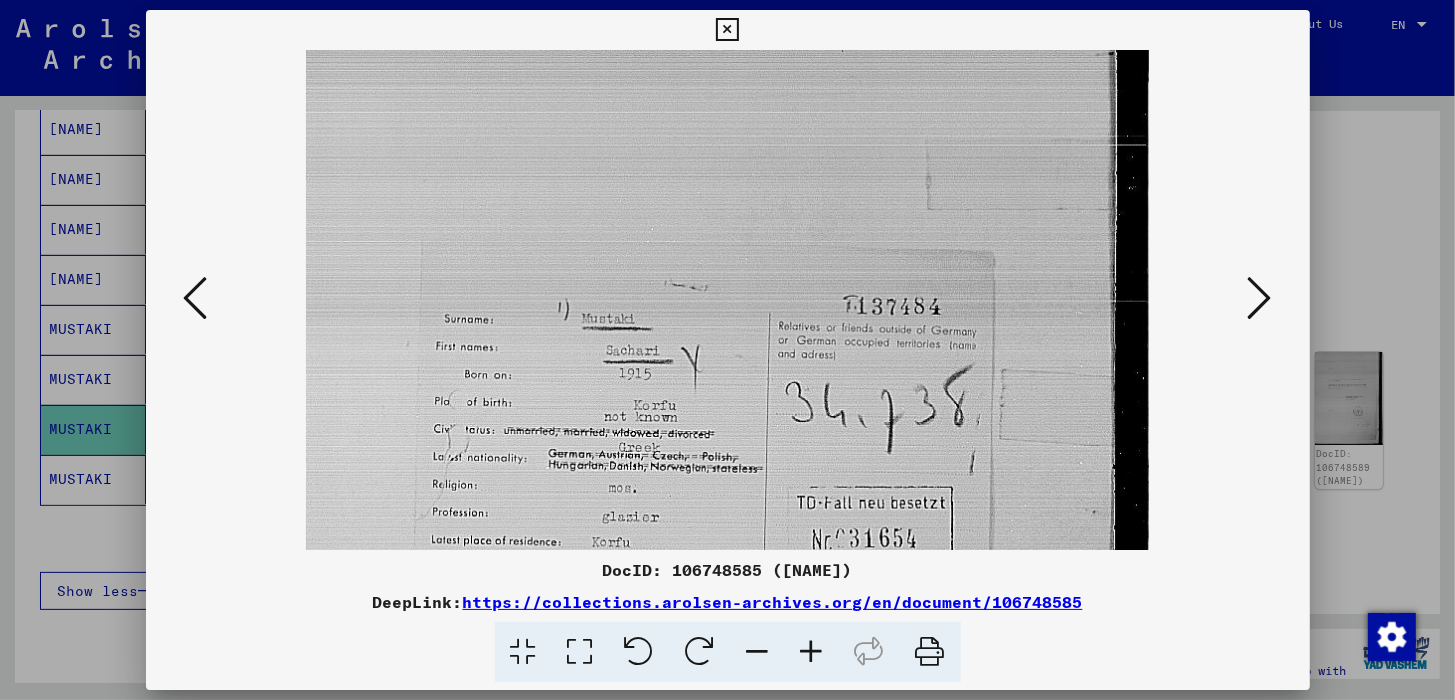 click at bounding box center [812, 652] 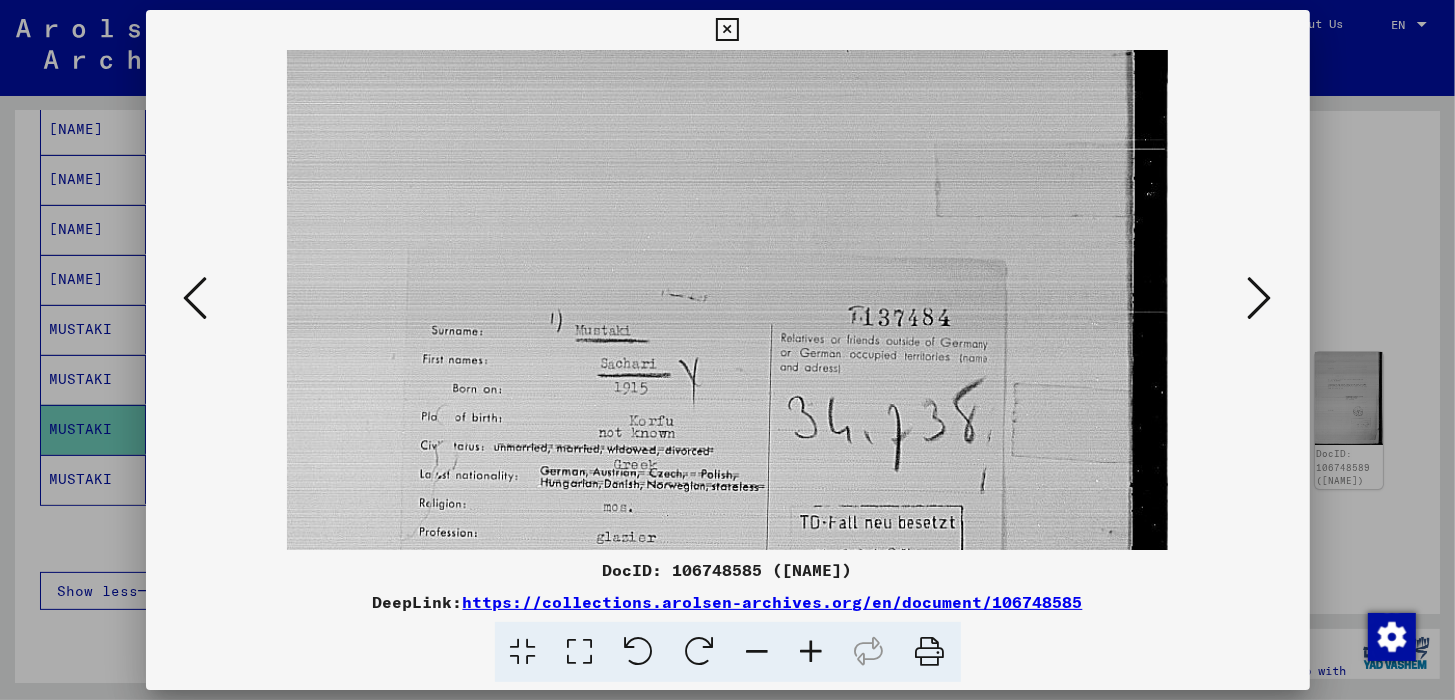 click at bounding box center (812, 652) 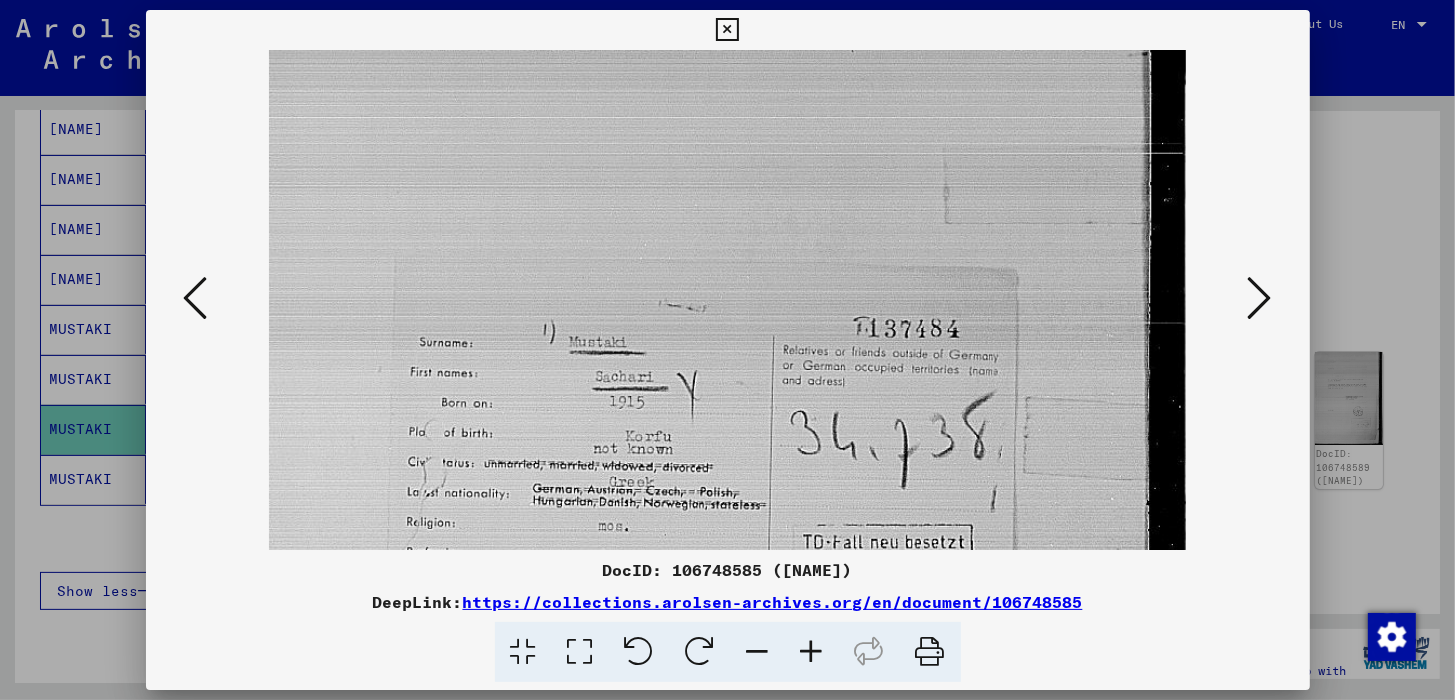 click at bounding box center (812, 652) 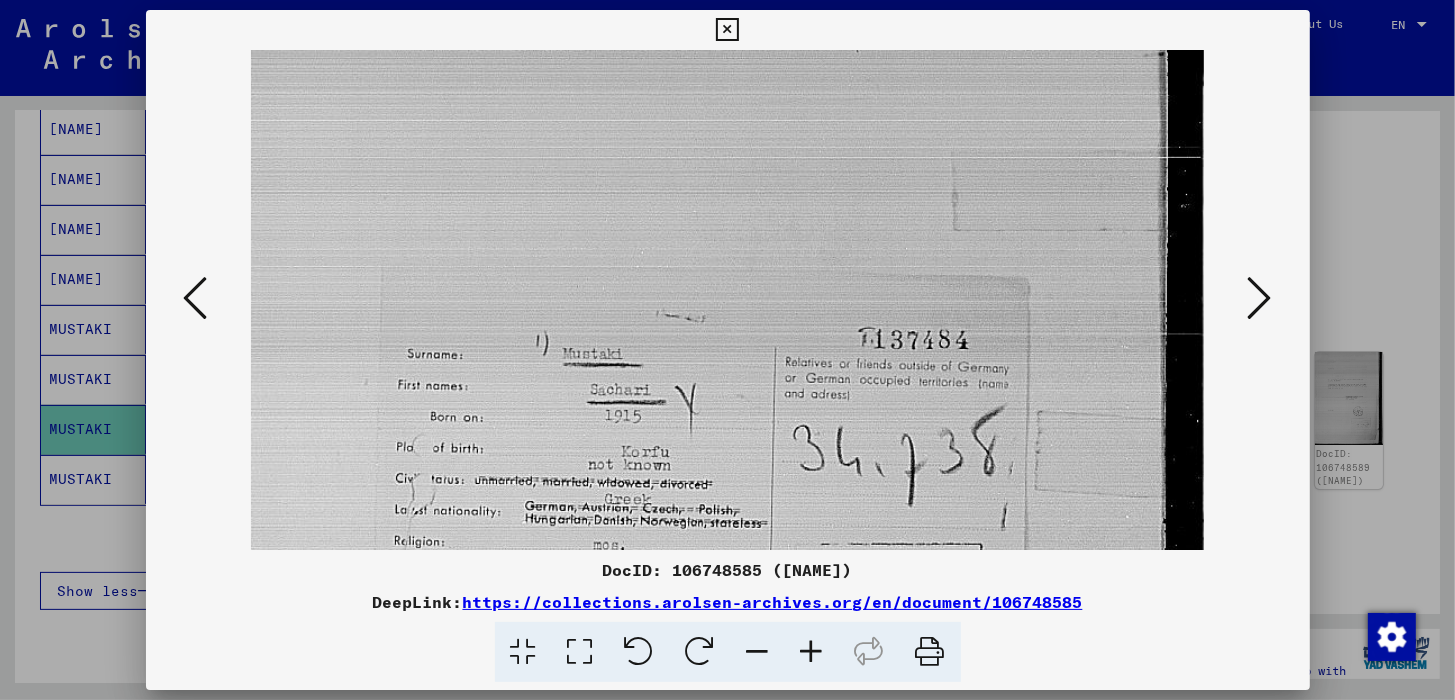 click at bounding box center (812, 652) 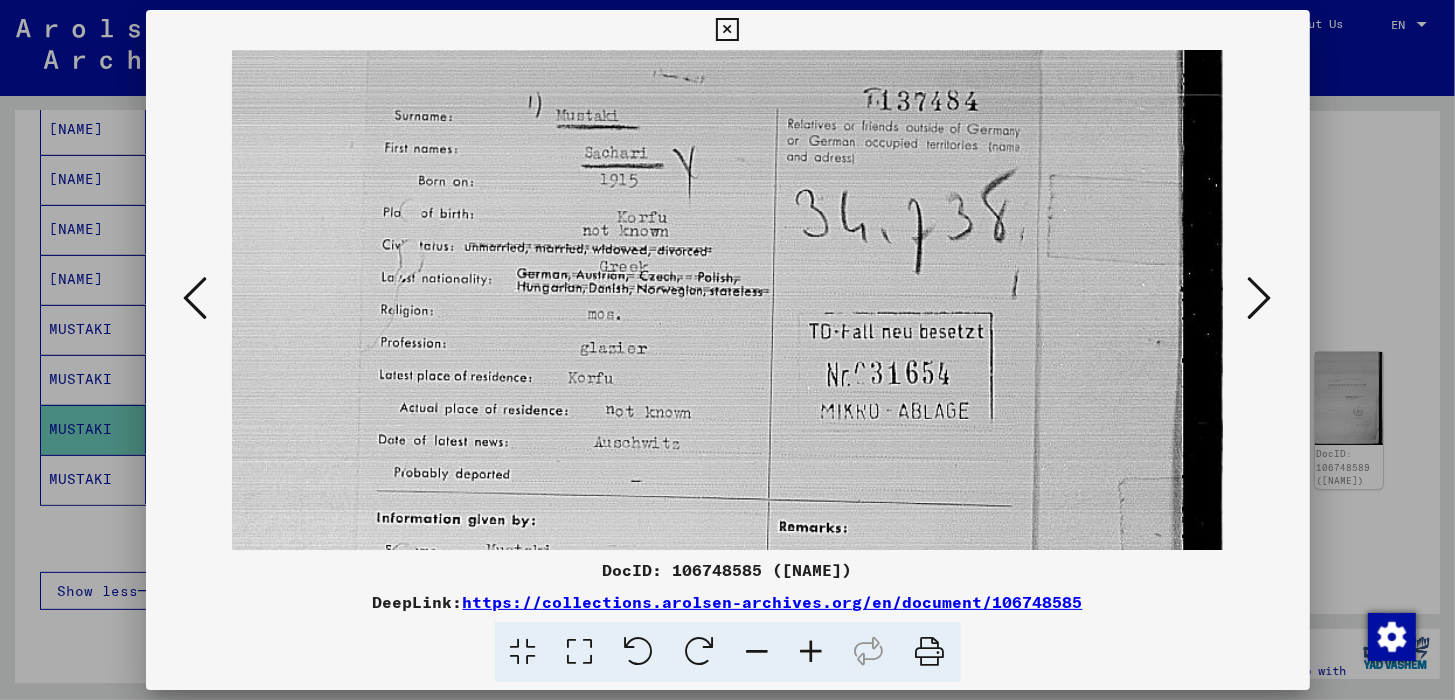 drag, startPoint x: 733, startPoint y: 492, endPoint x: 738, endPoint y: 239, distance: 253.04941 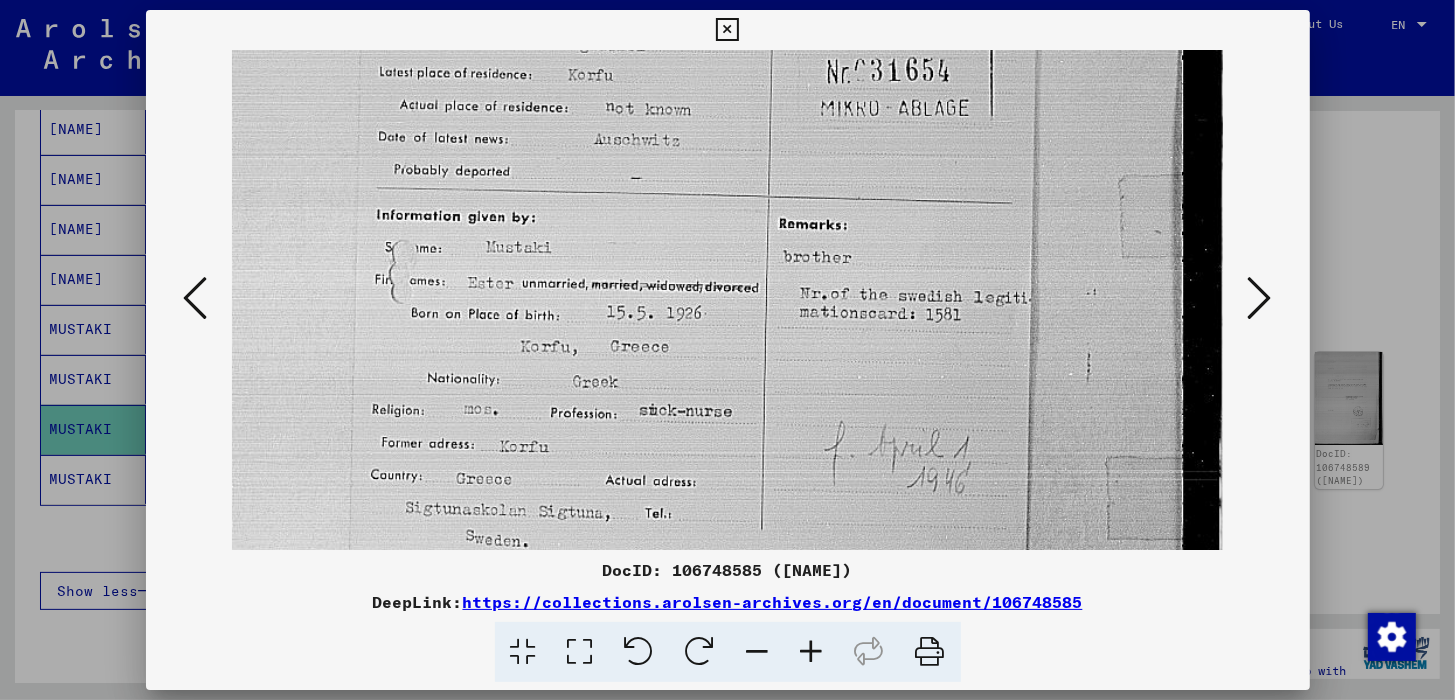 drag, startPoint x: 733, startPoint y: 465, endPoint x: 748, endPoint y: 164, distance: 301.37354 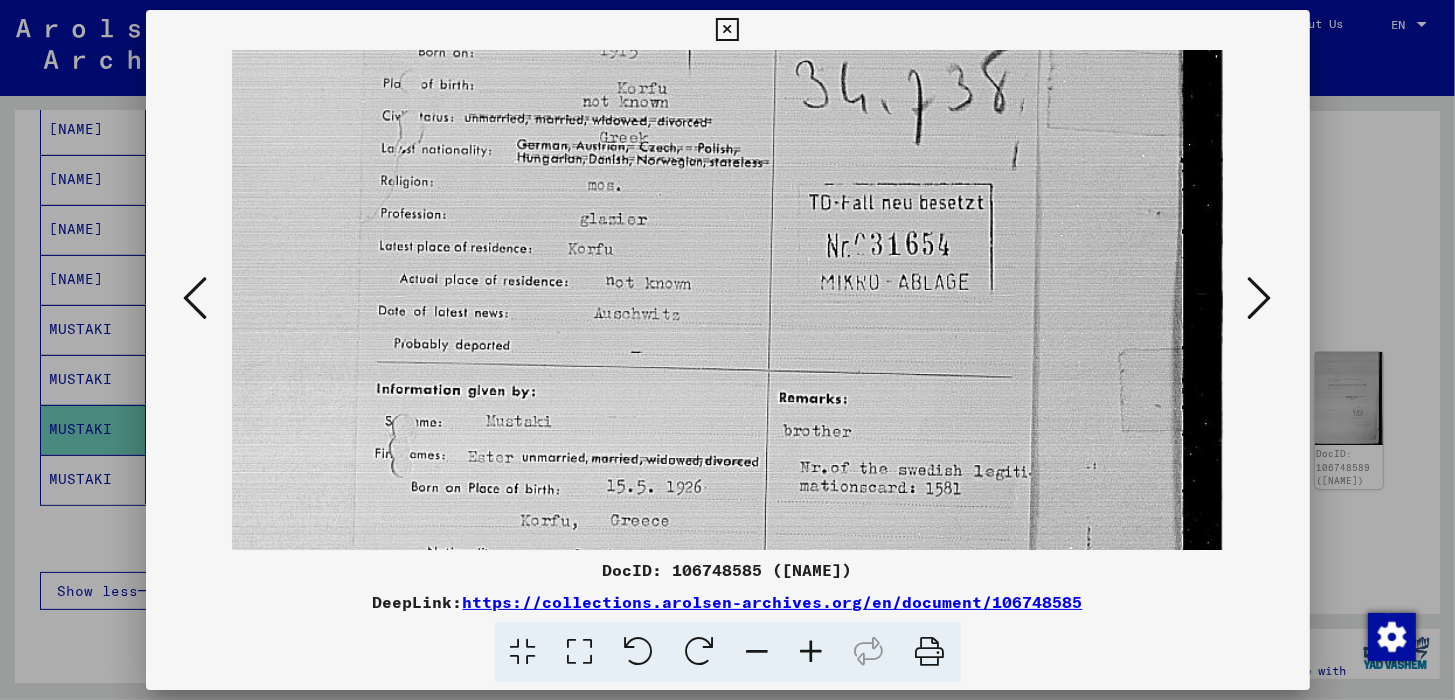 drag, startPoint x: 778, startPoint y: 386, endPoint x: 769, endPoint y: 567, distance: 181.22362 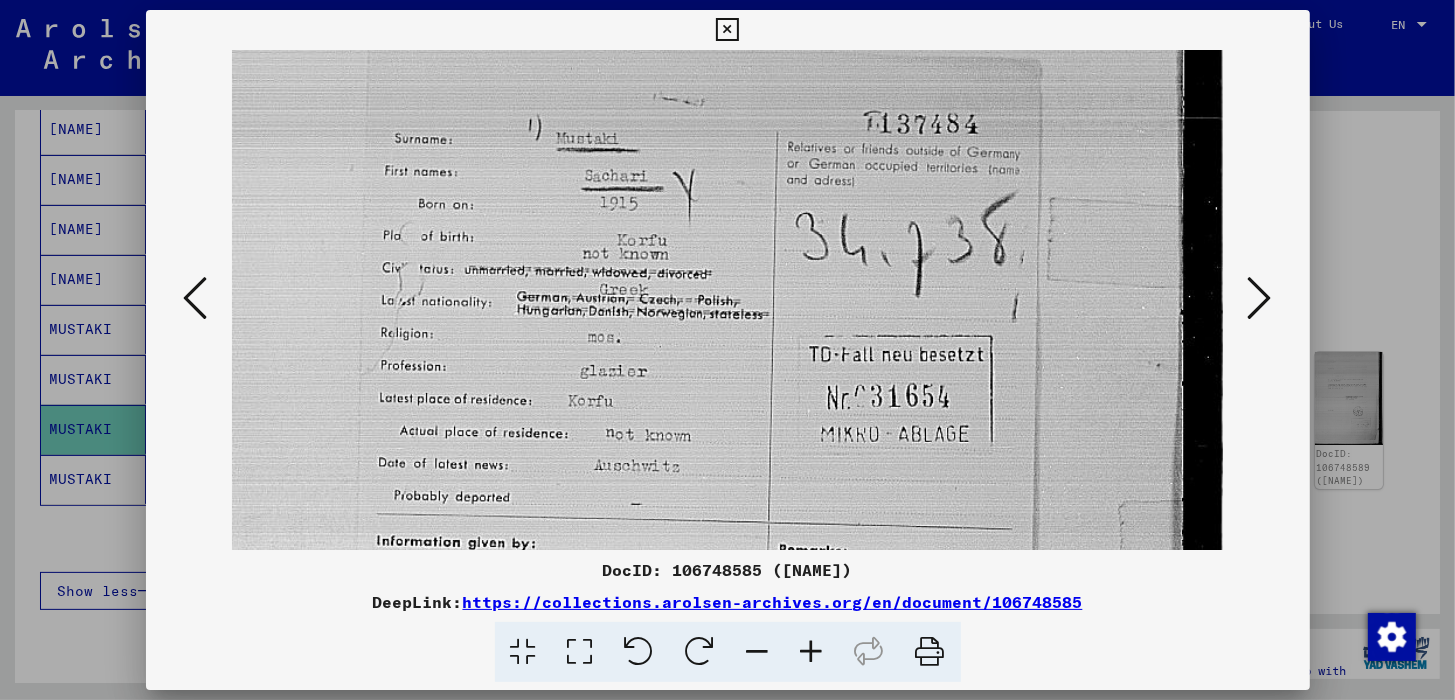 drag, startPoint x: 856, startPoint y: 214, endPoint x: 832, endPoint y: 384, distance: 171.68576 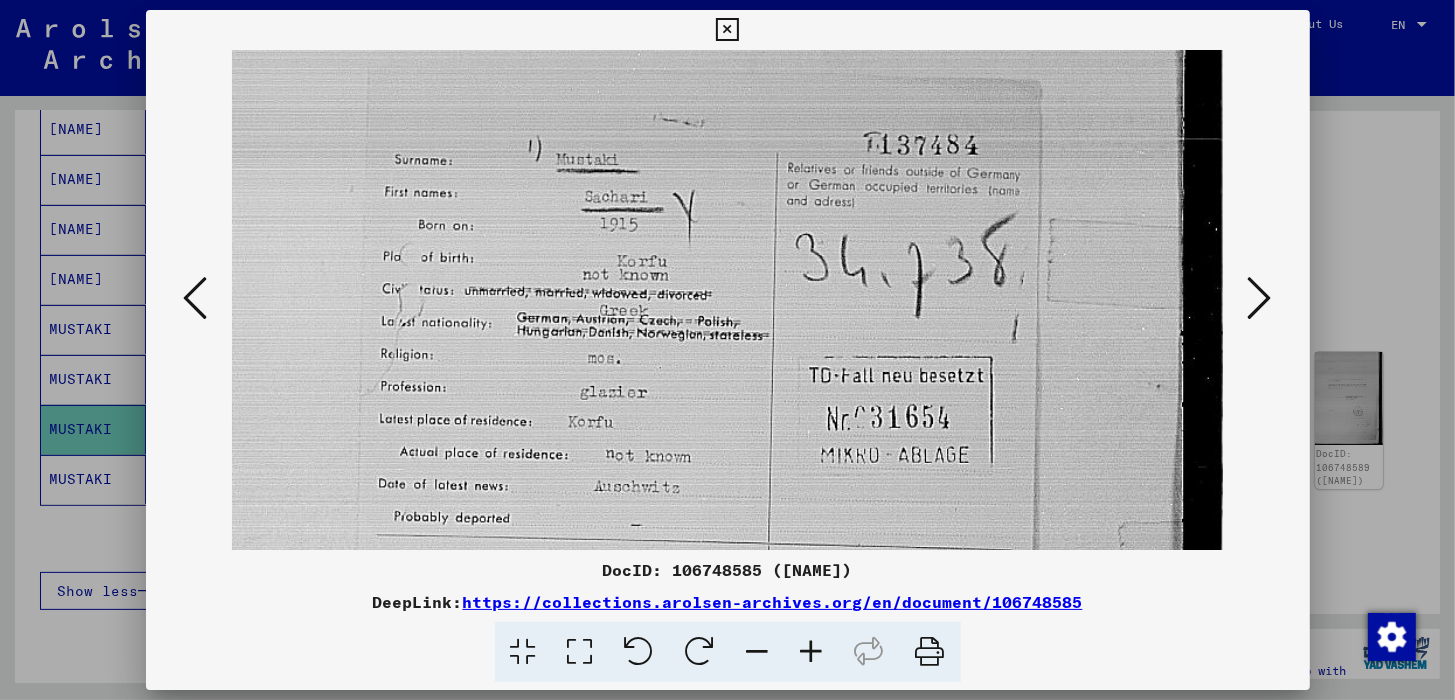 click at bounding box center [1260, 298] 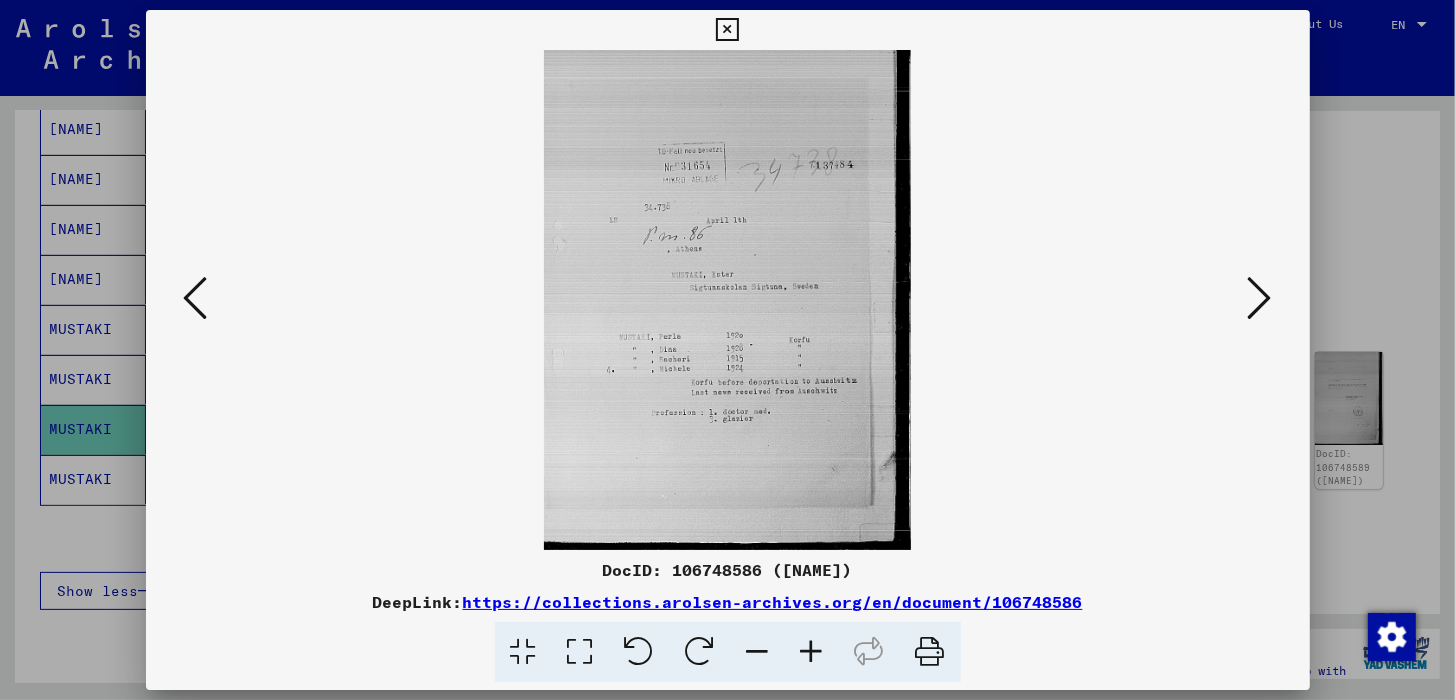 click at bounding box center (812, 652) 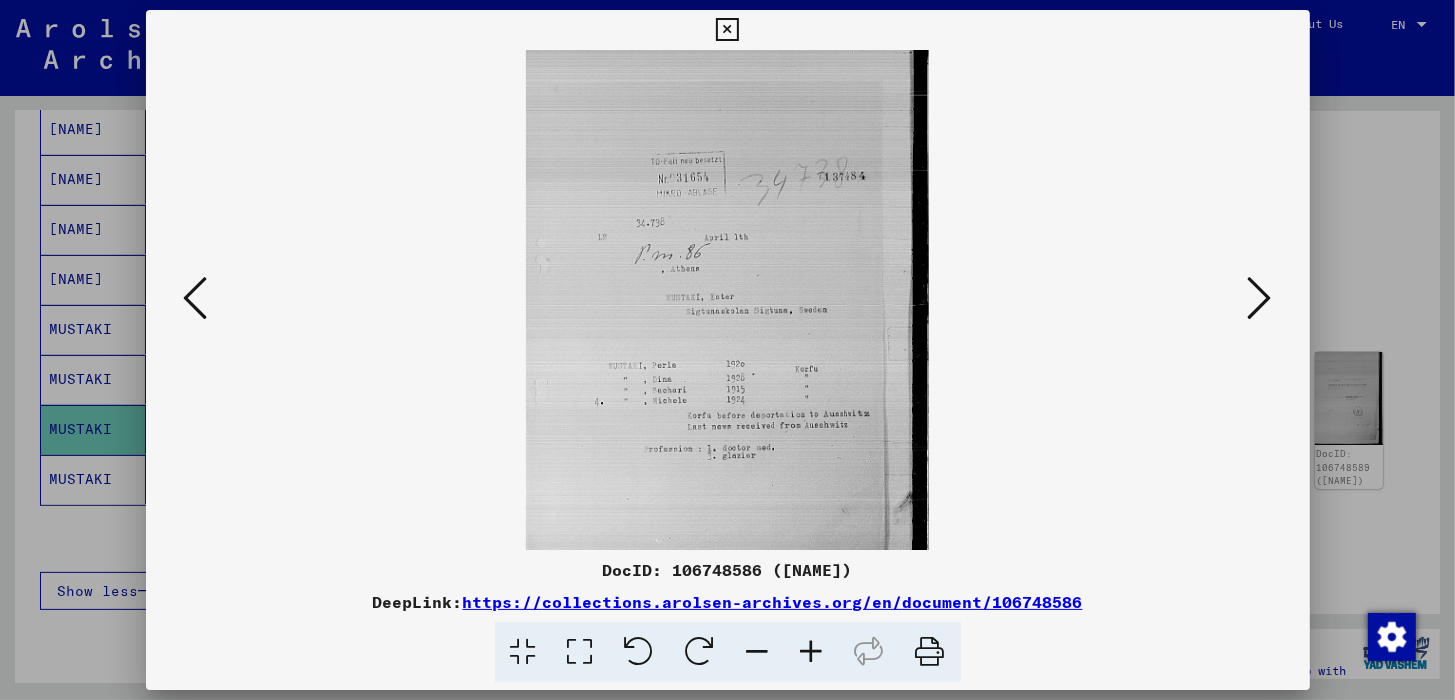 click at bounding box center [812, 652] 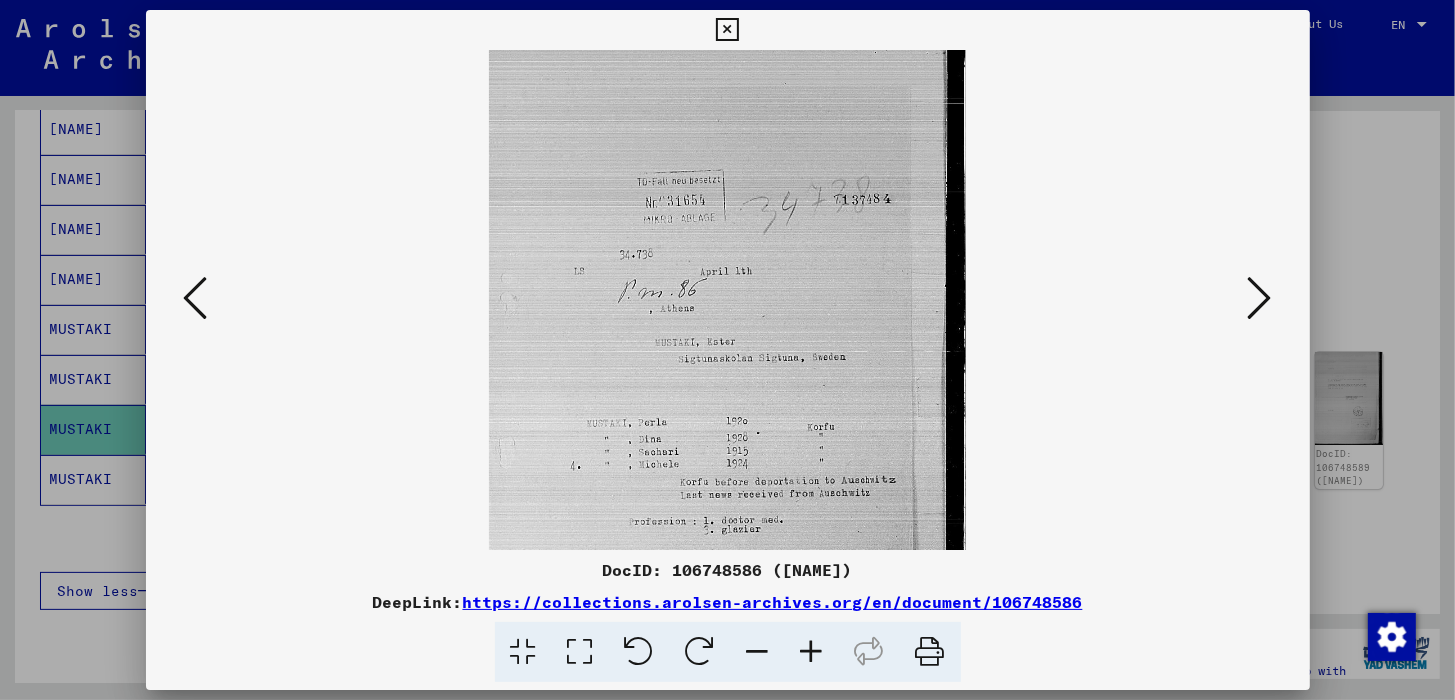 click at bounding box center [812, 652] 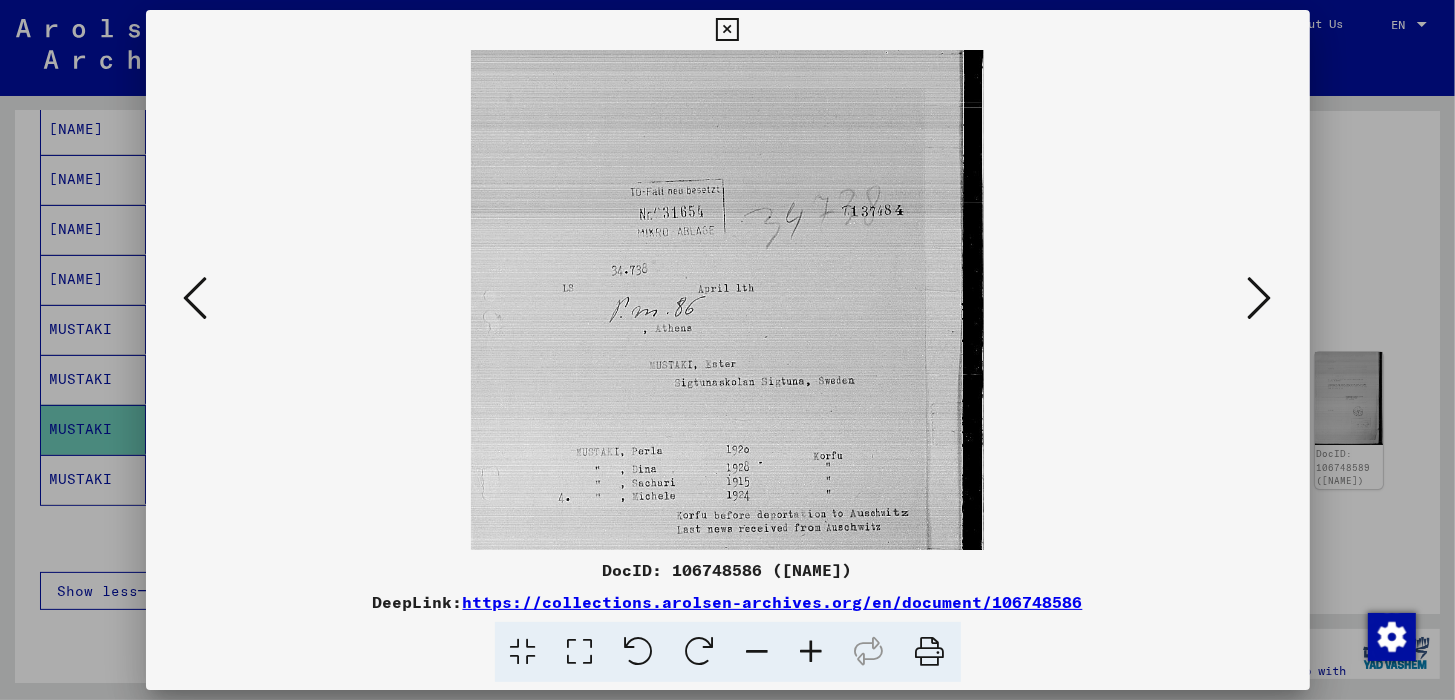 click at bounding box center [812, 652] 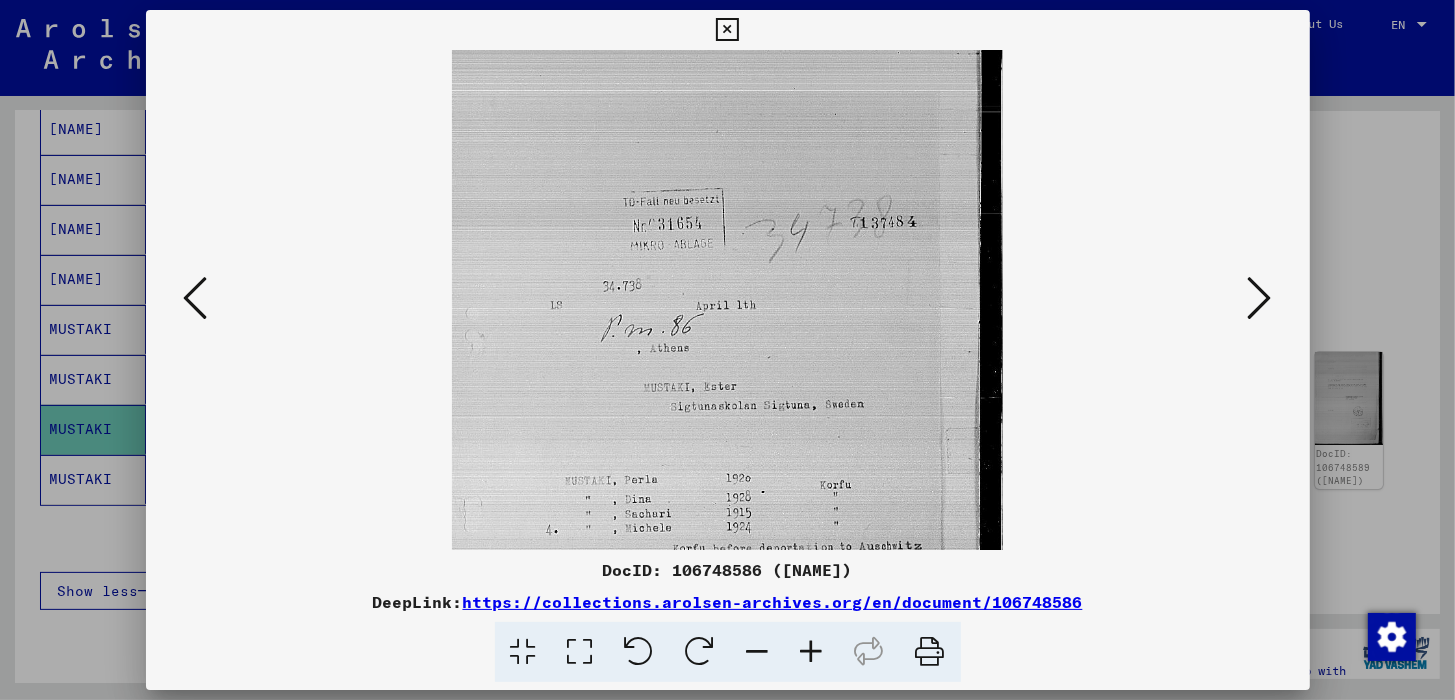 click at bounding box center [812, 652] 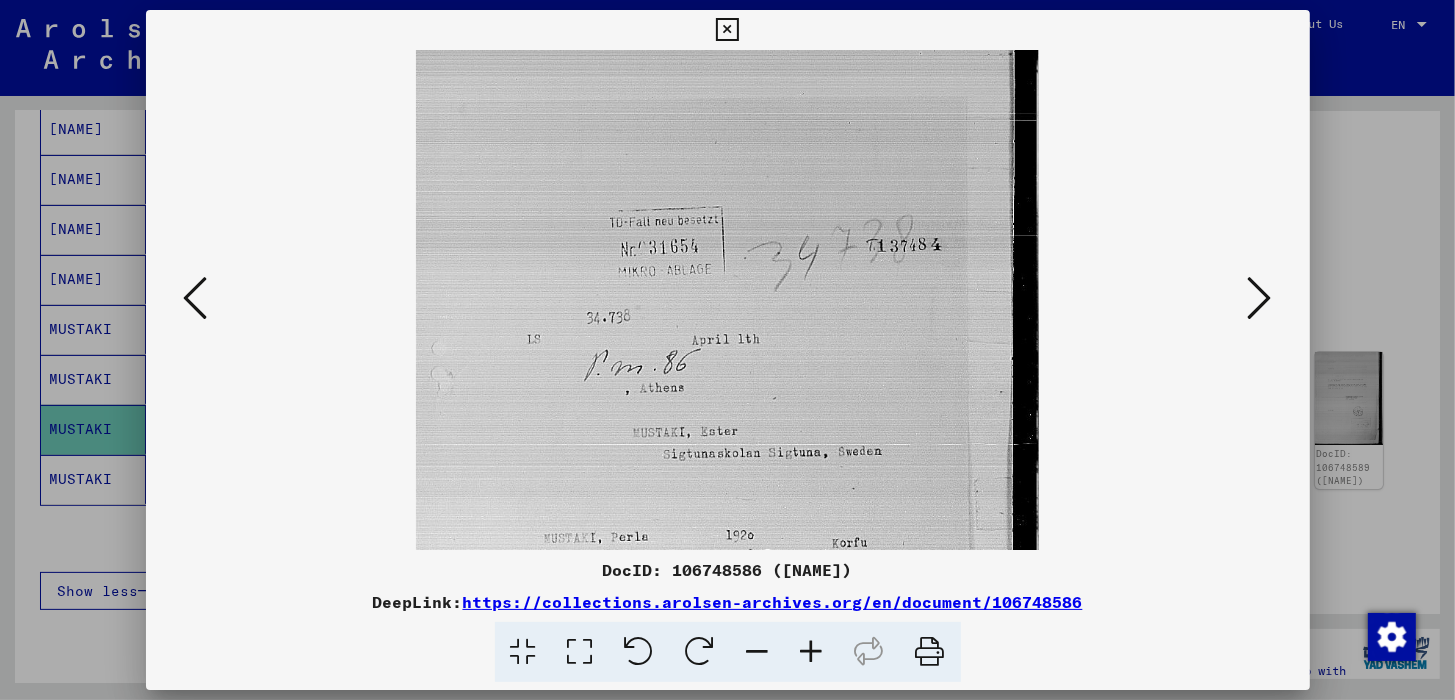 click at bounding box center (812, 652) 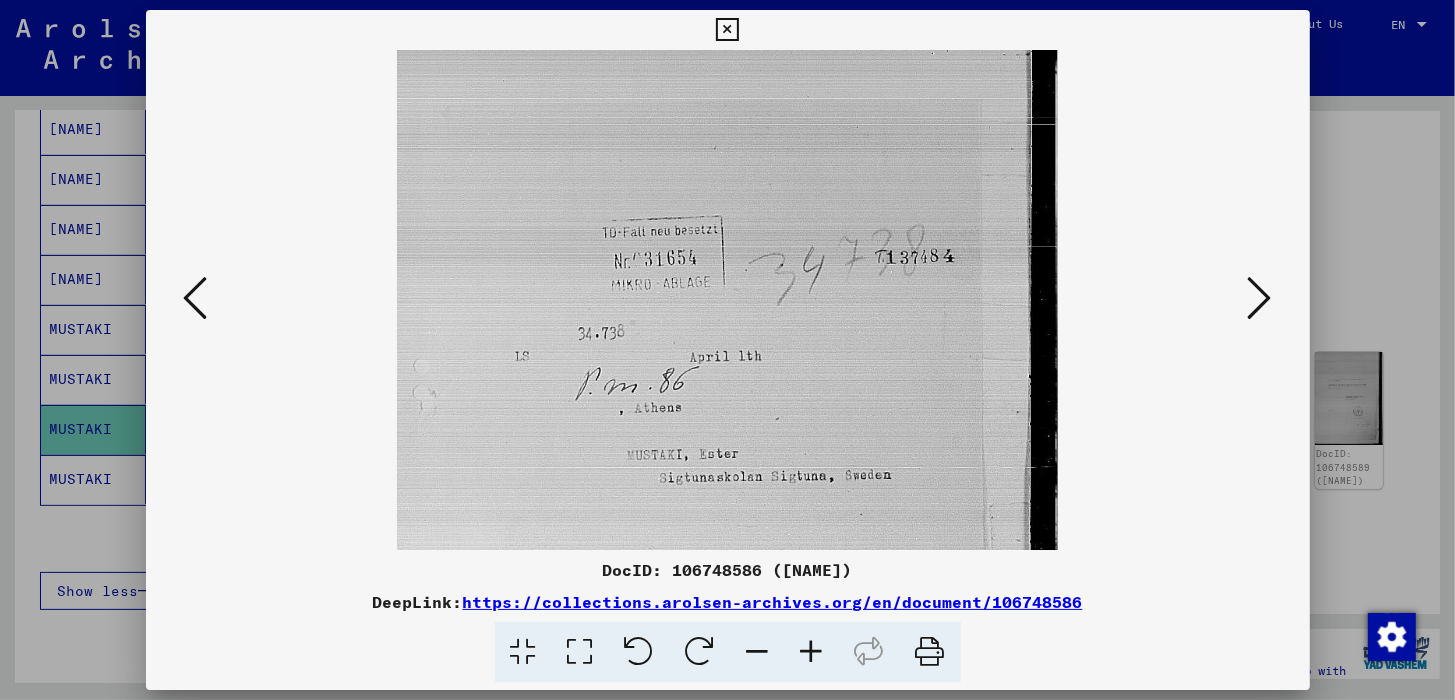 click at bounding box center [812, 652] 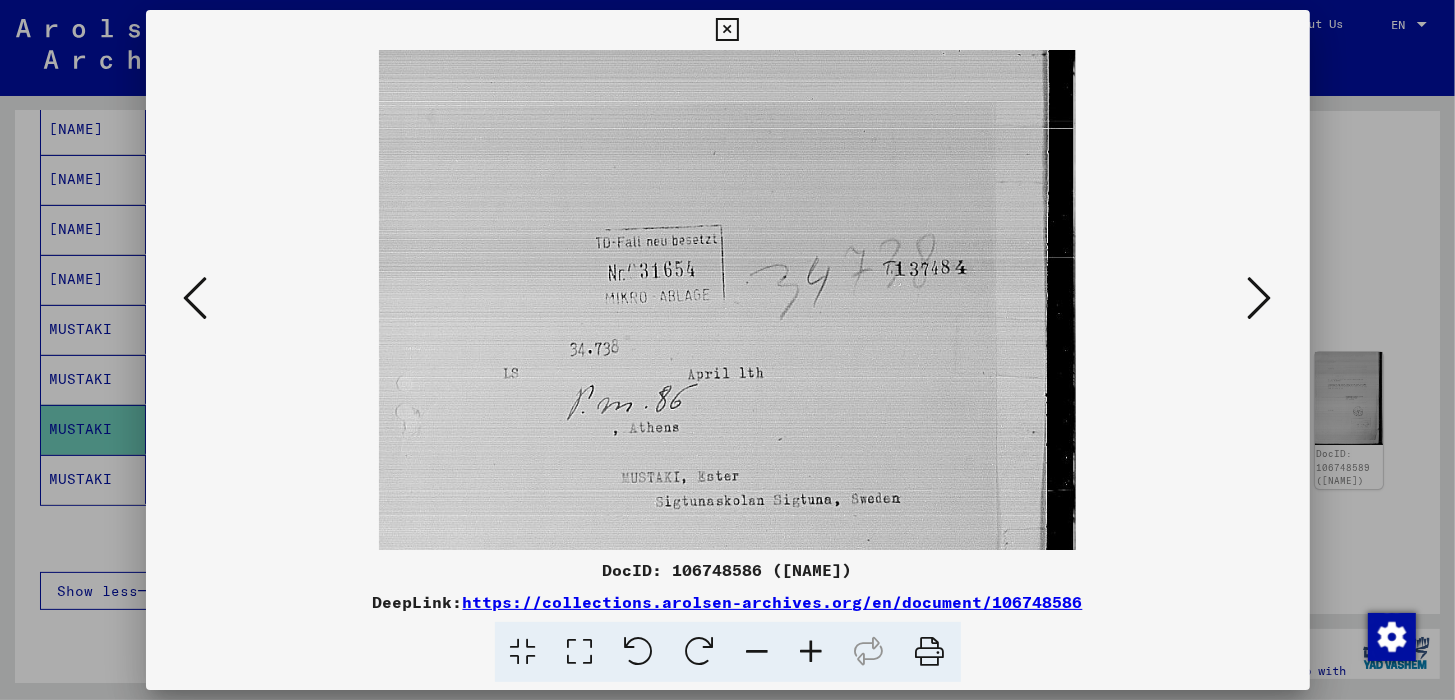 click at bounding box center (812, 652) 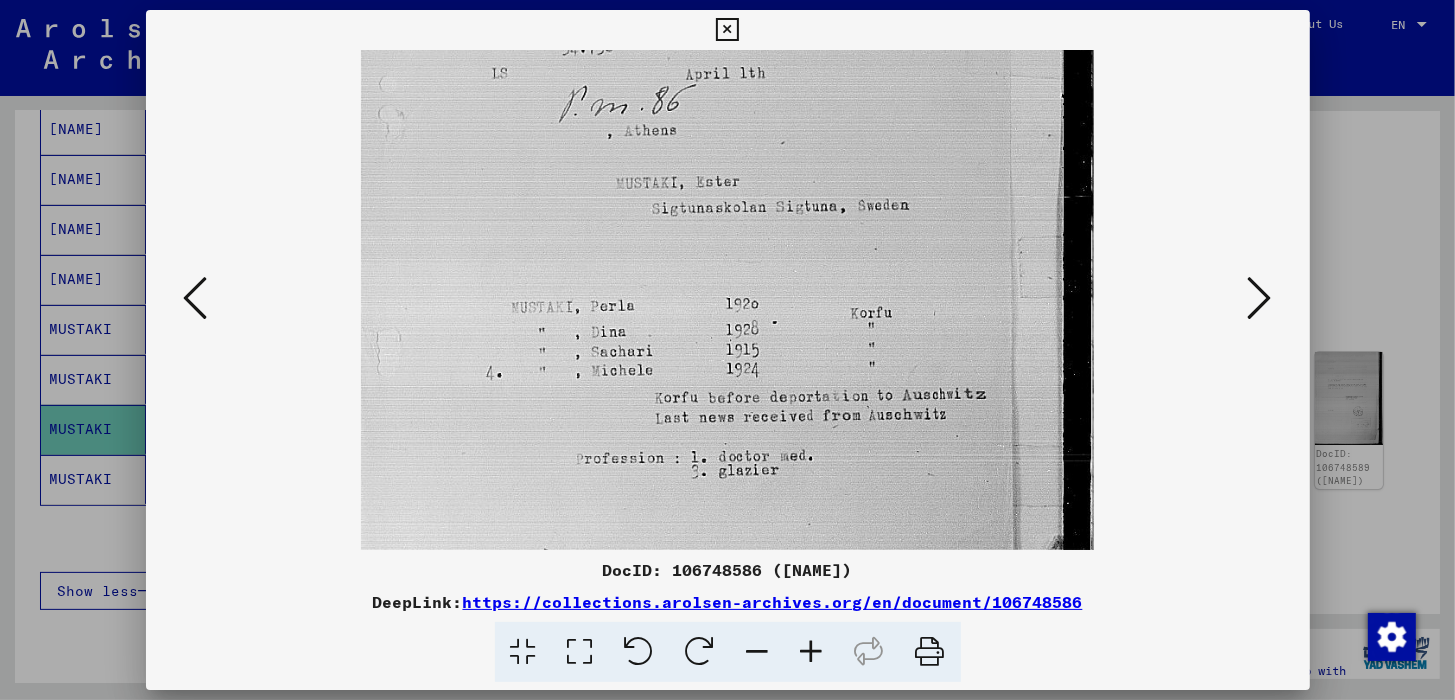 drag, startPoint x: 834, startPoint y: 428, endPoint x: 847, endPoint y: 99, distance: 329.25674 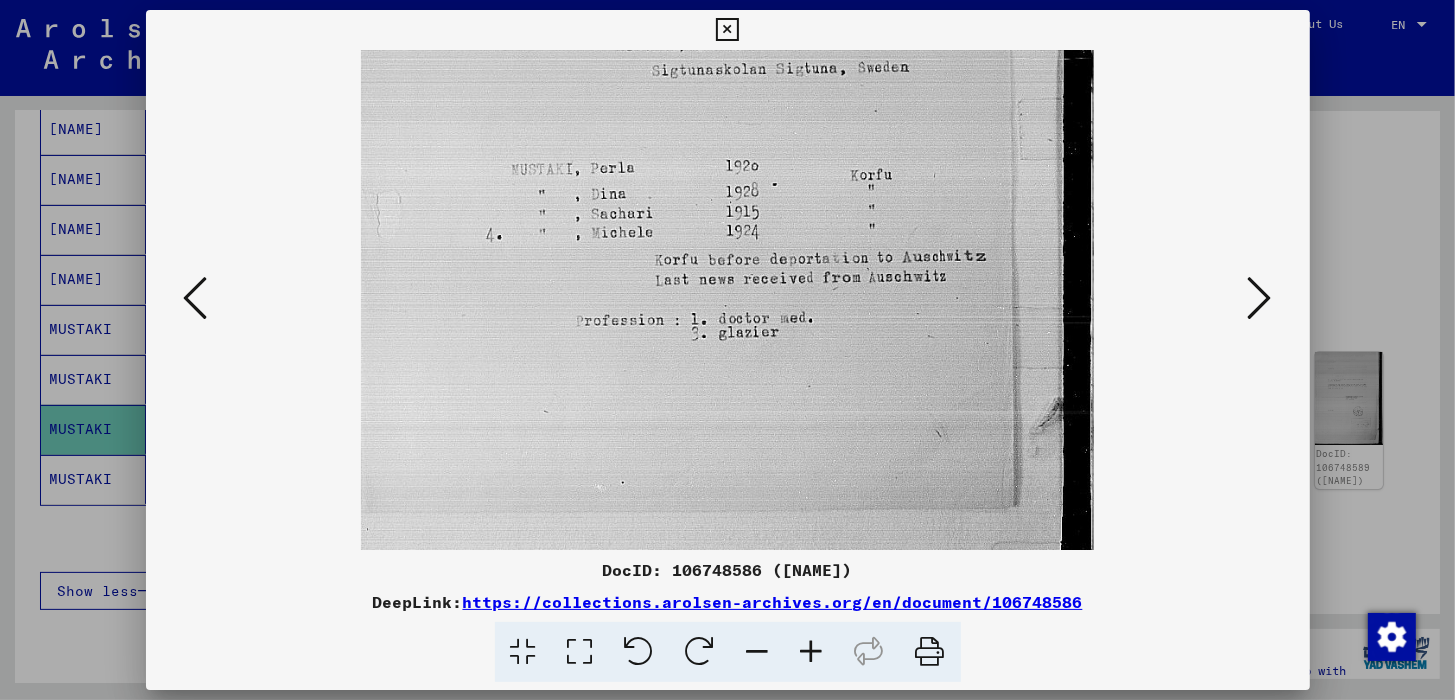 scroll, scrollTop: 453, scrollLeft: 0, axis: vertical 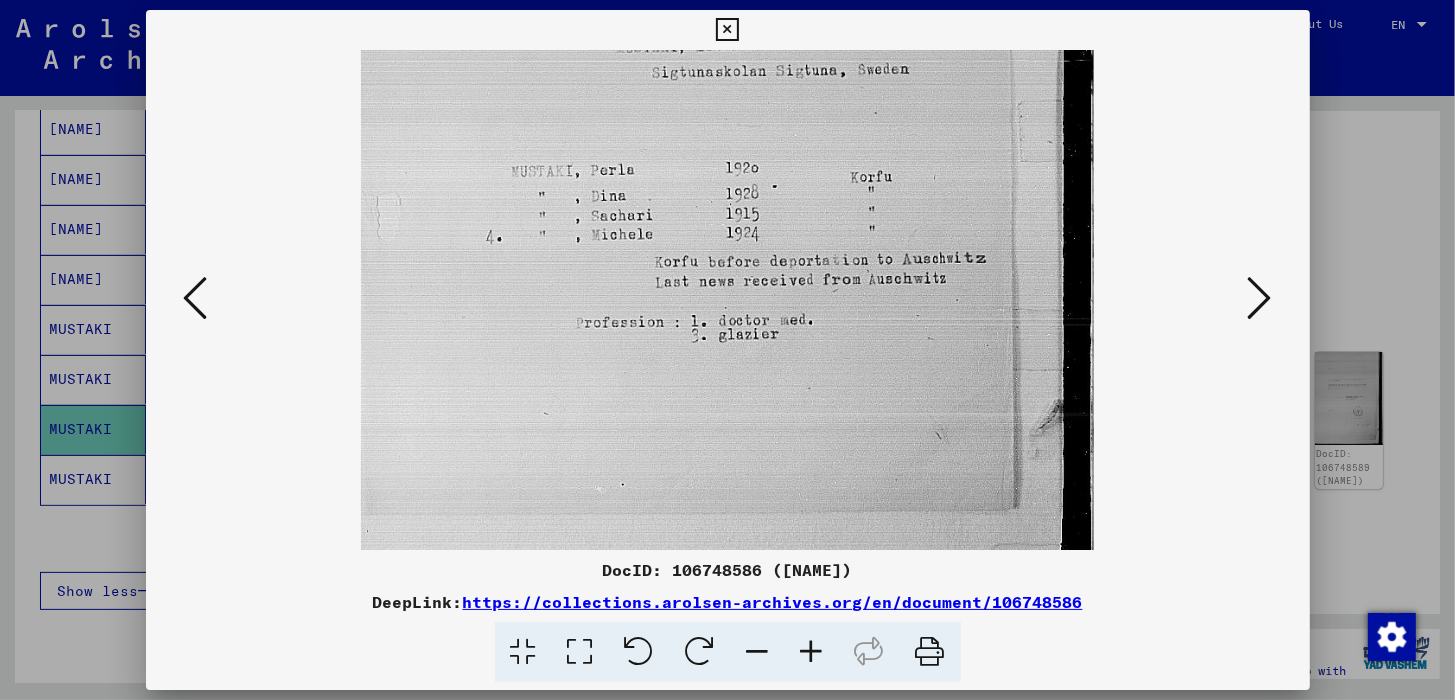drag, startPoint x: 703, startPoint y: 396, endPoint x: 719, endPoint y: 304, distance: 93.38094 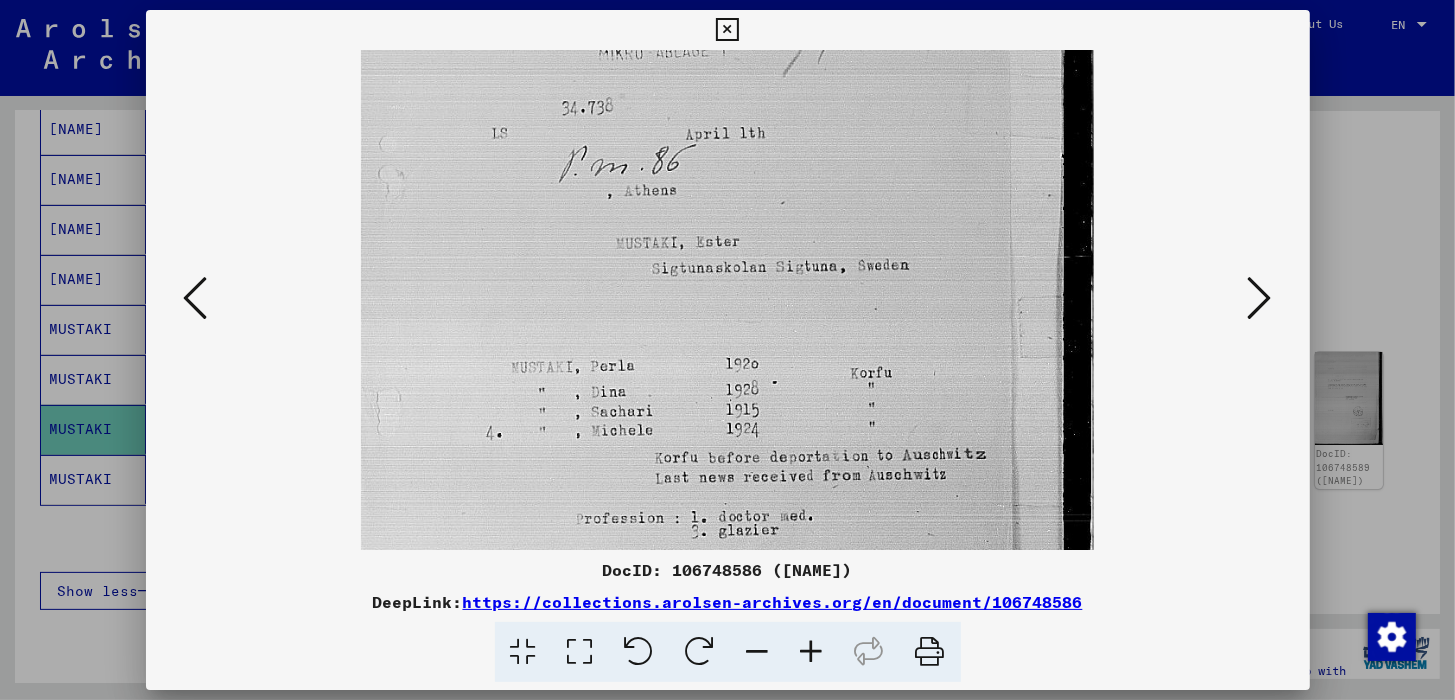 drag, startPoint x: 753, startPoint y: 258, endPoint x: 751, endPoint y: 453, distance: 195.01025 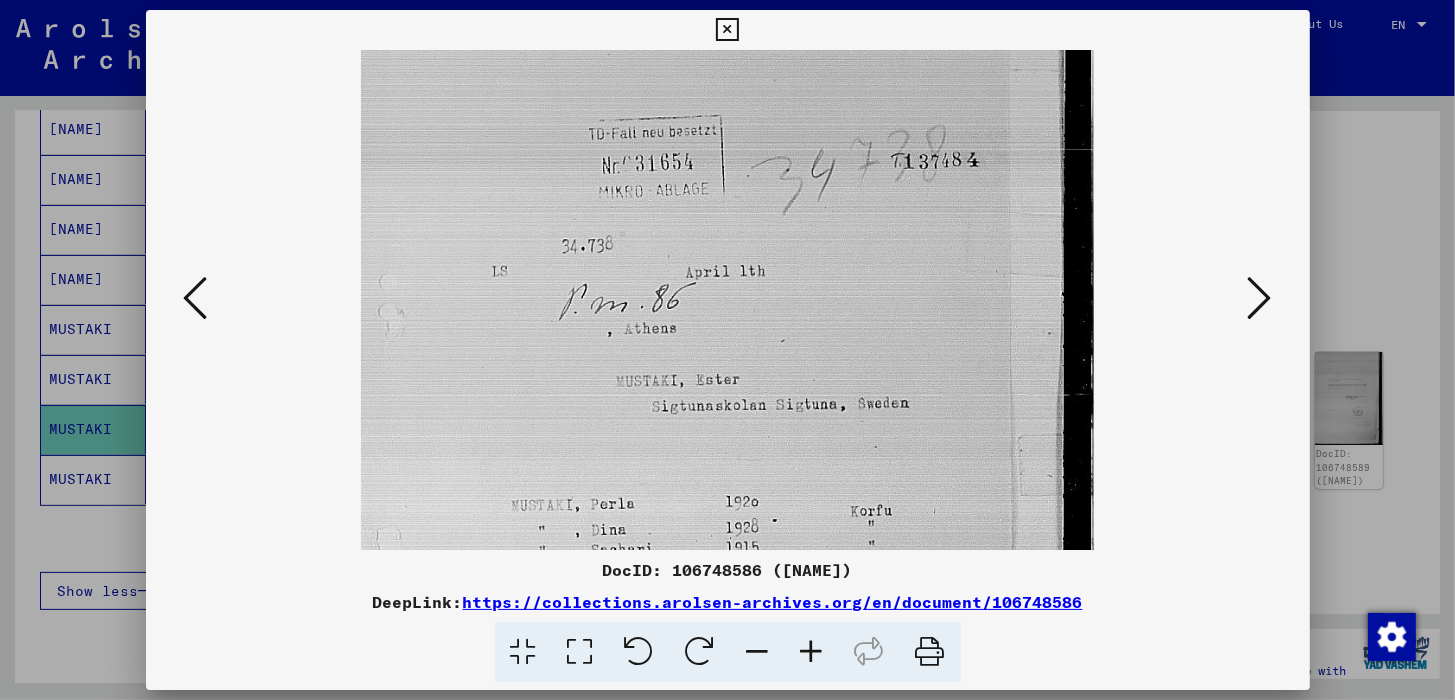 scroll, scrollTop: 95, scrollLeft: 0, axis: vertical 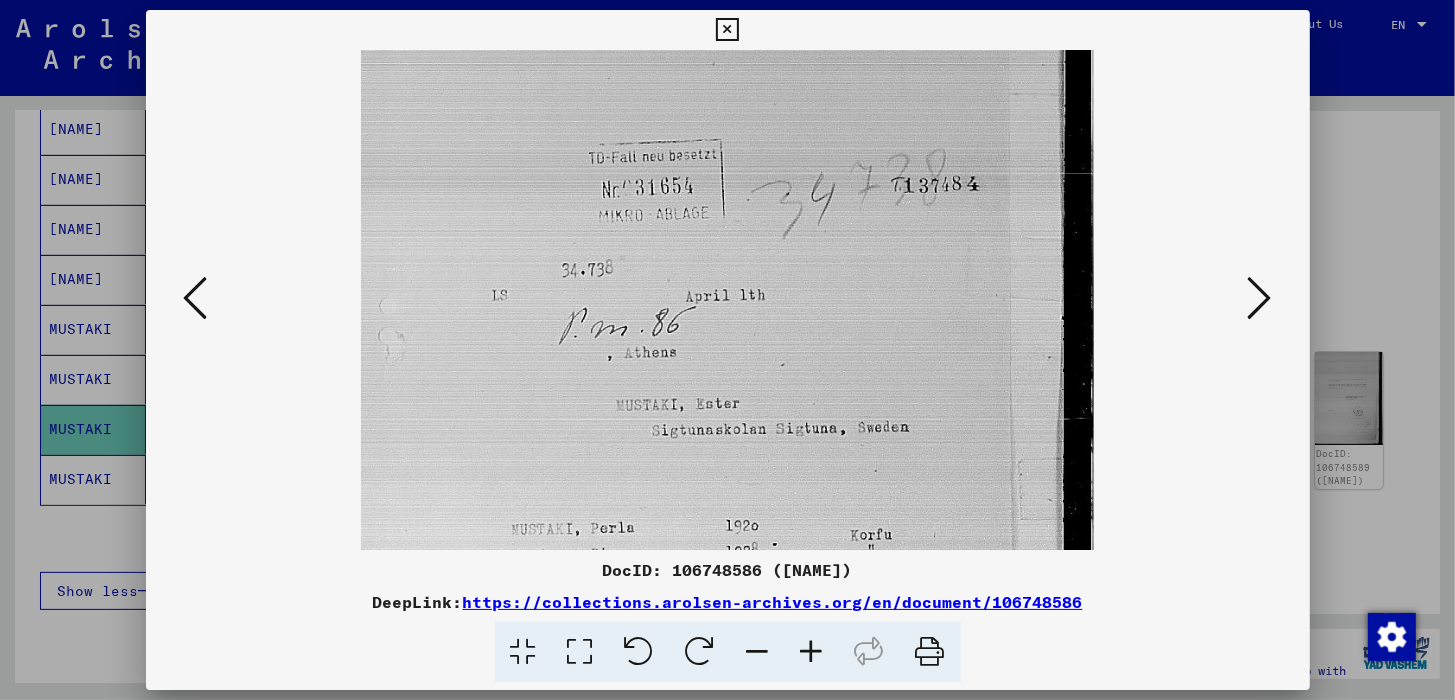drag, startPoint x: 785, startPoint y: 213, endPoint x: 773, endPoint y: 374, distance: 161.44658 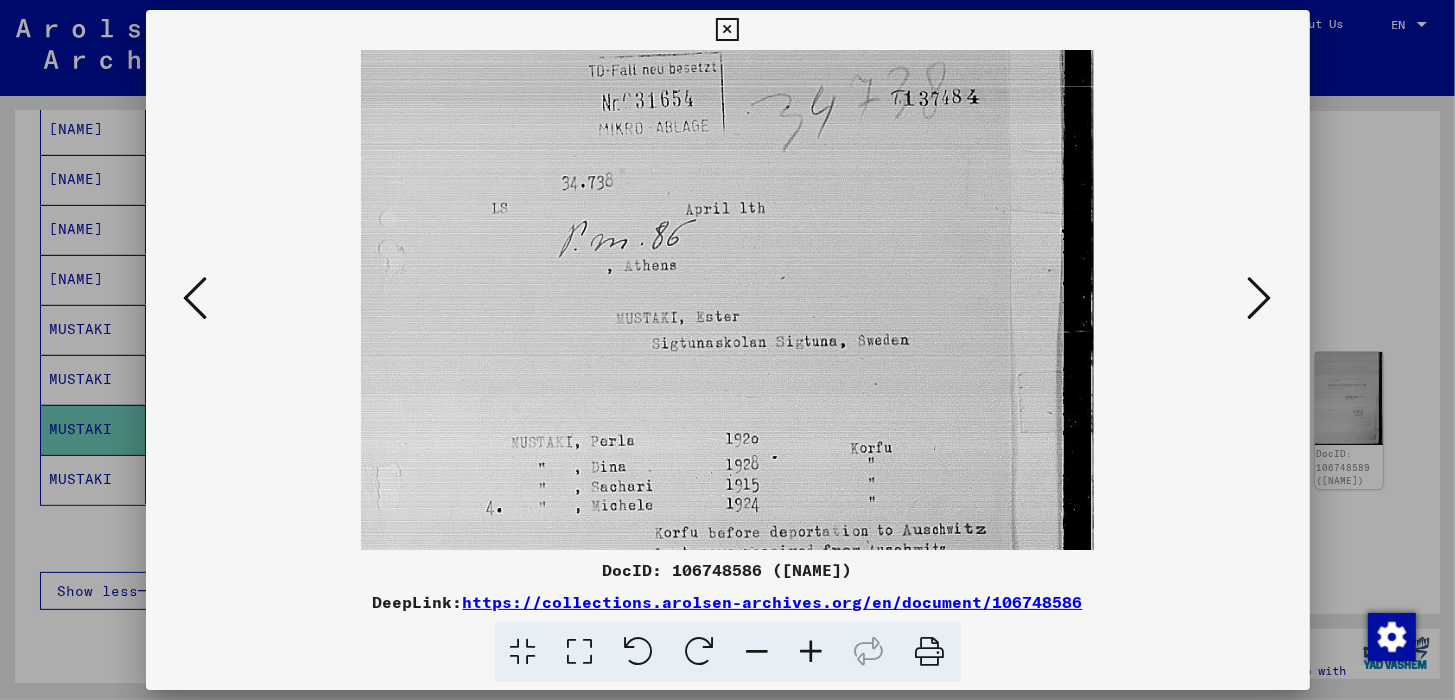drag, startPoint x: 777, startPoint y: 386, endPoint x: 783, endPoint y: 297, distance: 89.20202 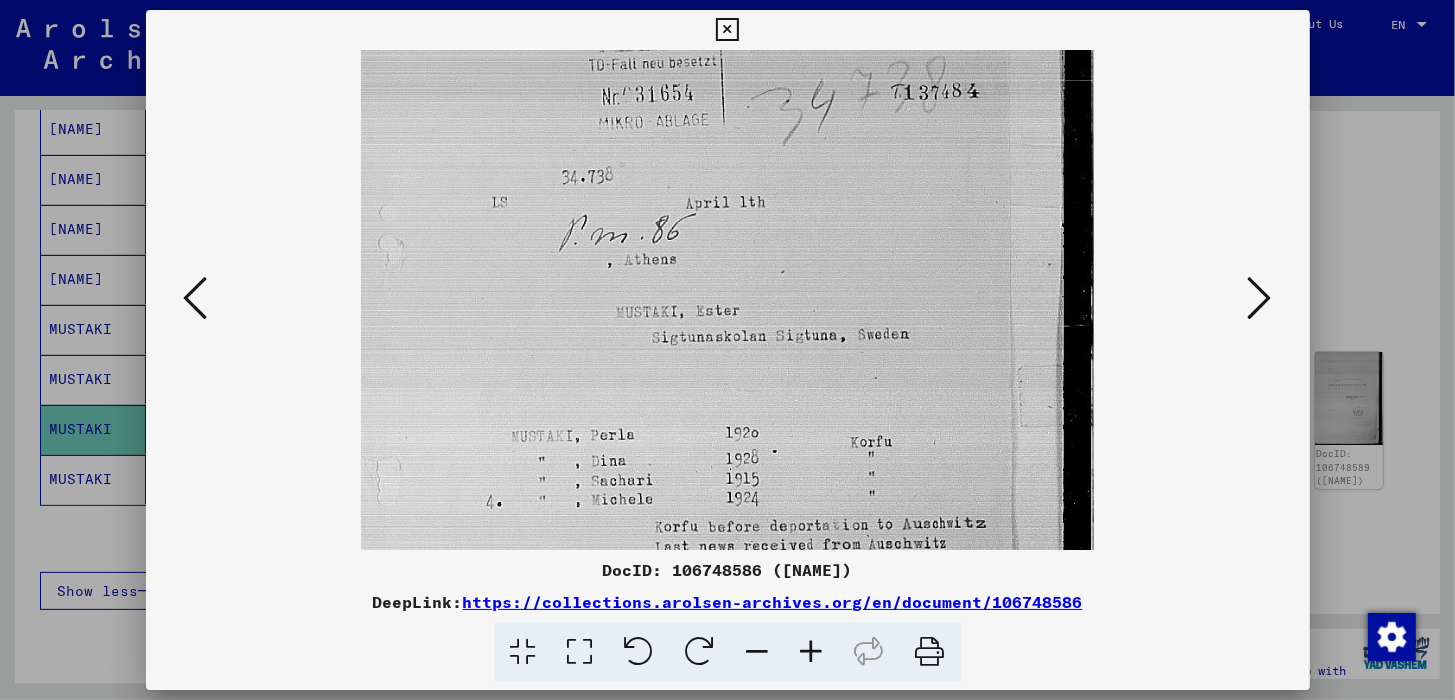scroll, scrollTop: 188, scrollLeft: 0, axis: vertical 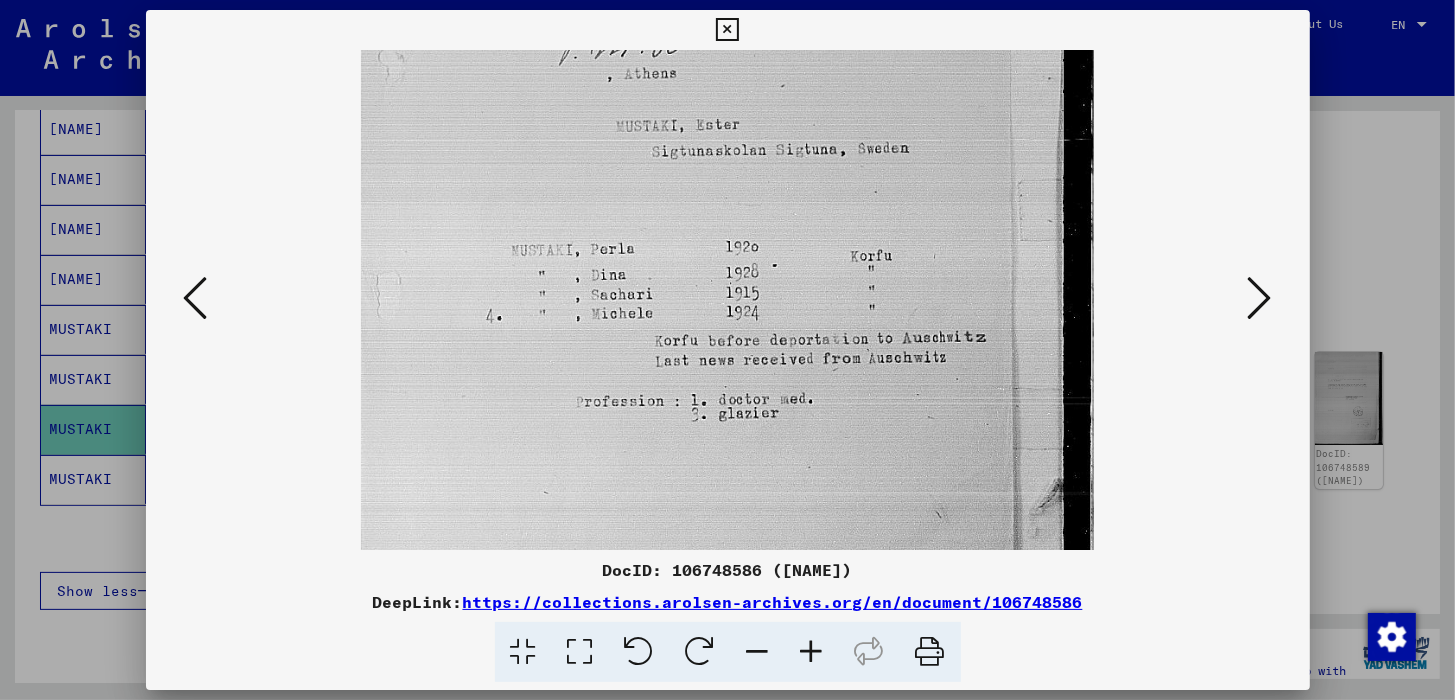 drag, startPoint x: 782, startPoint y: 398, endPoint x: 796, endPoint y: 201, distance: 197.49684 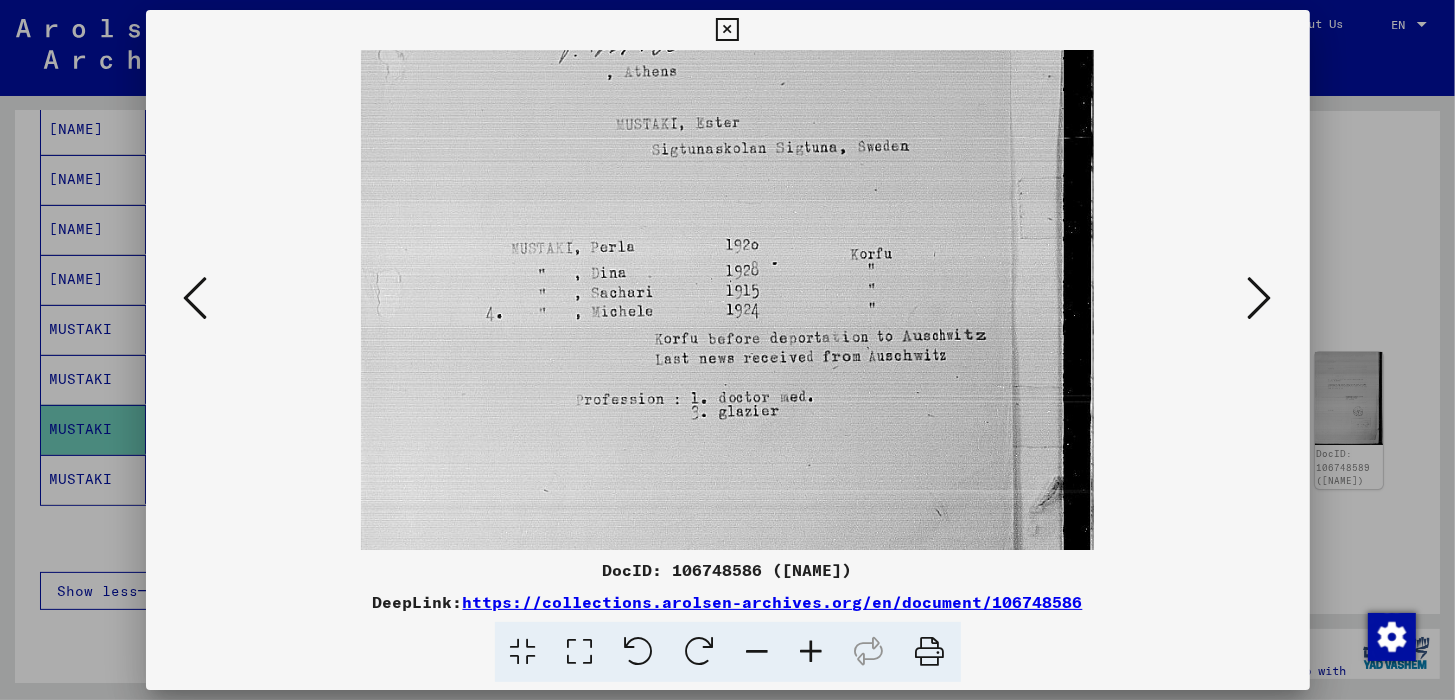 click at bounding box center [1260, 298] 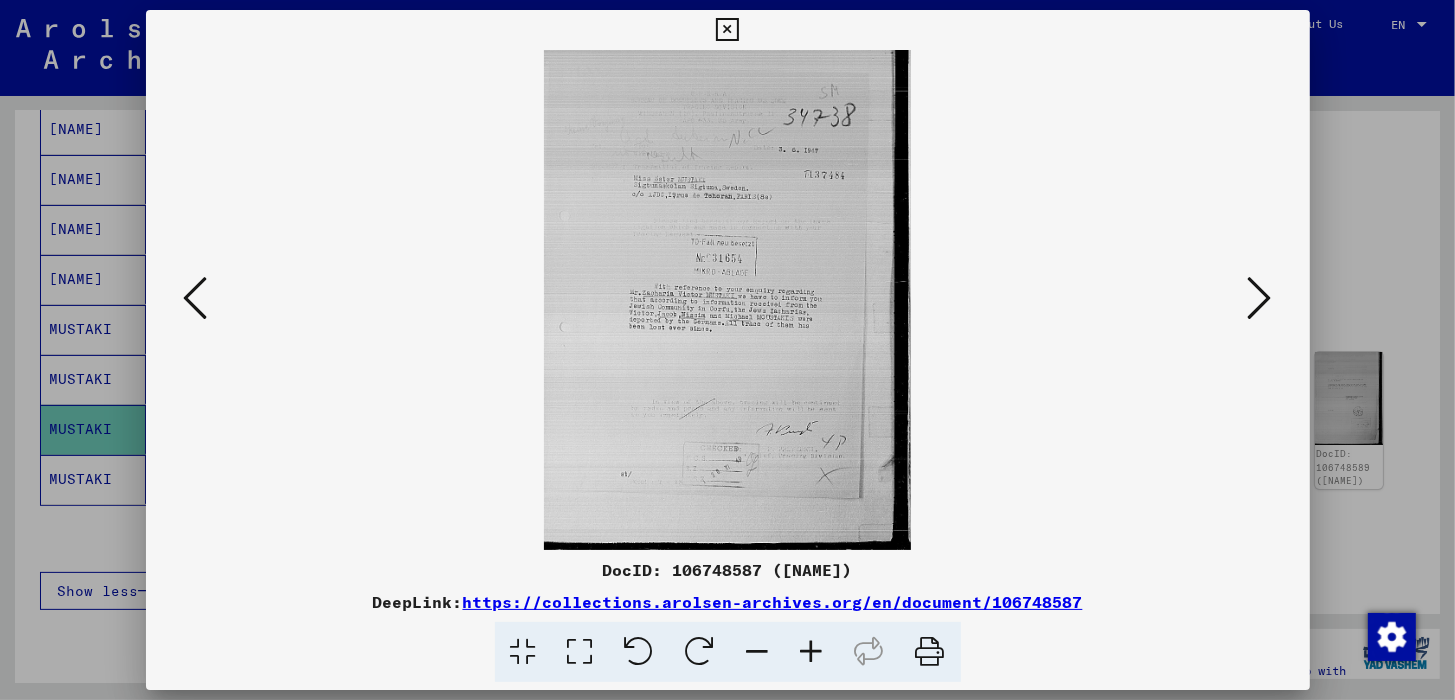 click at bounding box center (812, 652) 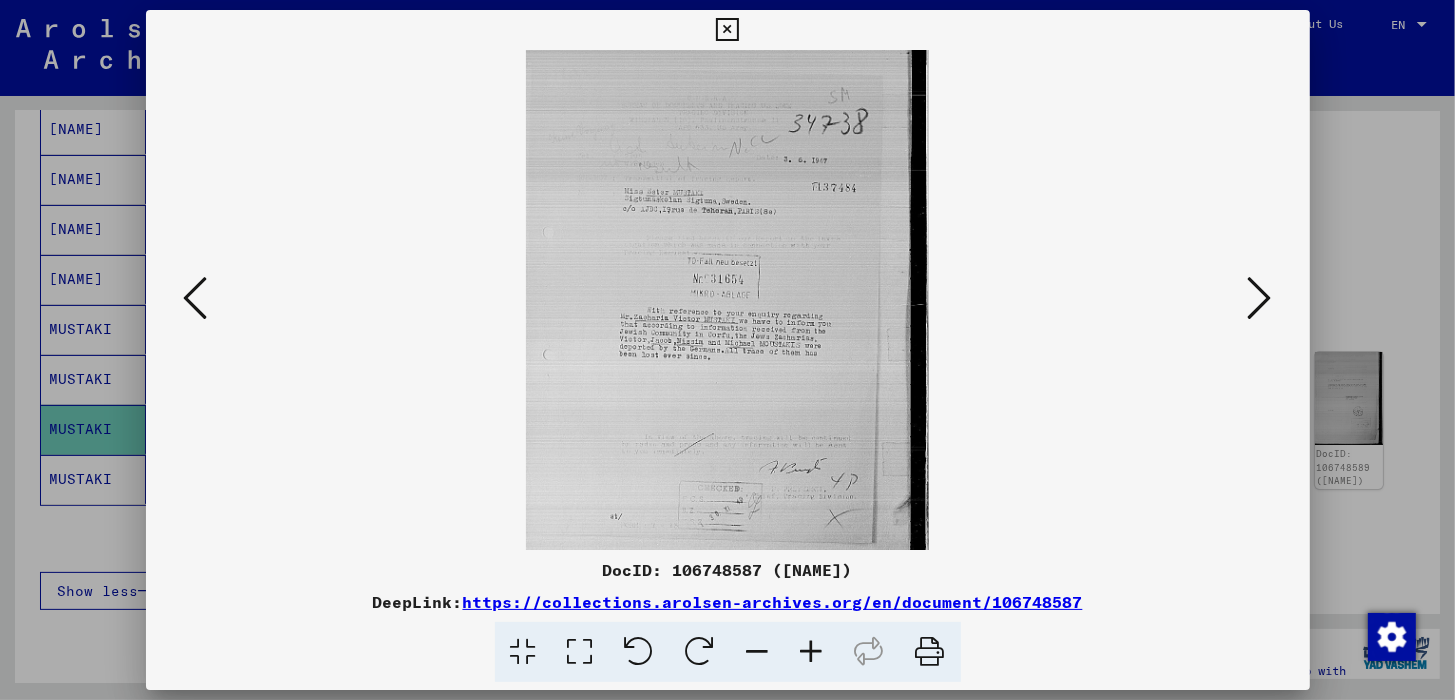 click at bounding box center [812, 652] 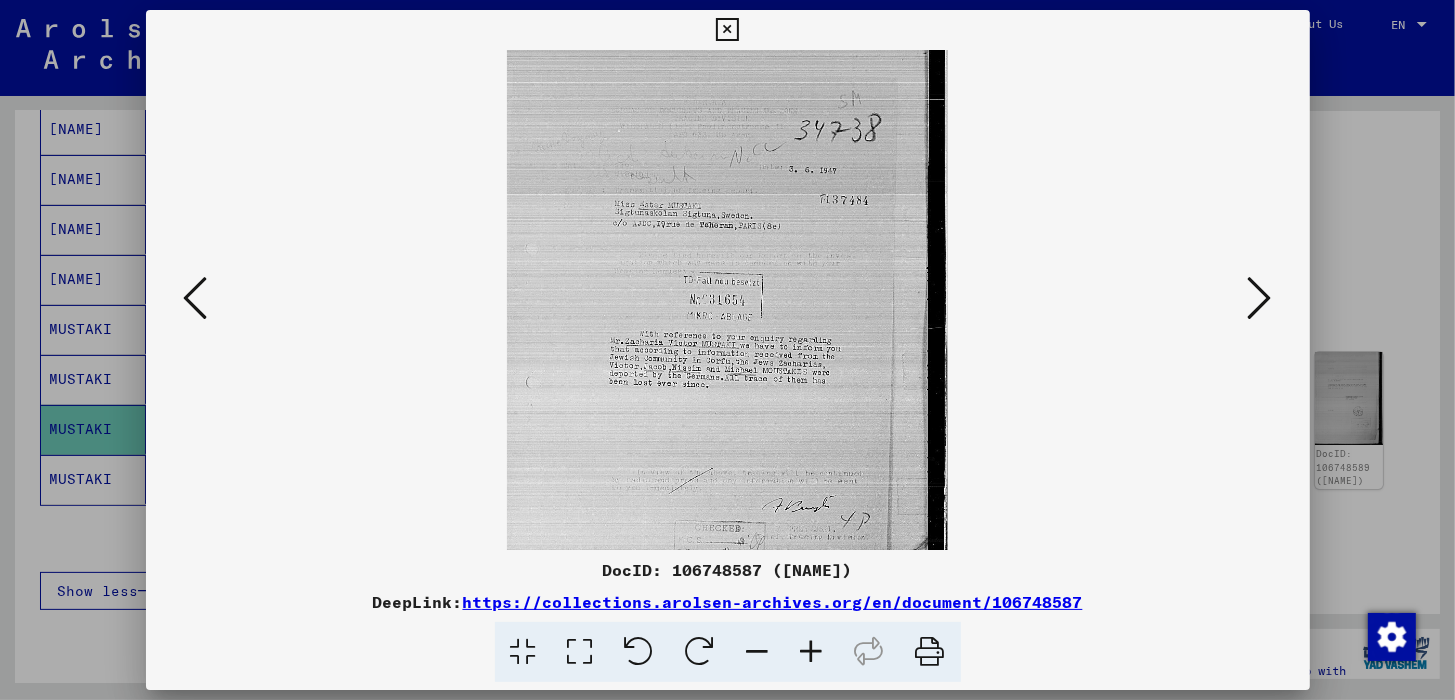 click at bounding box center [812, 652] 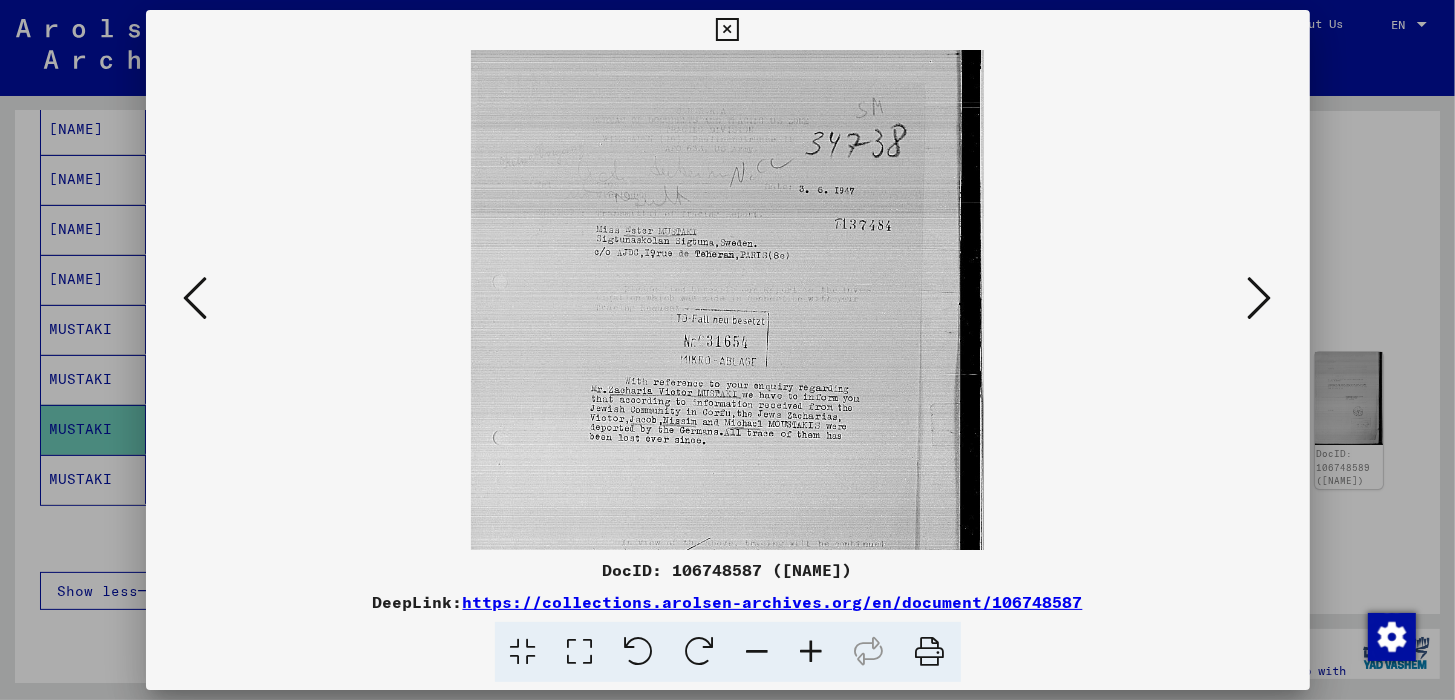 click at bounding box center (812, 652) 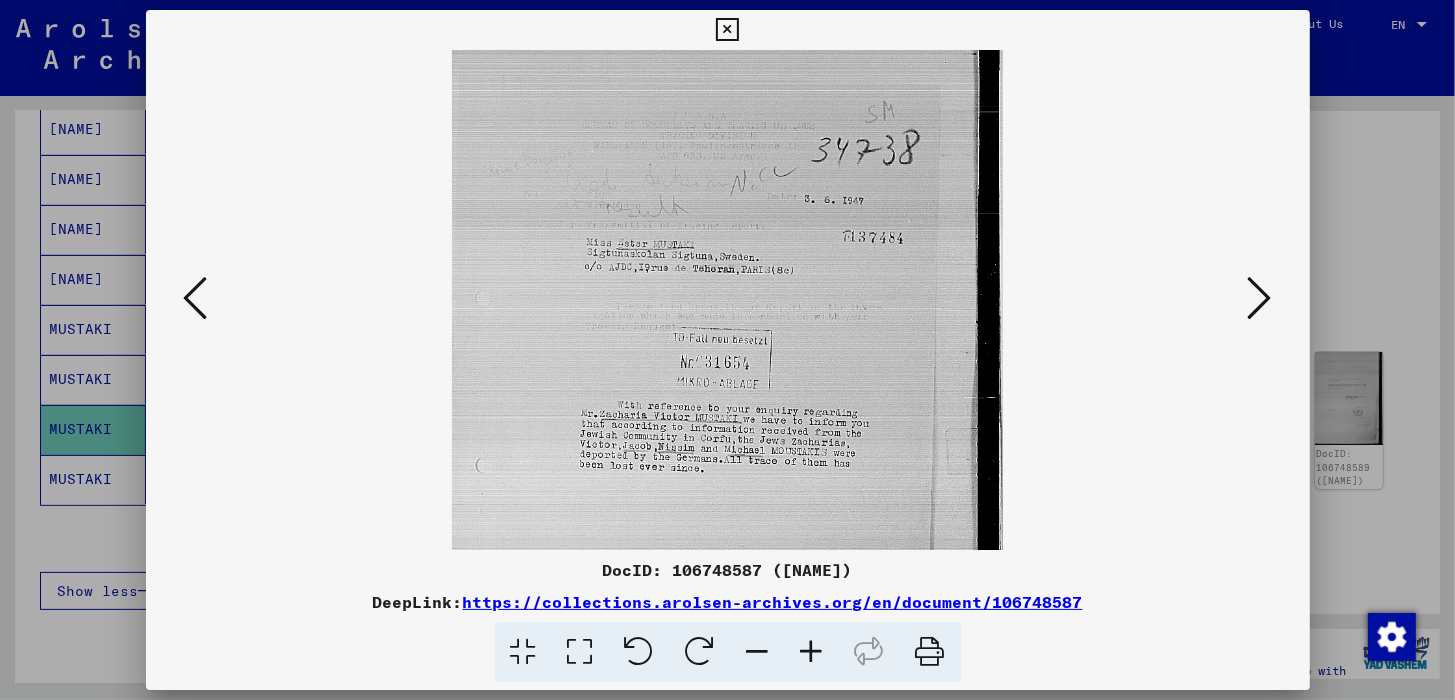 click at bounding box center (812, 652) 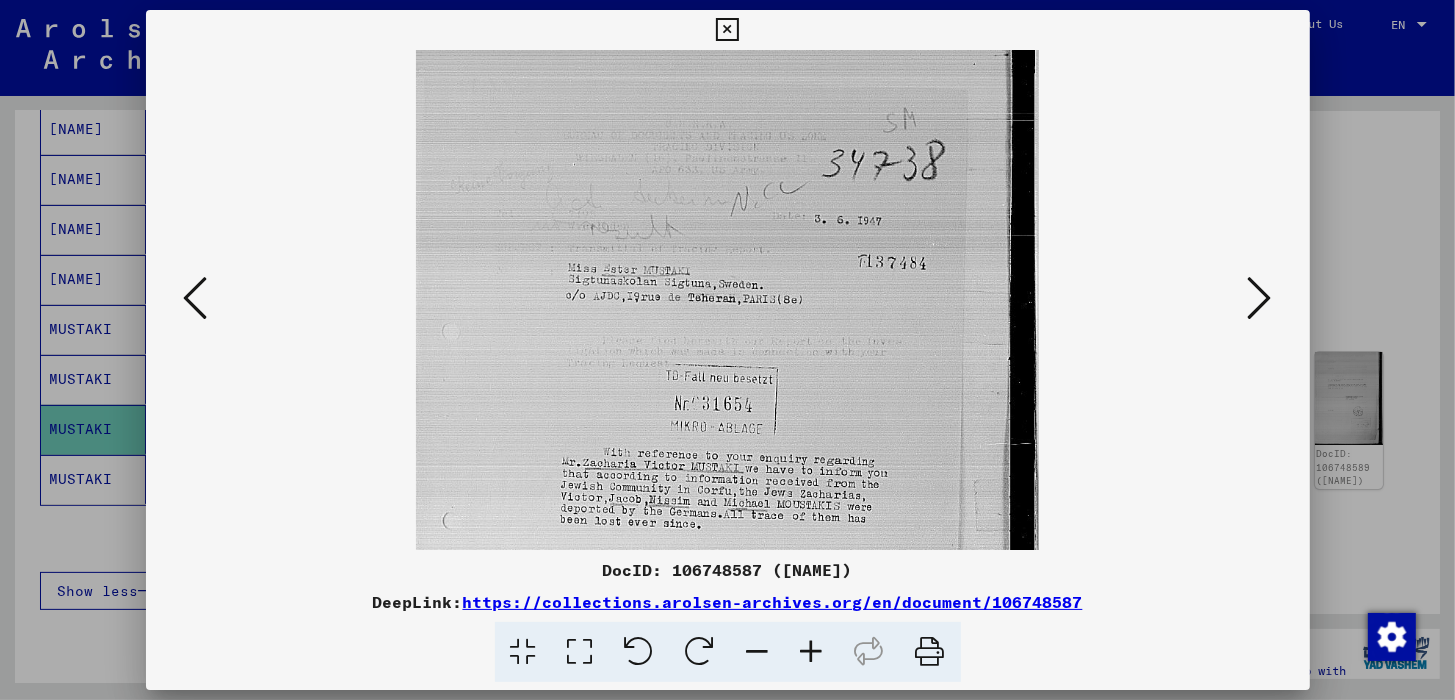 click at bounding box center (812, 652) 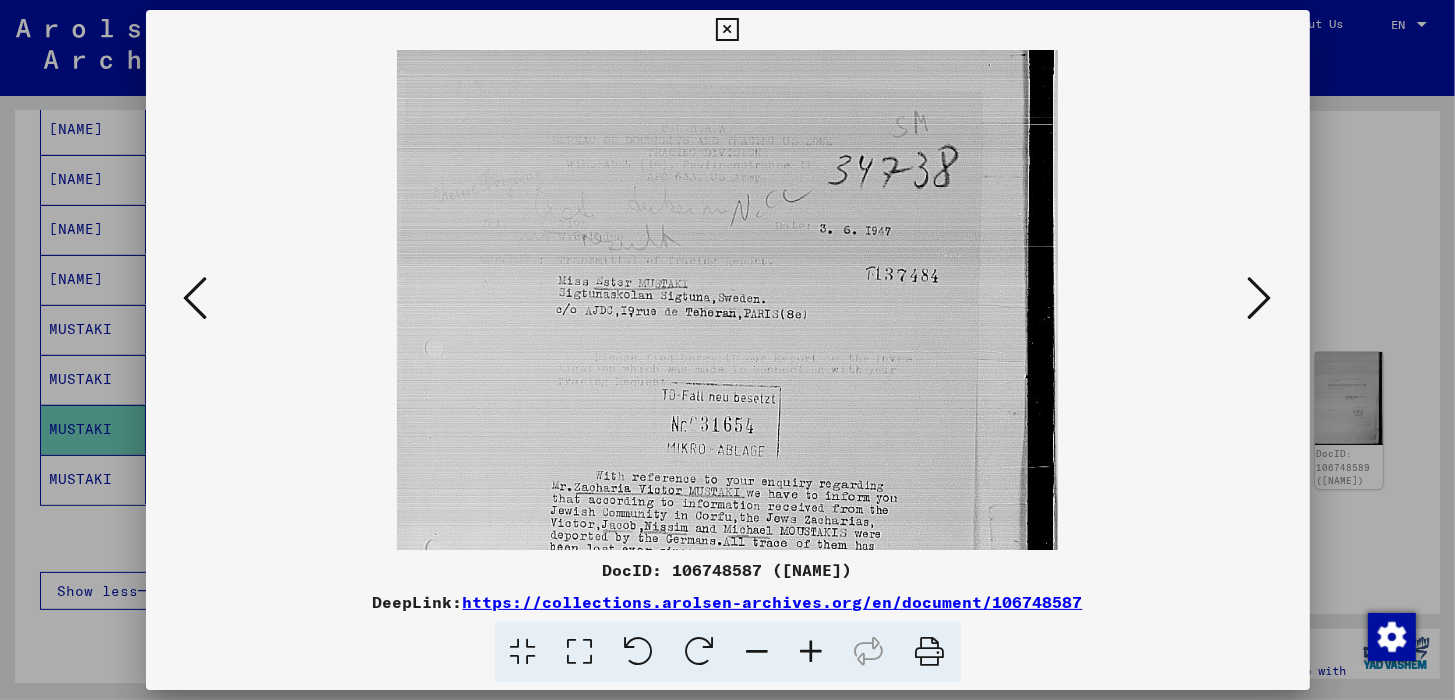 click at bounding box center [812, 652] 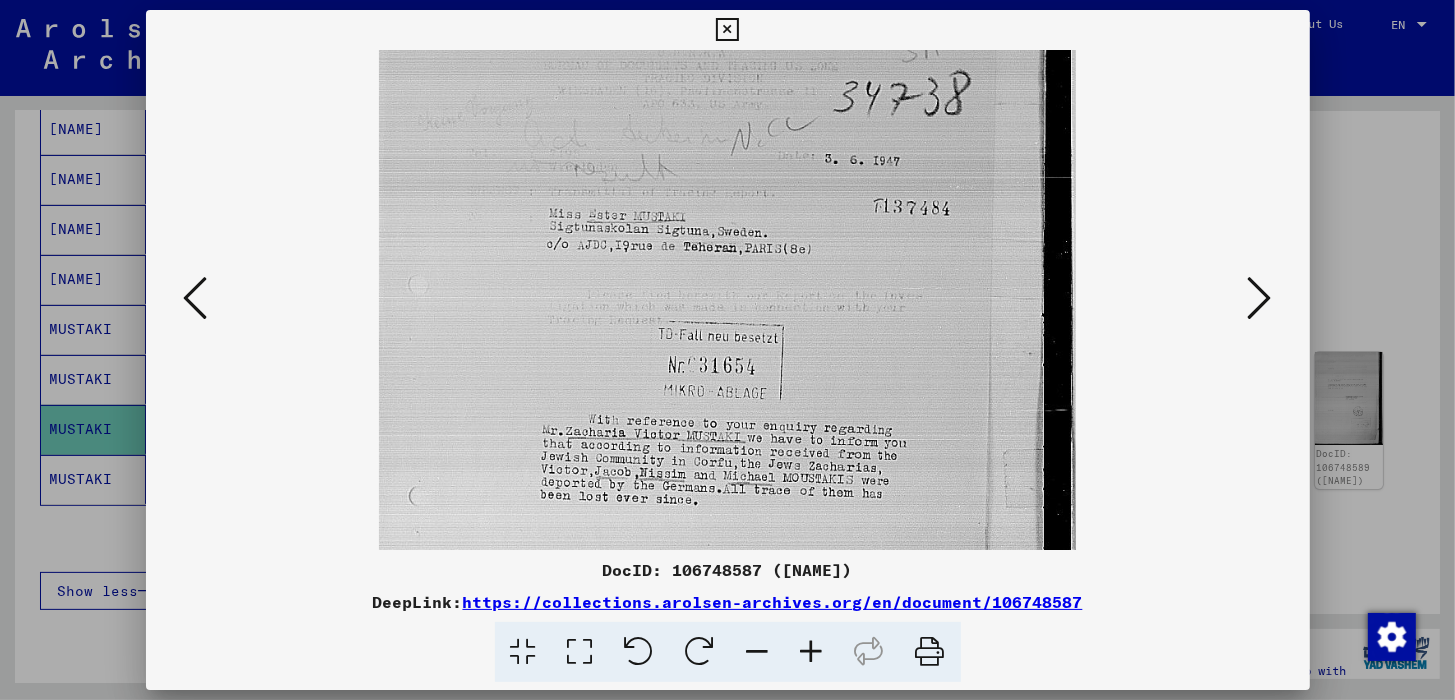 scroll, scrollTop: 83, scrollLeft: 0, axis: vertical 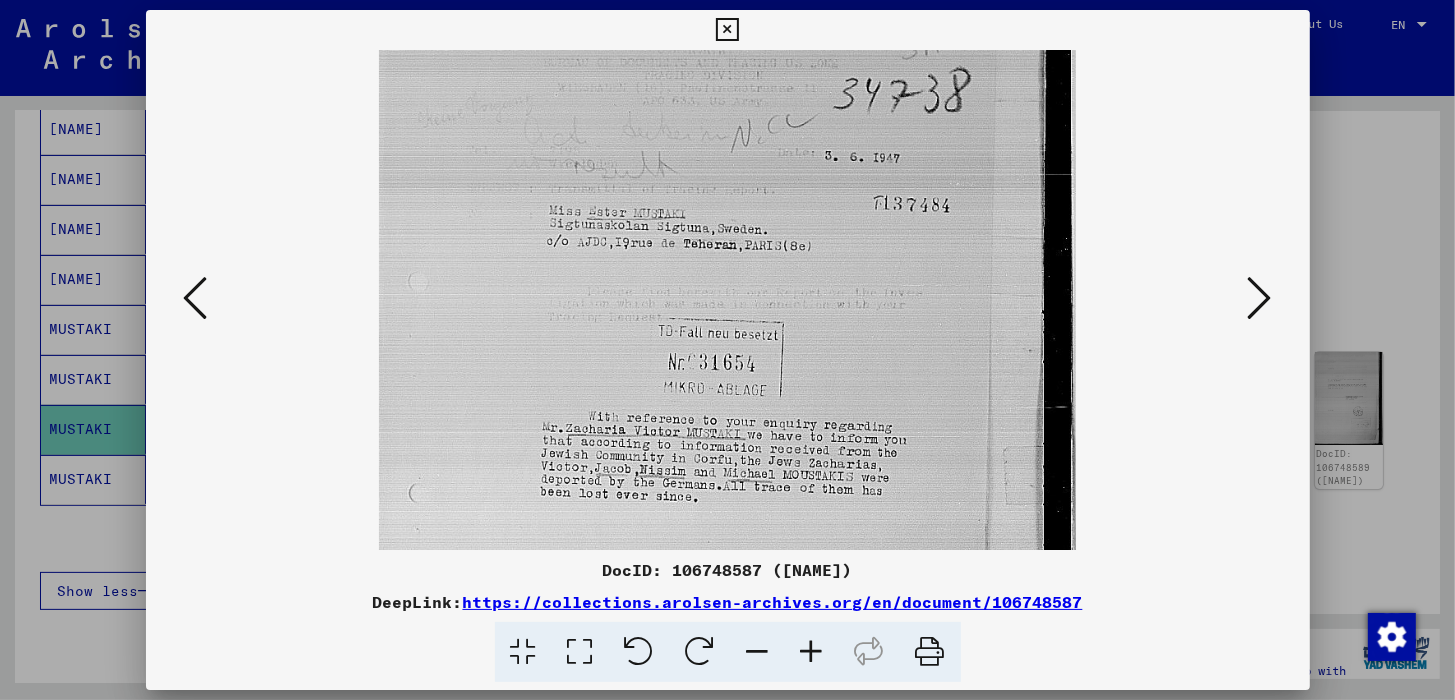 drag, startPoint x: 840, startPoint y: 473, endPoint x: 837, endPoint y: 383, distance: 90.04999 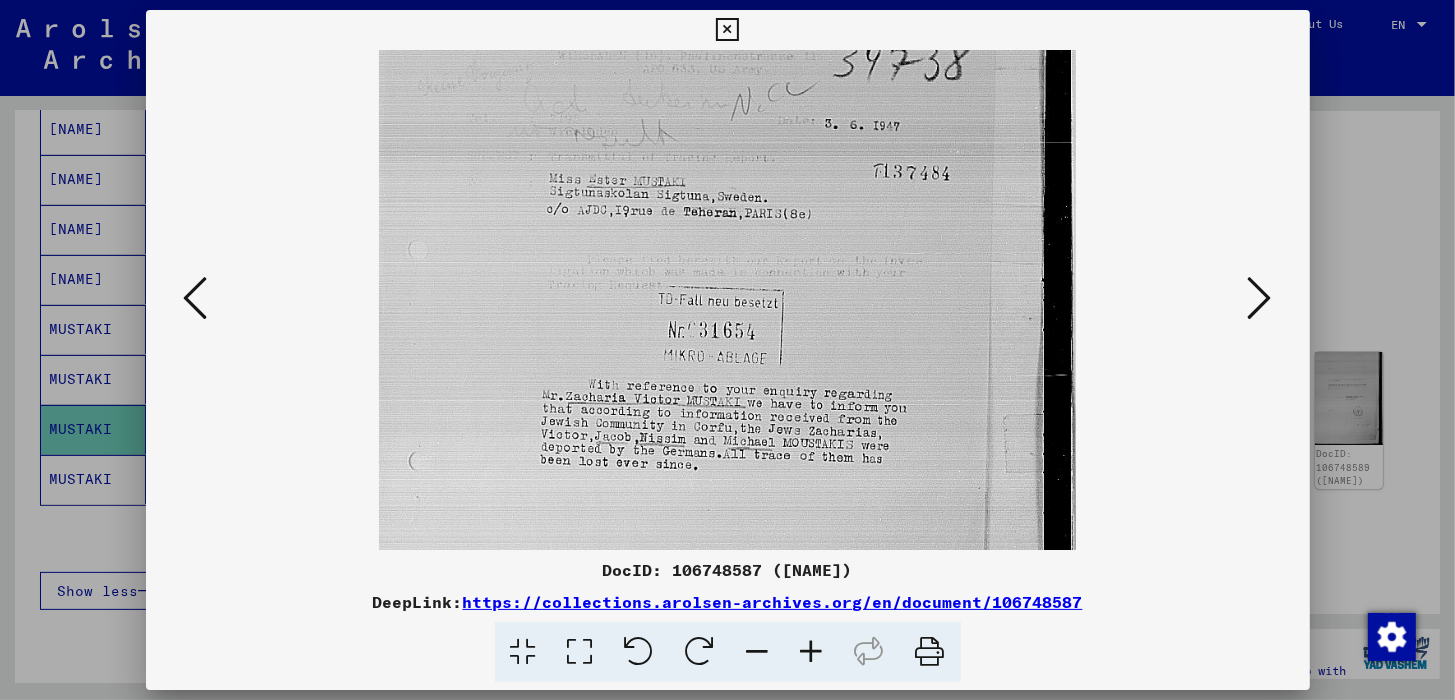 scroll, scrollTop: 147, scrollLeft: 0, axis: vertical 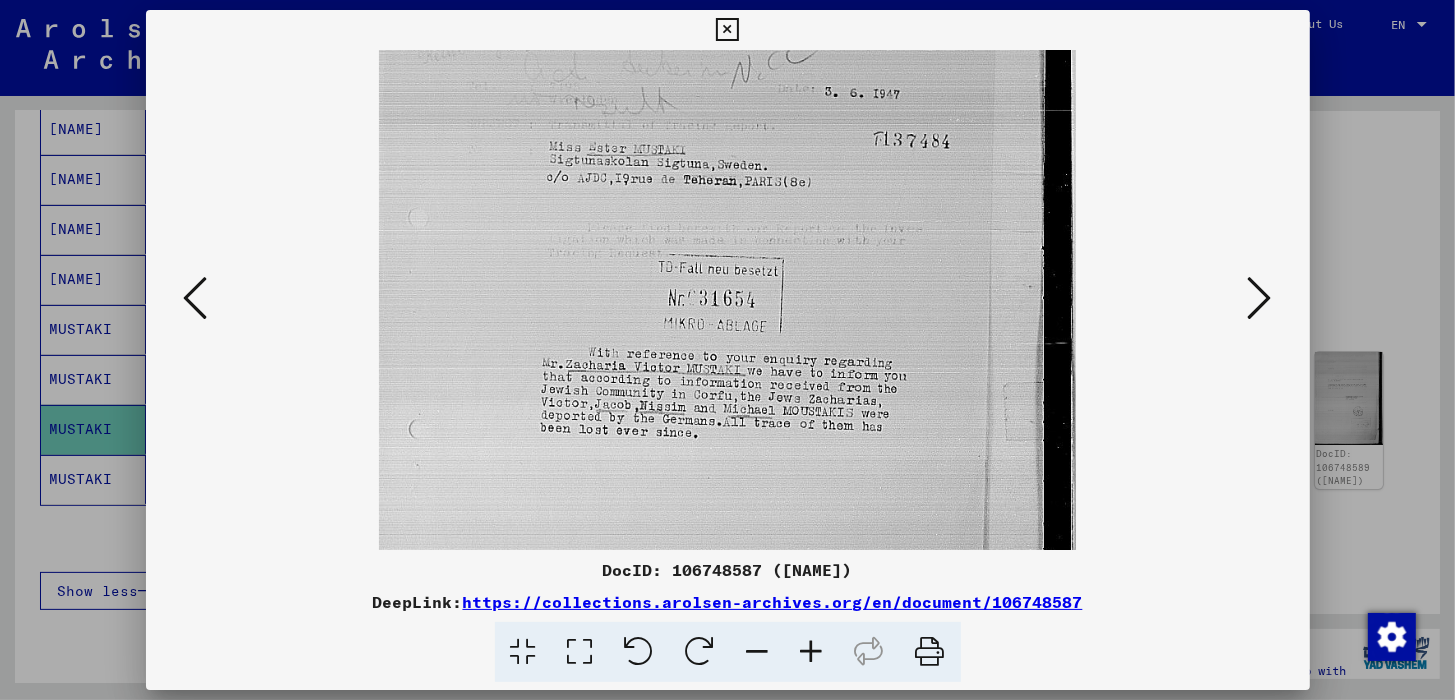 drag, startPoint x: 879, startPoint y: 416, endPoint x: 878, endPoint y: 352, distance: 64.00781 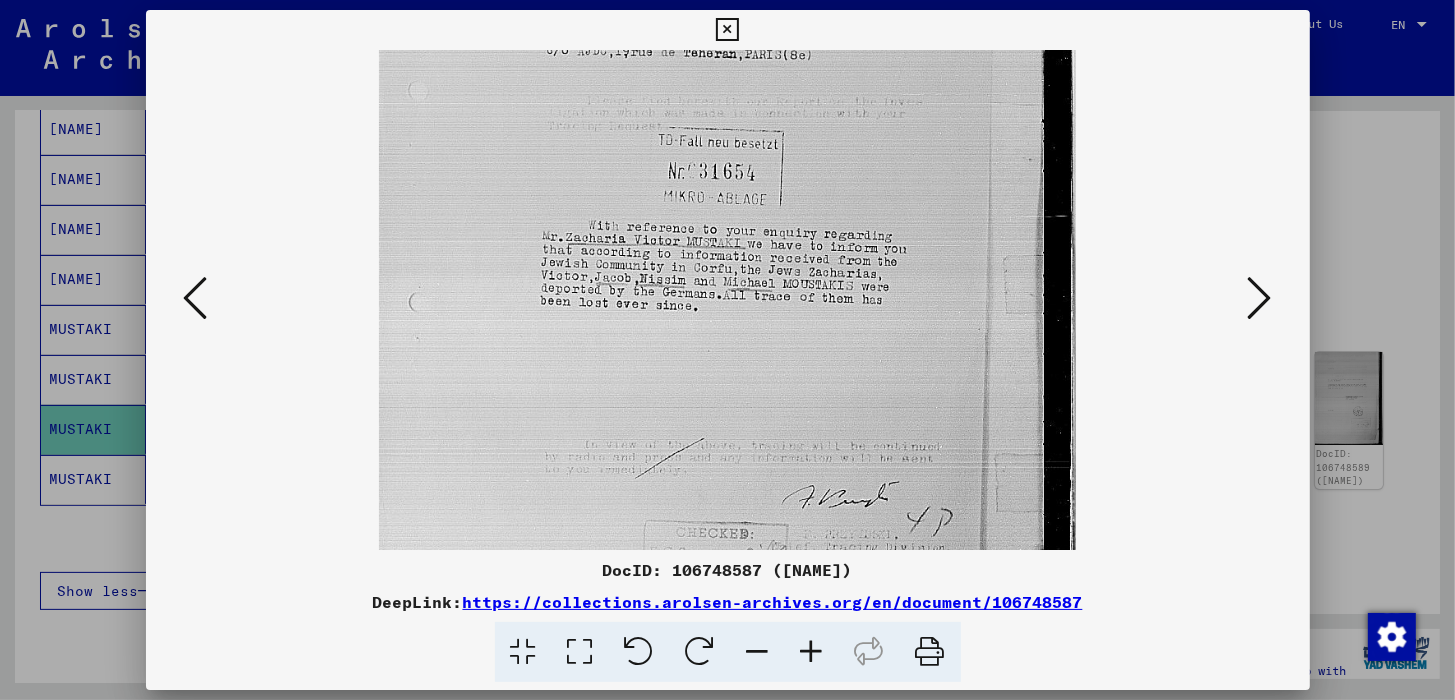scroll, scrollTop: 249, scrollLeft: 0, axis: vertical 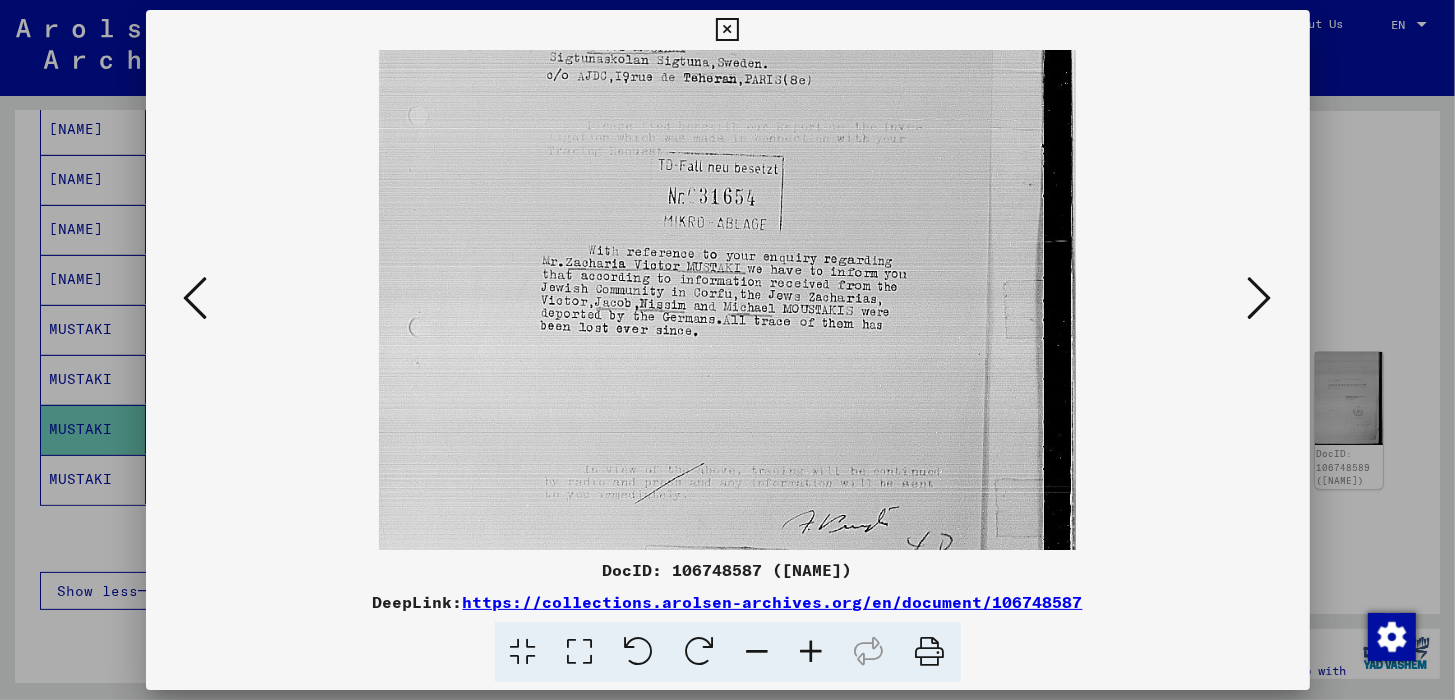 drag, startPoint x: 853, startPoint y: 382, endPoint x: 852, endPoint y: 281, distance: 101.00495 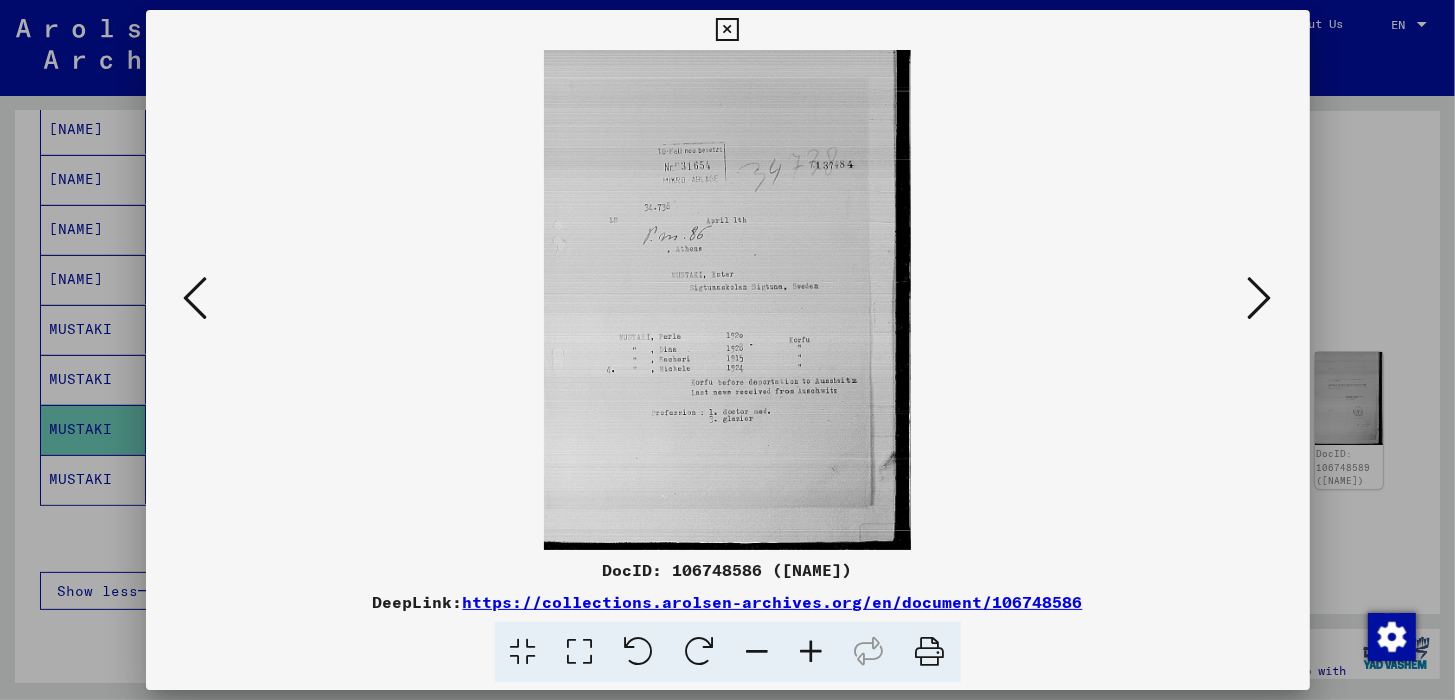 scroll, scrollTop: 0, scrollLeft: 0, axis: both 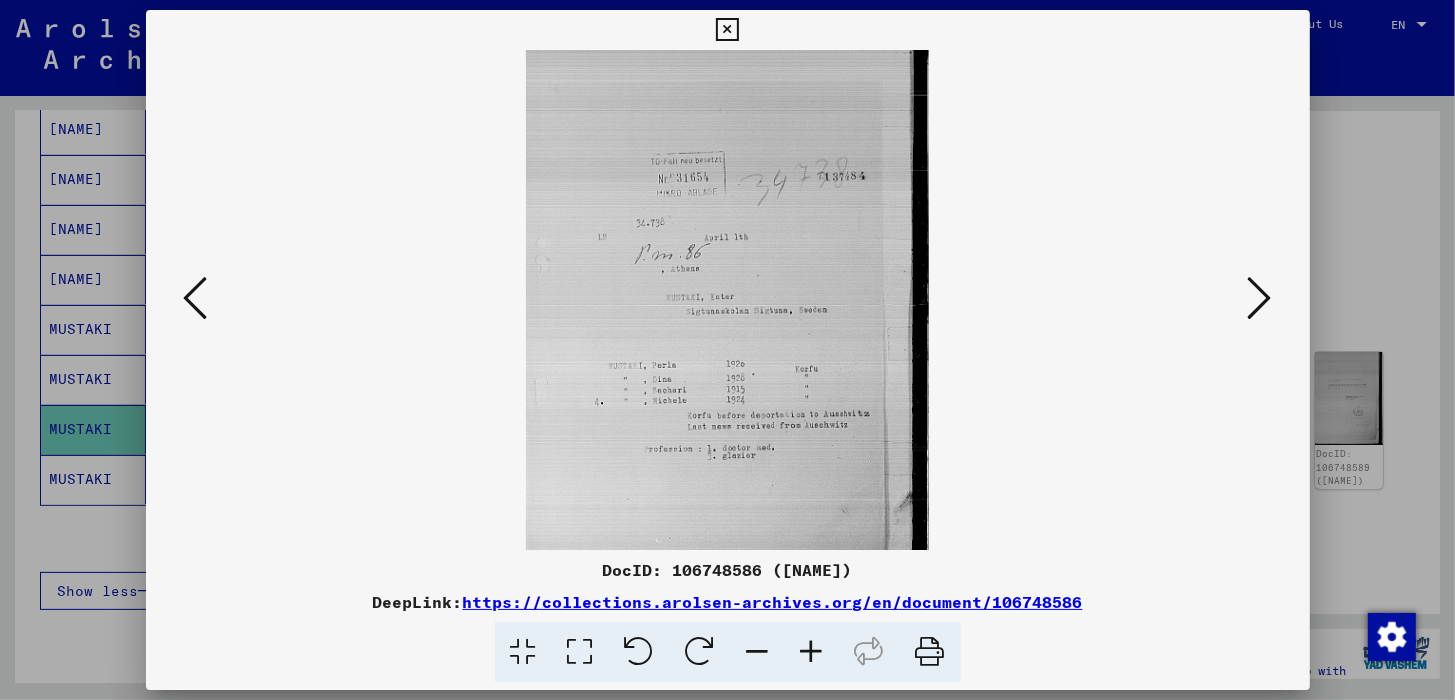 click at bounding box center (812, 652) 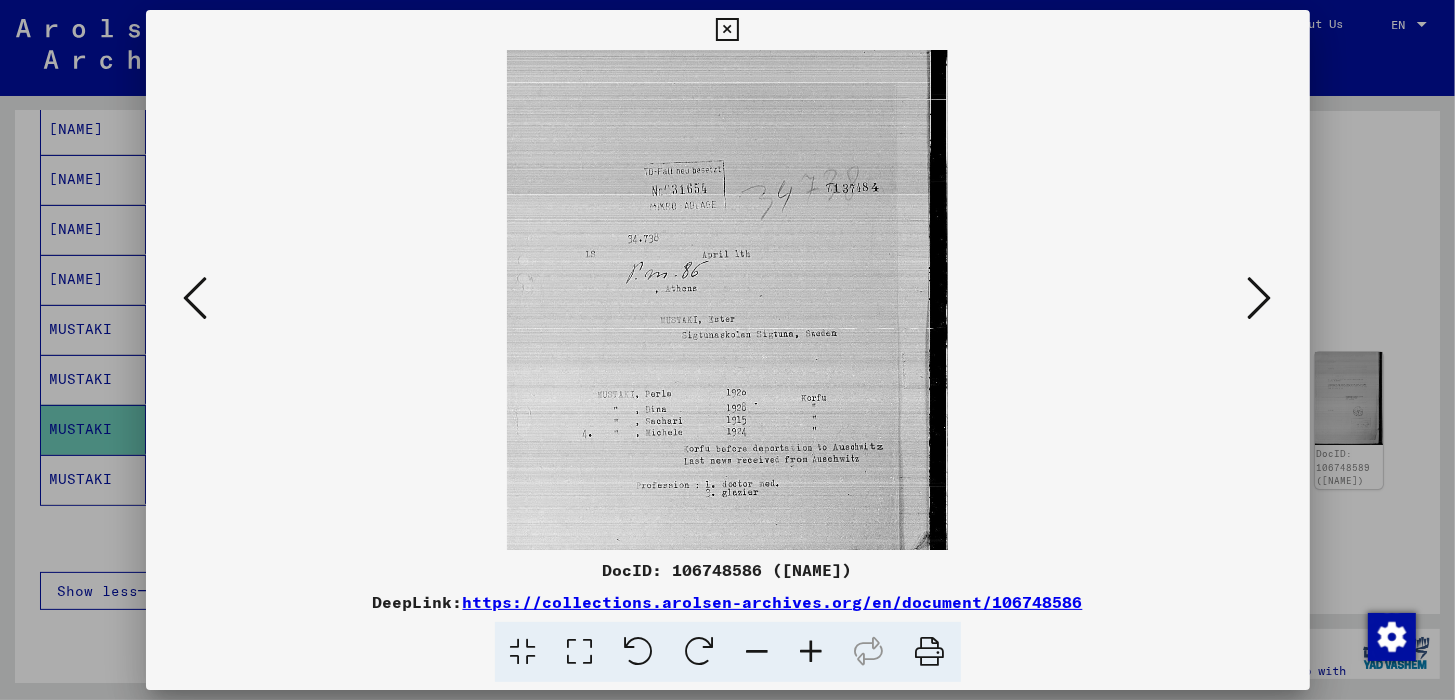 click at bounding box center (812, 652) 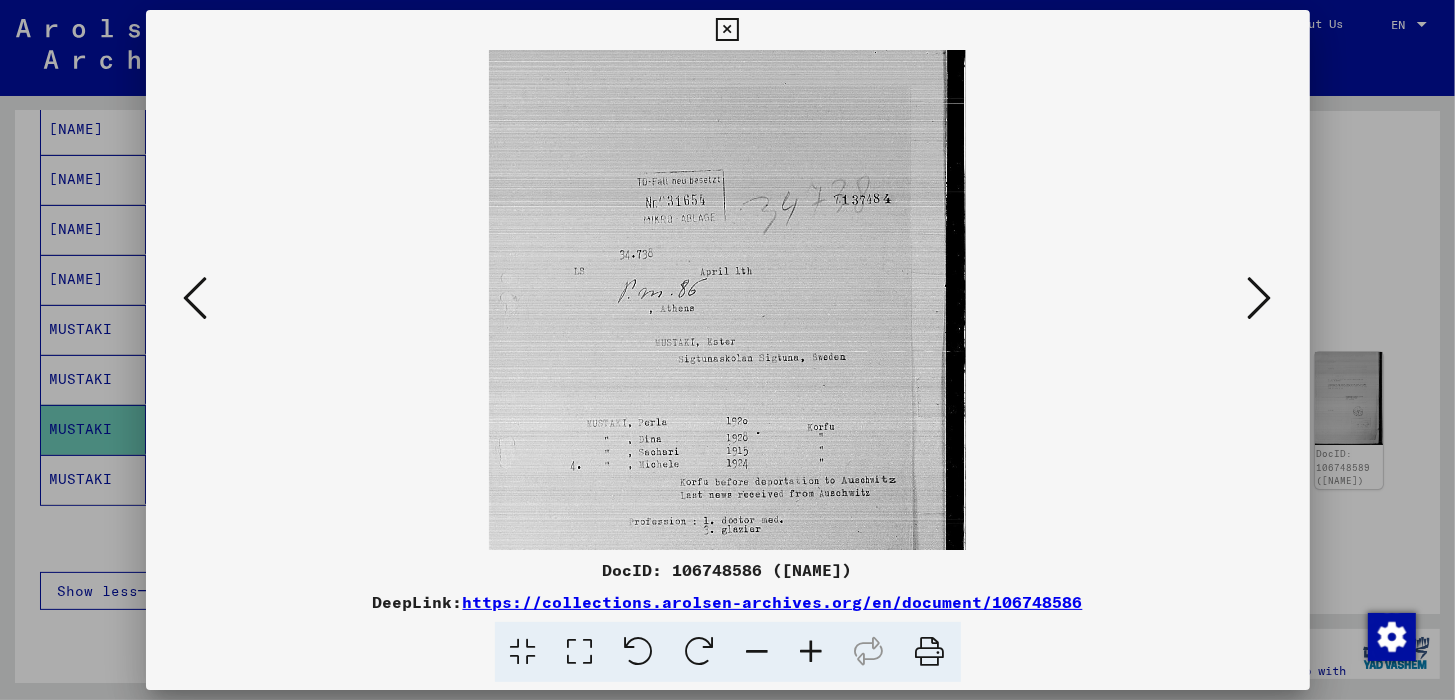 click at bounding box center [812, 652] 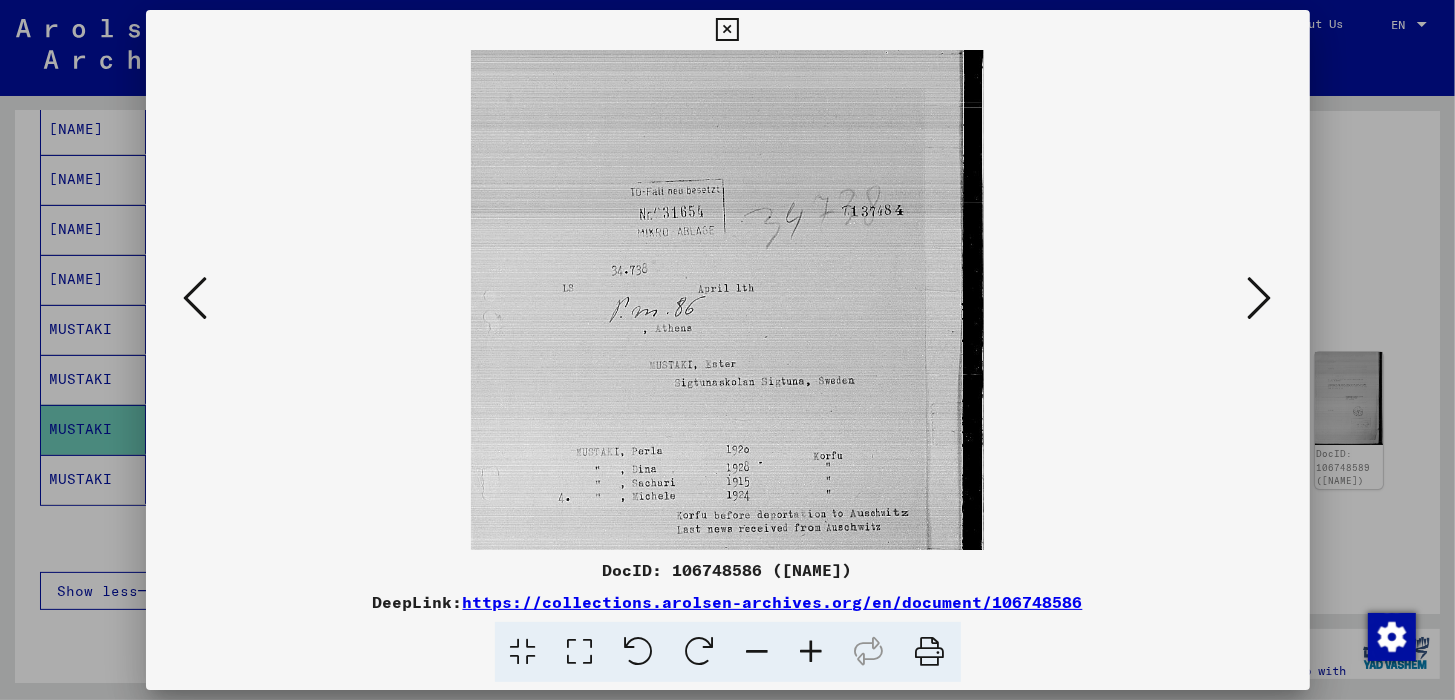 click at bounding box center (812, 652) 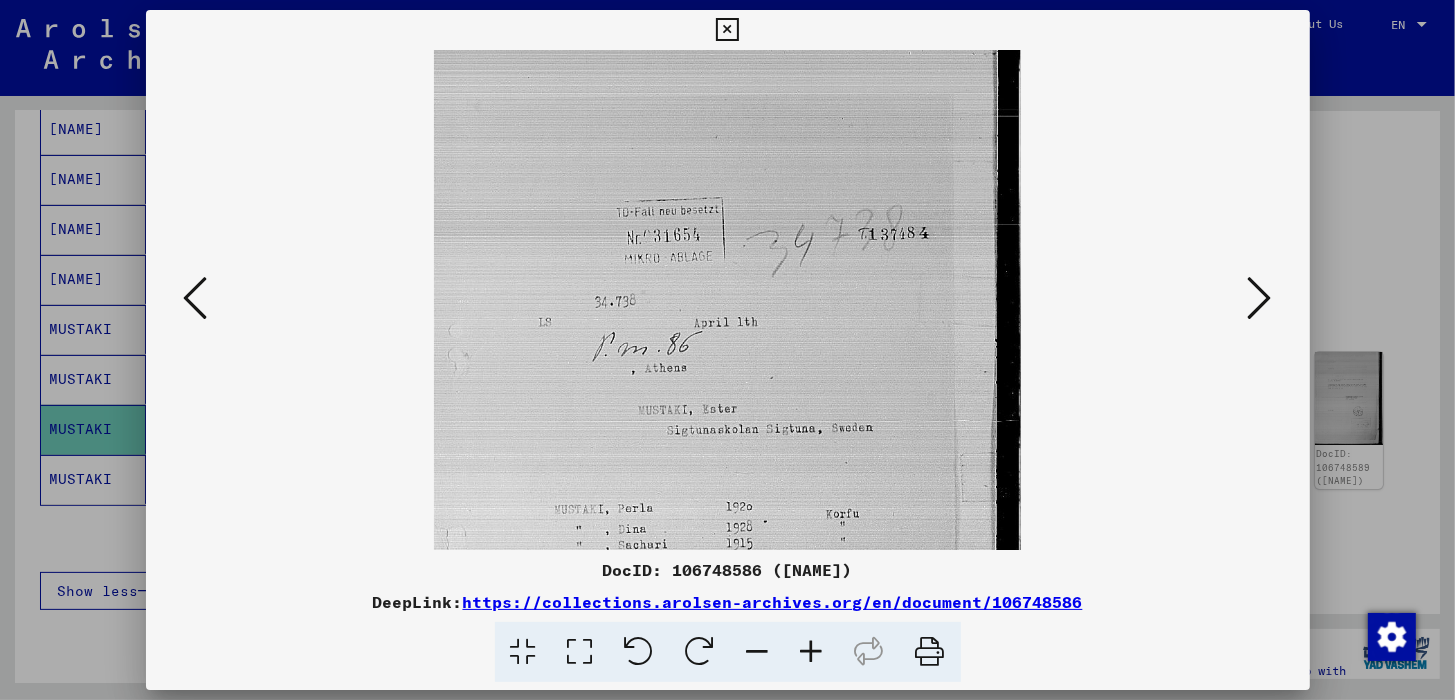 click at bounding box center (1260, 298) 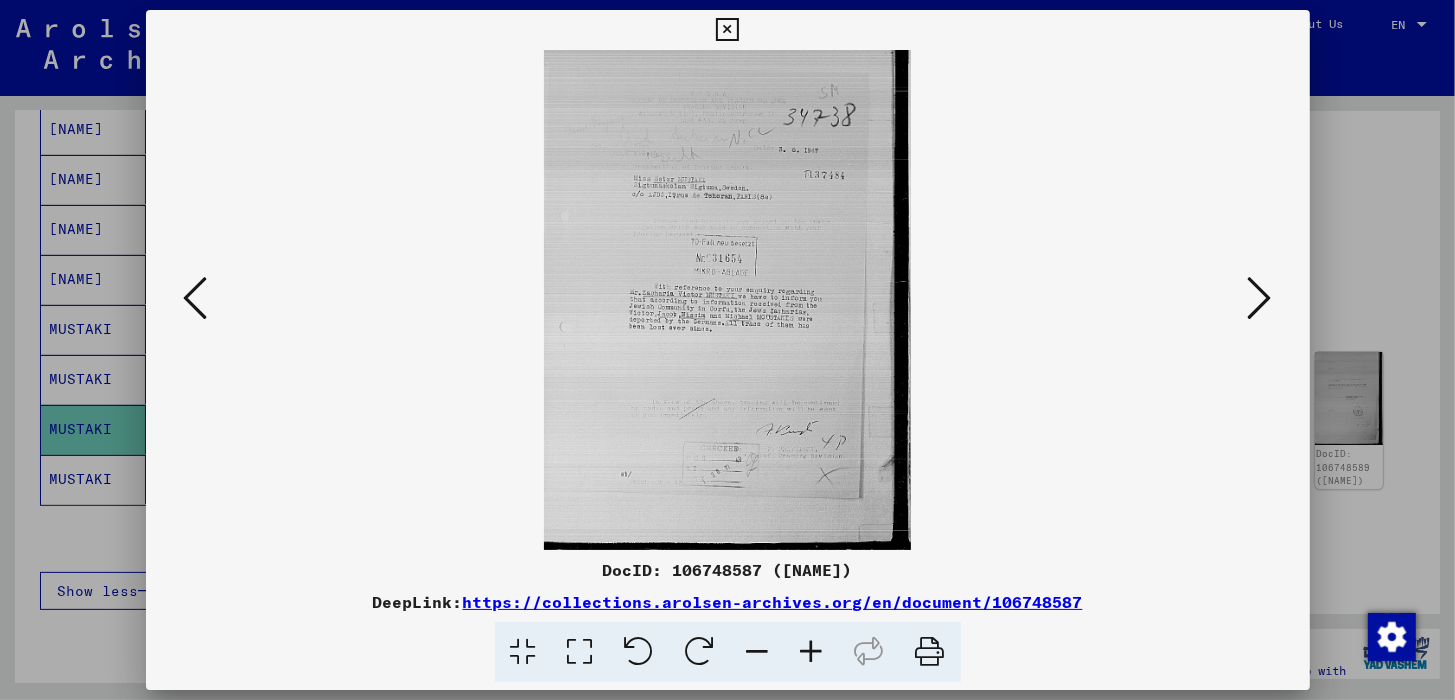 click at bounding box center (1260, 298) 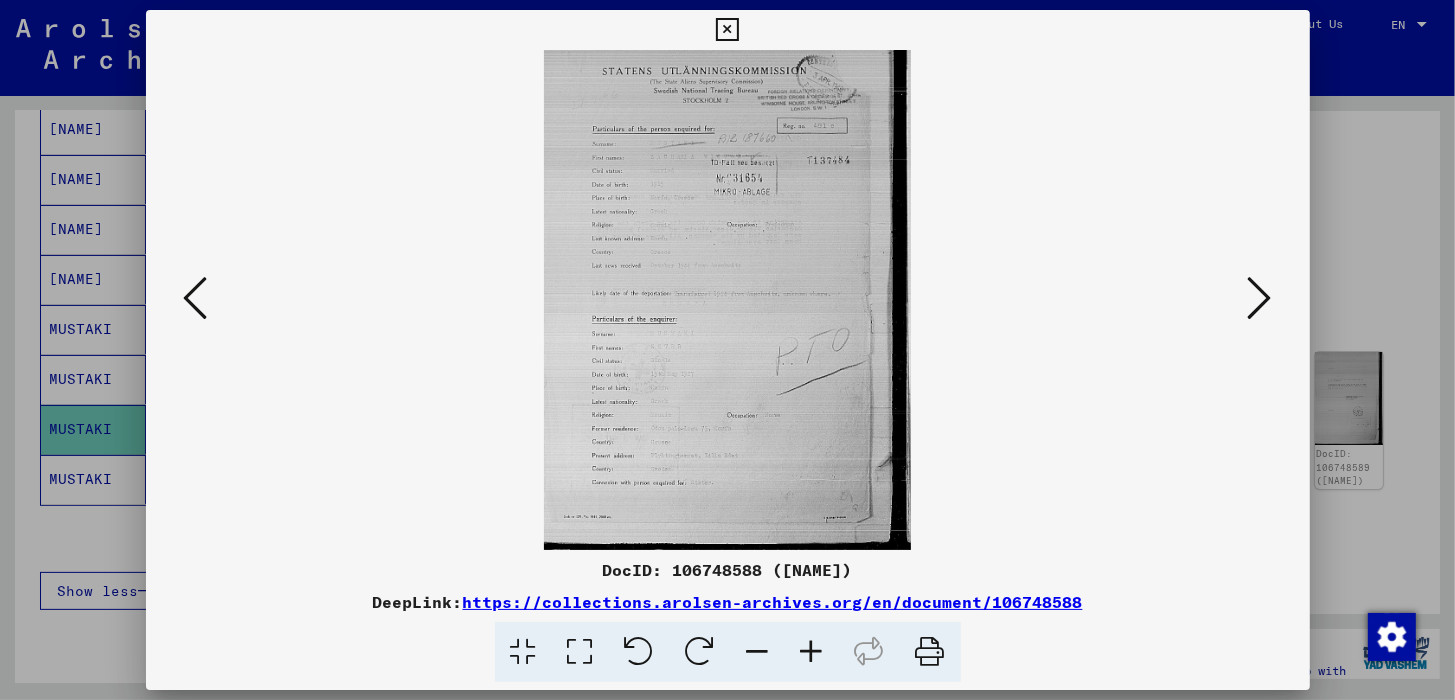 click at bounding box center (812, 652) 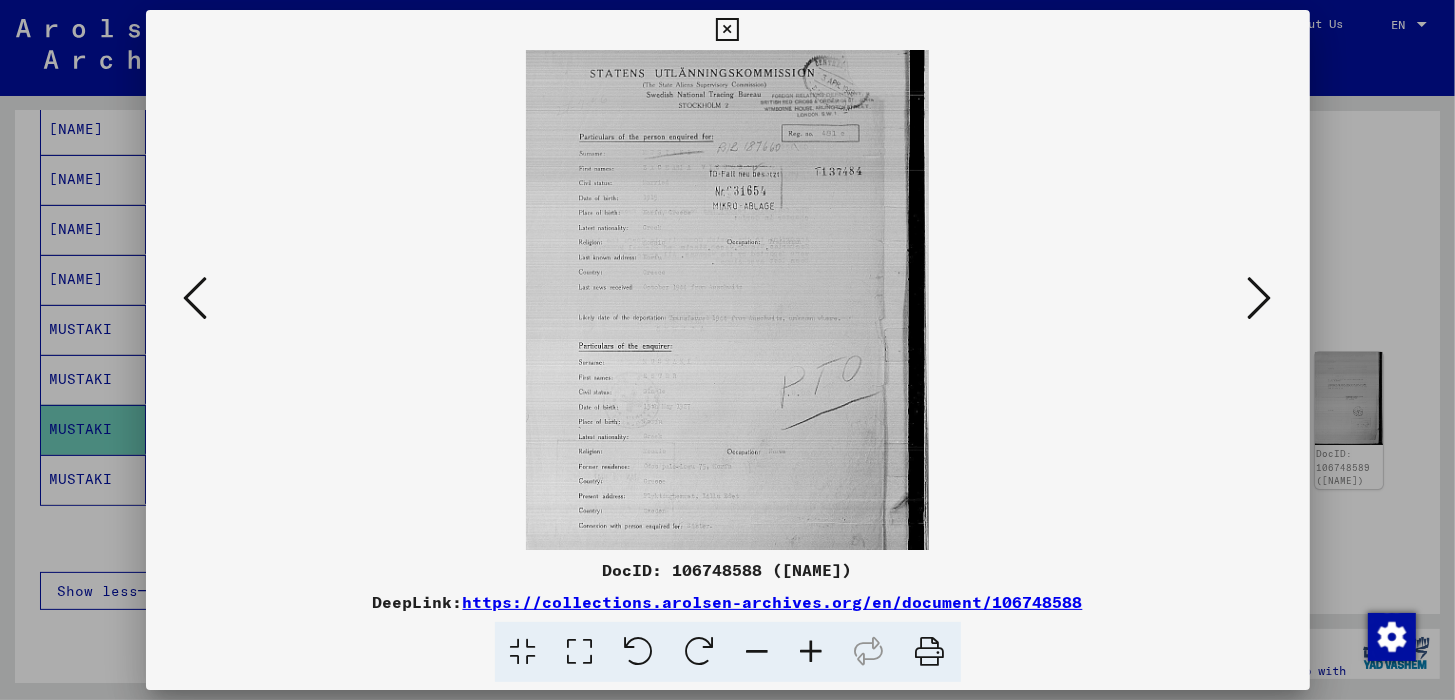 click at bounding box center (812, 652) 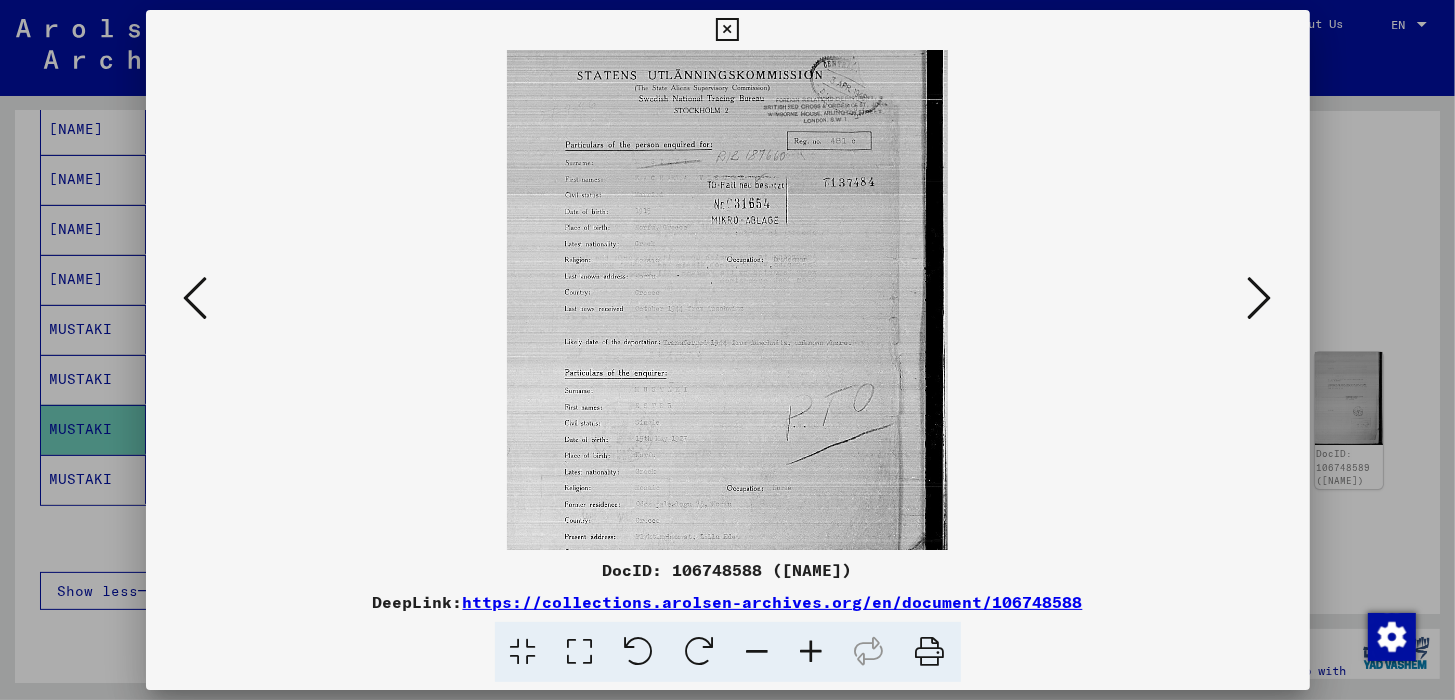 click at bounding box center (812, 652) 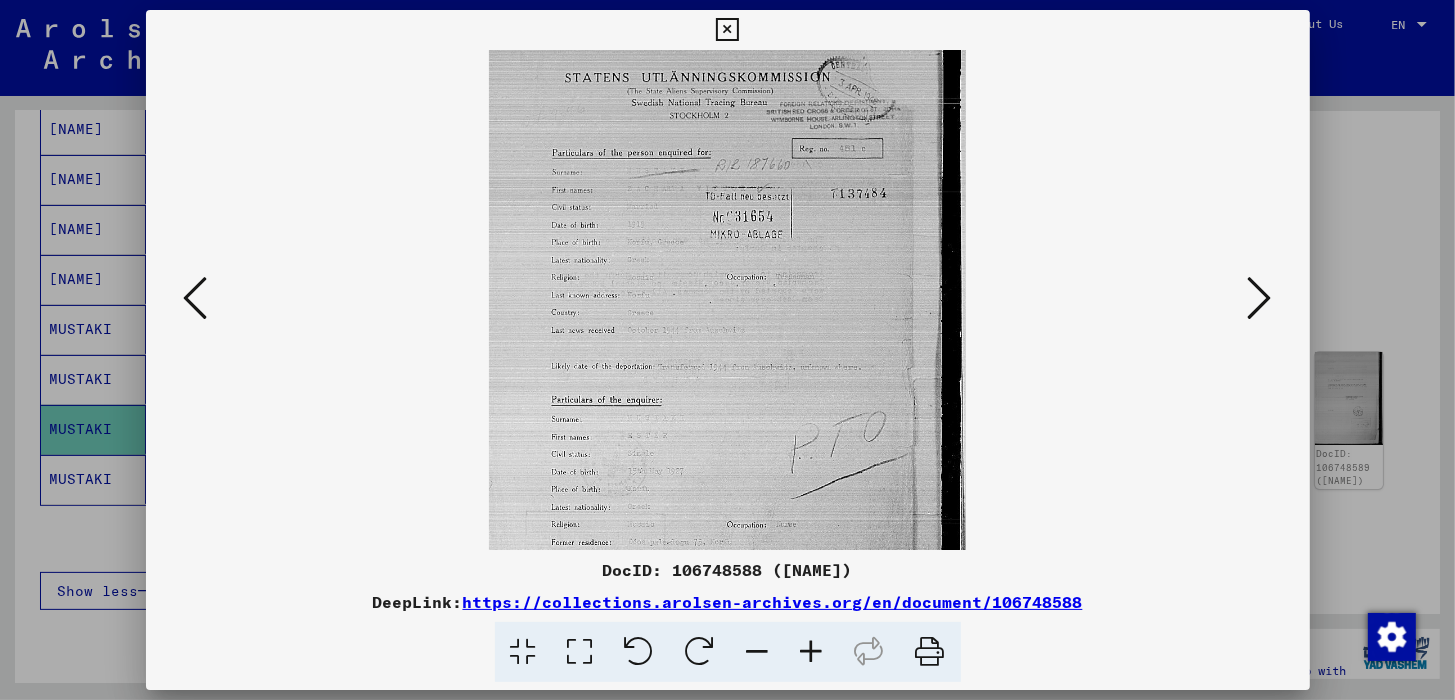 click at bounding box center [812, 652] 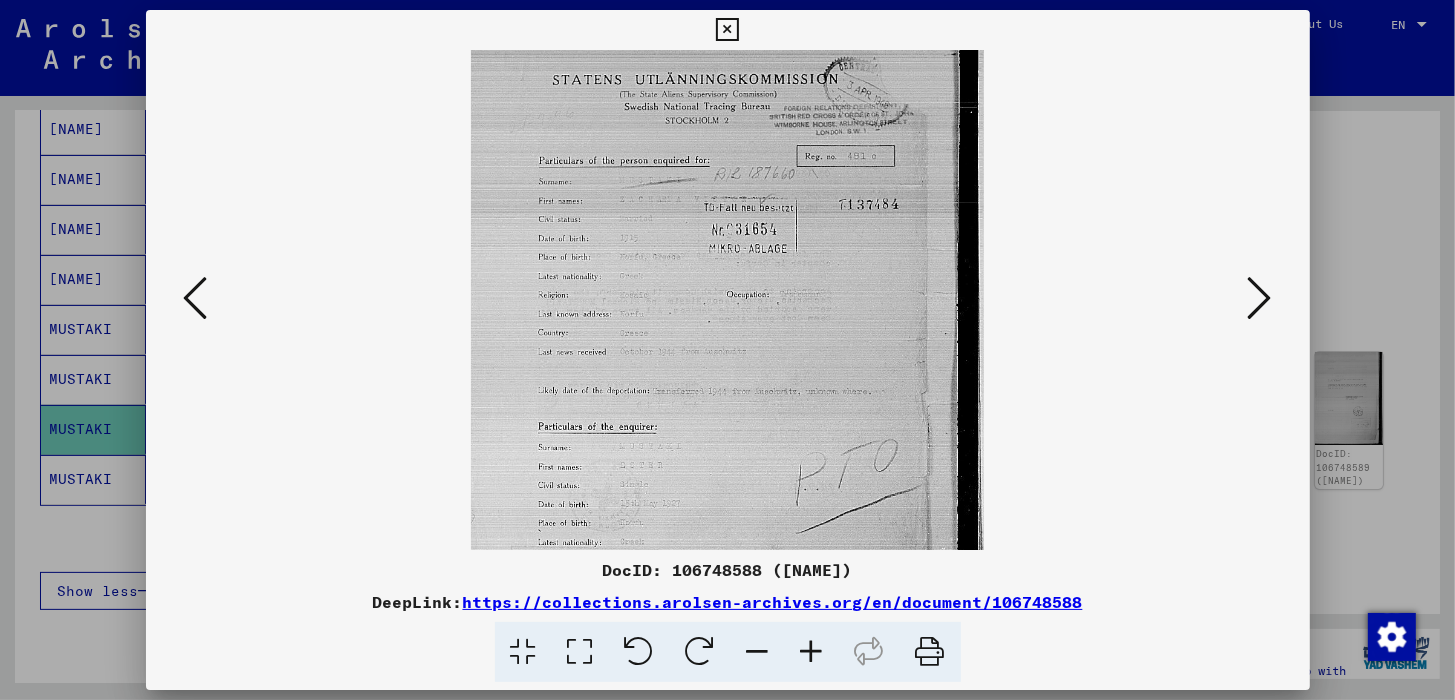 click at bounding box center (812, 652) 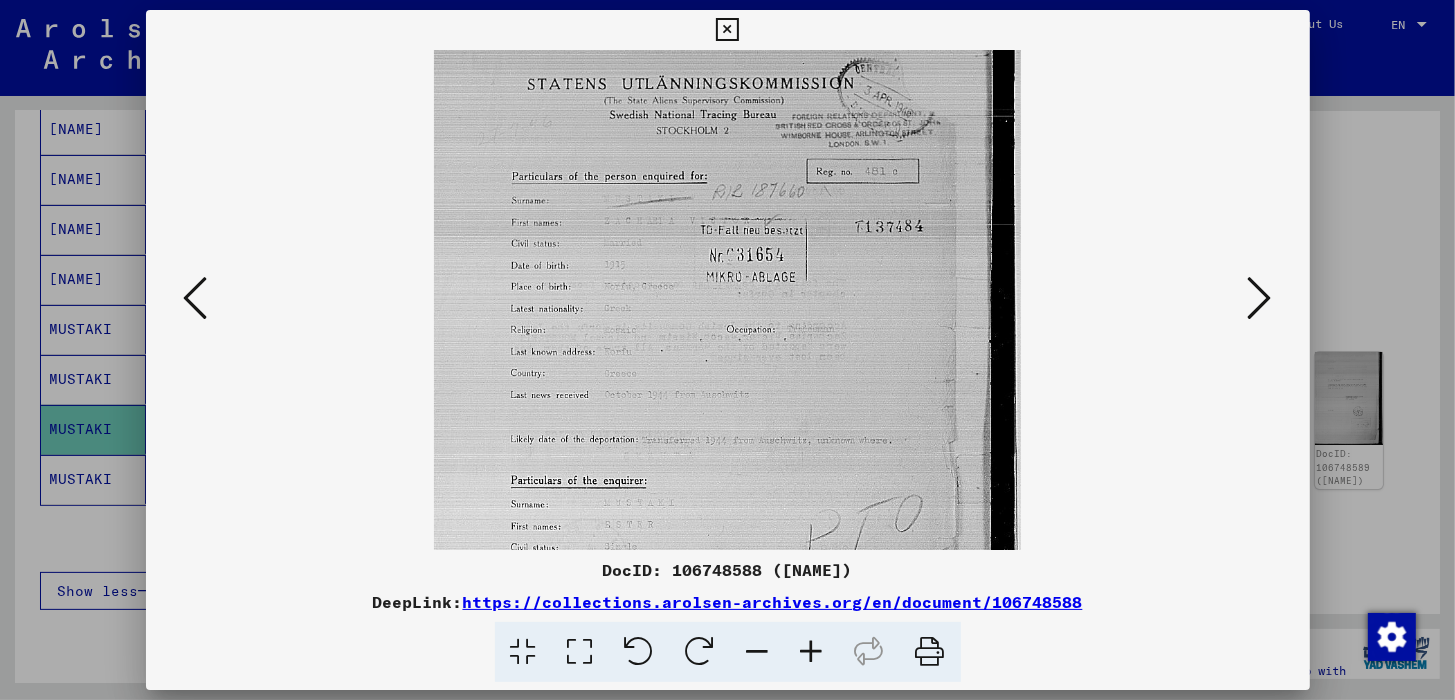 click at bounding box center (812, 652) 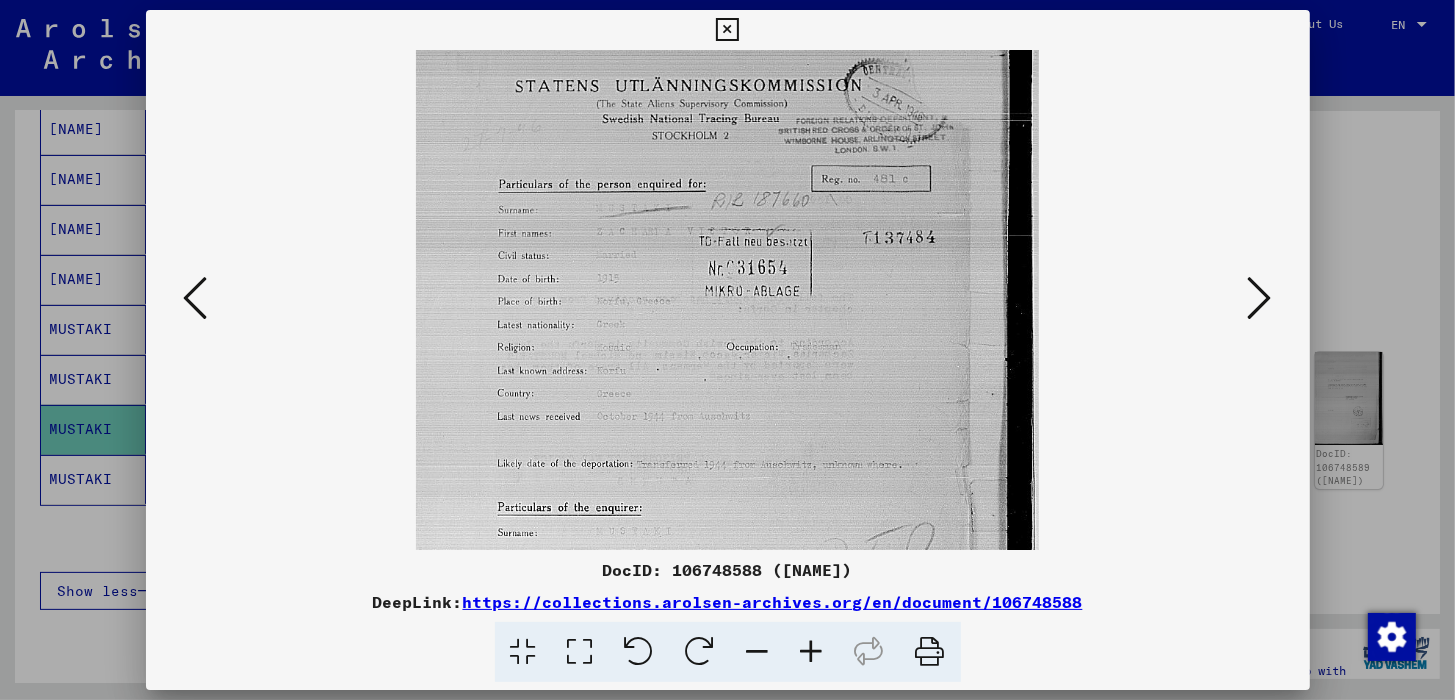 click at bounding box center [812, 652] 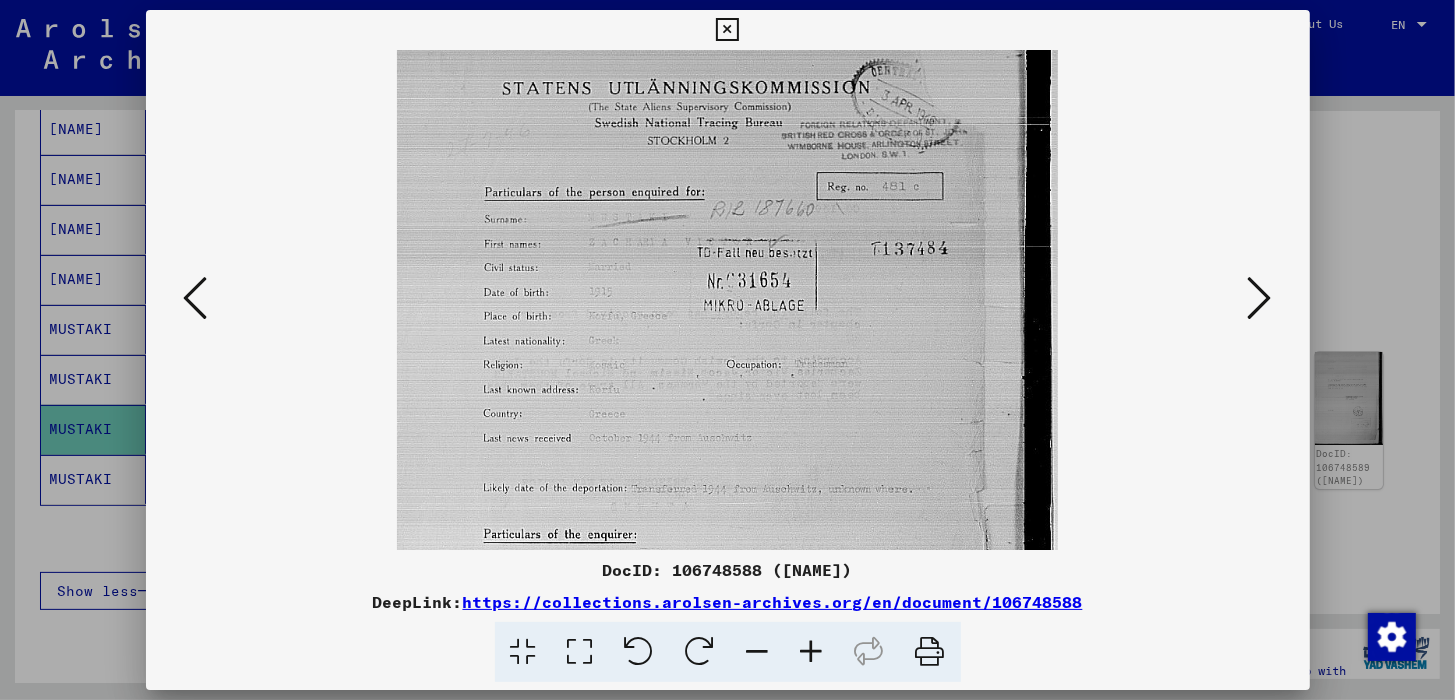 click at bounding box center (812, 652) 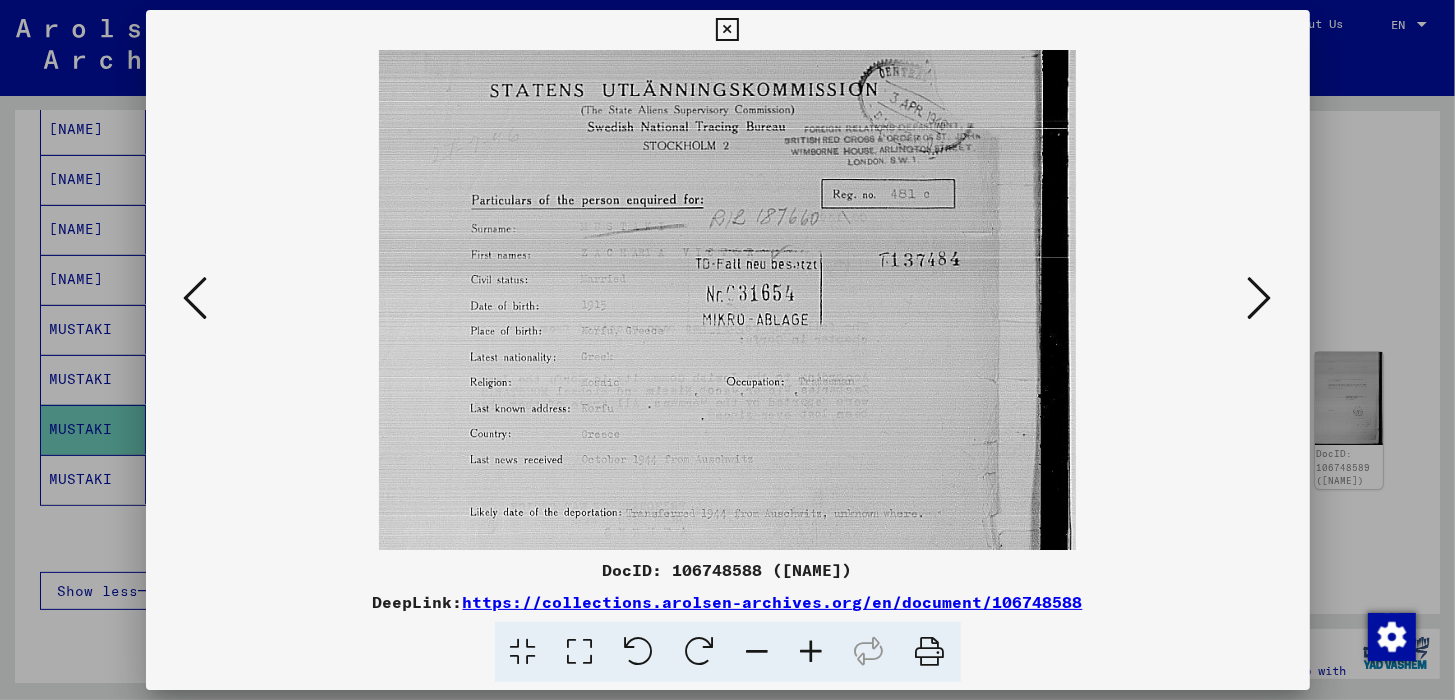 click at bounding box center (812, 652) 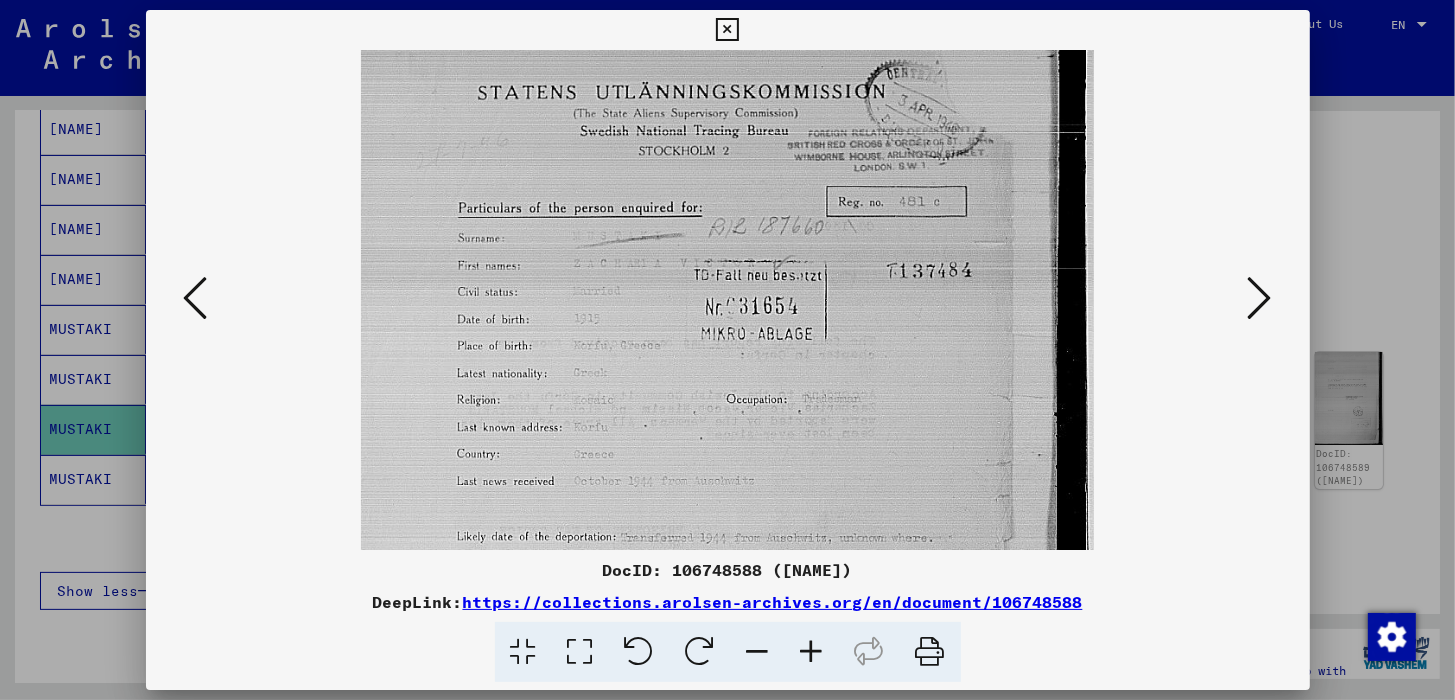 click at bounding box center [812, 652] 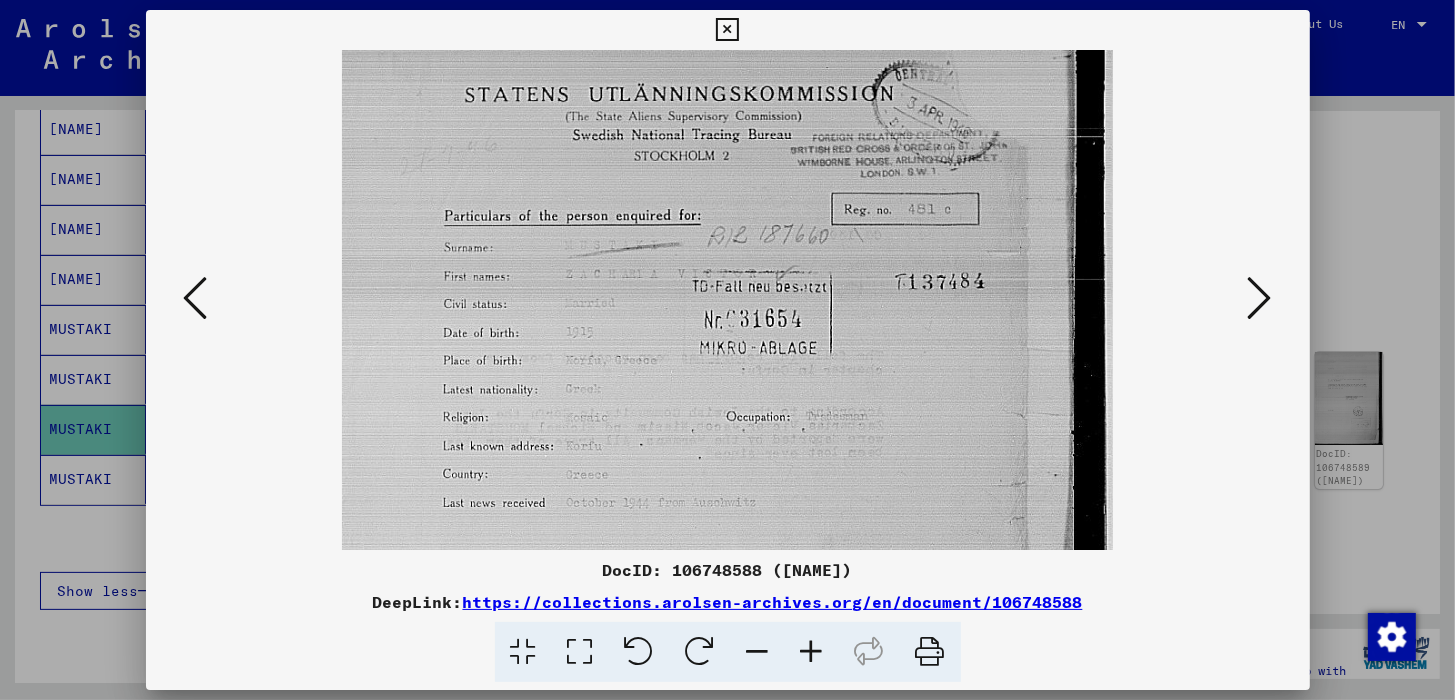 click at bounding box center [812, 652] 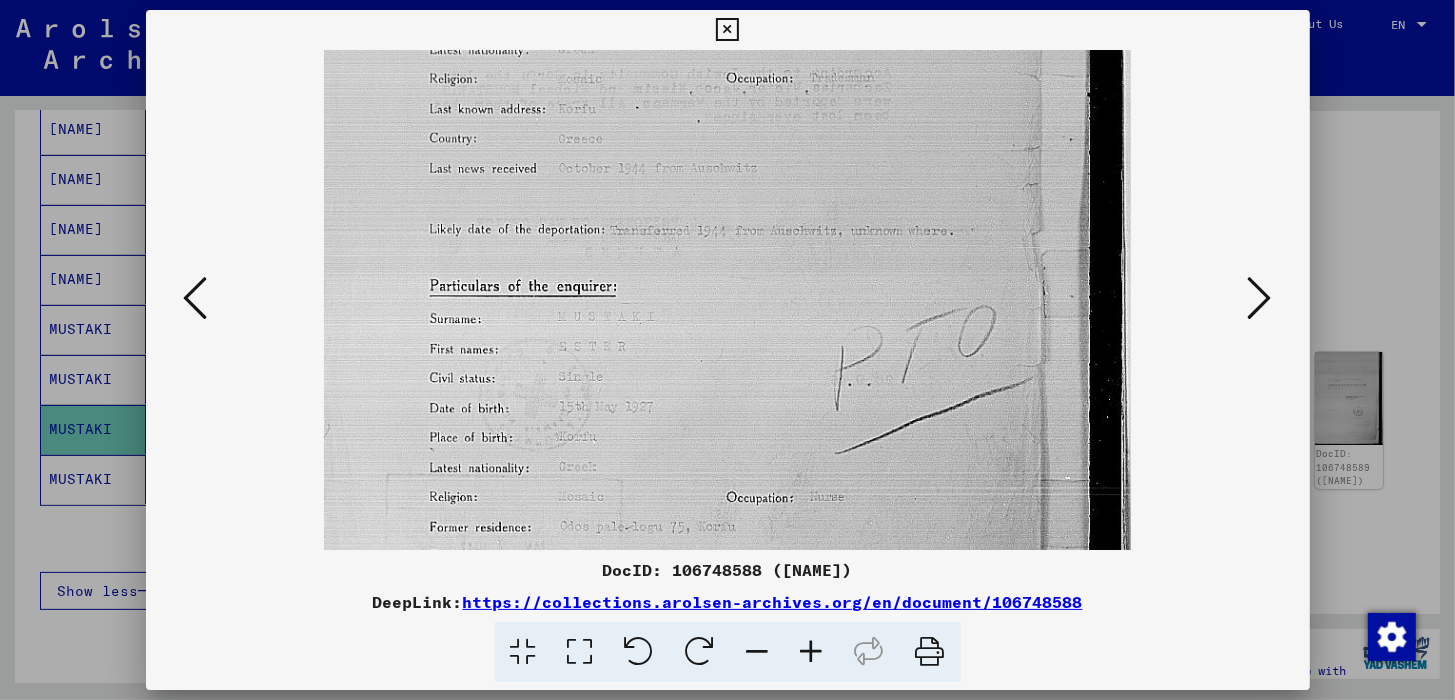 drag, startPoint x: 881, startPoint y: 411, endPoint x: 1010, endPoint y: 81, distance: 354.31766 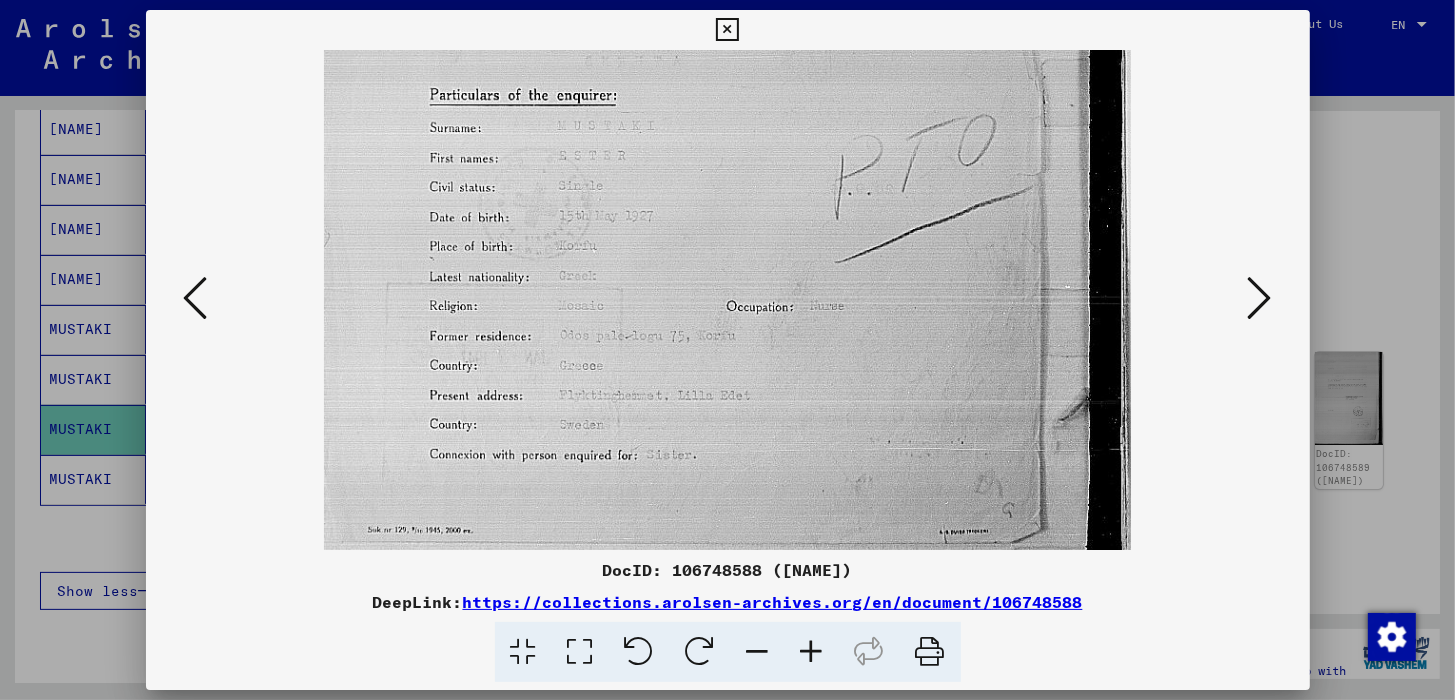 drag, startPoint x: 934, startPoint y: 348, endPoint x: 996, endPoint y: 152, distance: 205.57237 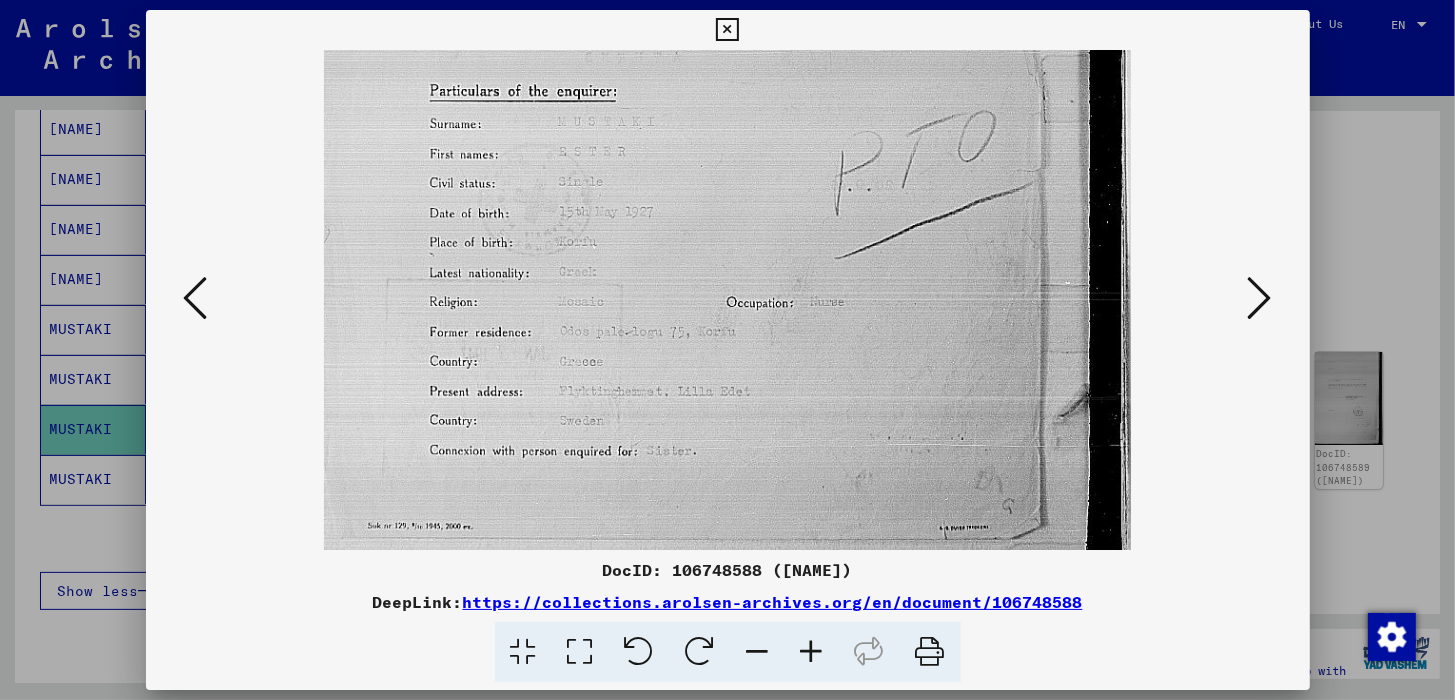 click at bounding box center (1260, 298) 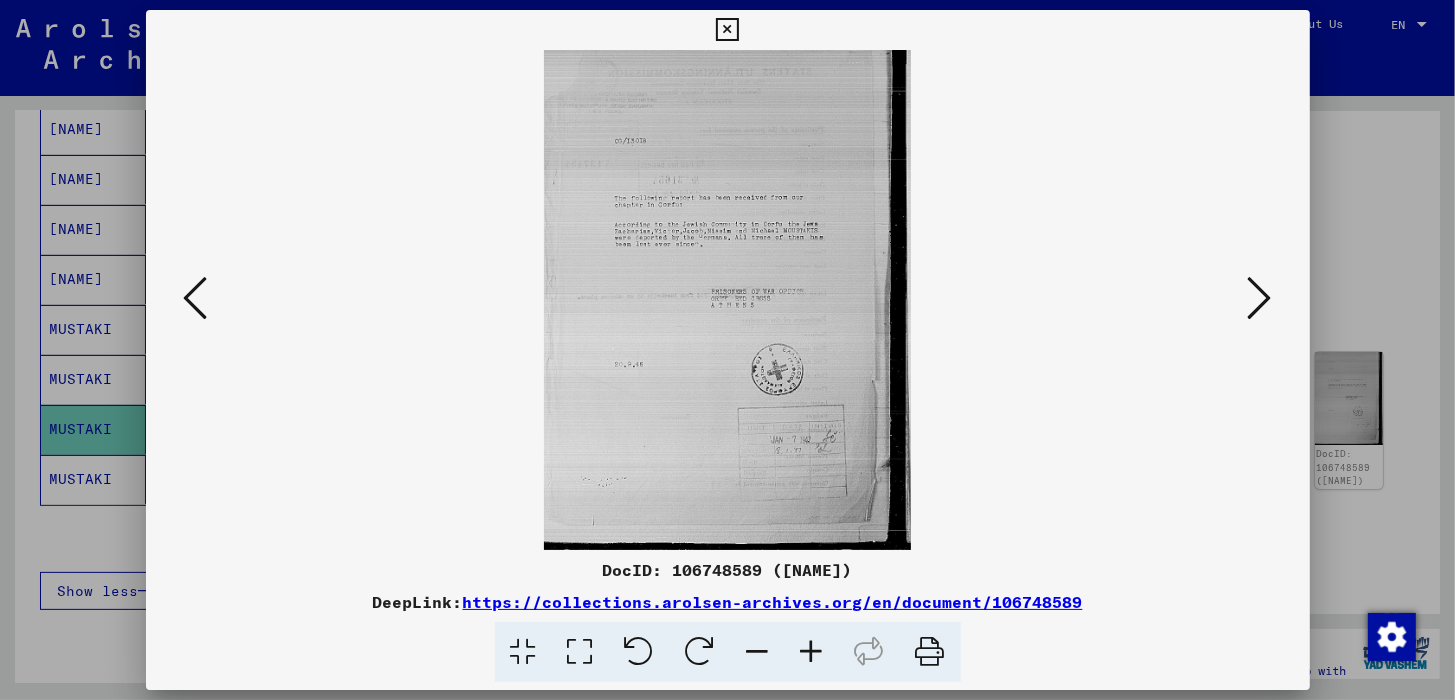 scroll, scrollTop: 0, scrollLeft: 0, axis: both 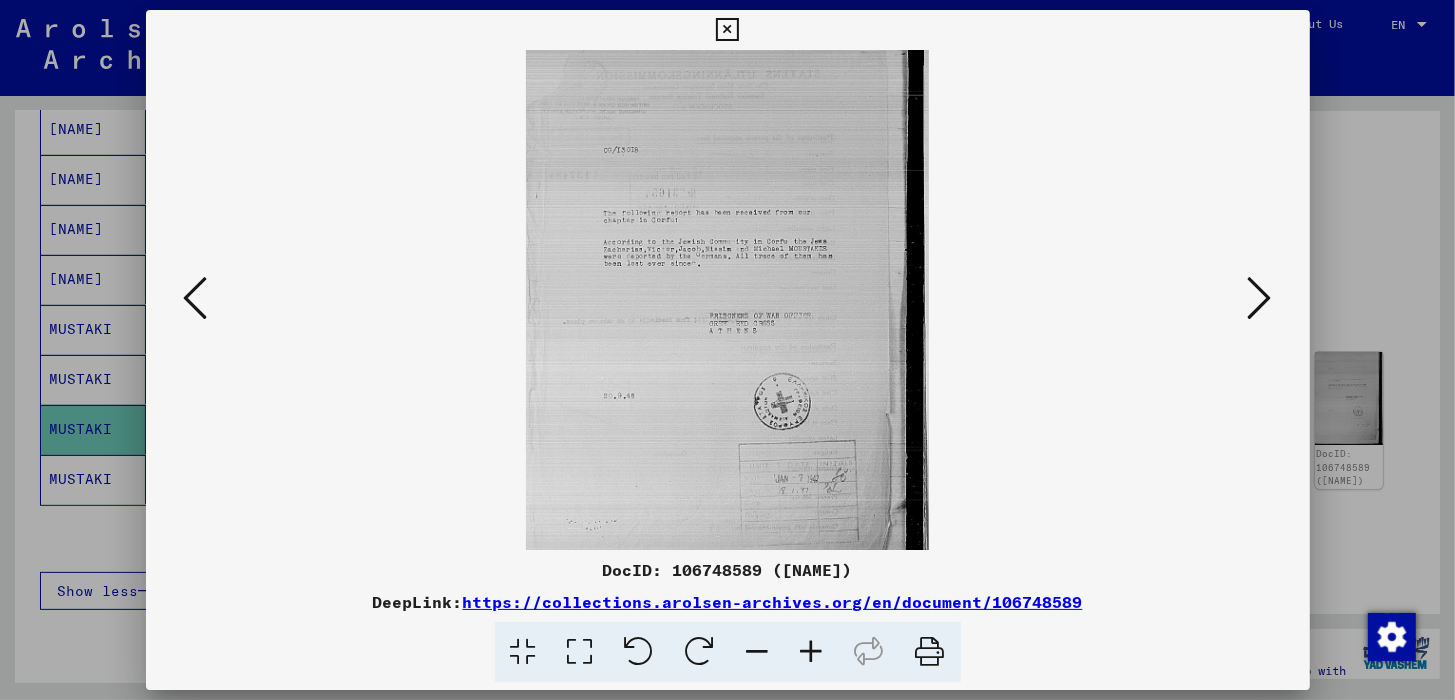 click at bounding box center (812, 652) 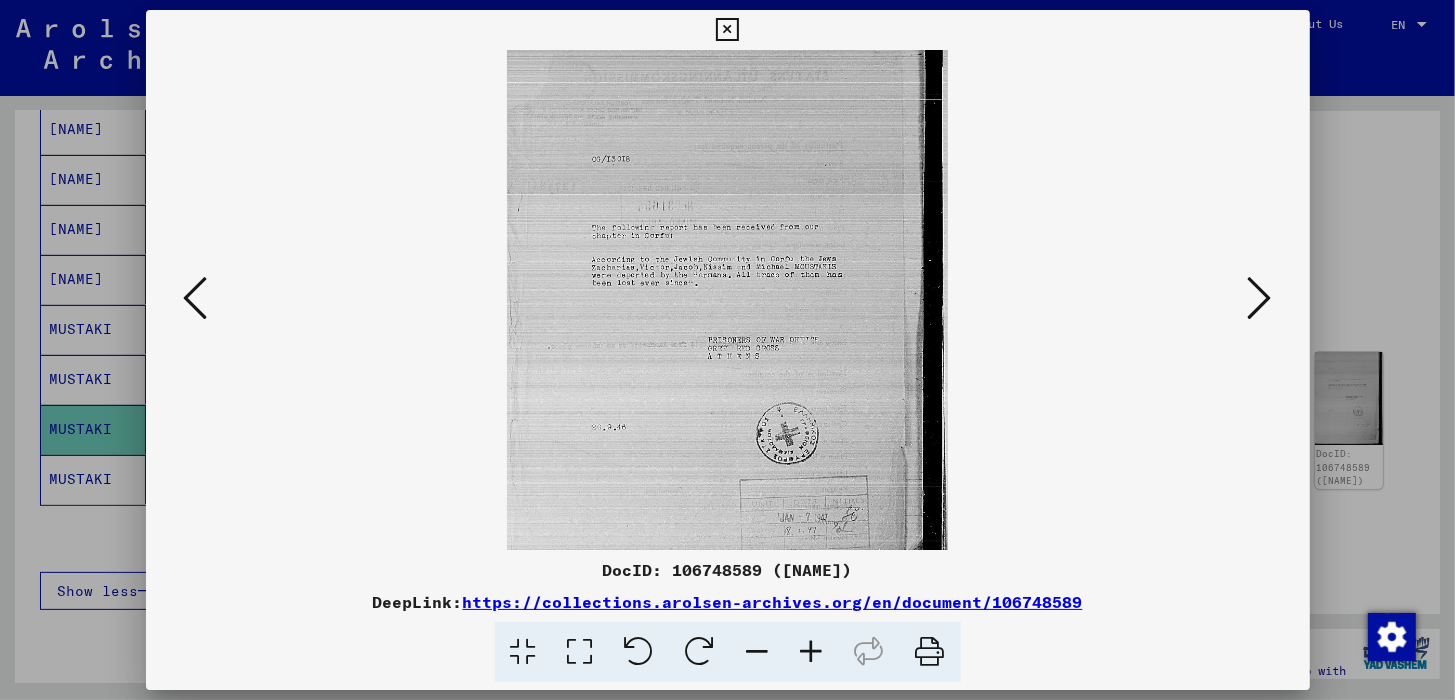 click at bounding box center [812, 652] 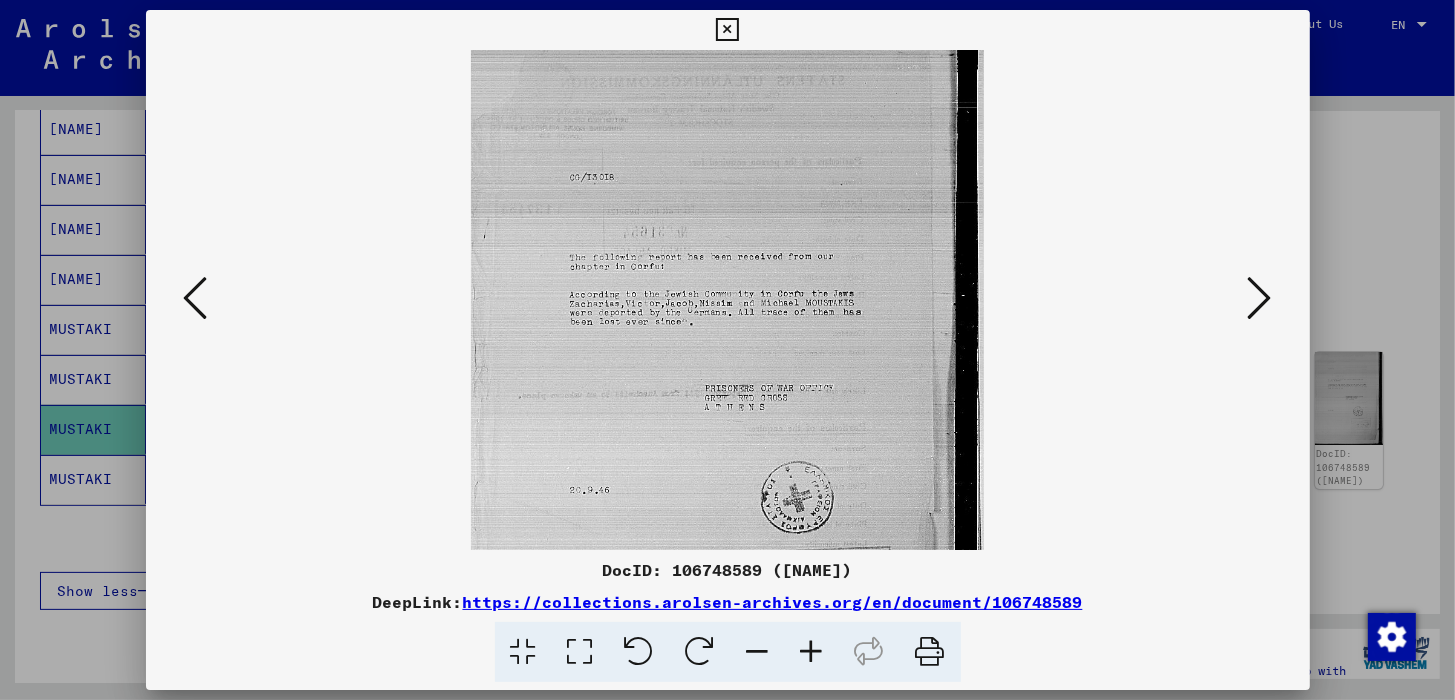 click at bounding box center [812, 652] 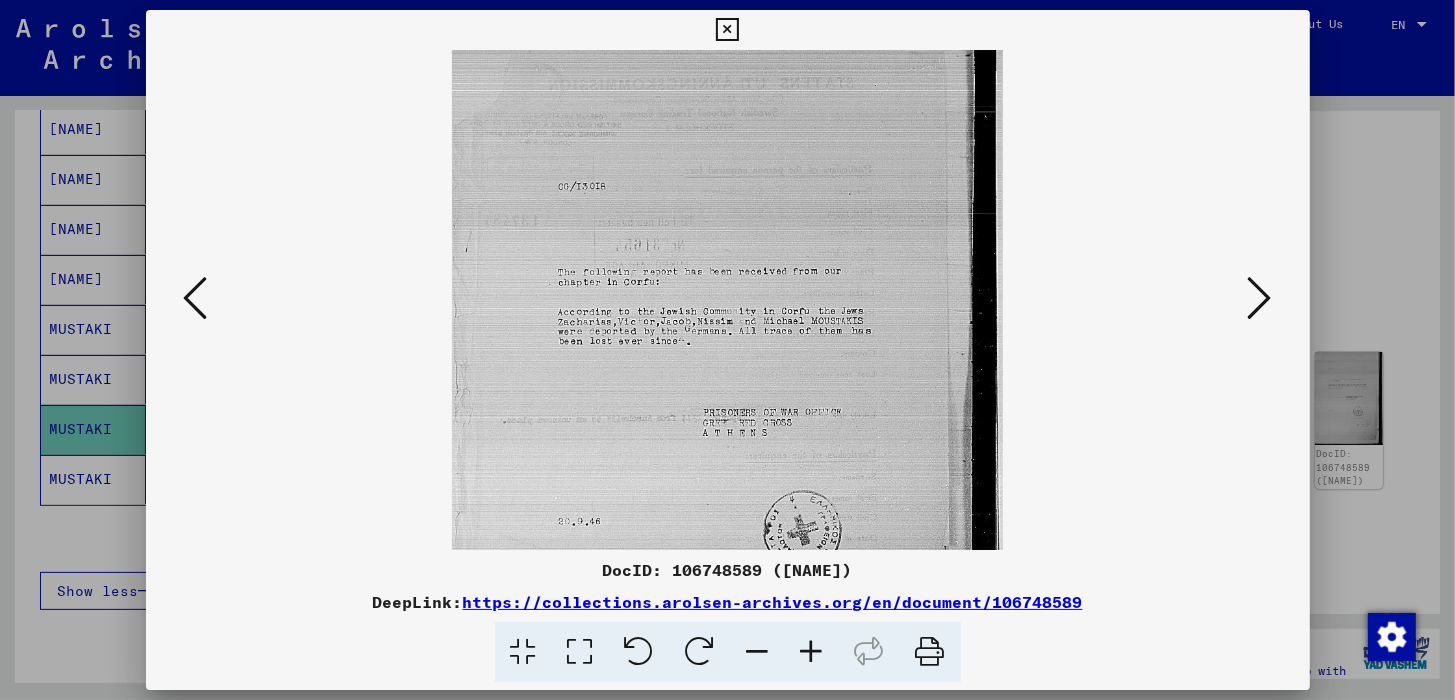 click at bounding box center [812, 652] 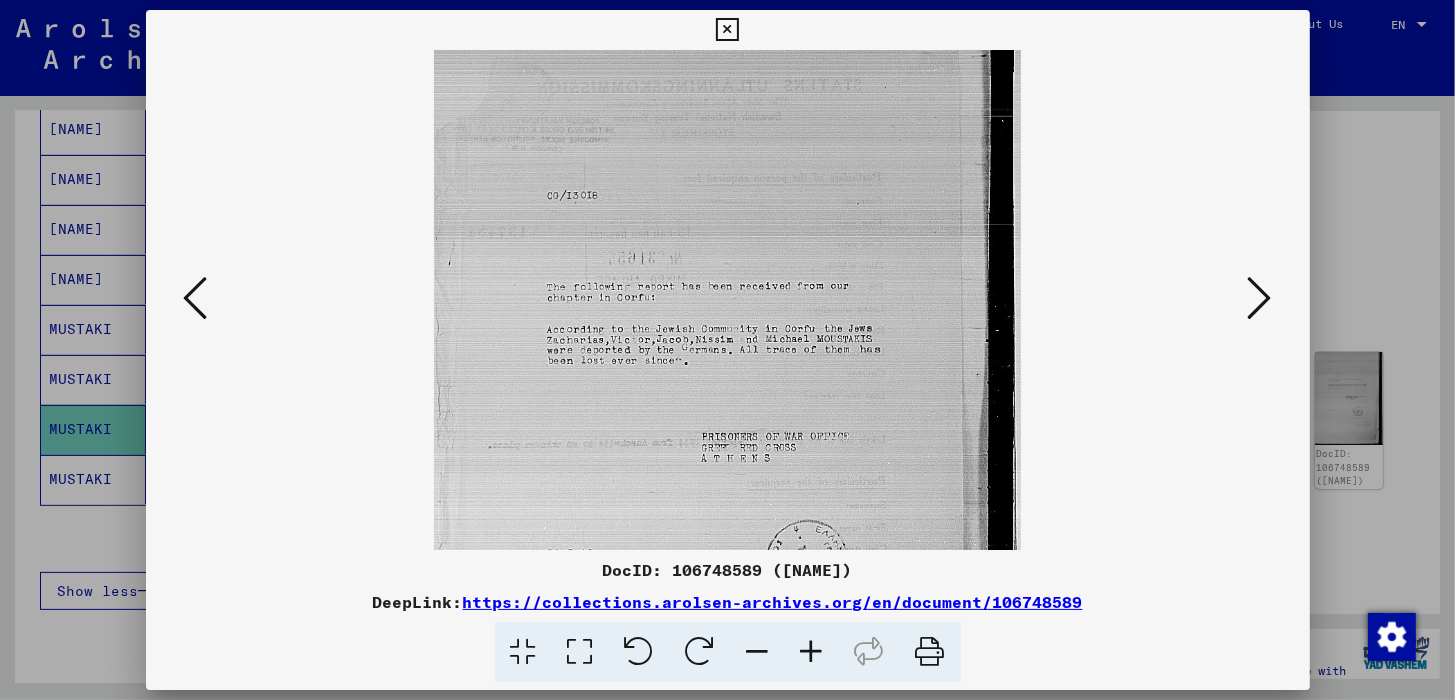 click at bounding box center [812, 652] 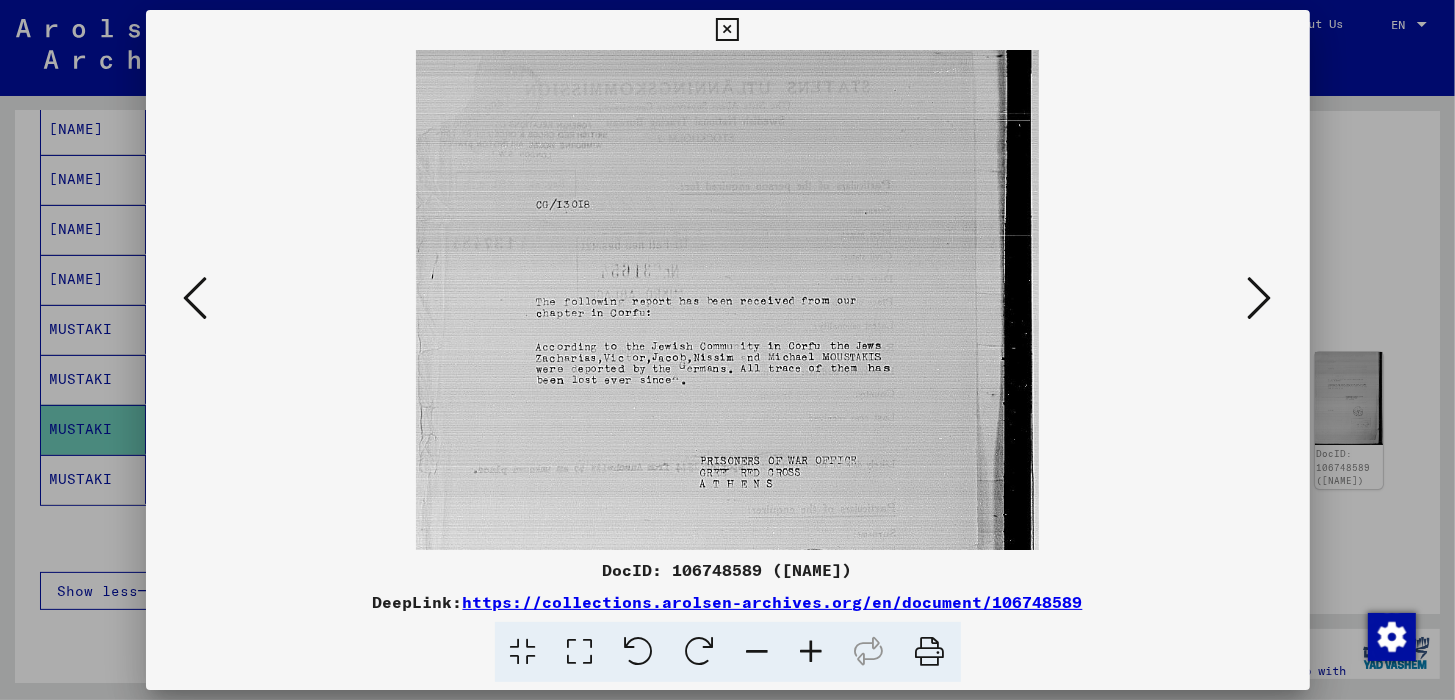 click at bounding box center (812, 652) 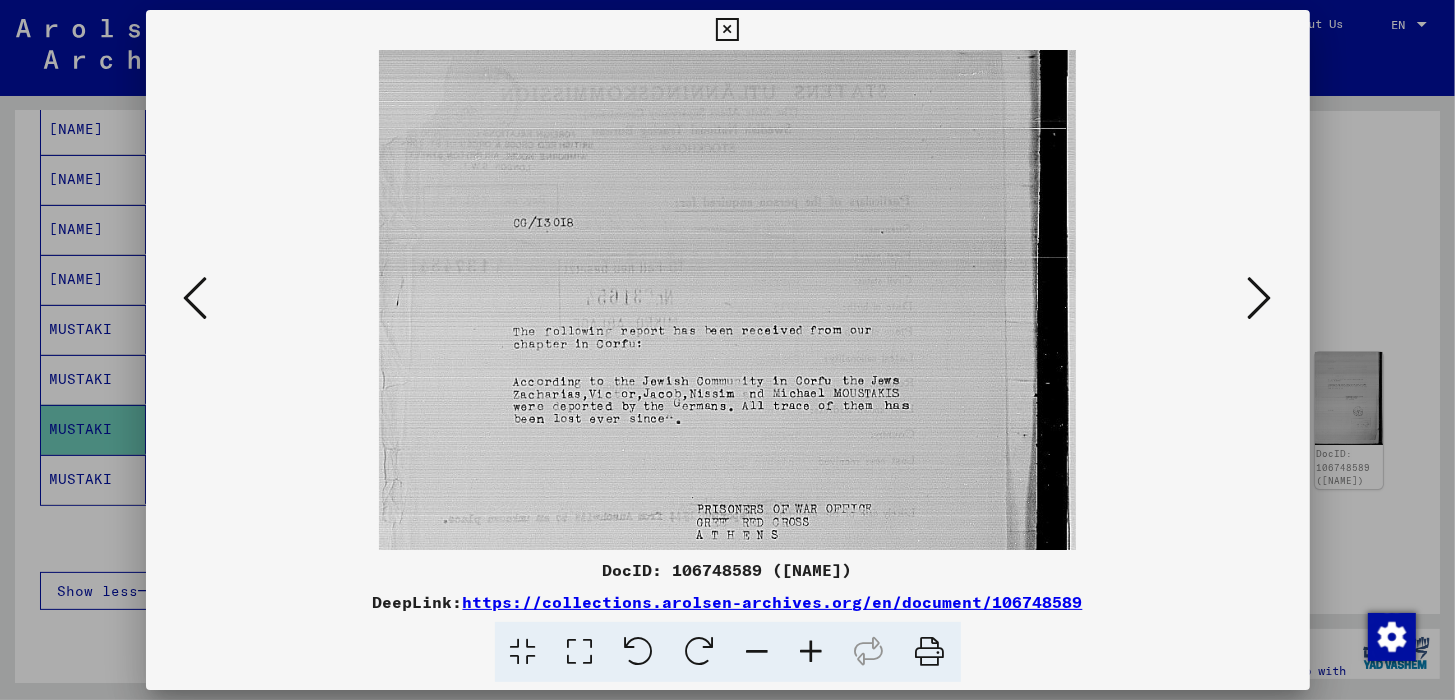 click at bounding box center (812, 652) 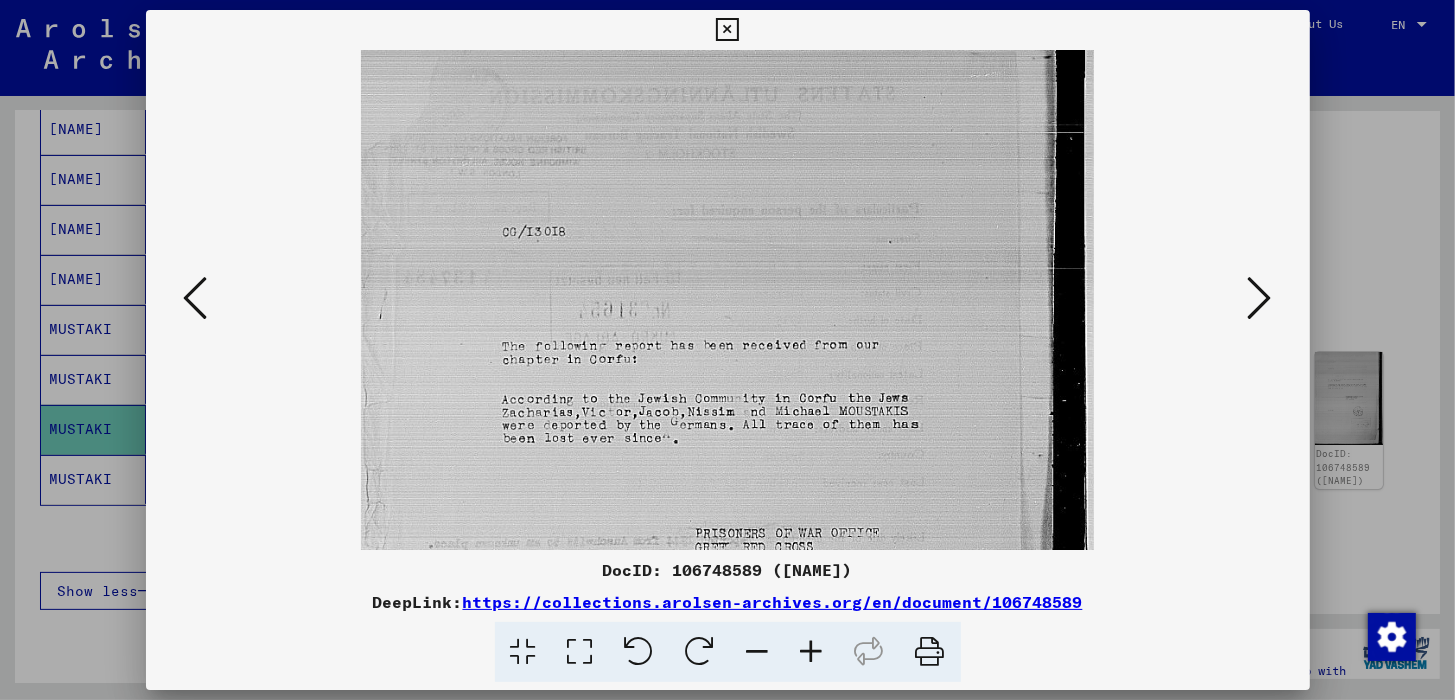 click at bounding box center [812, 652] 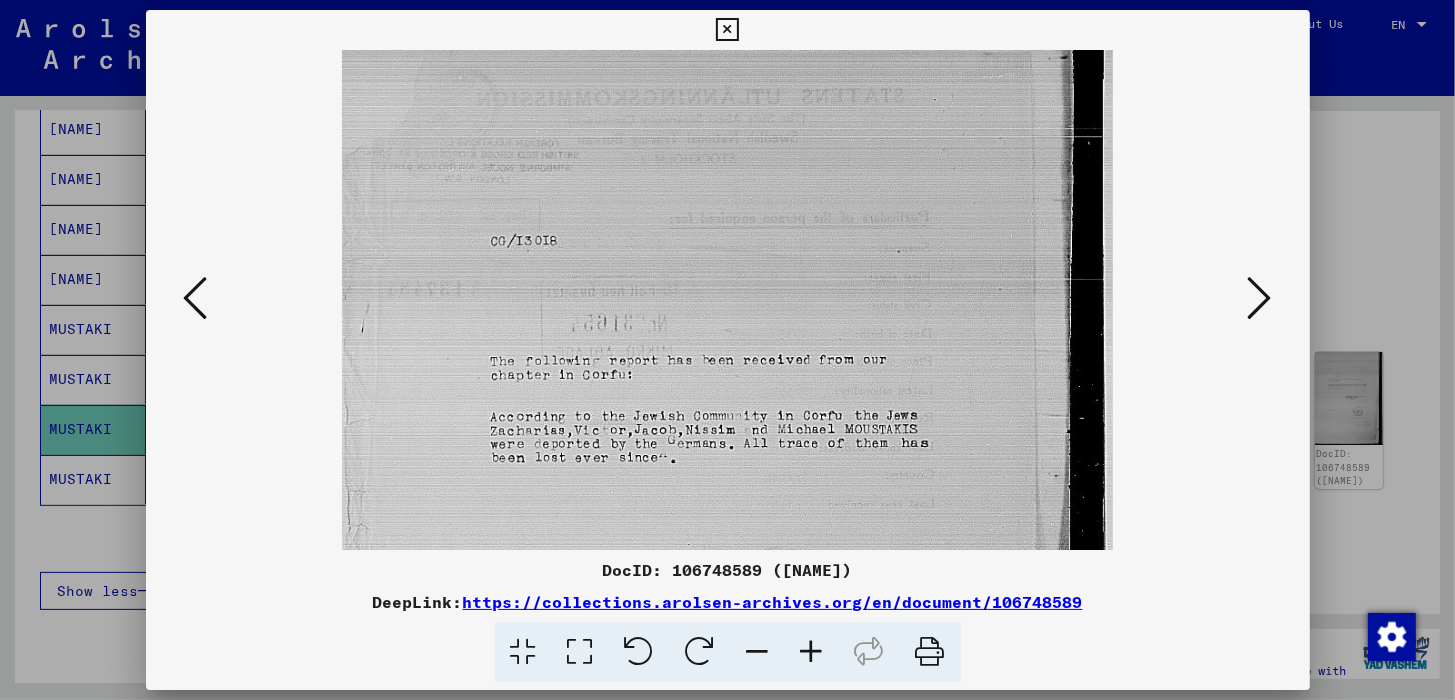 click at bounding box center (1260, 298) 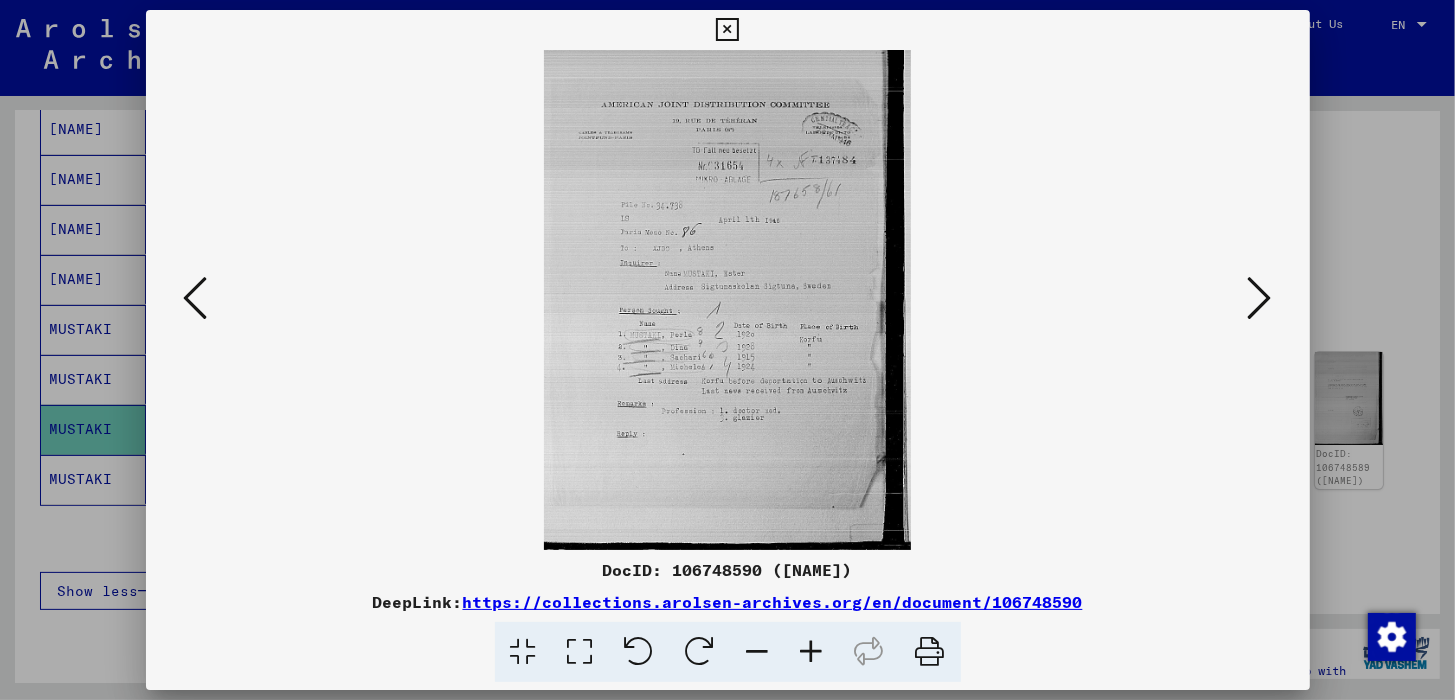 click at bounding box center (812, 652) 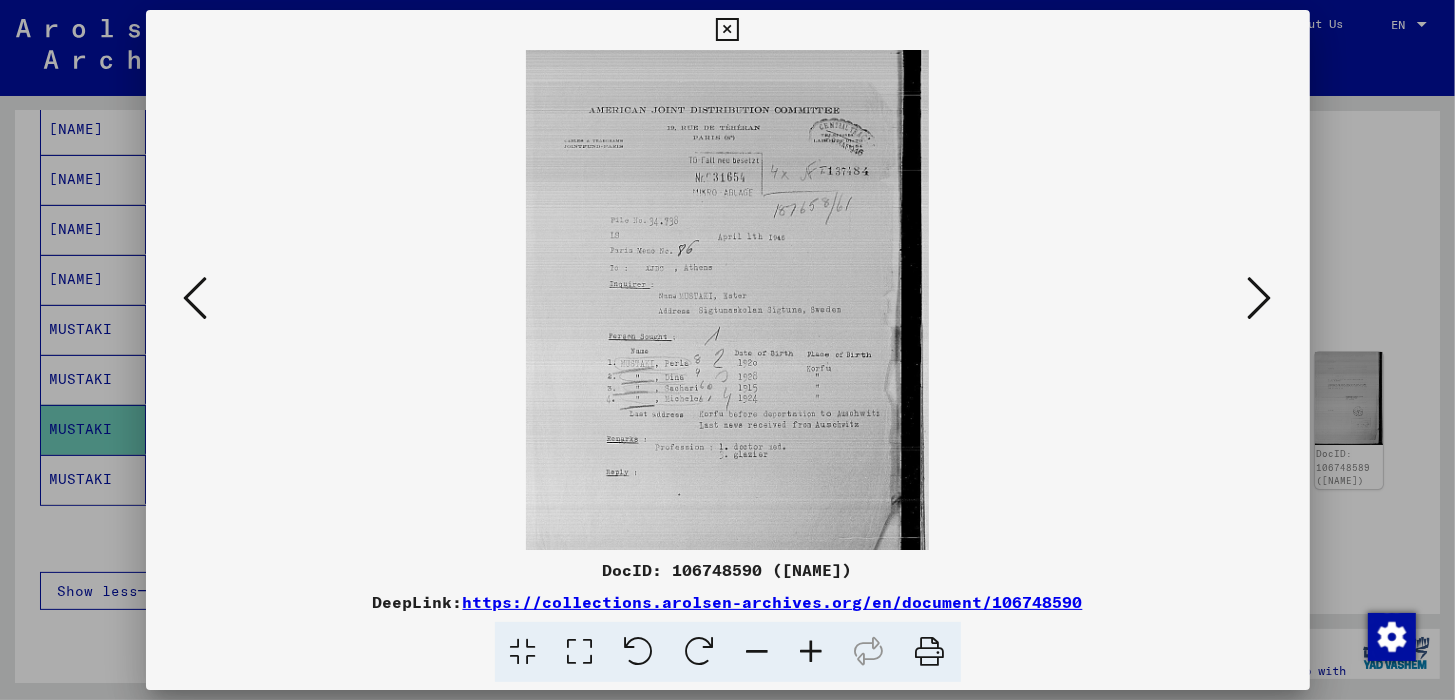 click at bounding box center (812, 652) 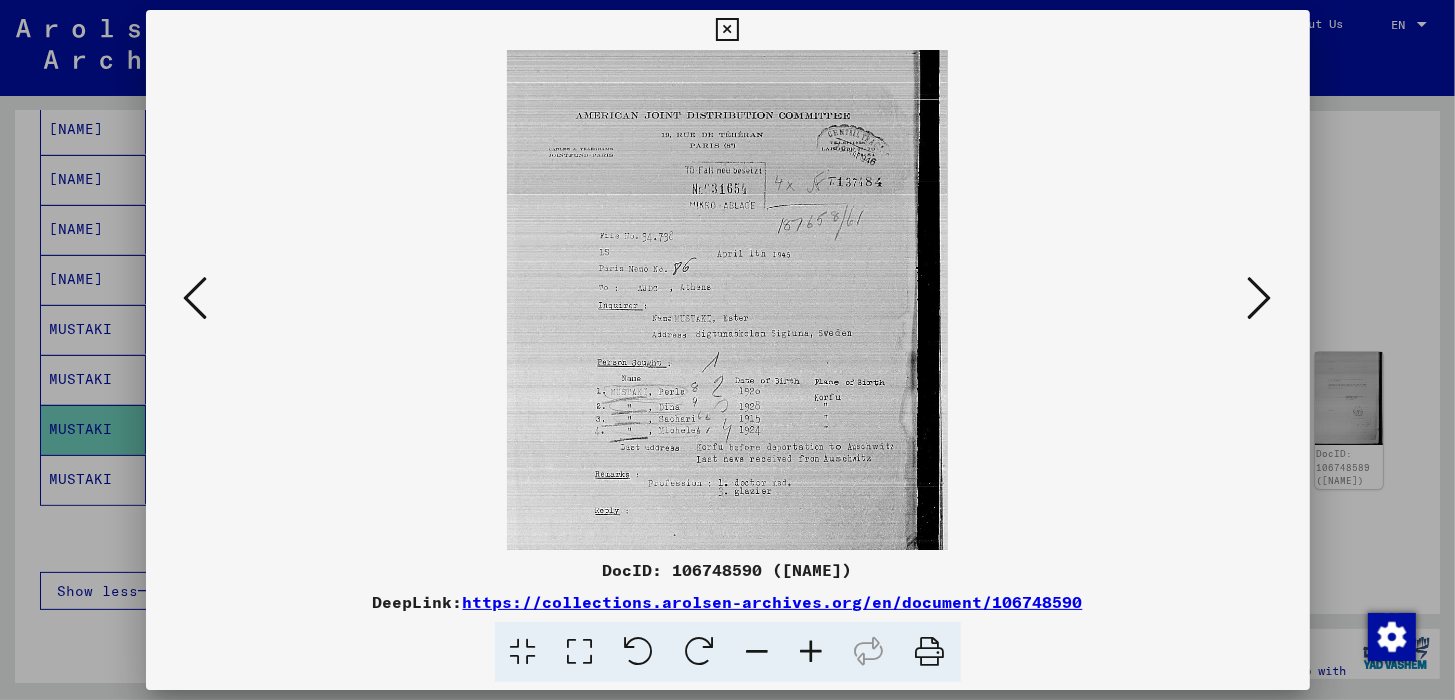 click at bounding box center (812, 652) 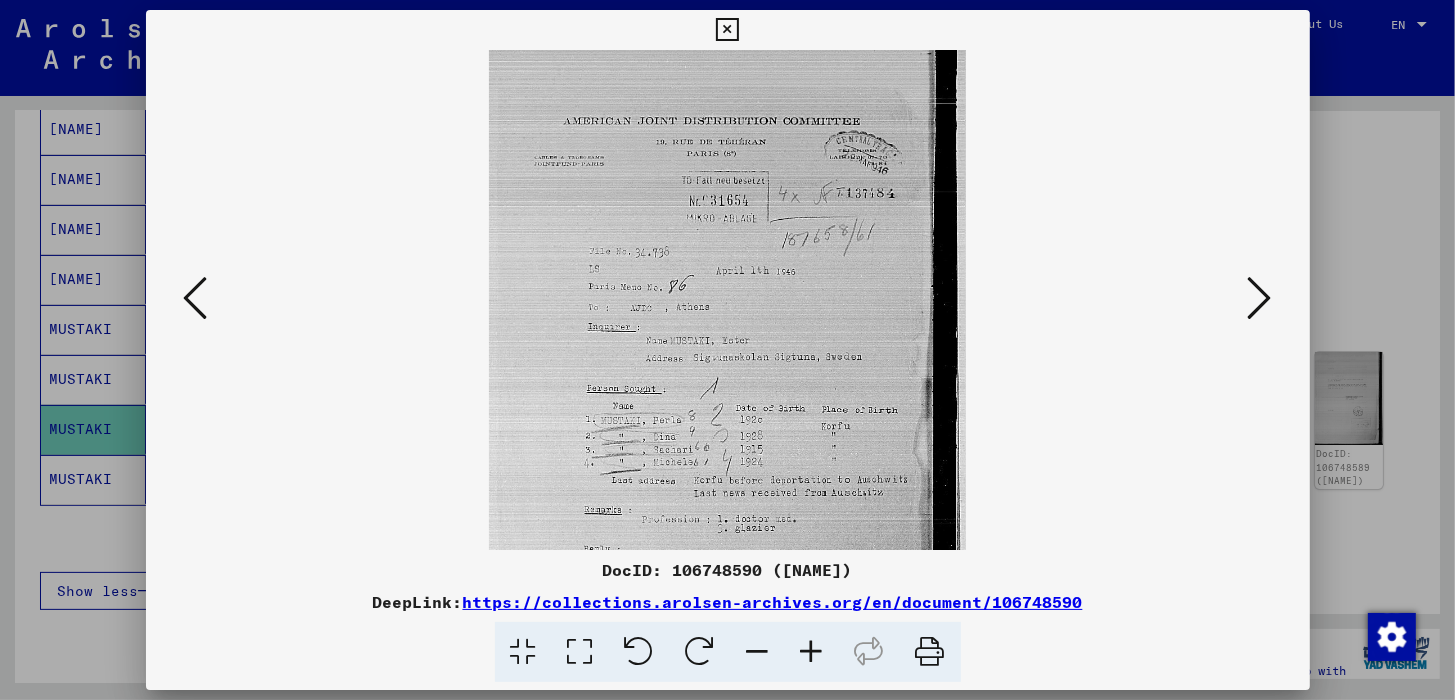 click at bounding box center (812, 652) 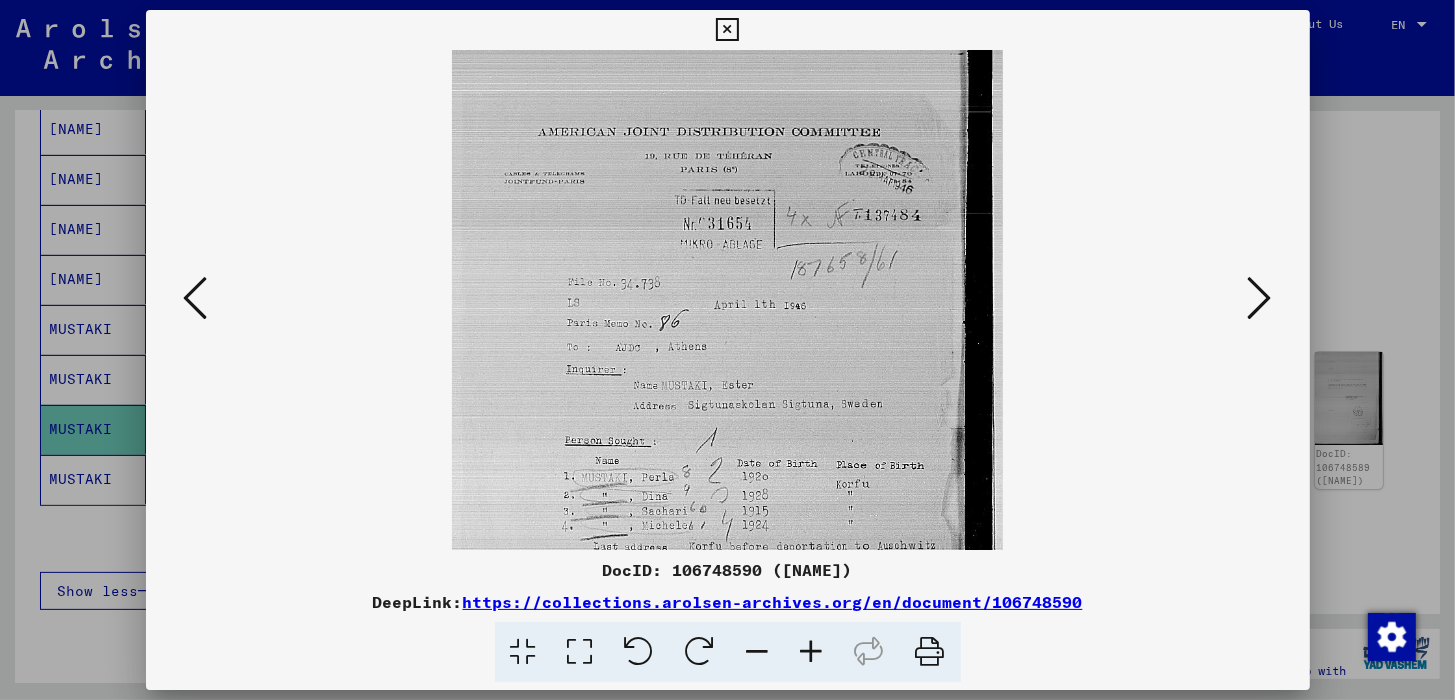click at bounding box center [812, 652] 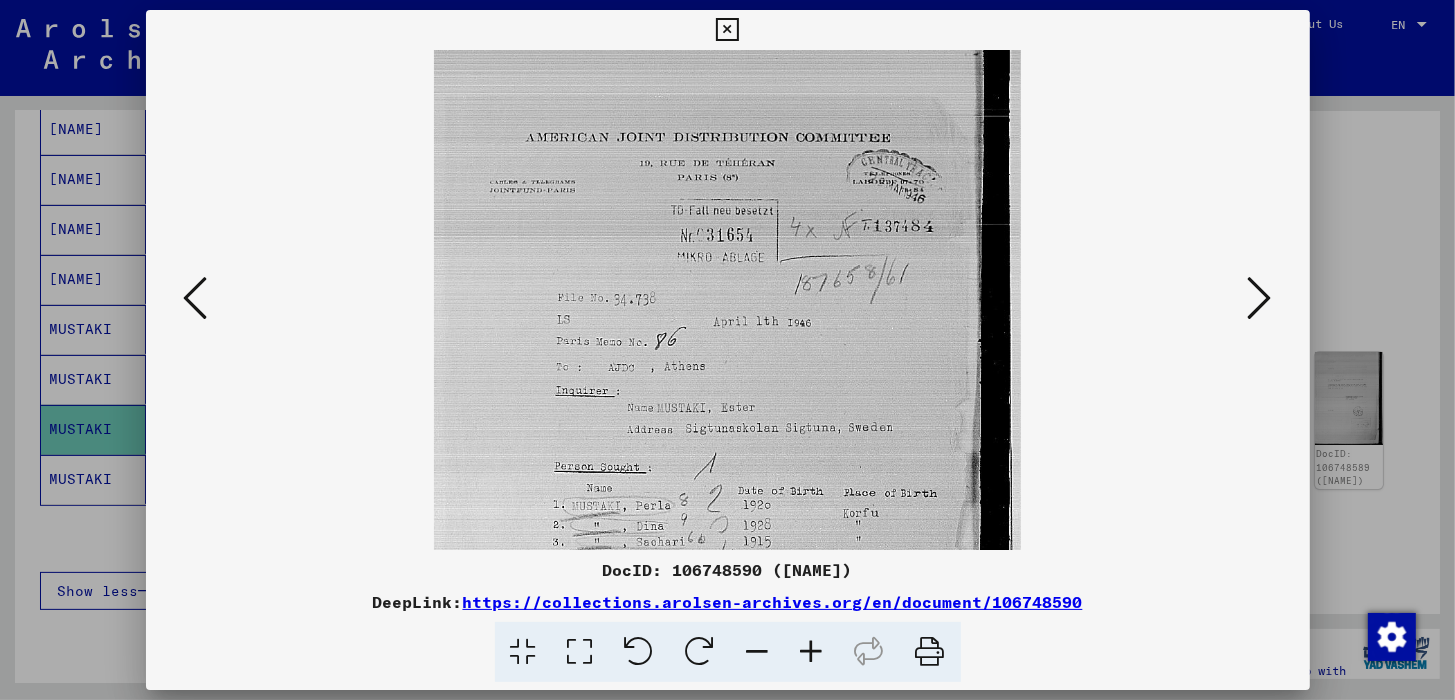 click at bounding box center (812, 652) 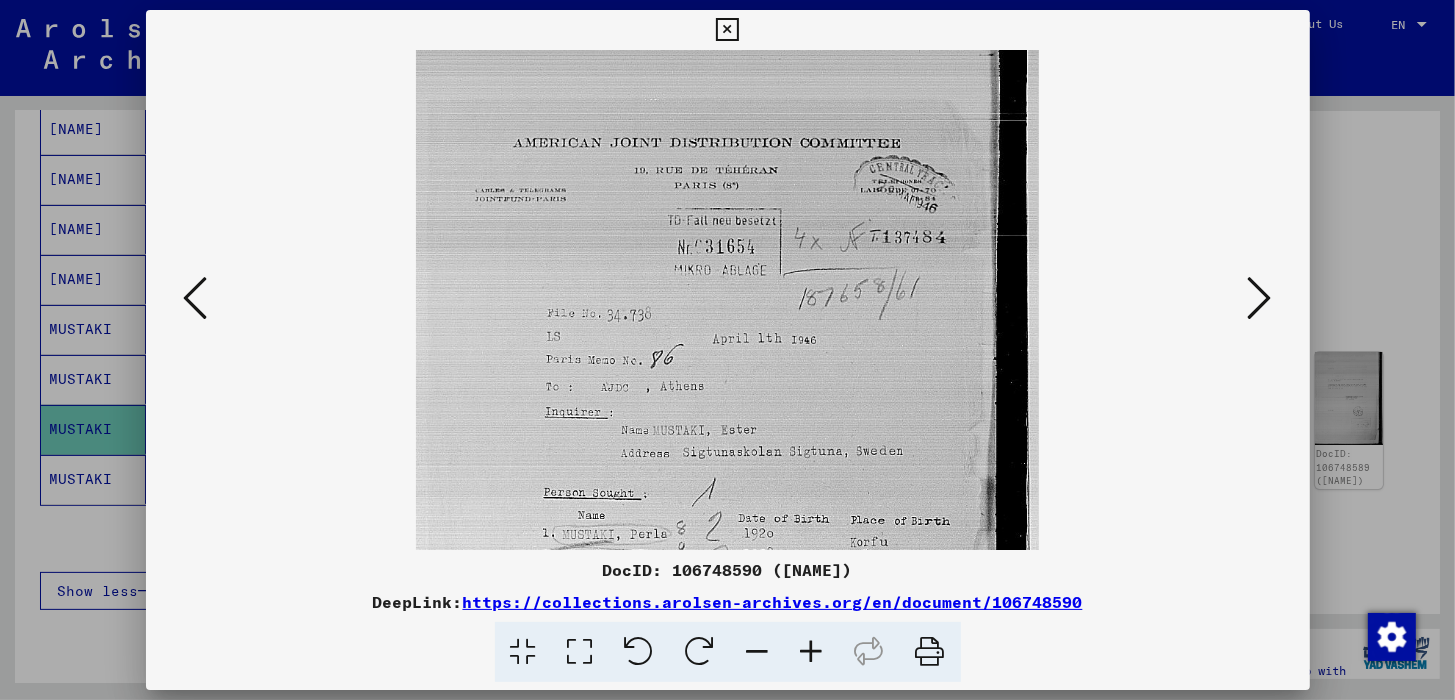 click at bounding box center (812, 652) 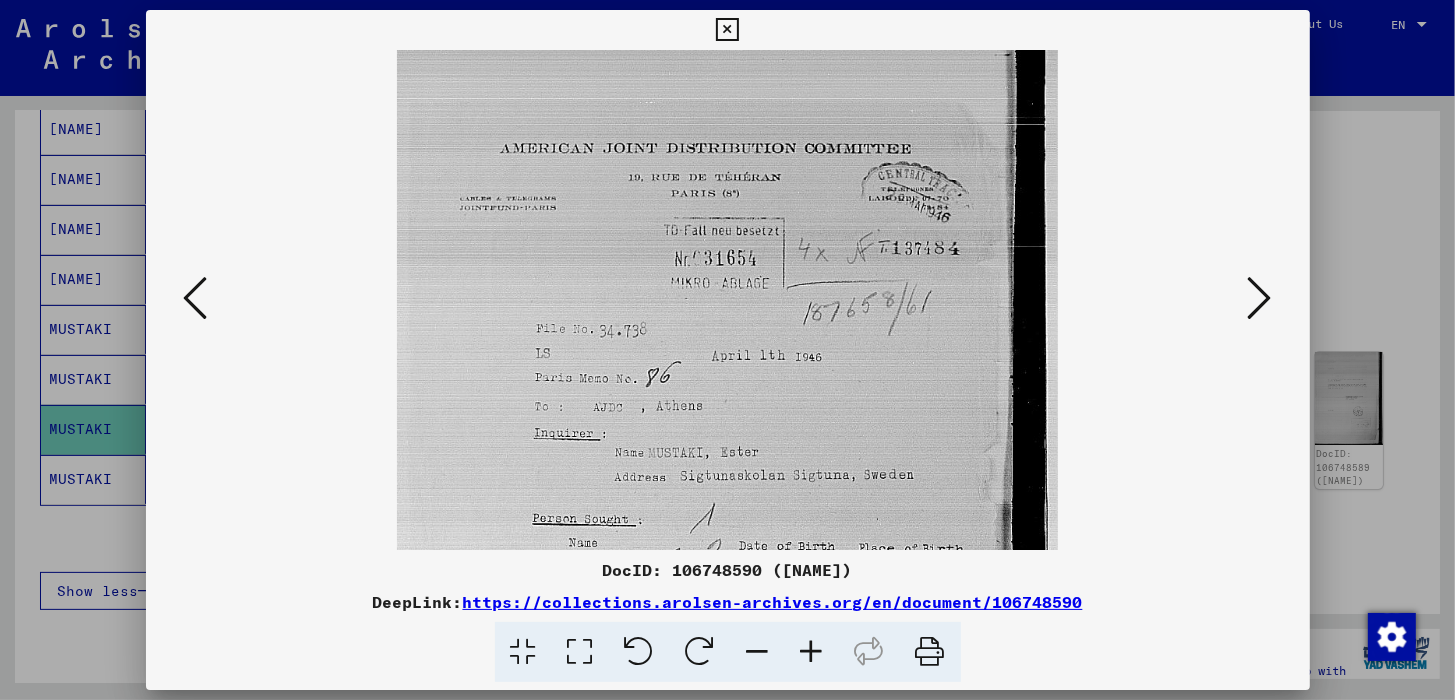 click at bounding box center (812, 652) 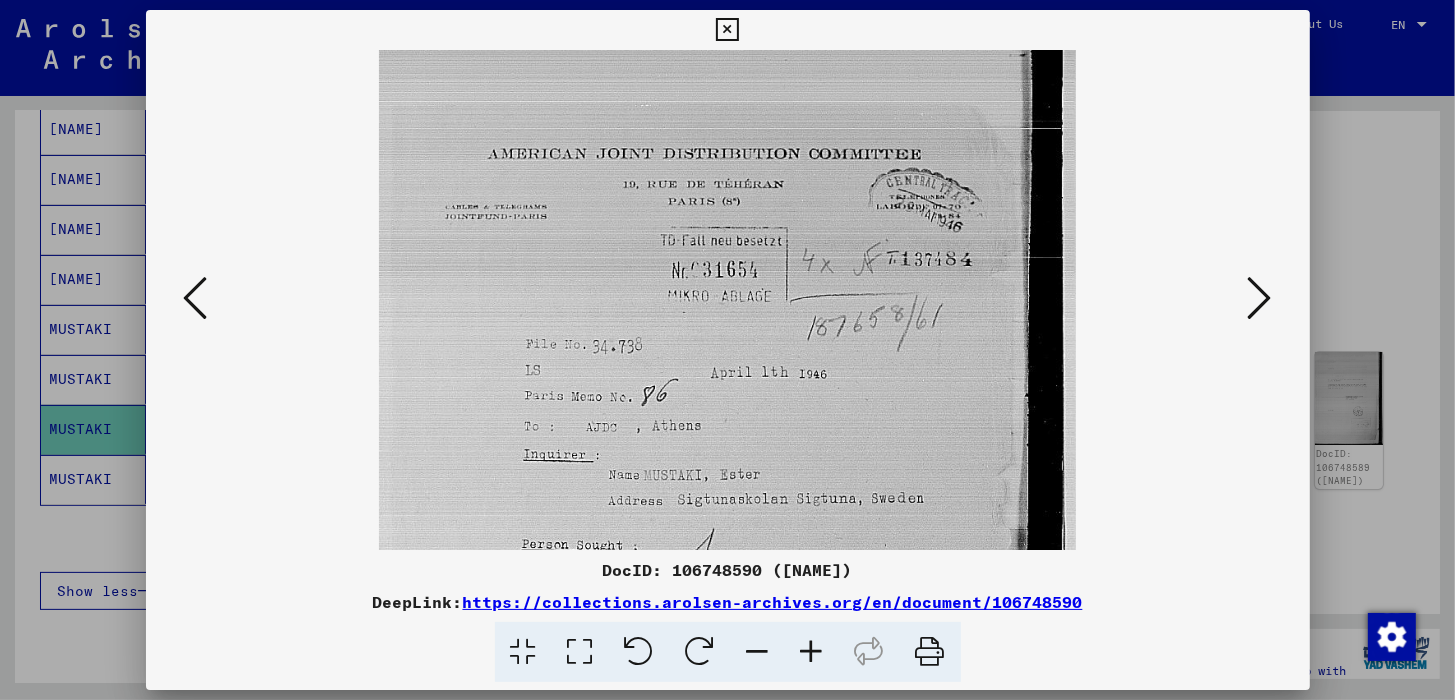 click at bounding box center (812, 652) 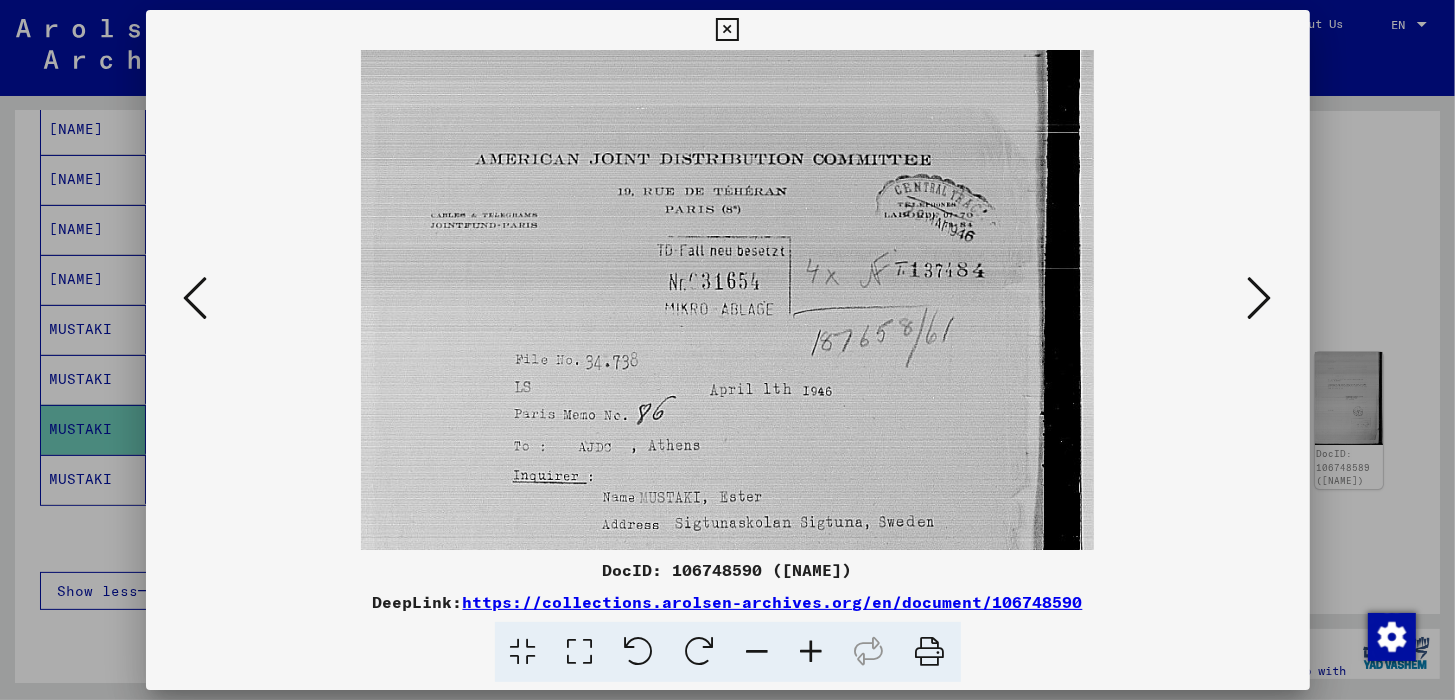 click at bounding box center (812, 652) 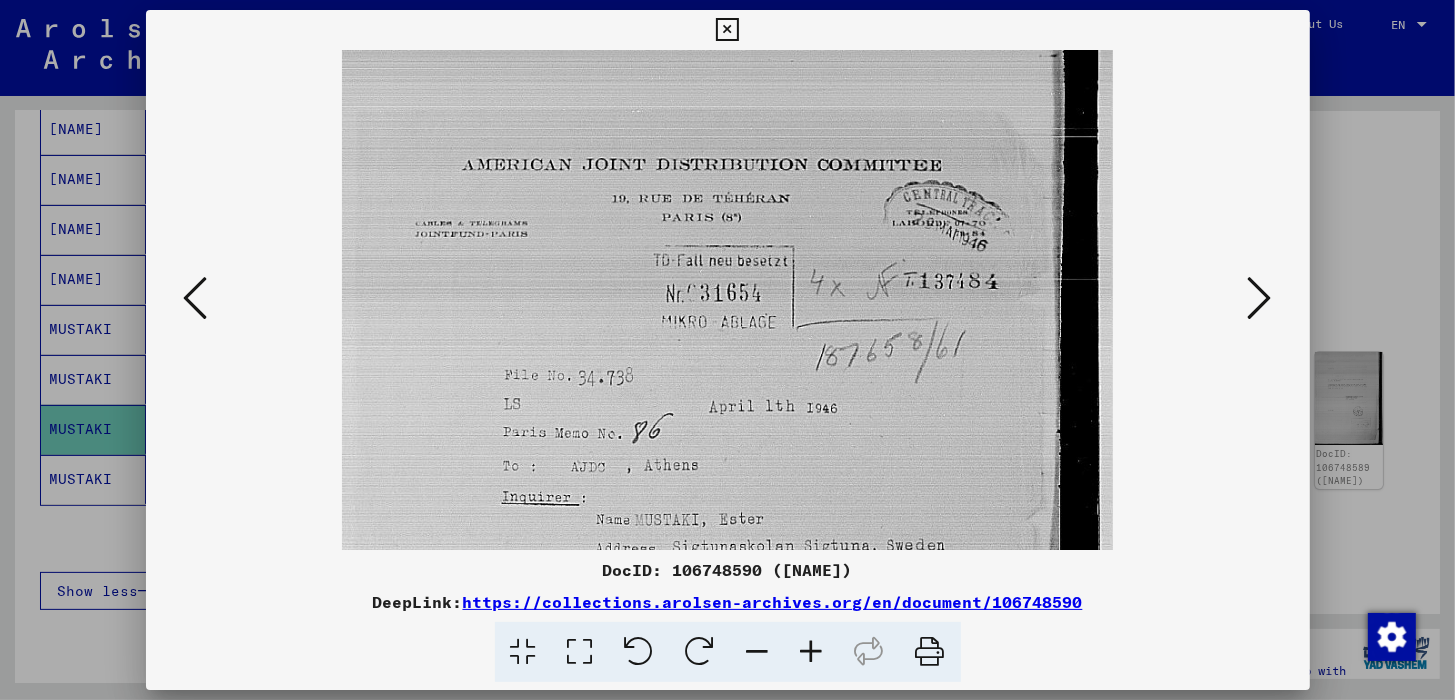 click at bounding box center (812, 652) 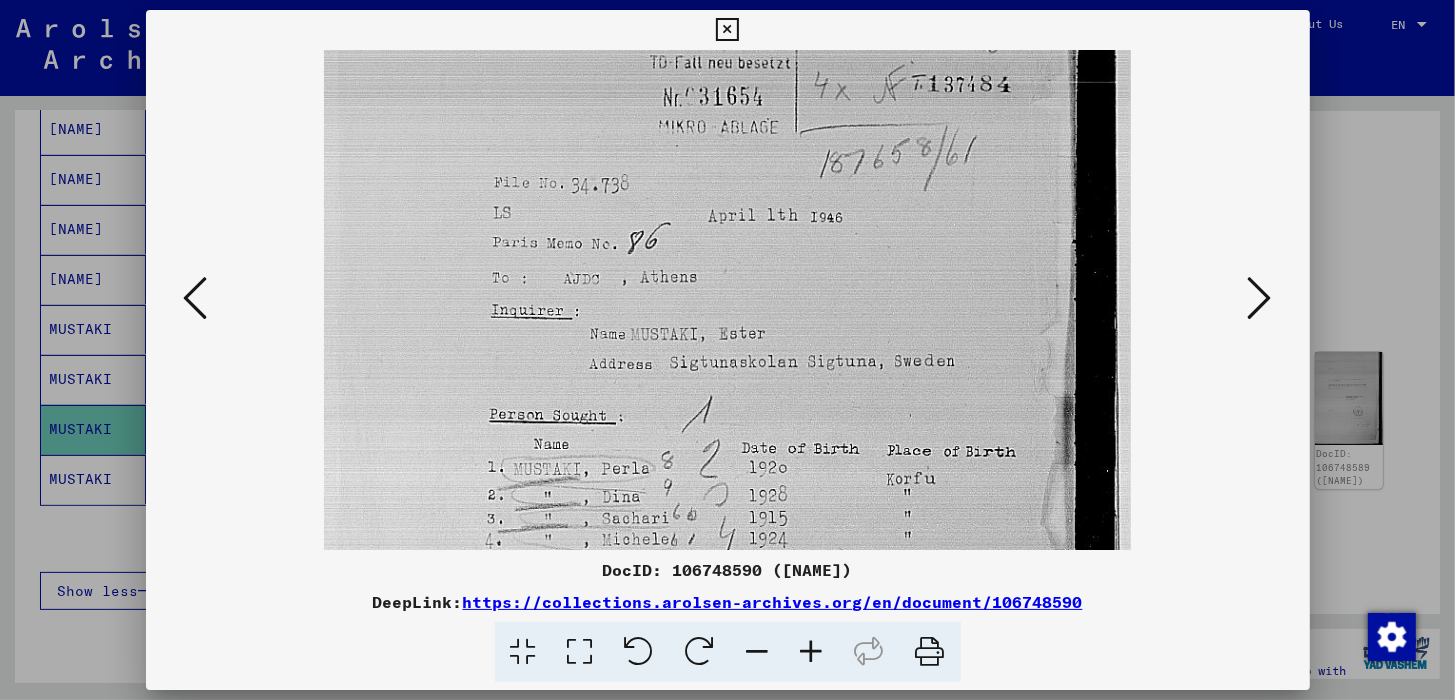scroll, scrollTop: 331, scrollLeft: 0, axis: vertical 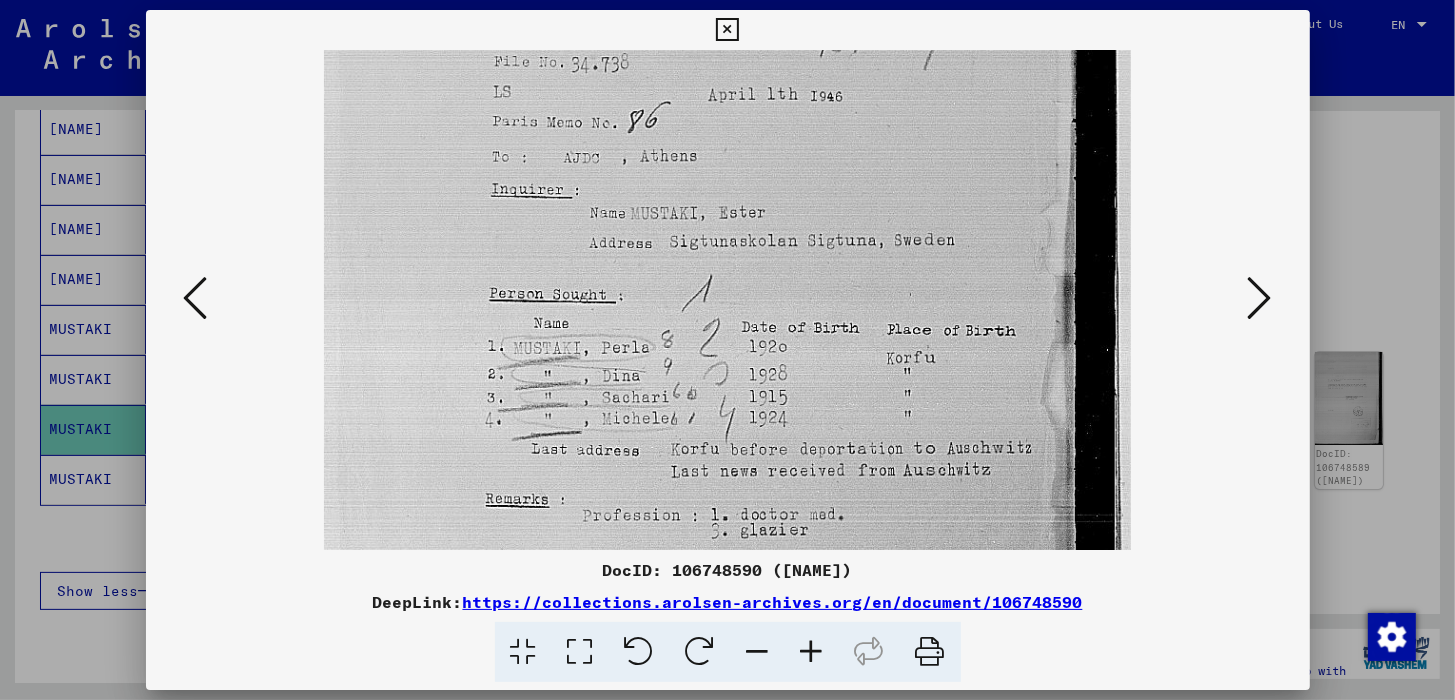 drag, startPoint x: 813, startPoint y: 482, endPoint x: 813, endPoint y: 152, distance: 330 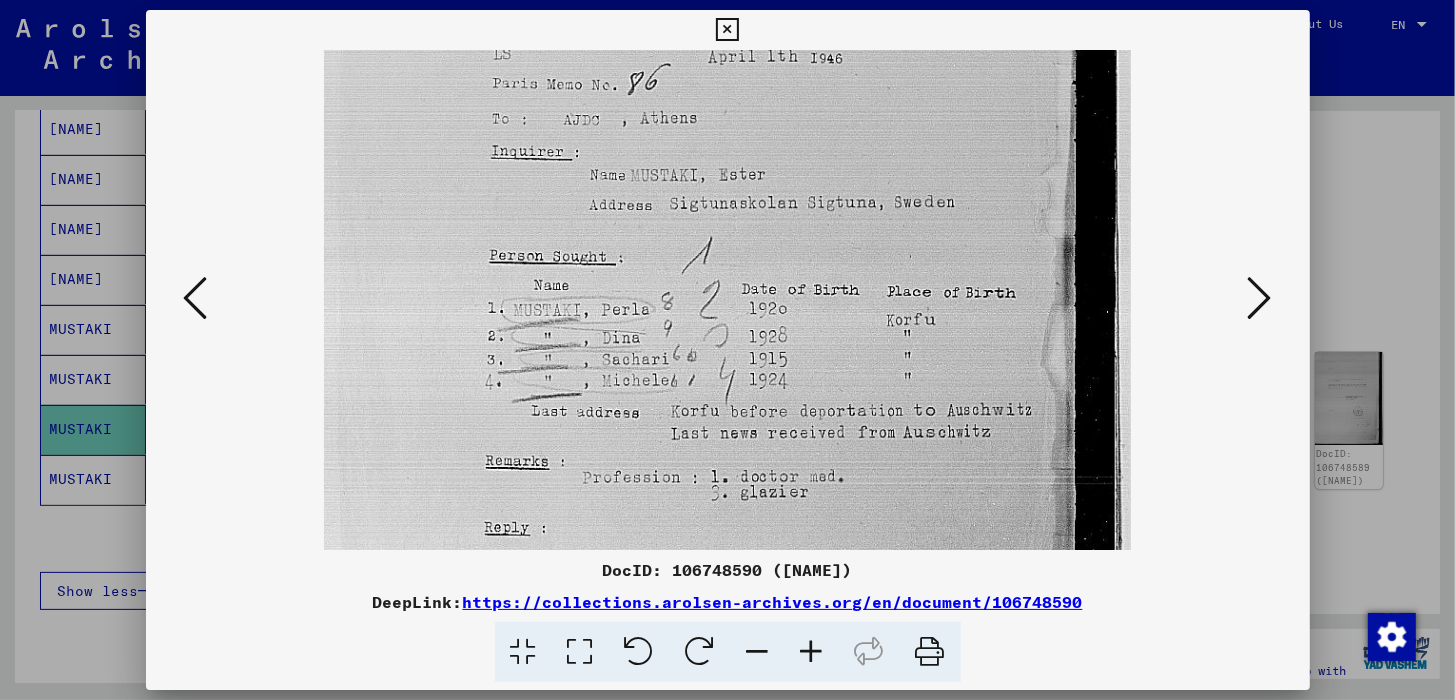 scroll, scrollTop: 374, scrollLeft: 0, axis: vertical 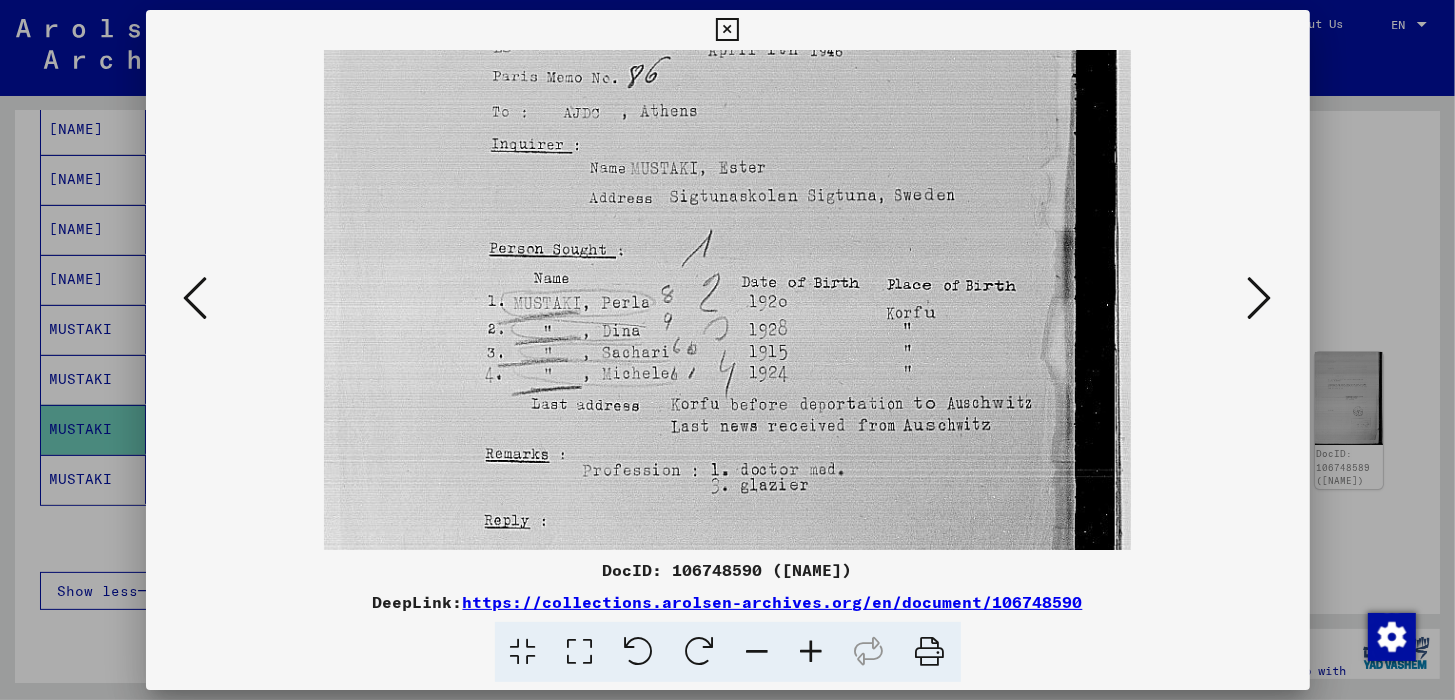 drag, startPoint x: 764, startPoint y: 294, endPoint x: 764, endPoint y: 250, distance: 44 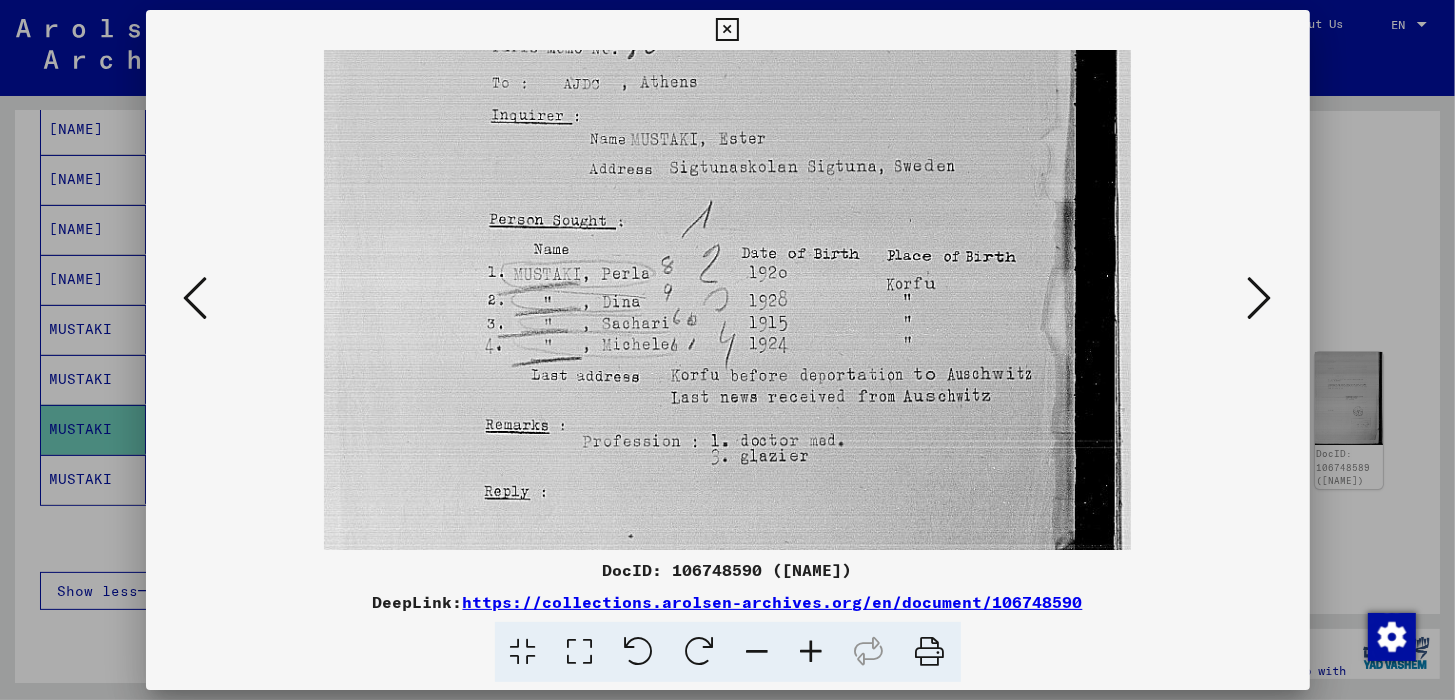 scroll, scrollTop: 410, scrollLeft: 0, axis: vertical 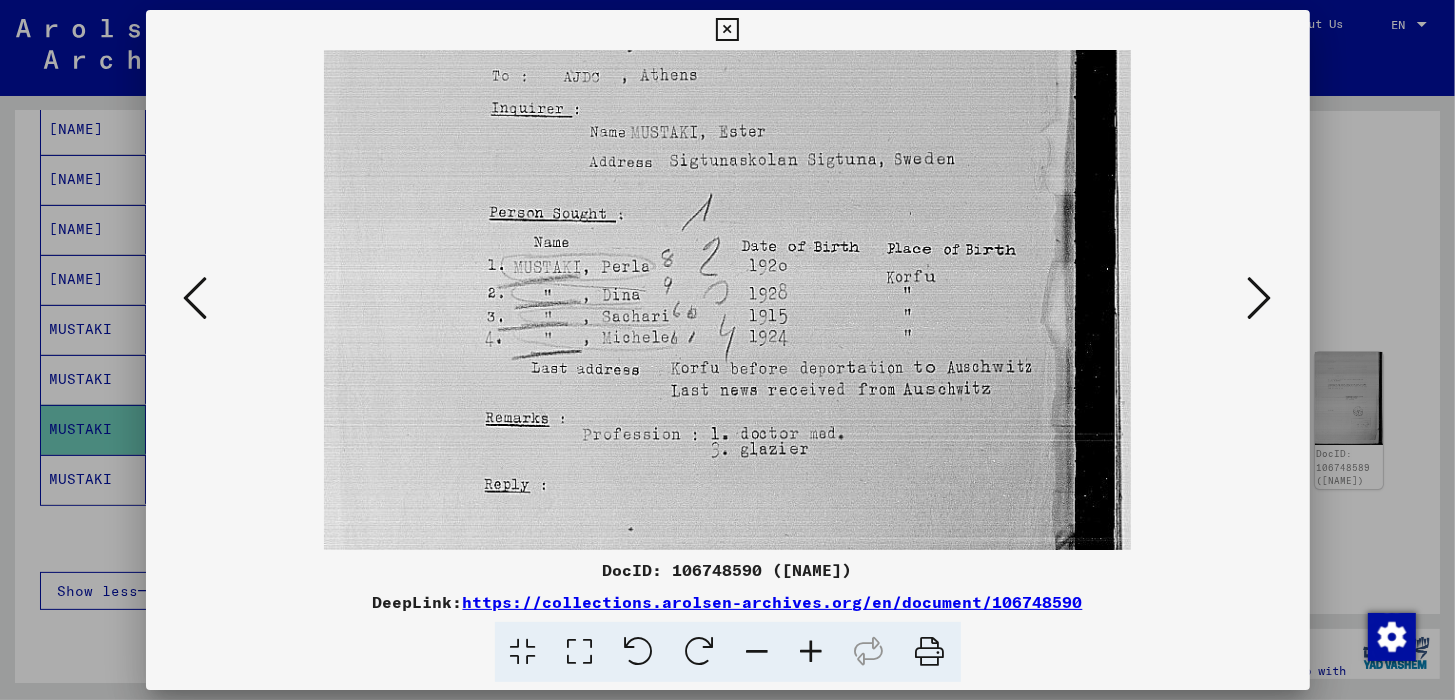 drag, startPoint x: 785, startPoint y: 351, endPoint x: 774, endPoint y: 315, distance: 37.64306 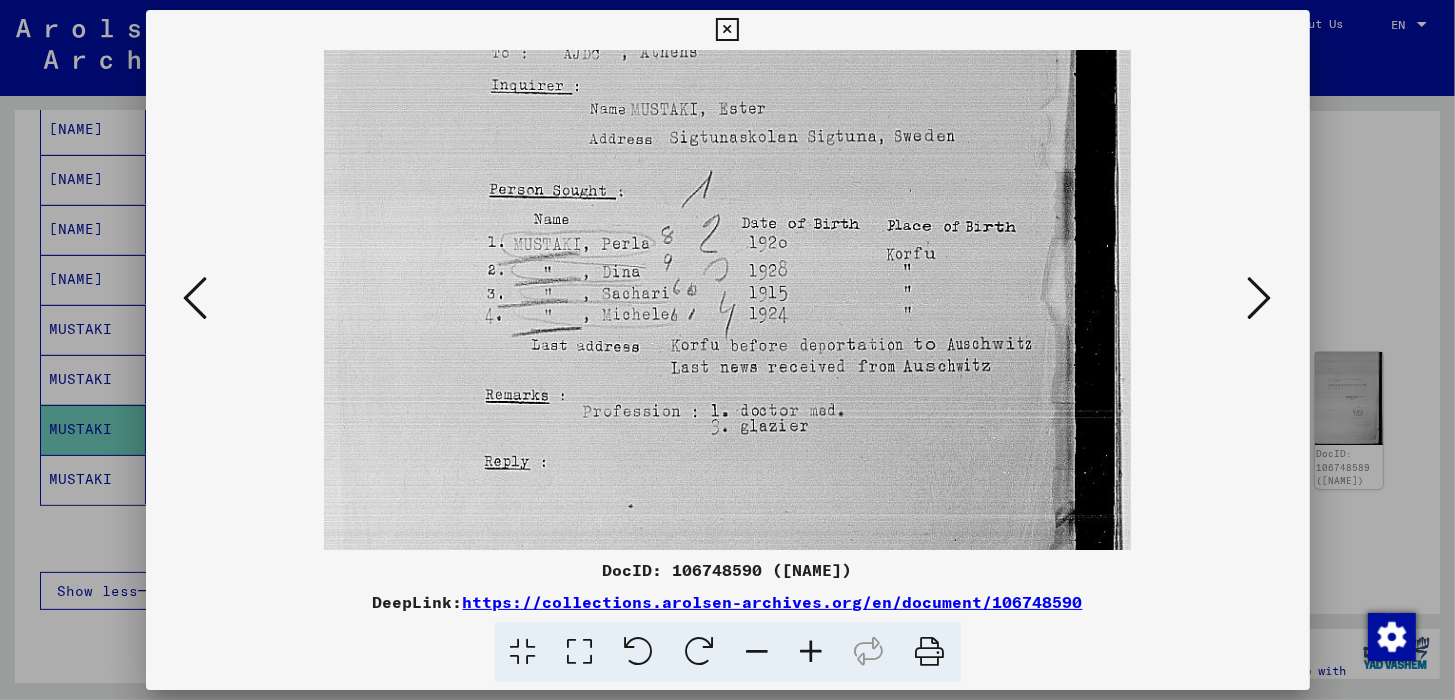 drag, startPoint x: 805, startPoint y: 473, endPoint x: 811, endPoint y: 428, distance: 45.39824 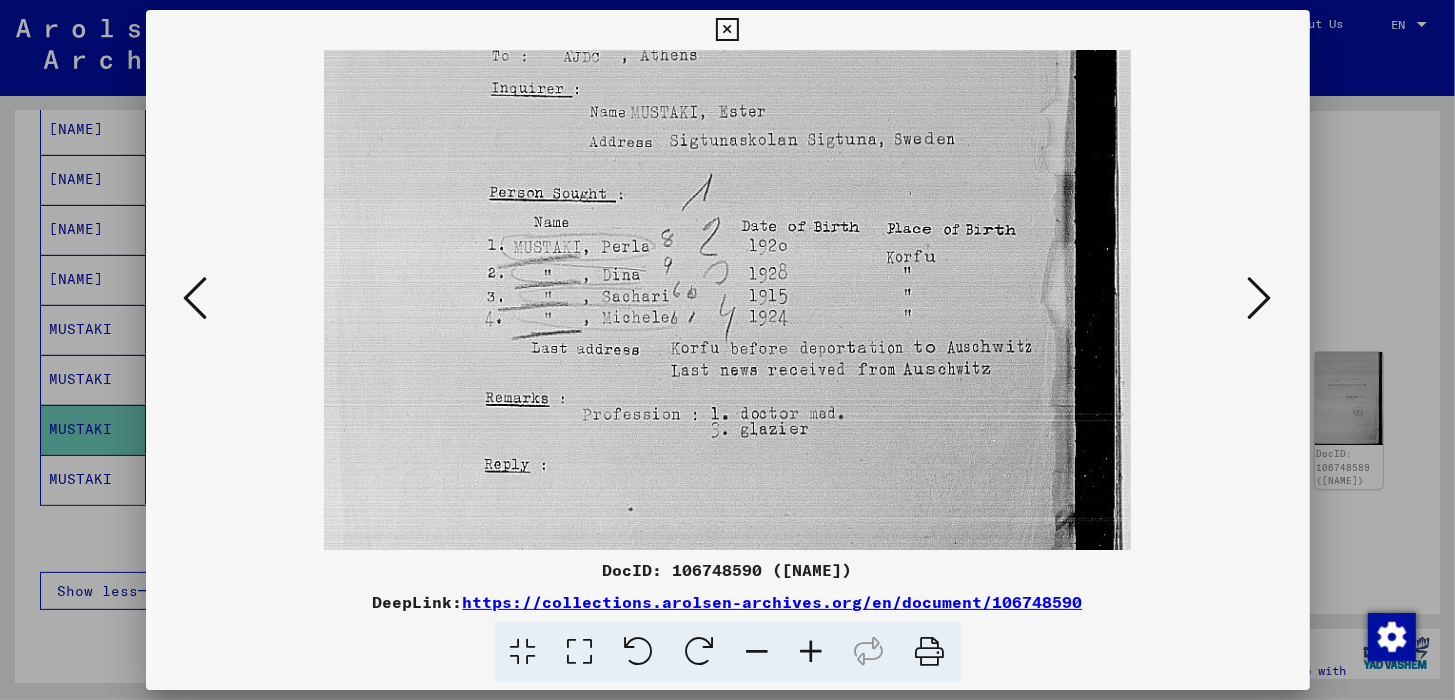 click at bounding box center [1260, 298] 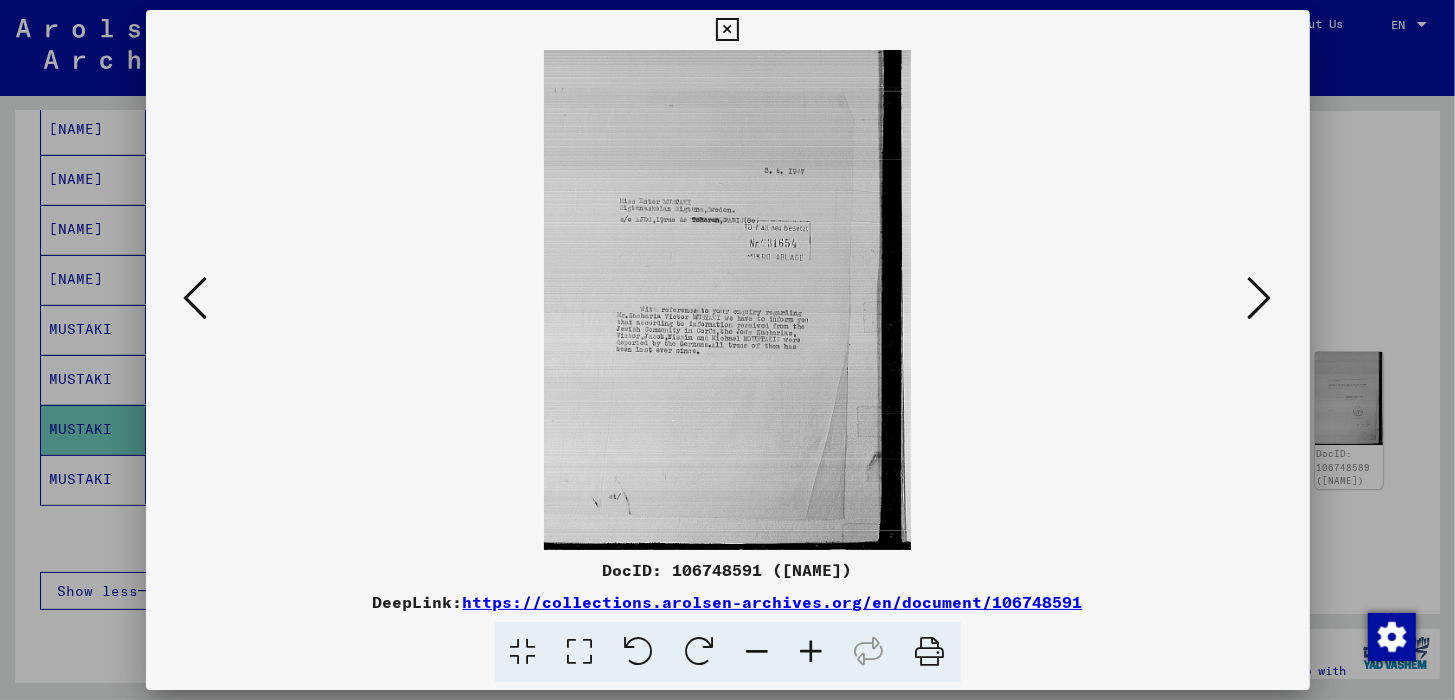 scroll, scrollTop: 0, scrollLeft: 0, axis: both 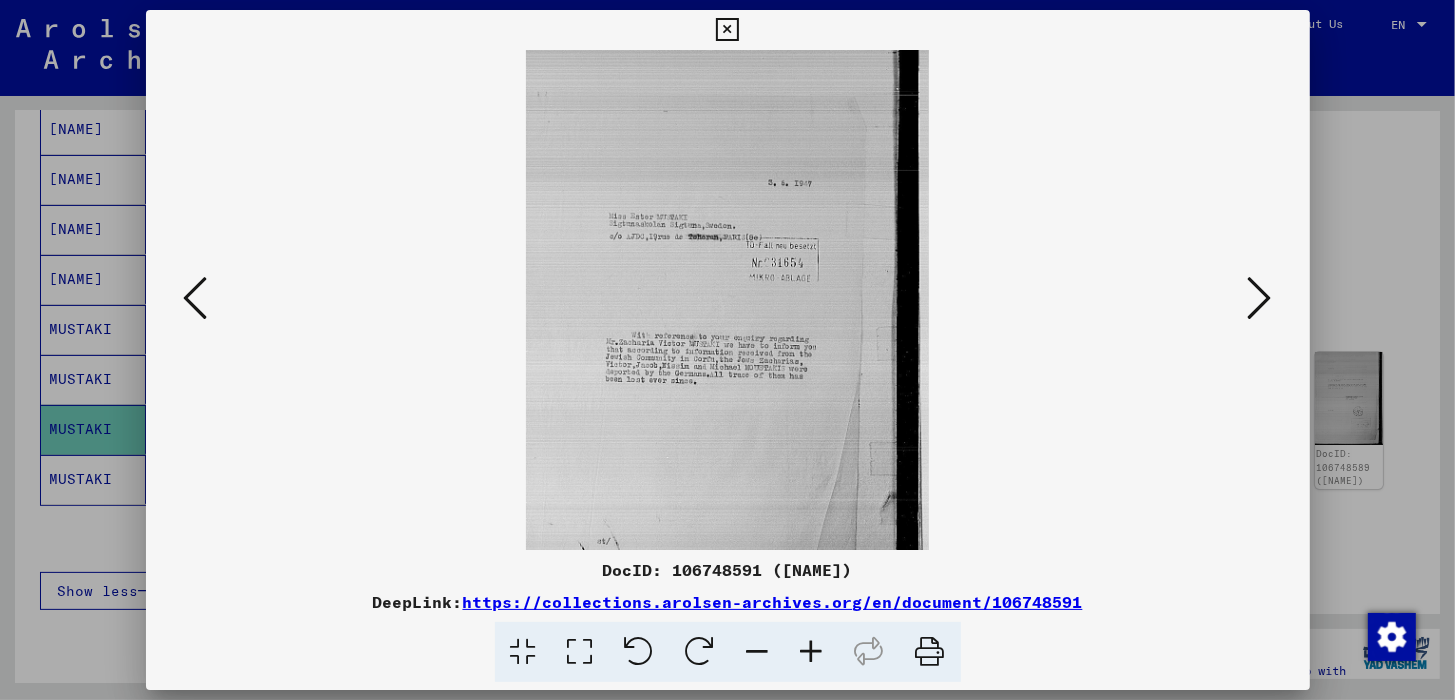 click at bounding box center [812, 652] 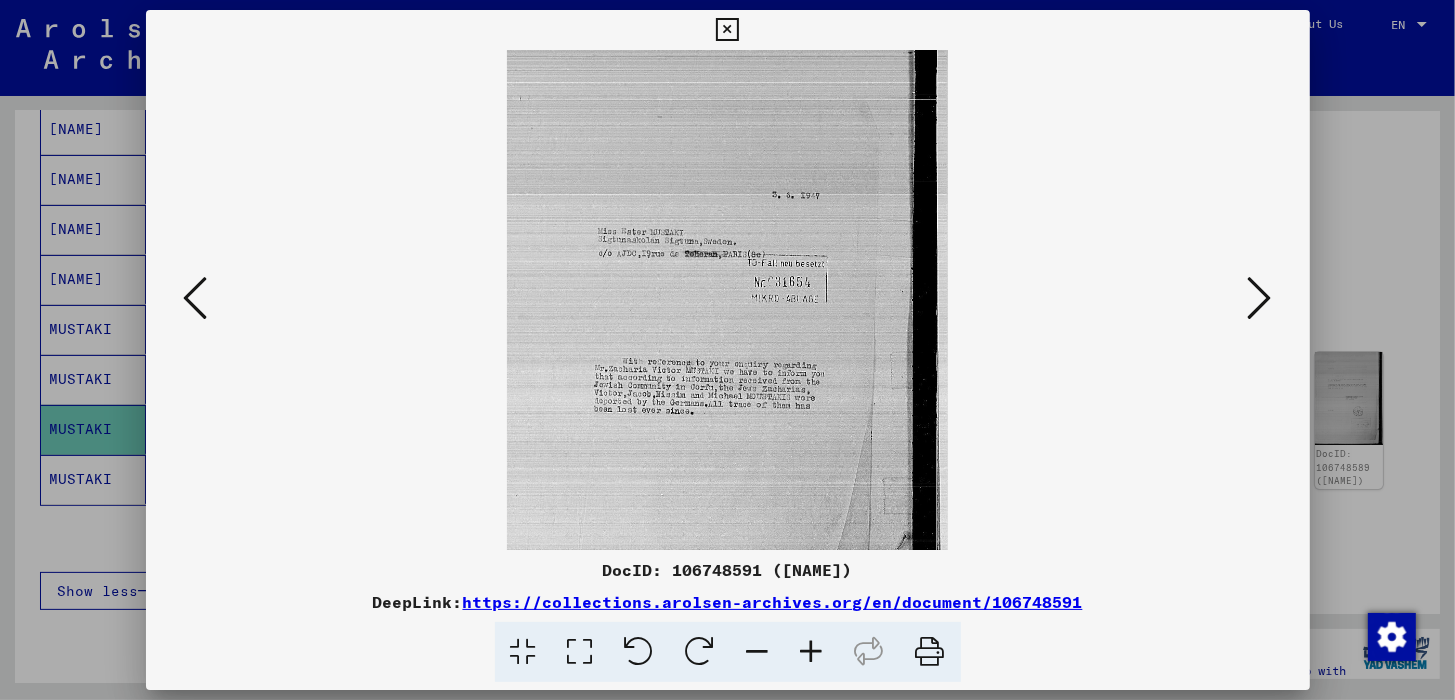 click at bounding box center (812, 652) 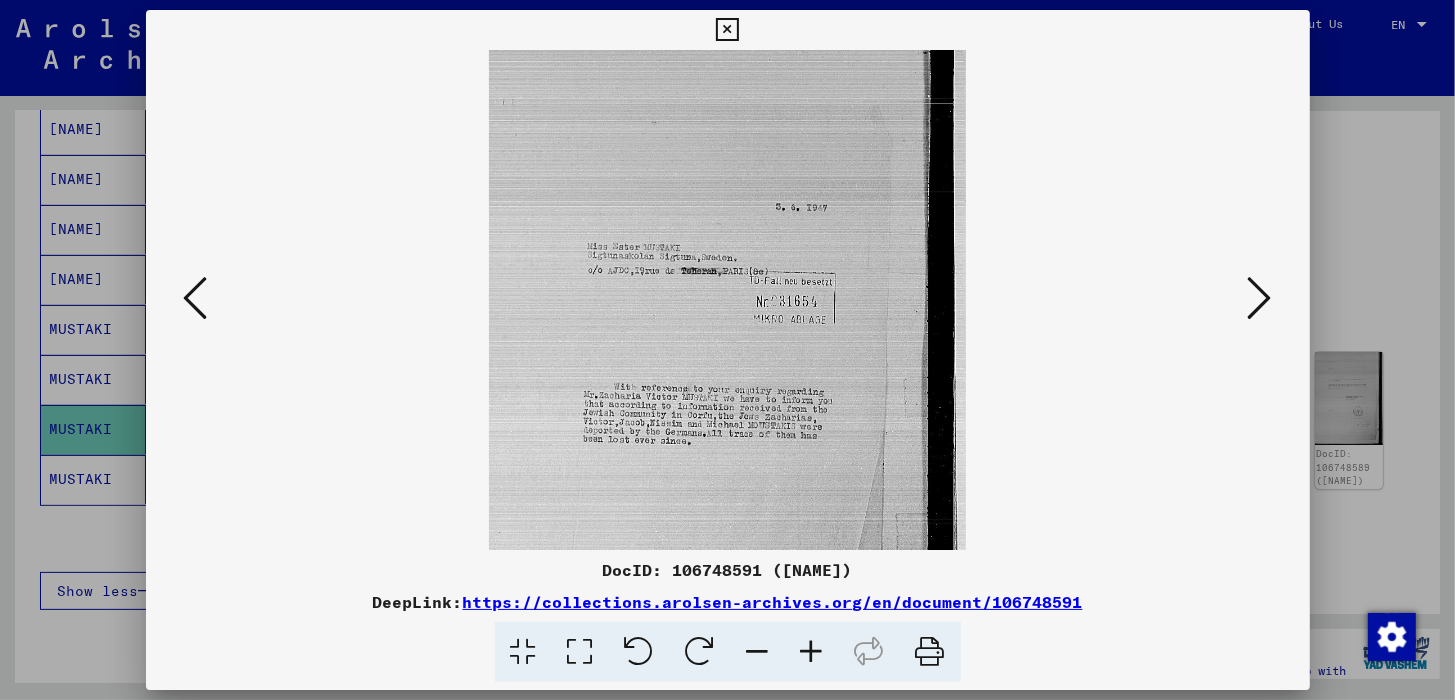 click at bounding box center (812, 652) 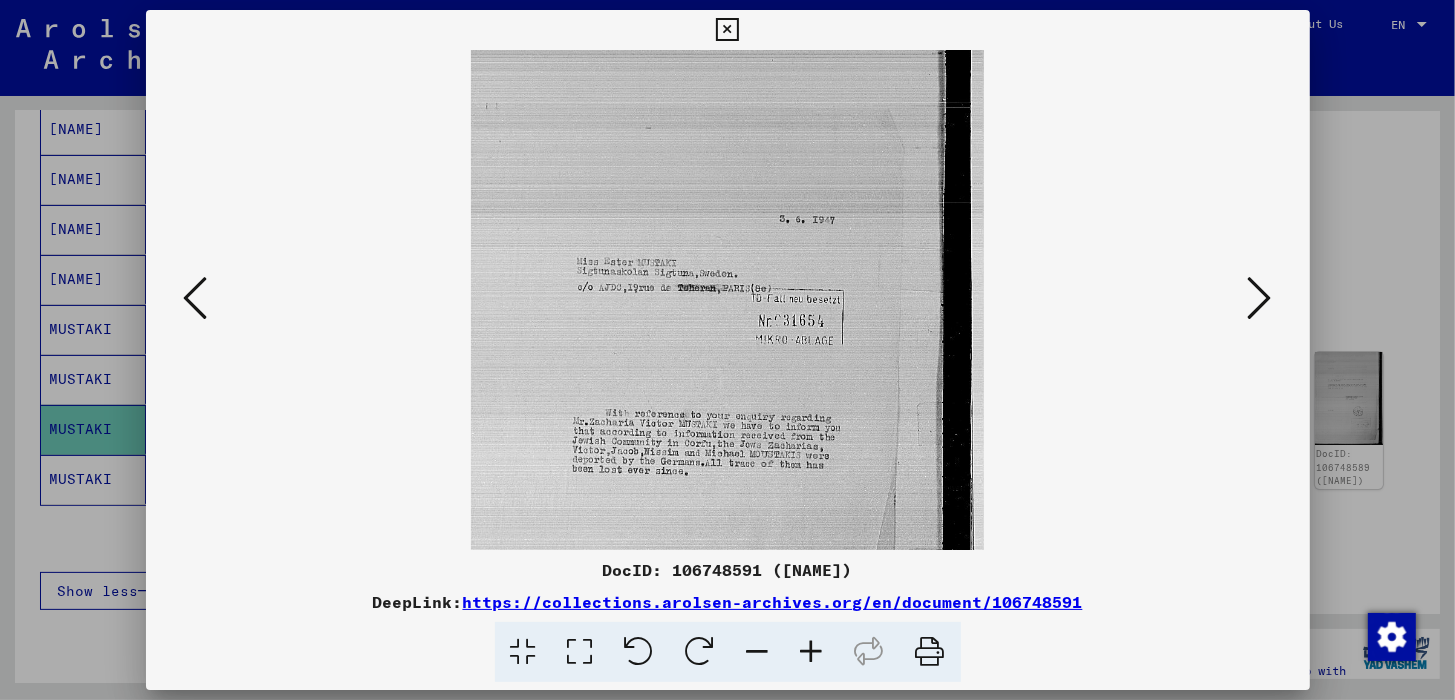 click at bounding box center (812, 652) 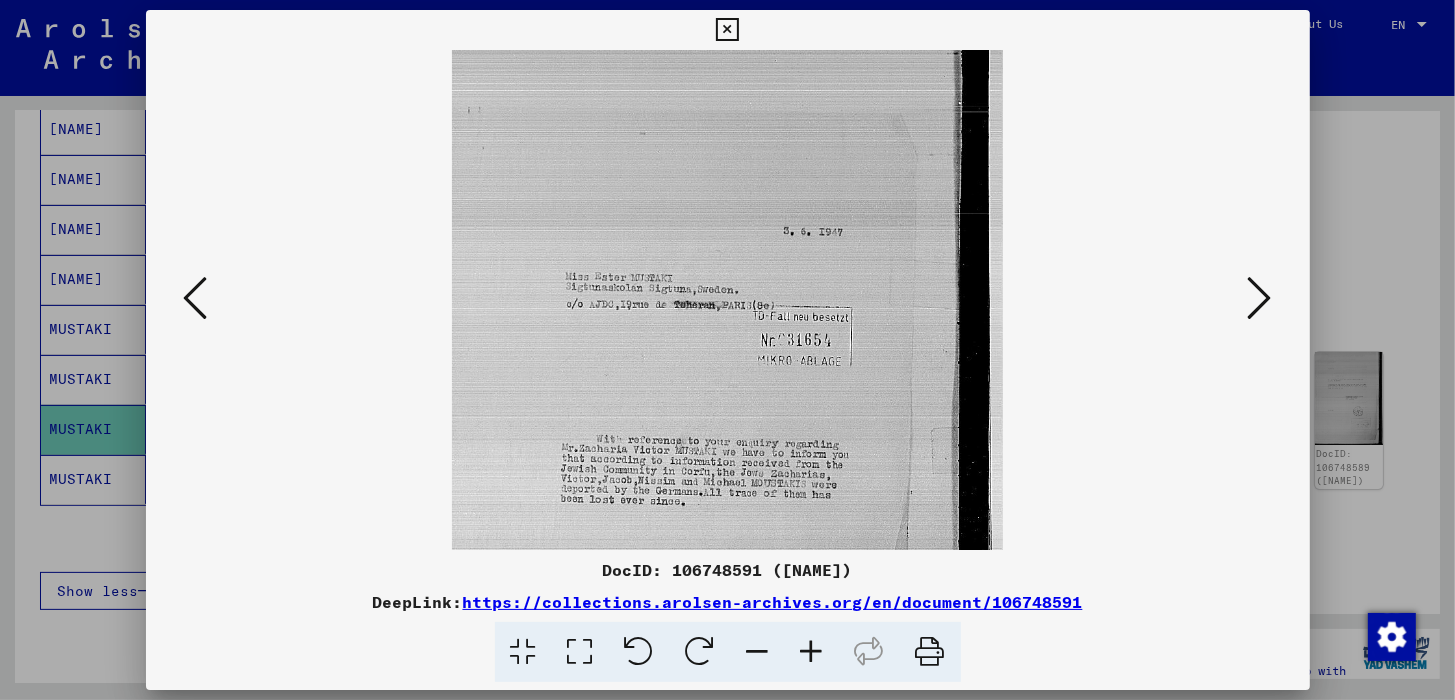 click at bounding box center [812, 652] 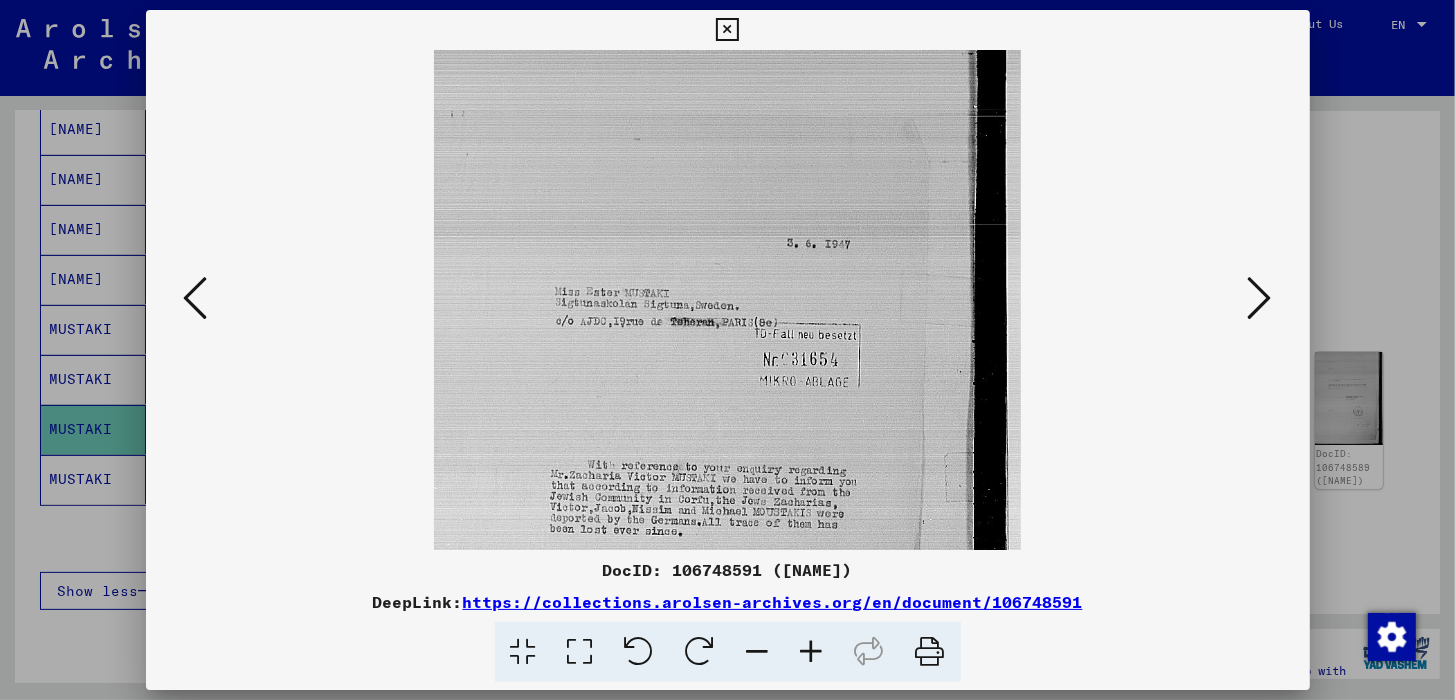 click at bounding box center [812, 652] 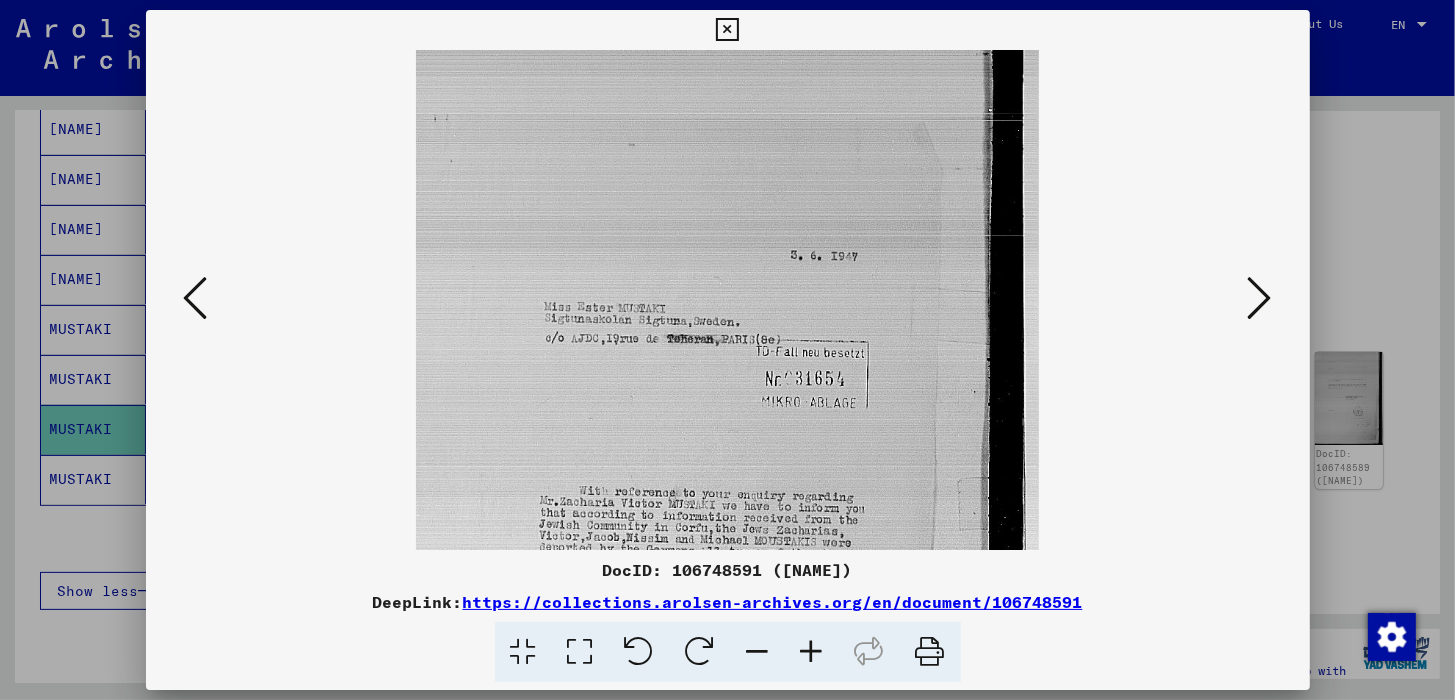 click at bounding box center [812, 652] 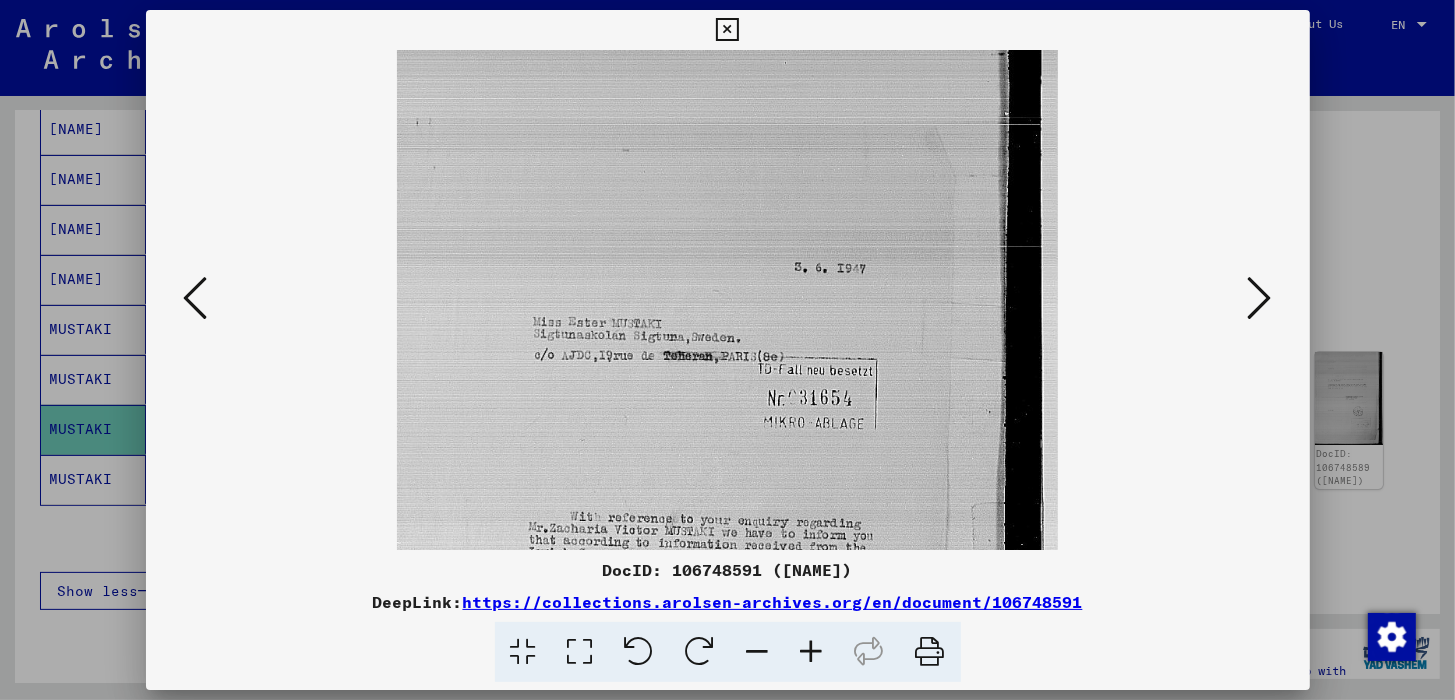 click at bounding box center [812, 652] 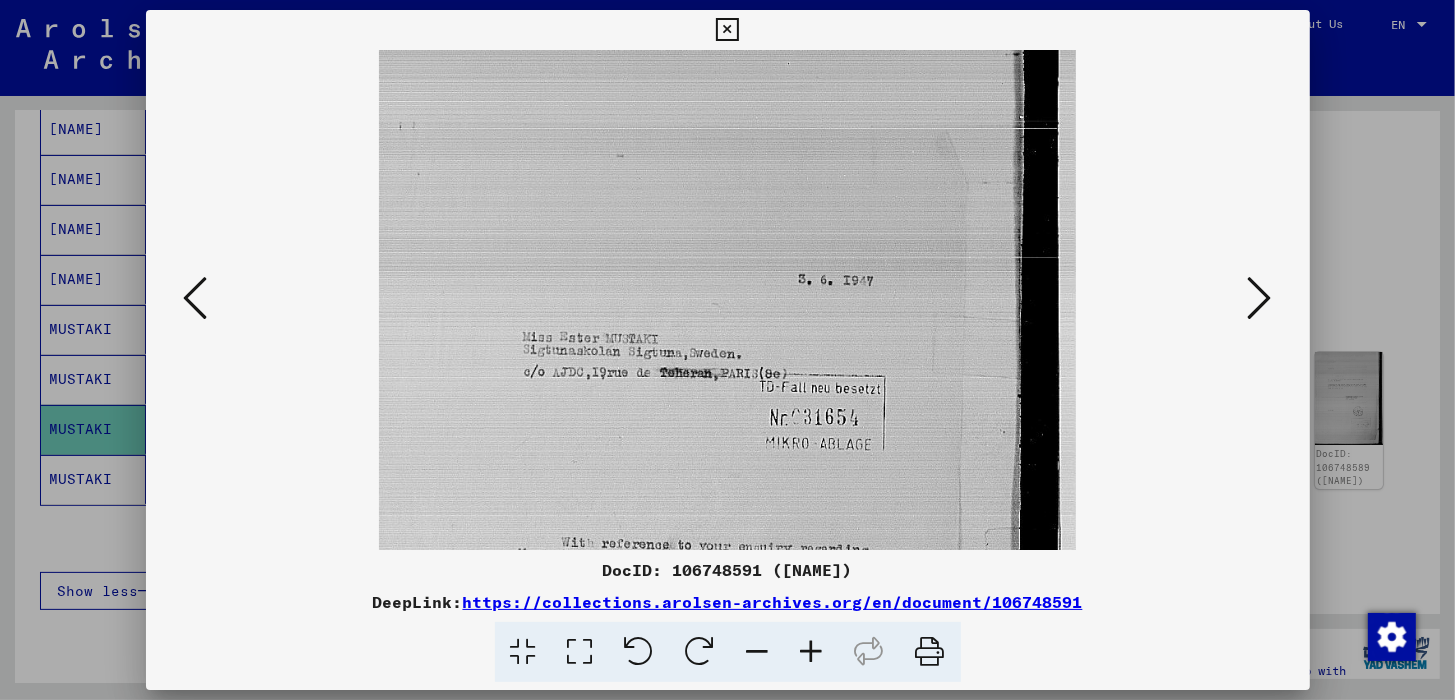 click at bounding box center (812, 652) 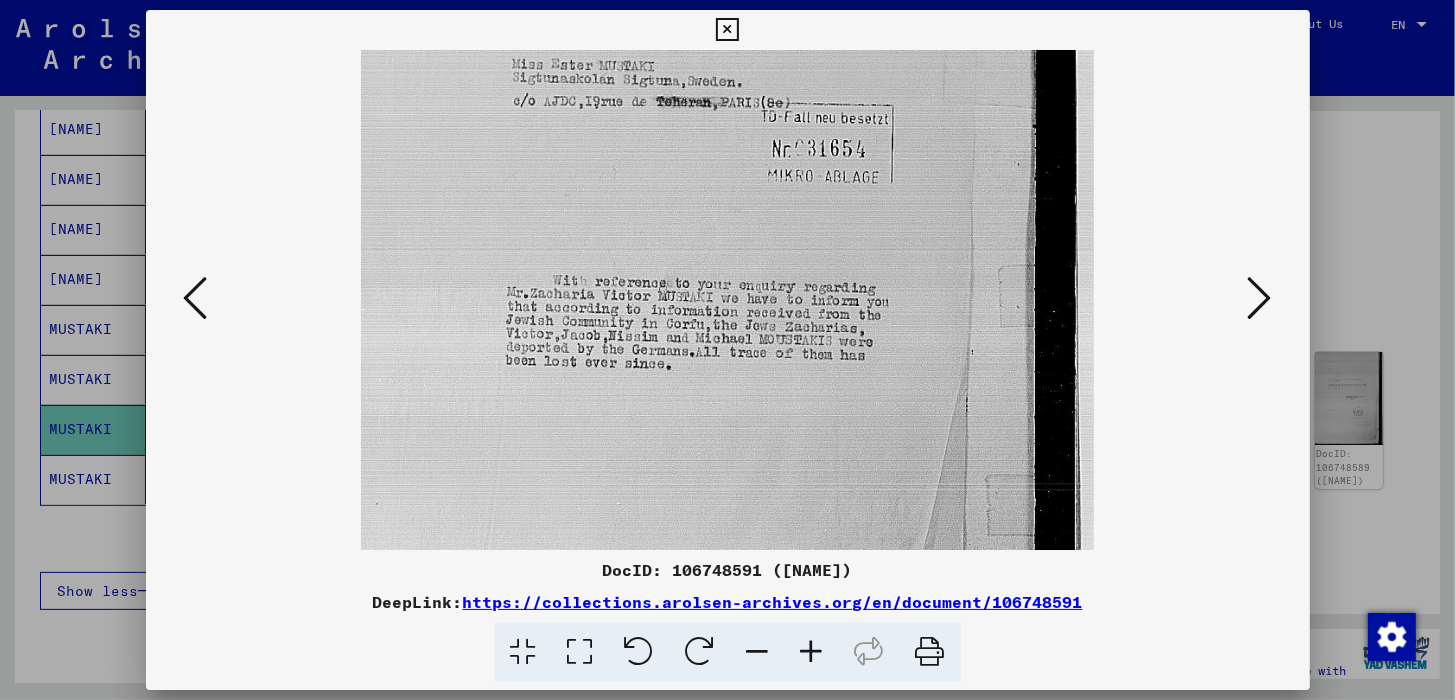 drag, startPoint x: 729, startPoint y: 468, endPoint x: 792, endPoint y: 179, distance: 295.78708 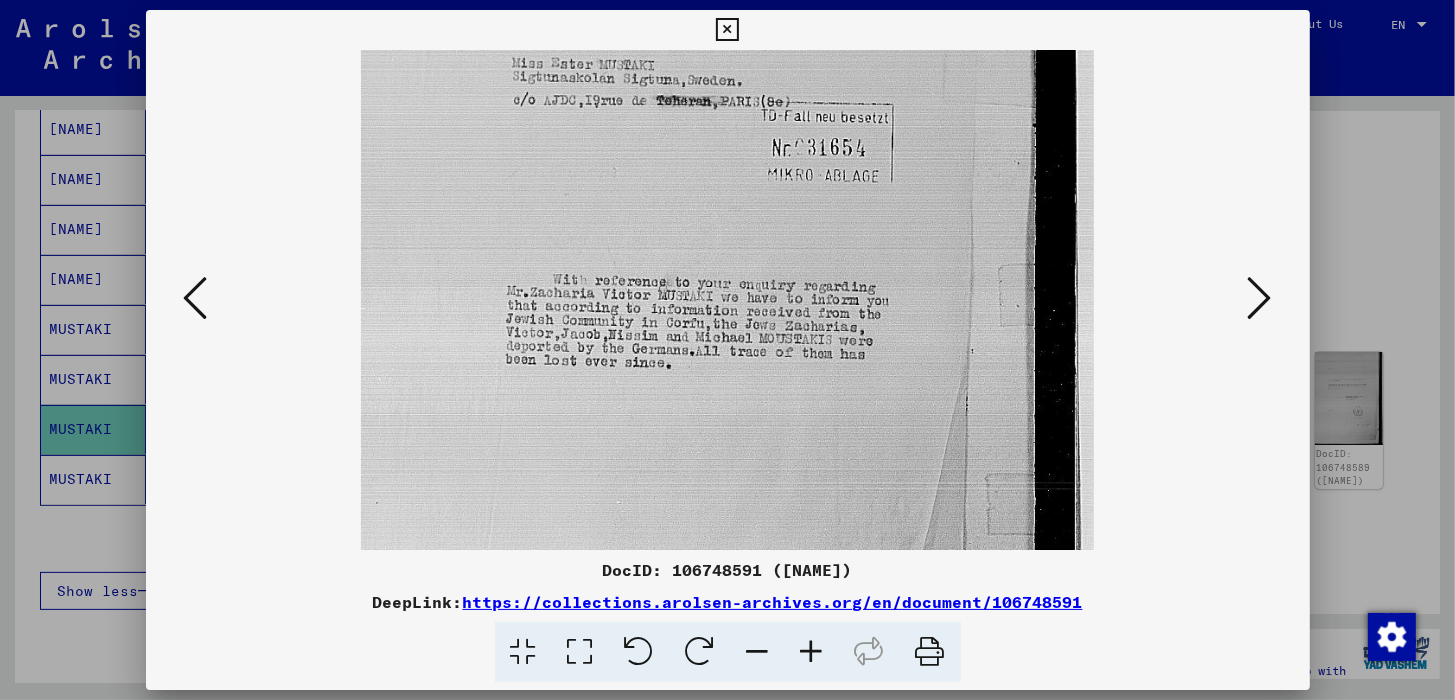 click at bounding box center (1260, 298) 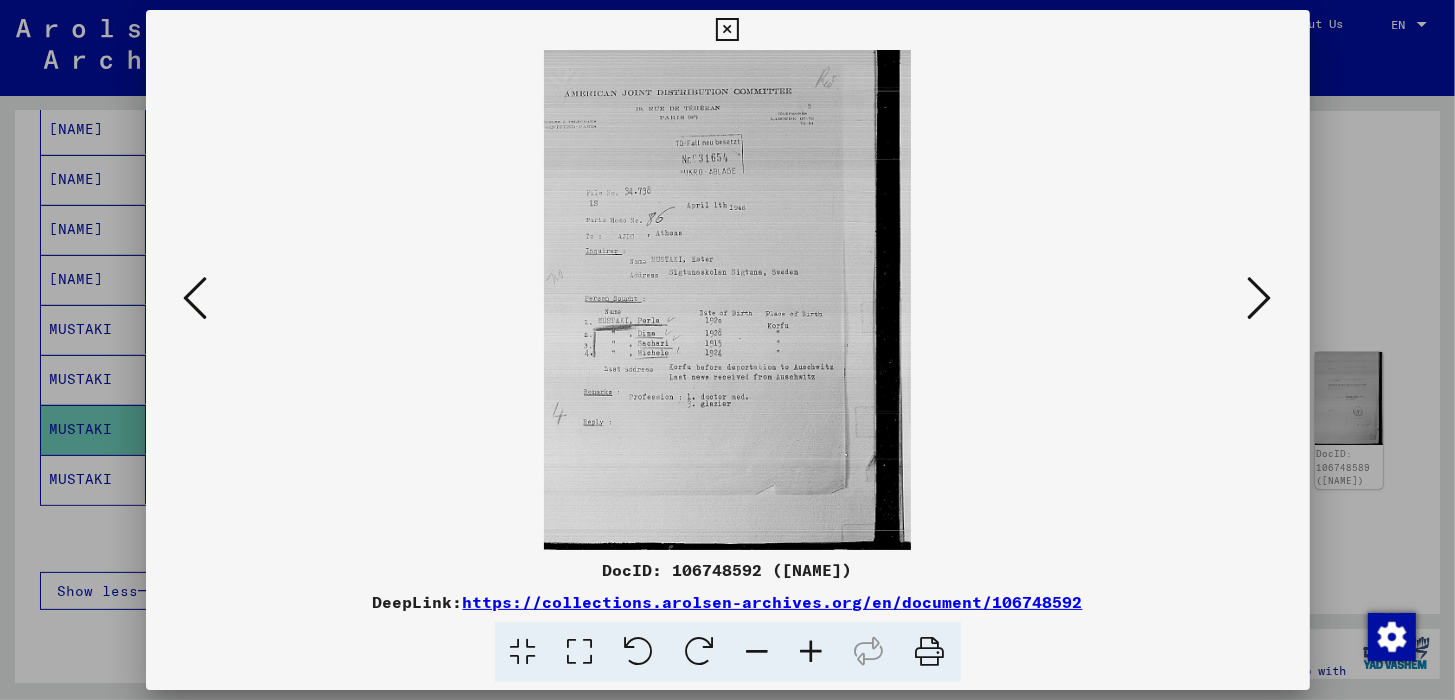 scroll, scrollTop: 0, scrollLeft: 0, axis: both 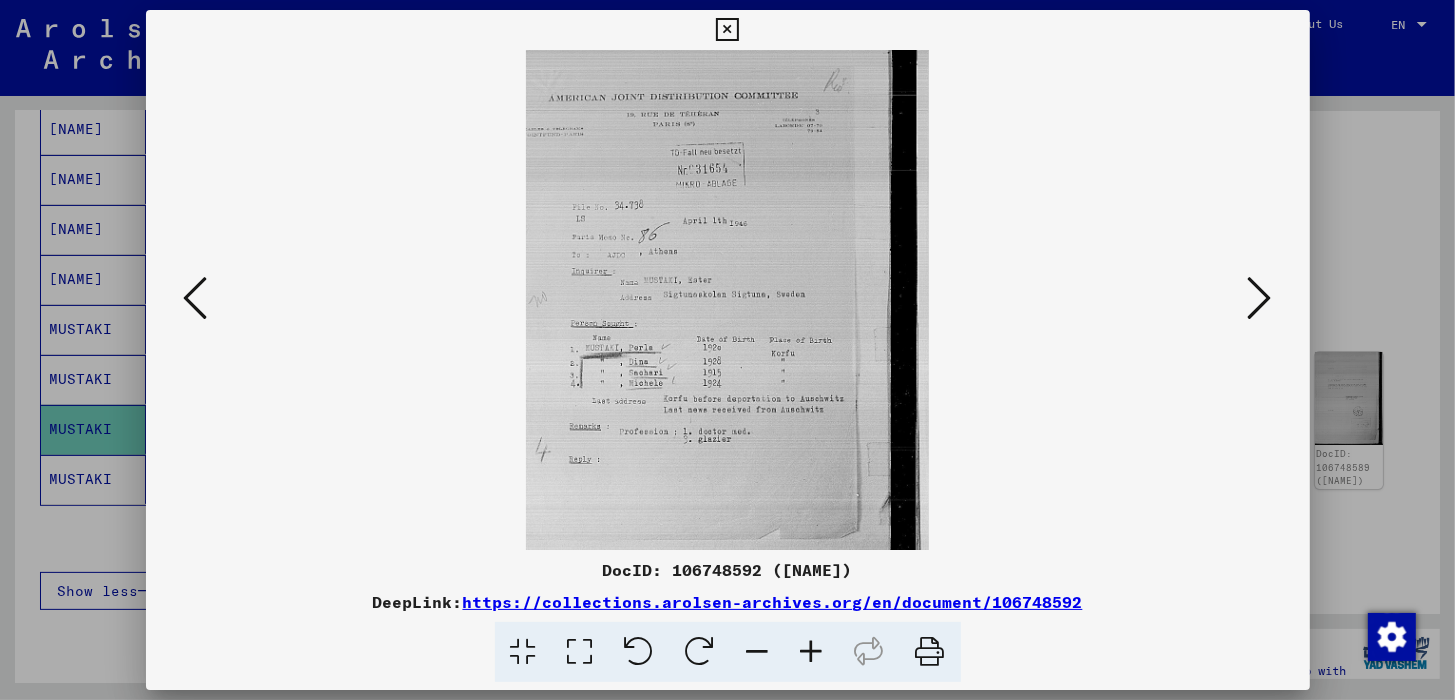 click at bounding box center (812, 652) 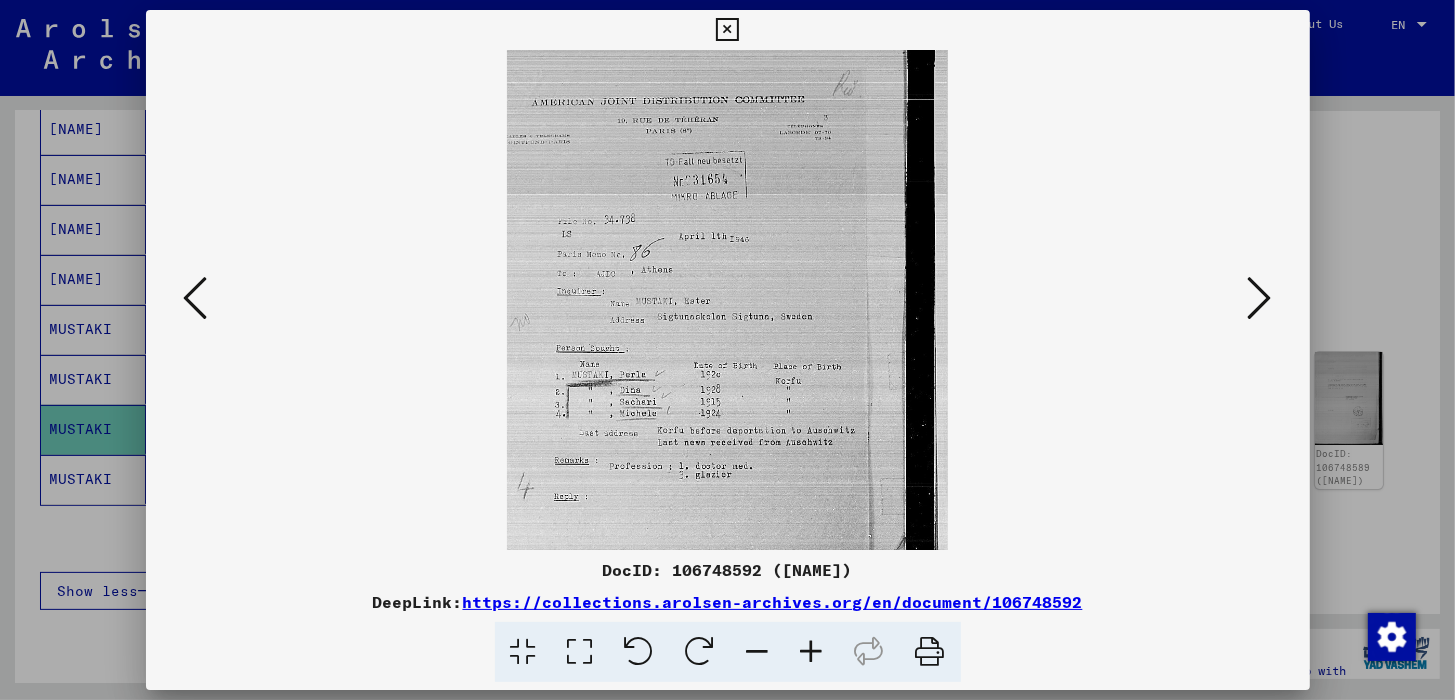 click at bounding box center (812, 652) 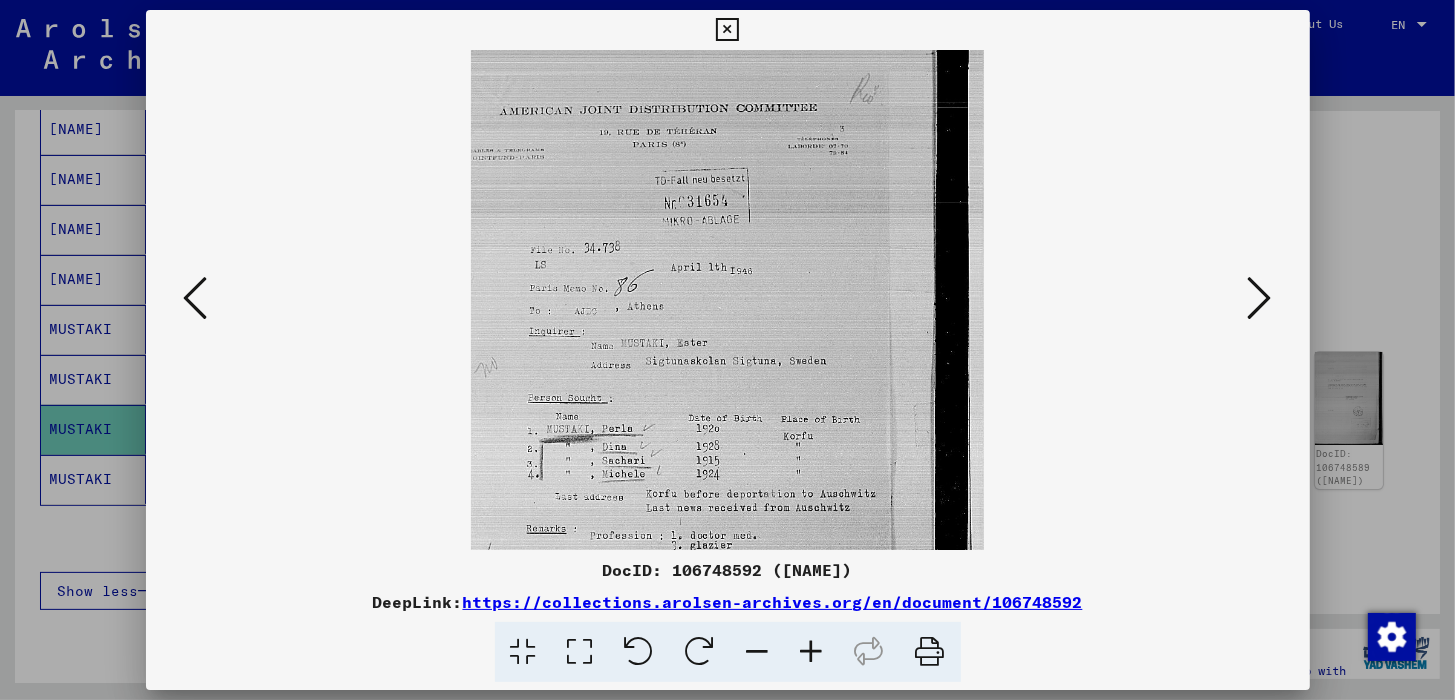 click at bounding box center (812, 652) 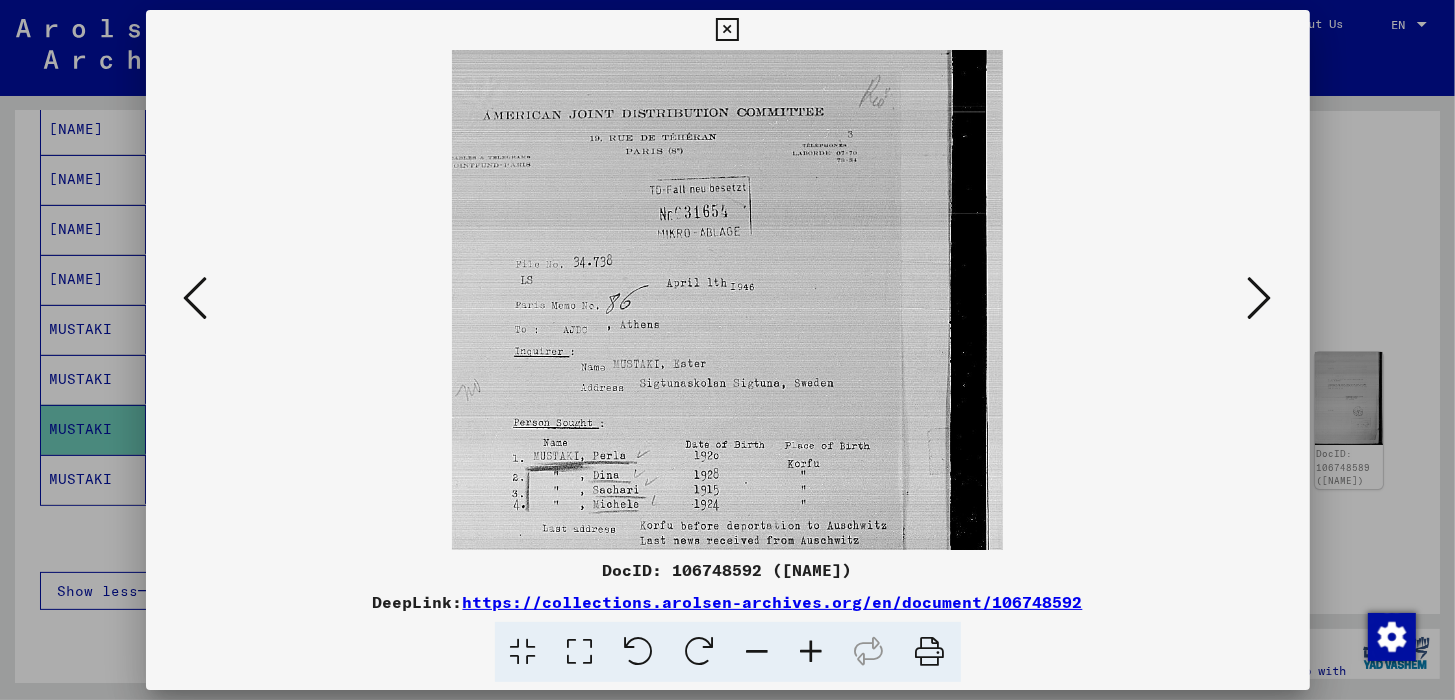 click at bounding box center [812, 652] 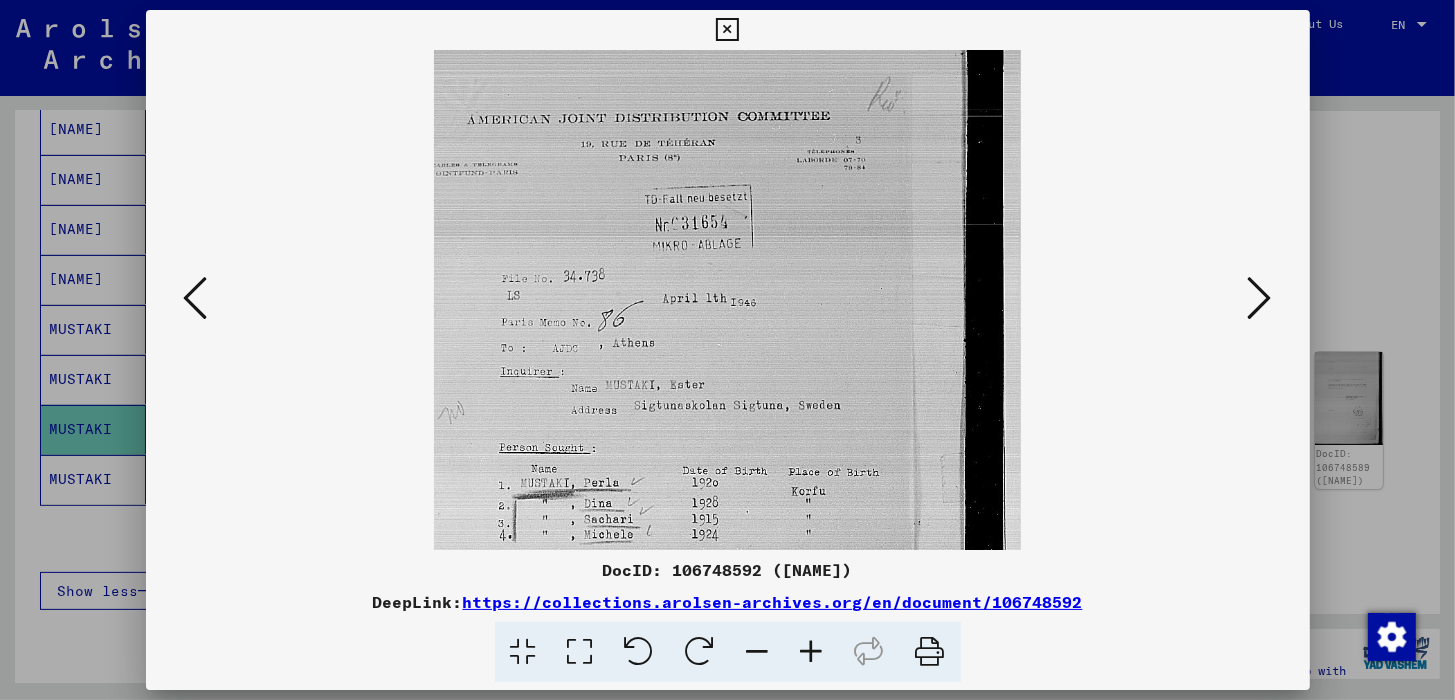 click at bounding box center [812, 652] 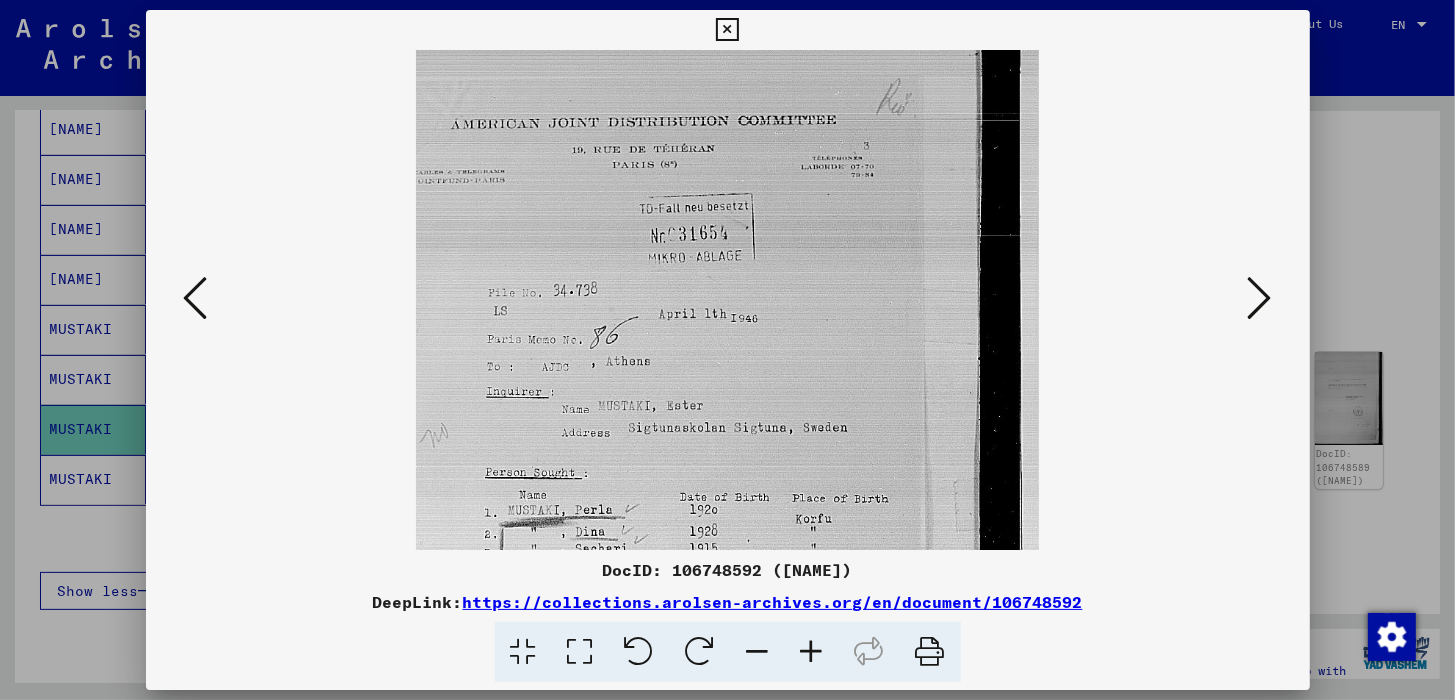 click at bounding box center [812, 652] 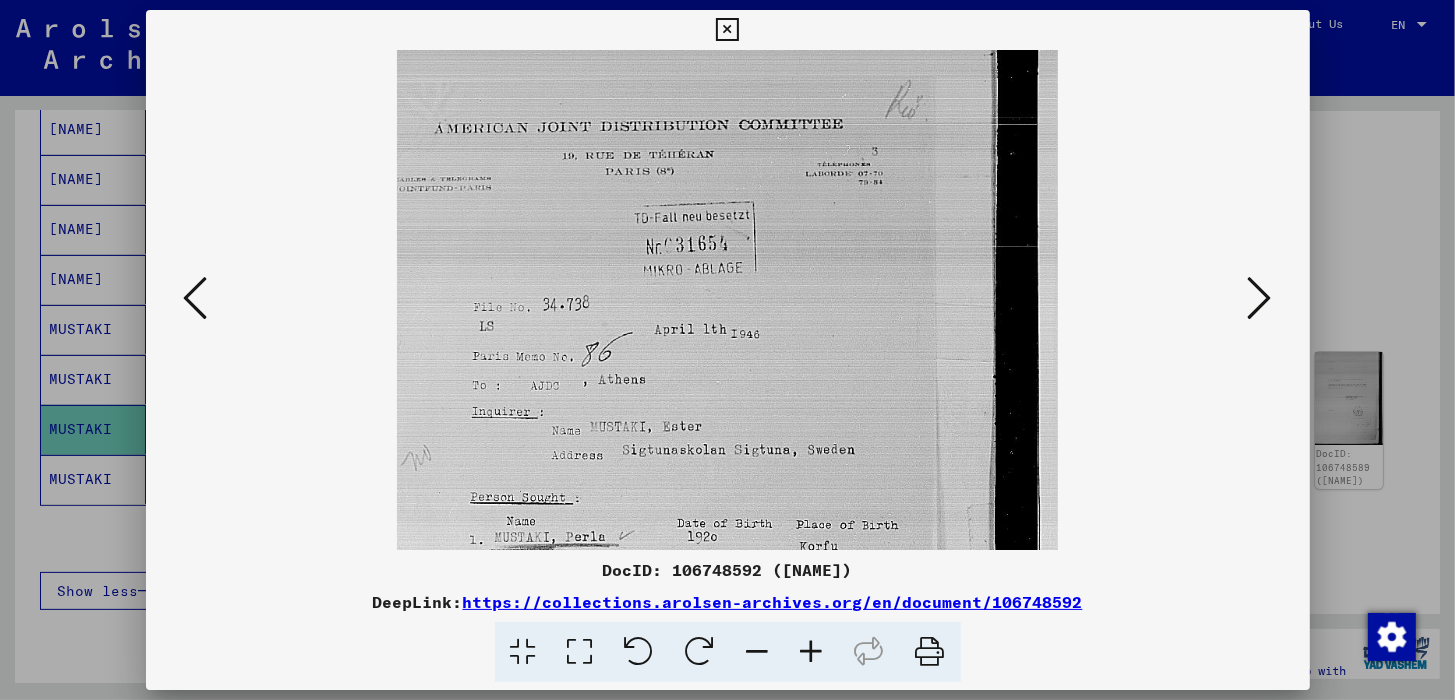 click at bounding box center (812, 652) 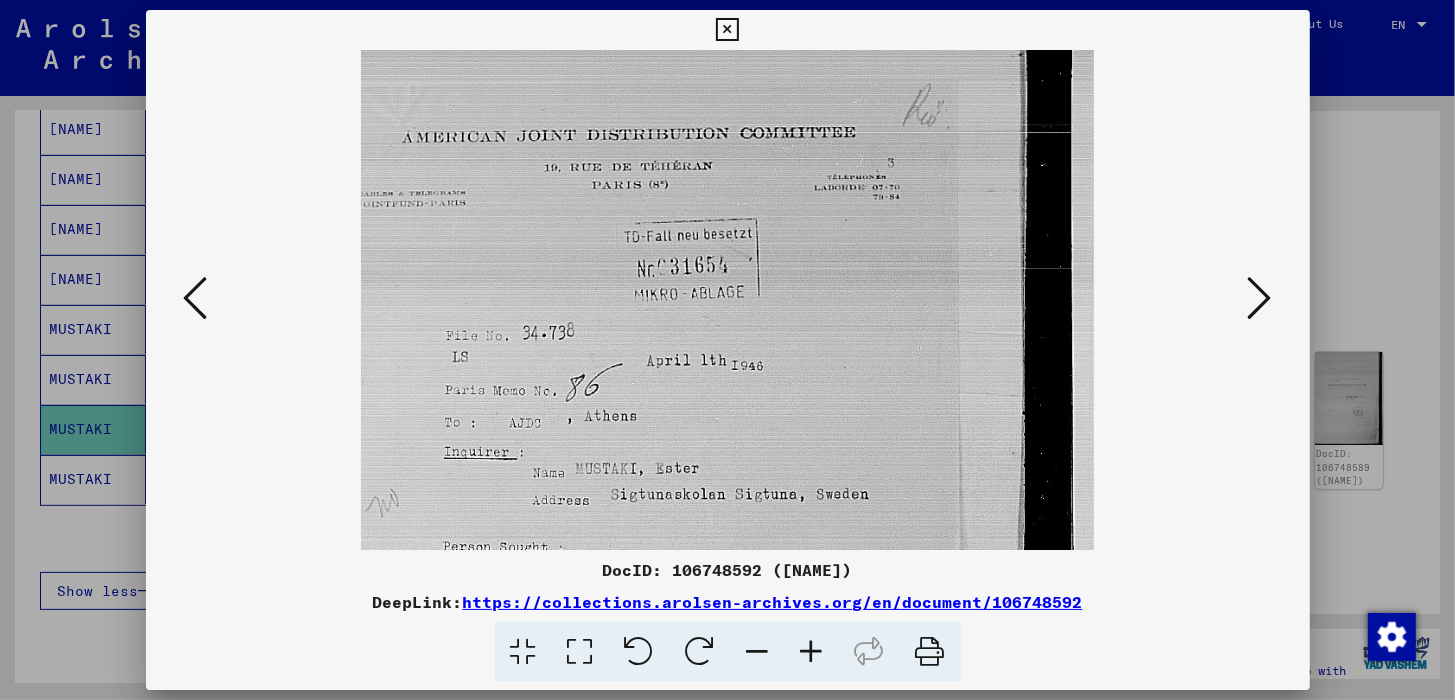 click at bounding box center [812, 652] 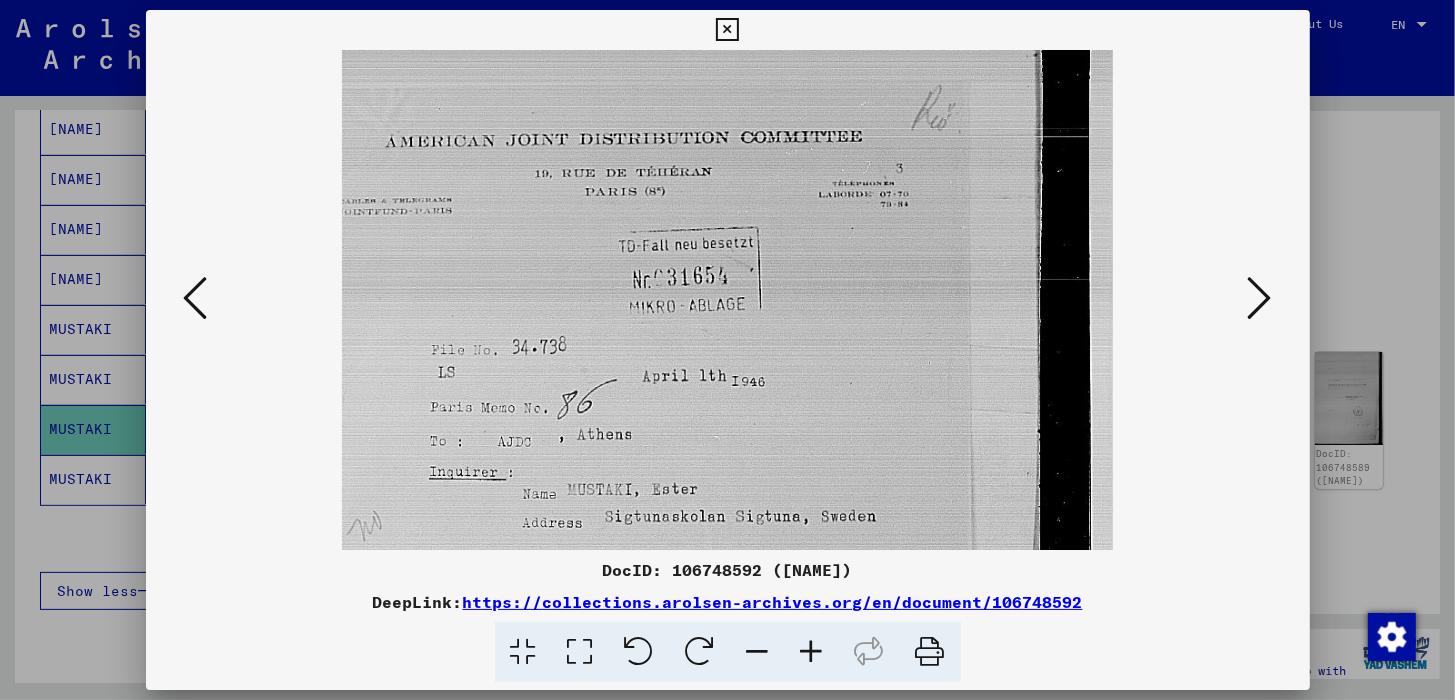 click at bounding box center [812, 652] 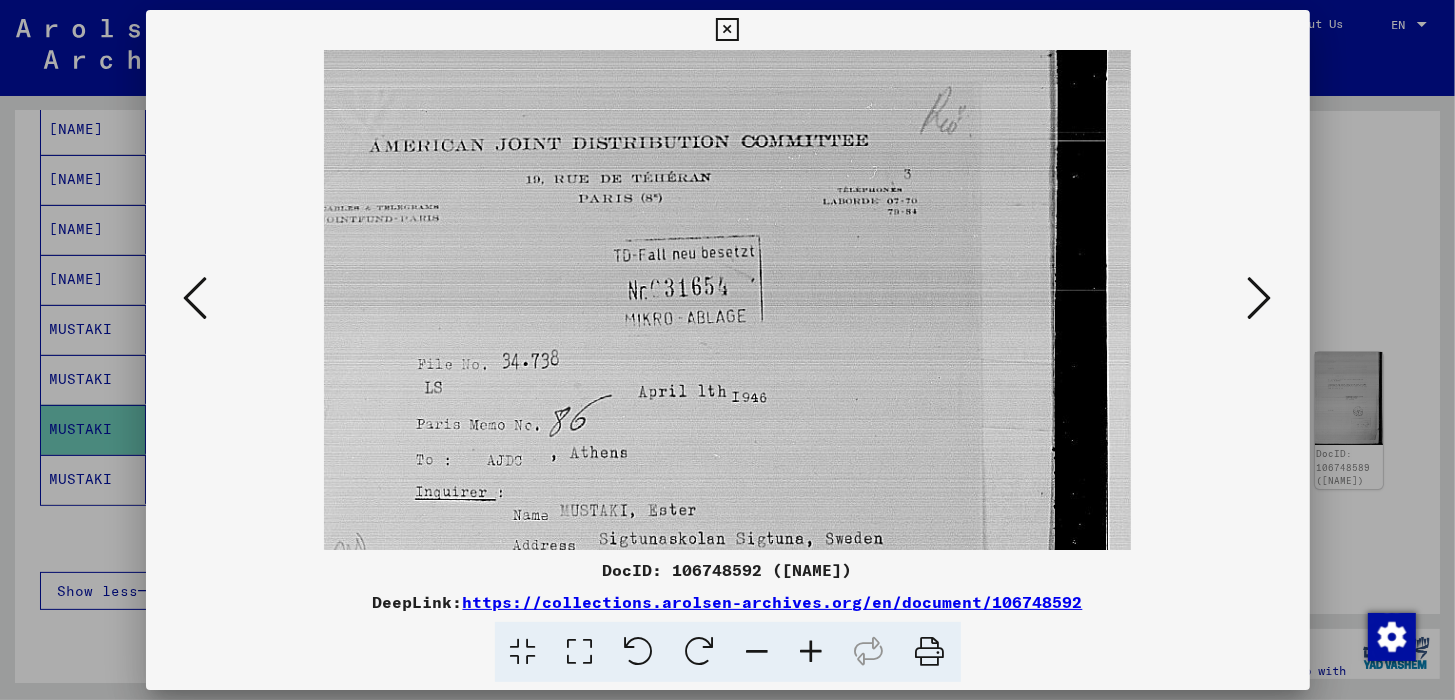 click at bounding box center [812, 652] 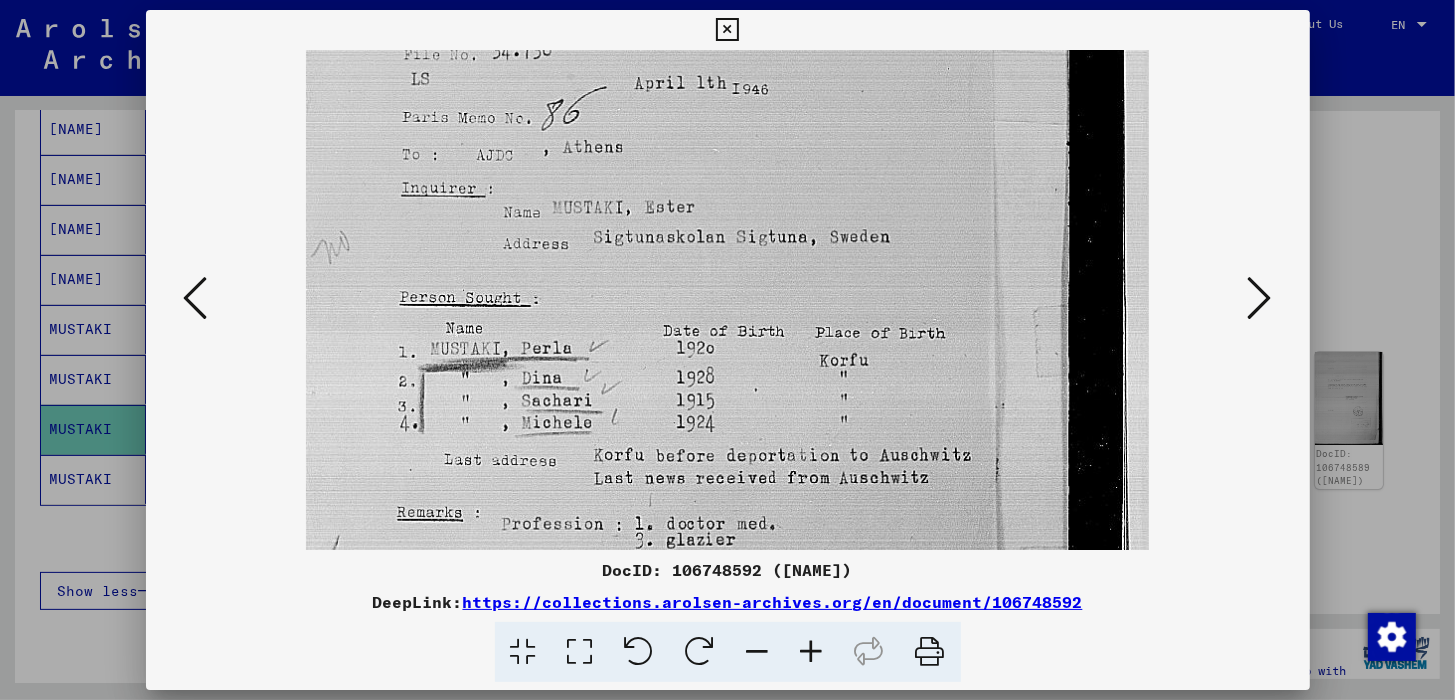 drag, startPoint x: 767, startPoint y: 470, endPoint x: 812, endPoint y: 144, distance: 329.0912 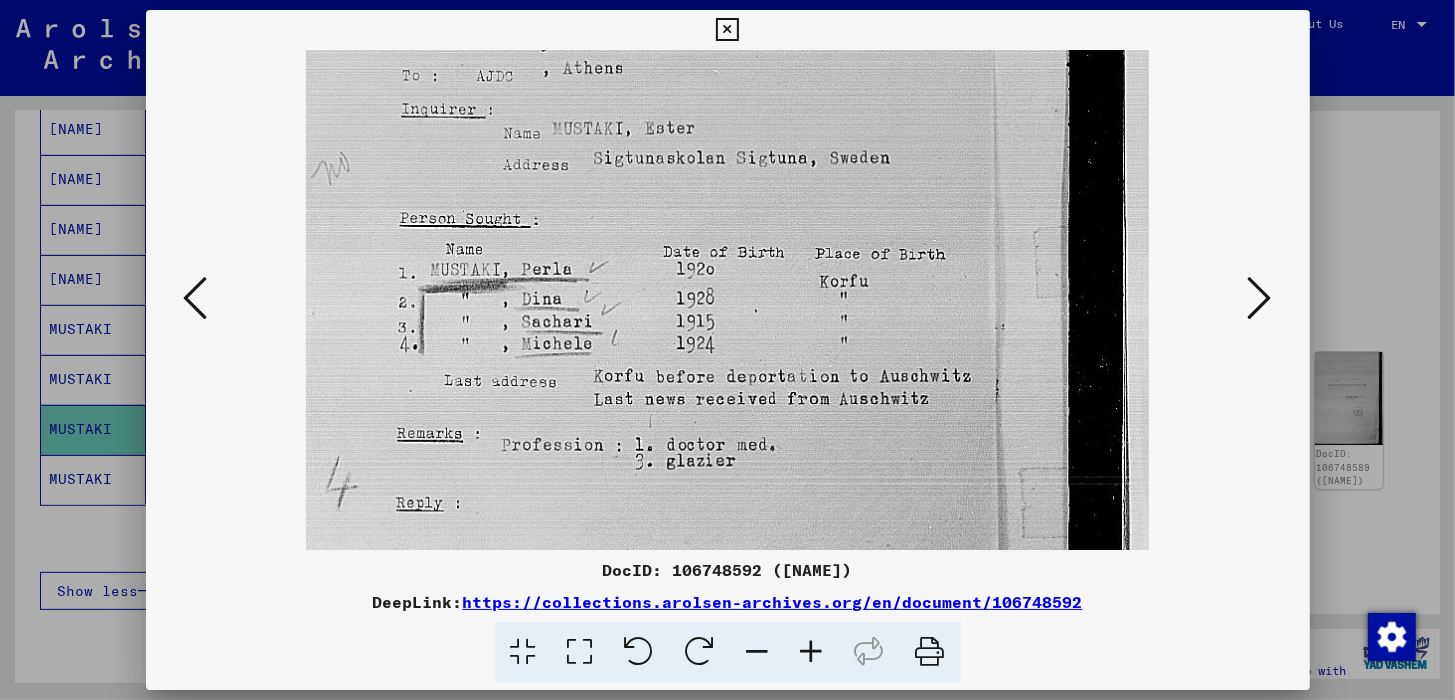 scroll, scrollTop: 409, scrollLeft: 0, axis: vertical 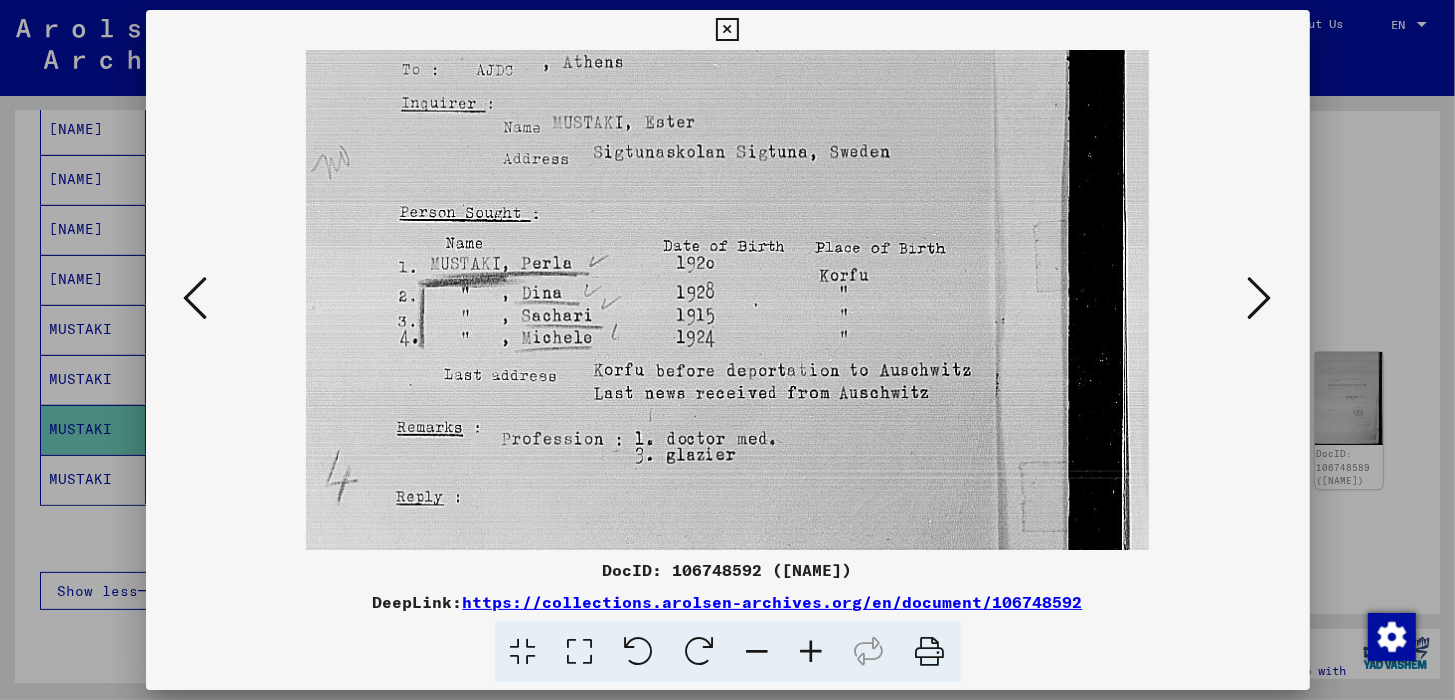 drag, startPoint x: 775, startPoint y: 359, endPoint x: 774, endPoint y: 278, distance: 81.00617 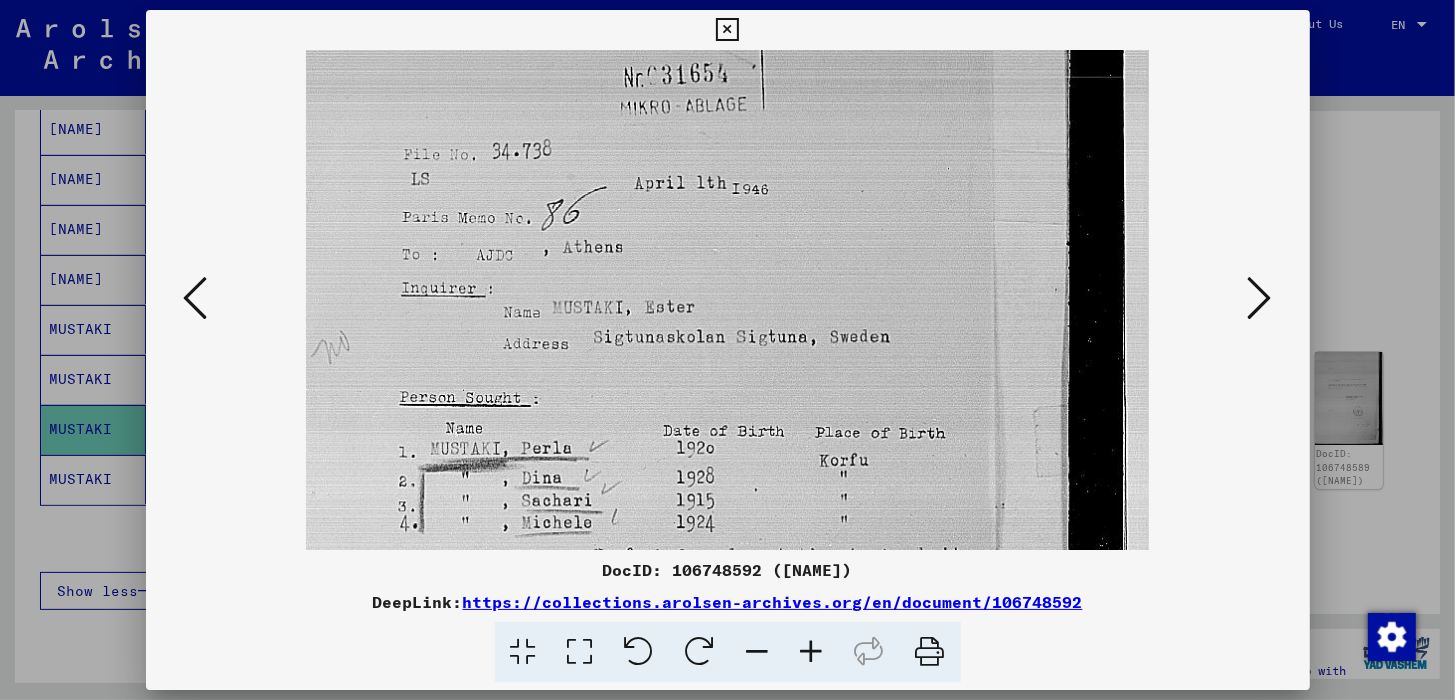 drag, startPoint x: 684, startPoint y: 281, endPoint x: 703, endPoint y: 479, distance: 198.90953 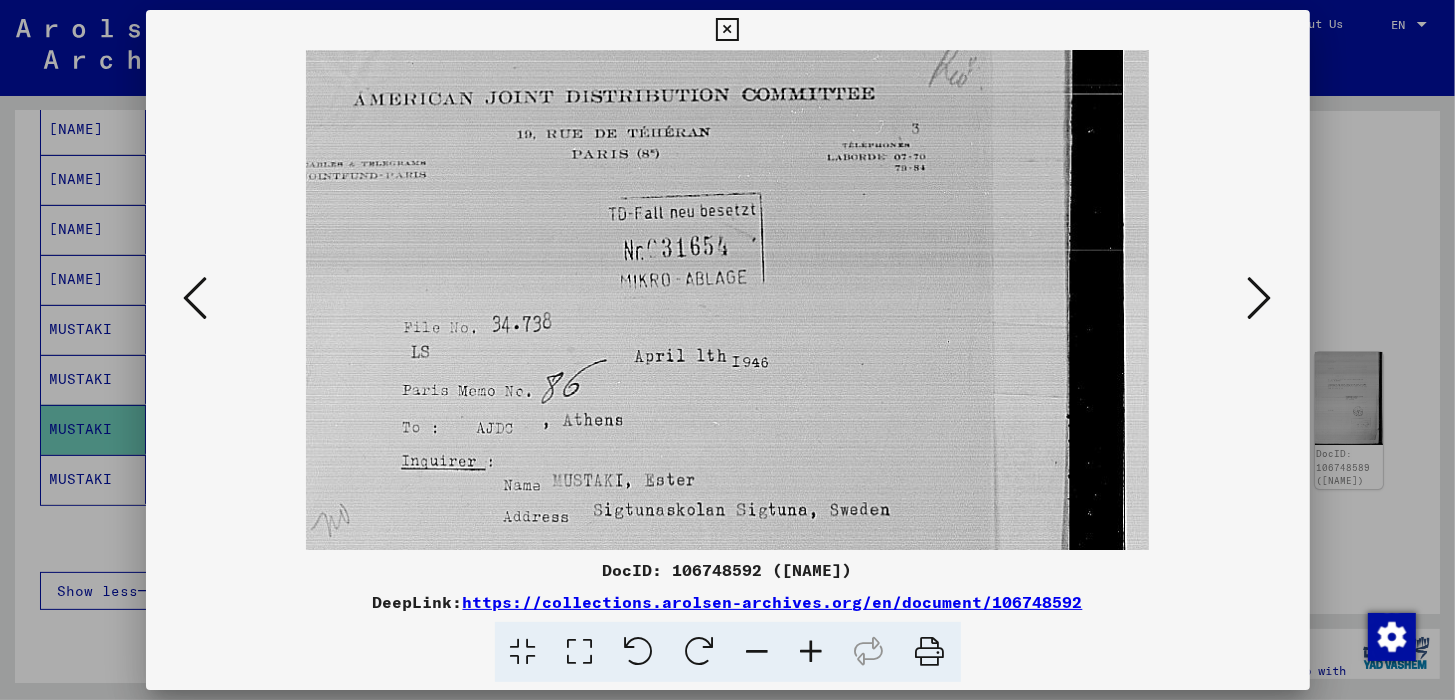 scroll, scrollTop: 3, scrollLeft: 0, axis: vertical 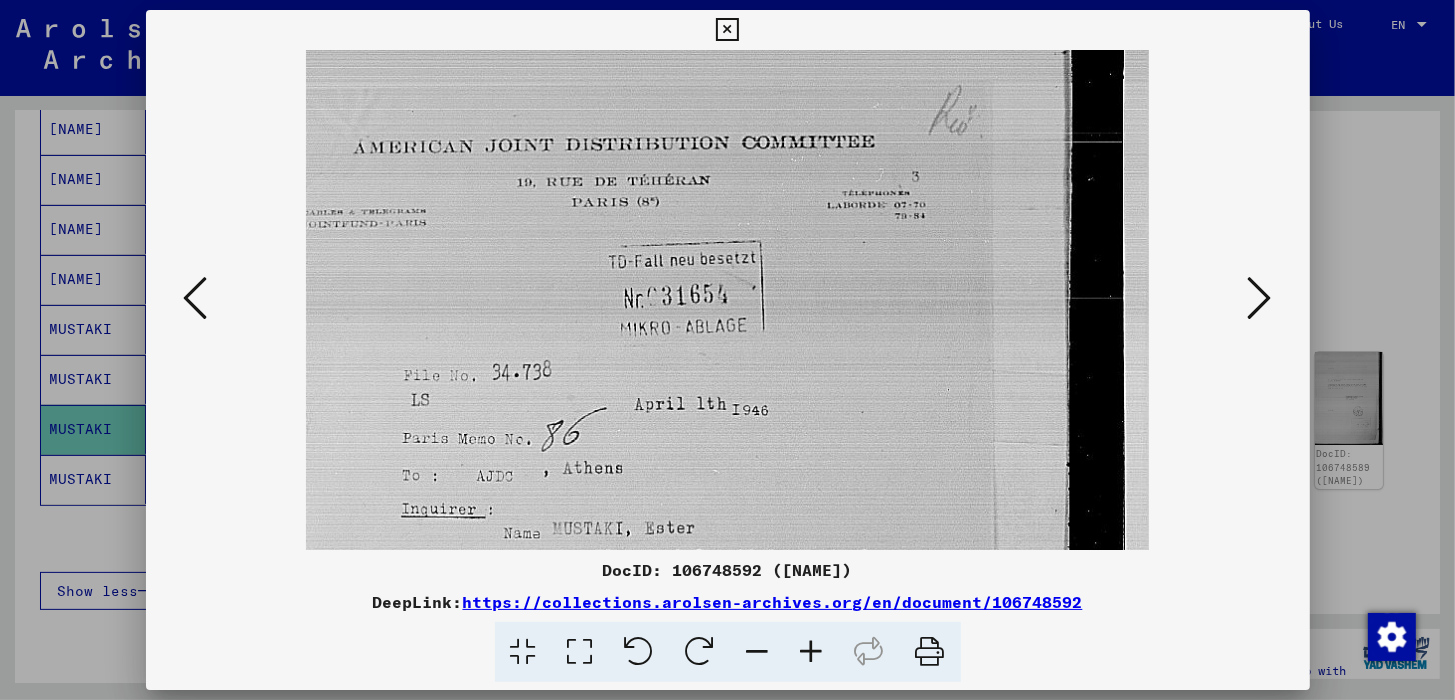 drag, startPoint x: 664, startPoint y: 190, endPoint x: 688, endPoint y: 394, distance: 205.4069 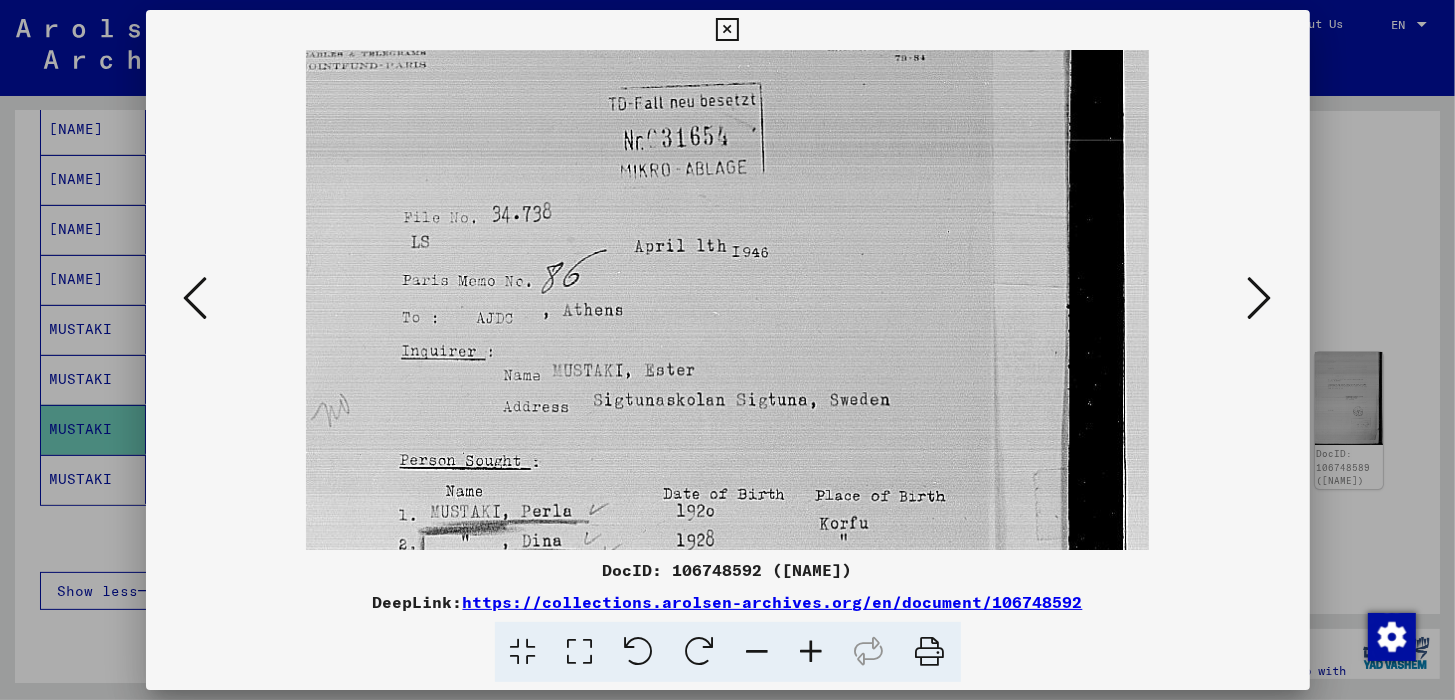 drag, startPoint x: 775, startPoint y: 412, endPoint x: 770, endPoint y: 252, distance: 160.07811 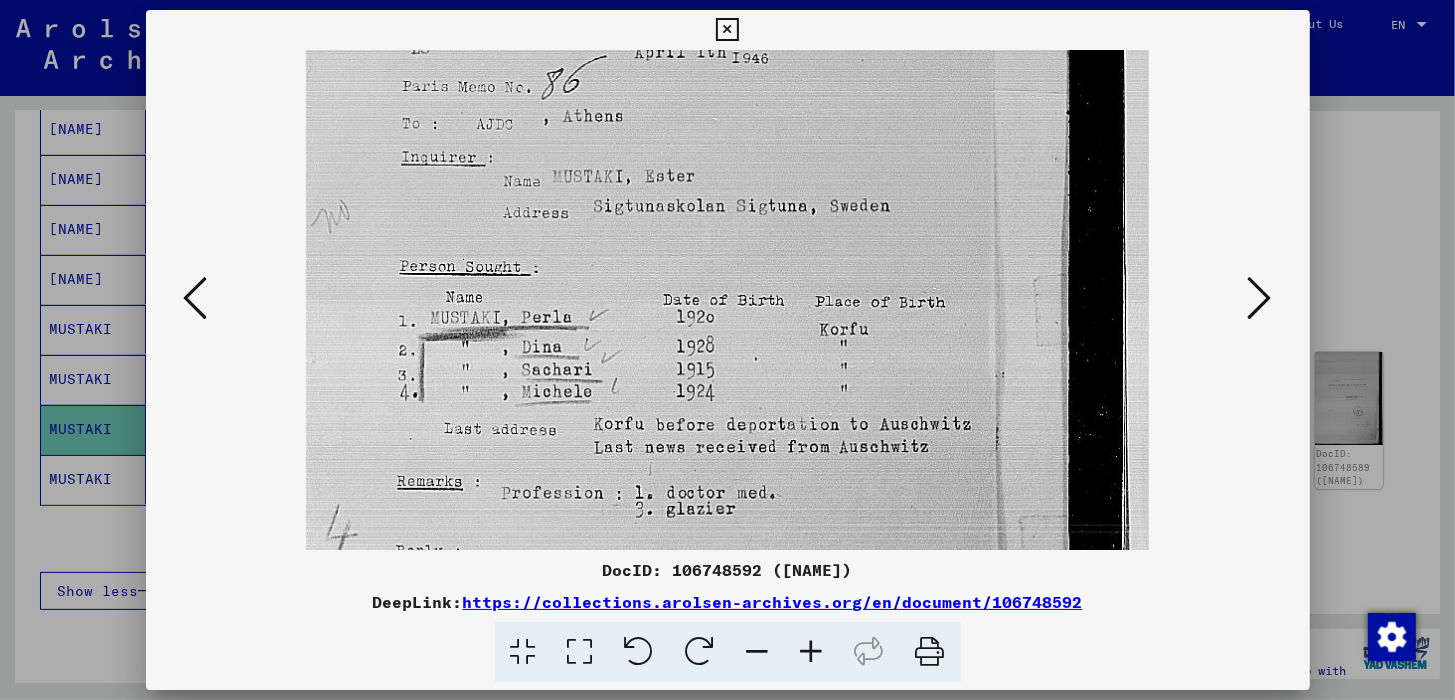 scroll, scrollTop: 360, scrollLeft: 0, axis: vertical 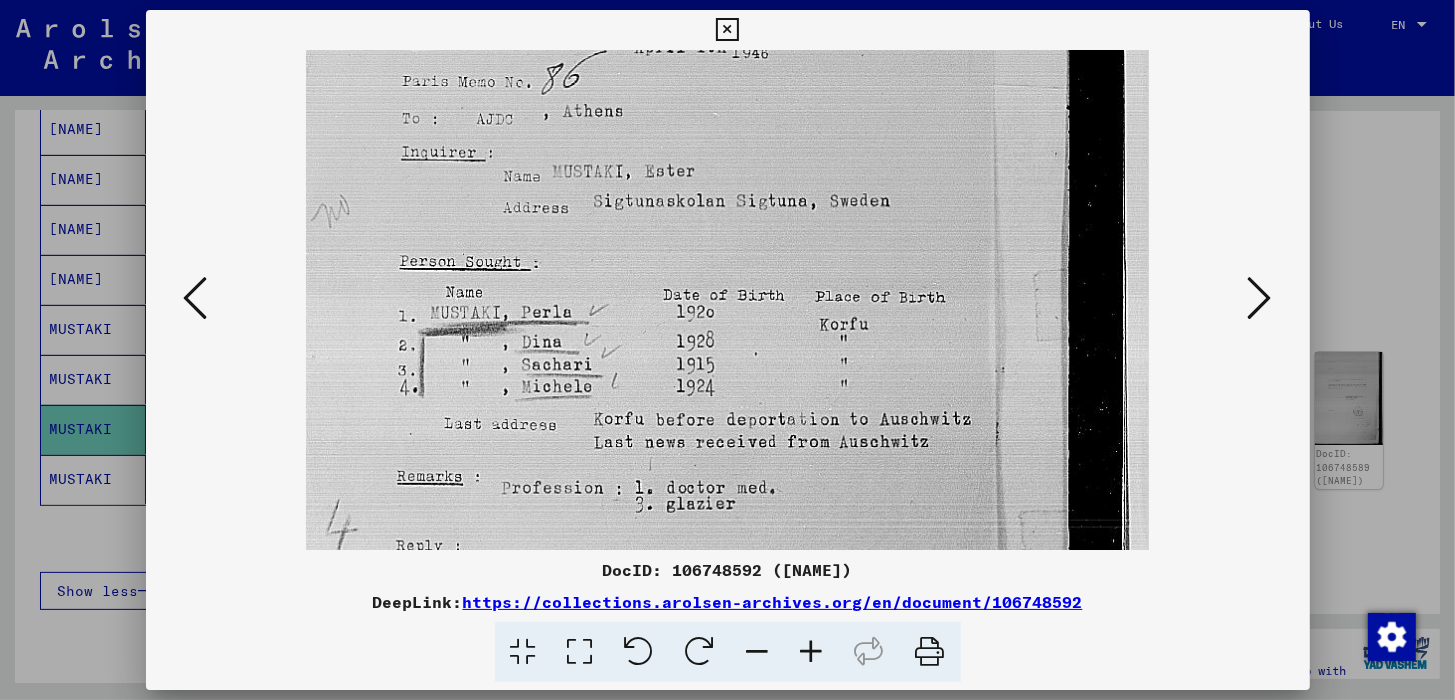 drag, startPoint x: 740, startPoint y: 426, endPoint x: 739, endPoint y: 230, distance: 196.00255 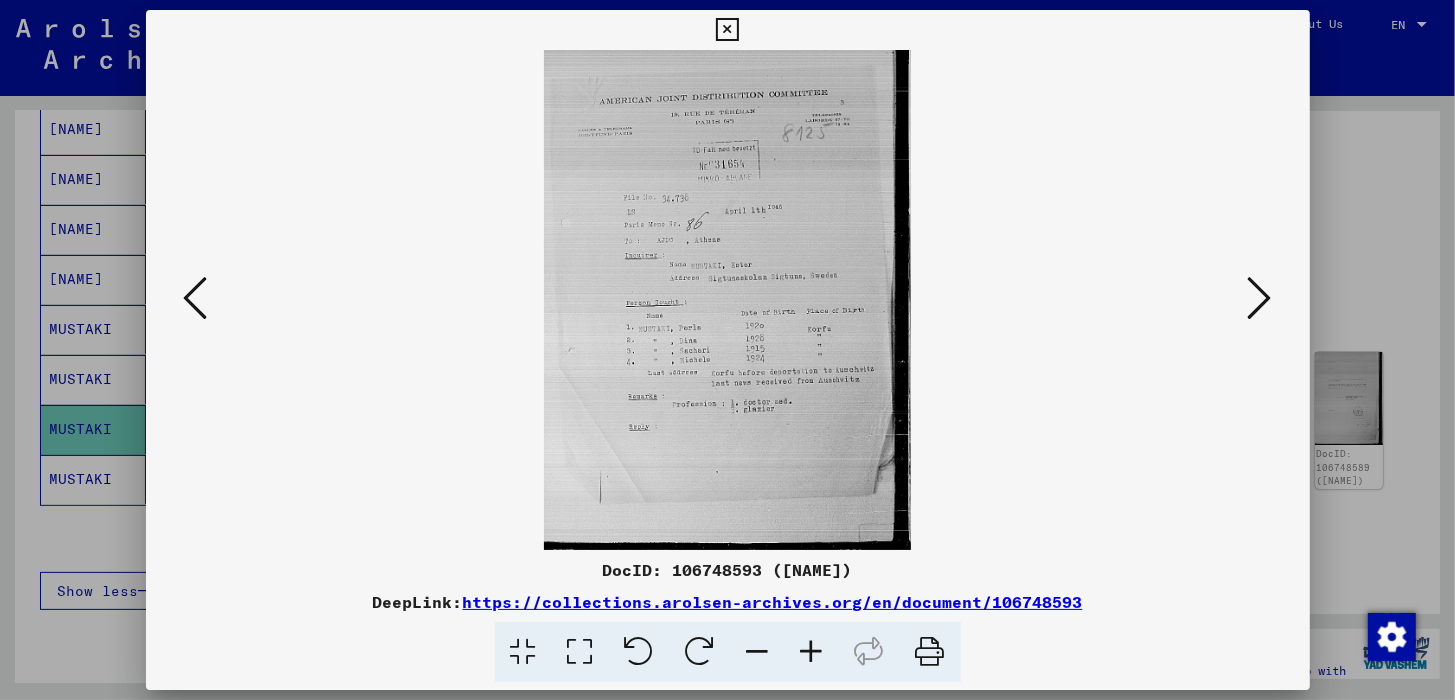 scroll, scrollTop: 0, scrollLeft: 0, axis: both 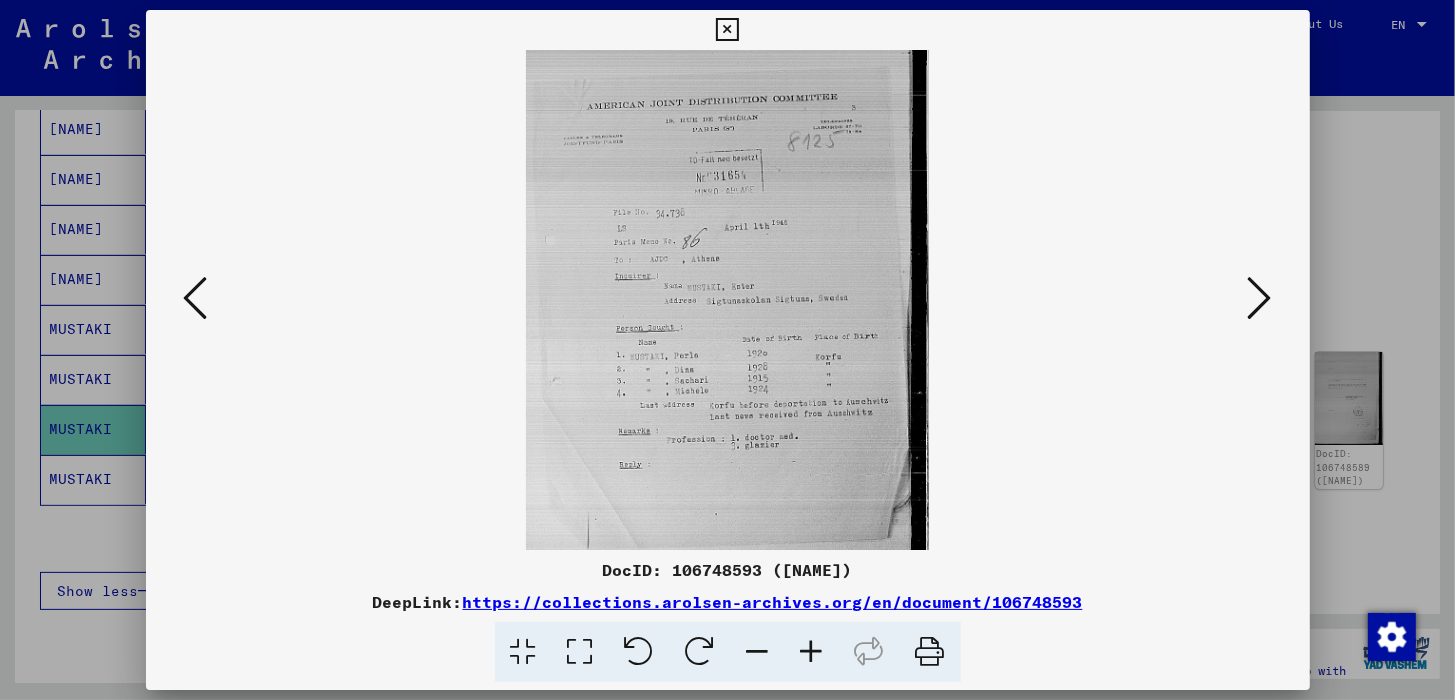 click at bounding box center (812, 652) 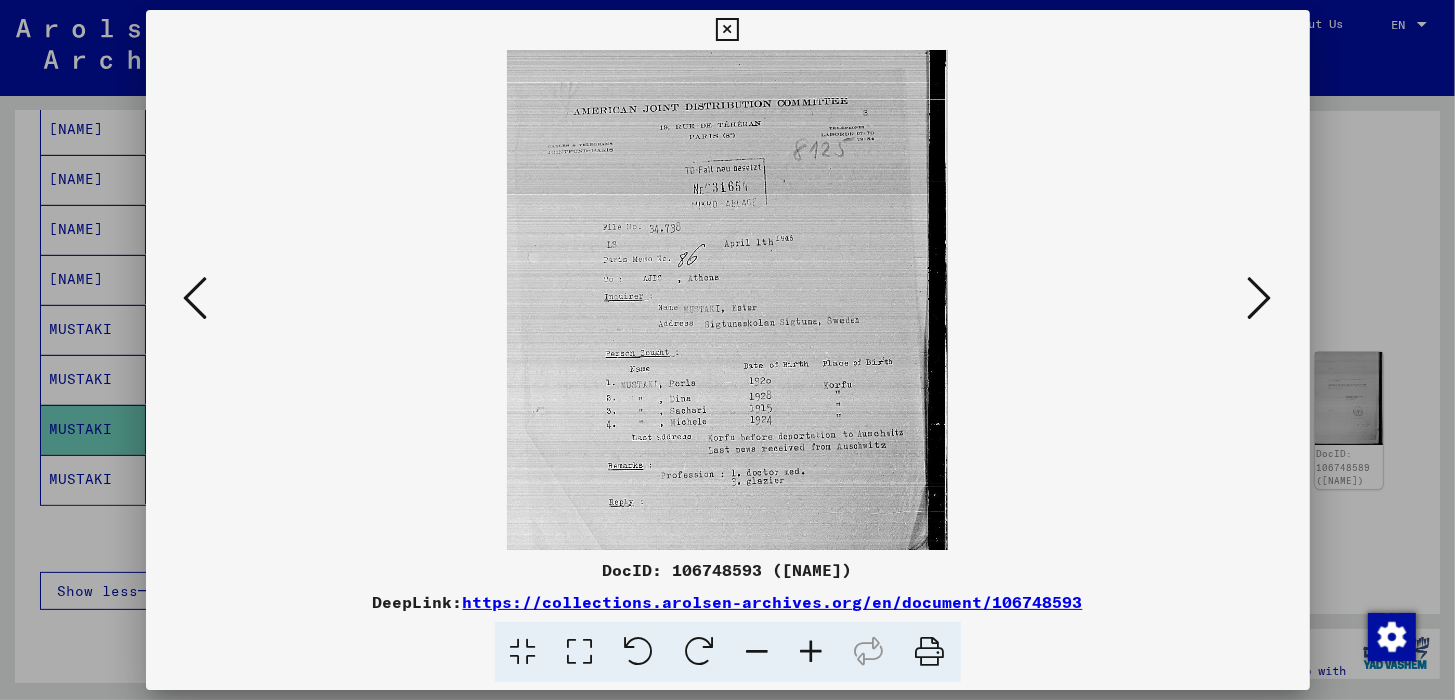 click at bounding box center [812, 652] 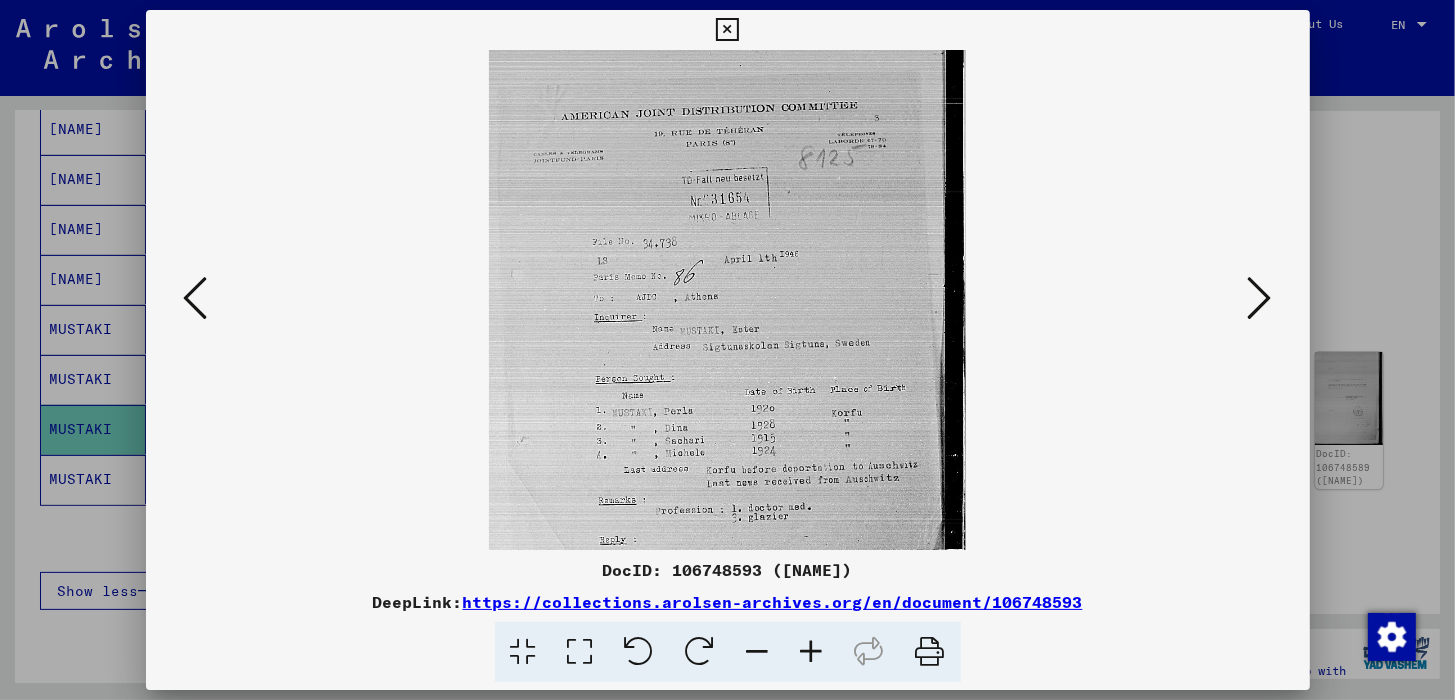 click at bounding box center [812, 652] 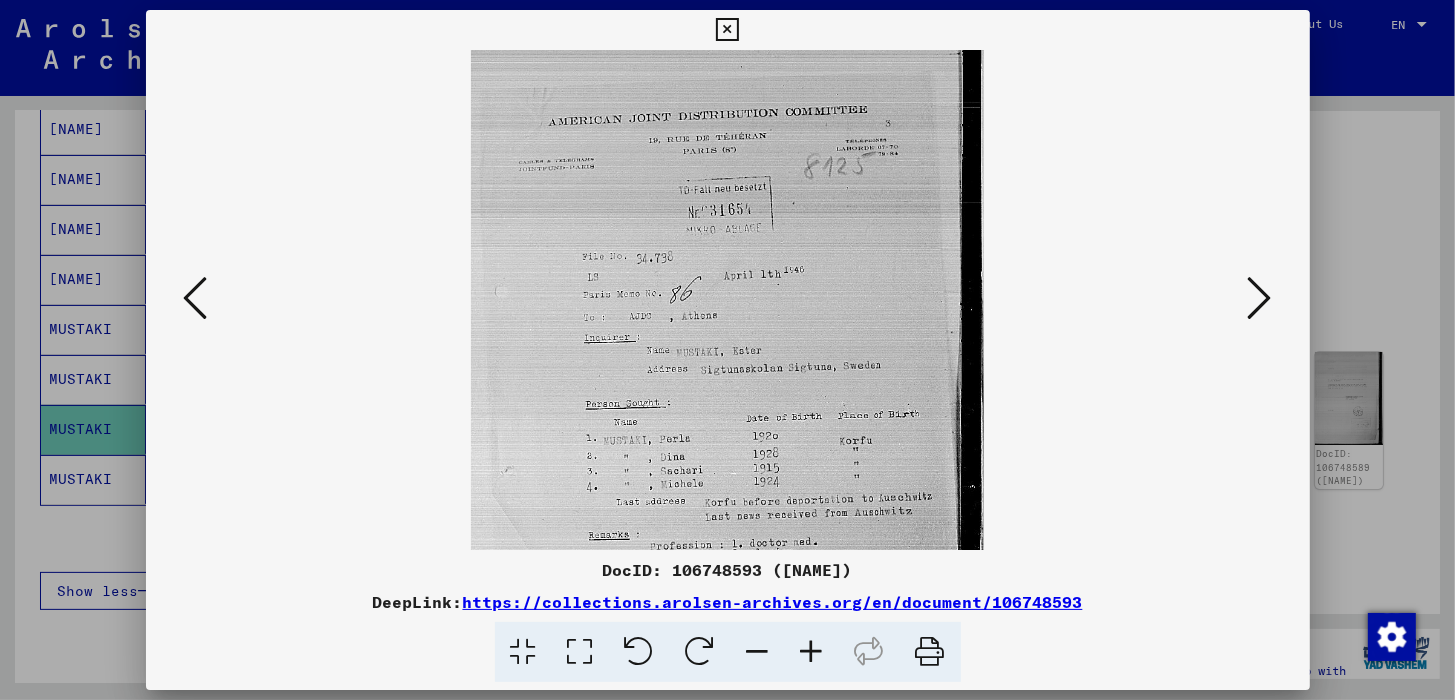 click at bounding box center [812, 652] 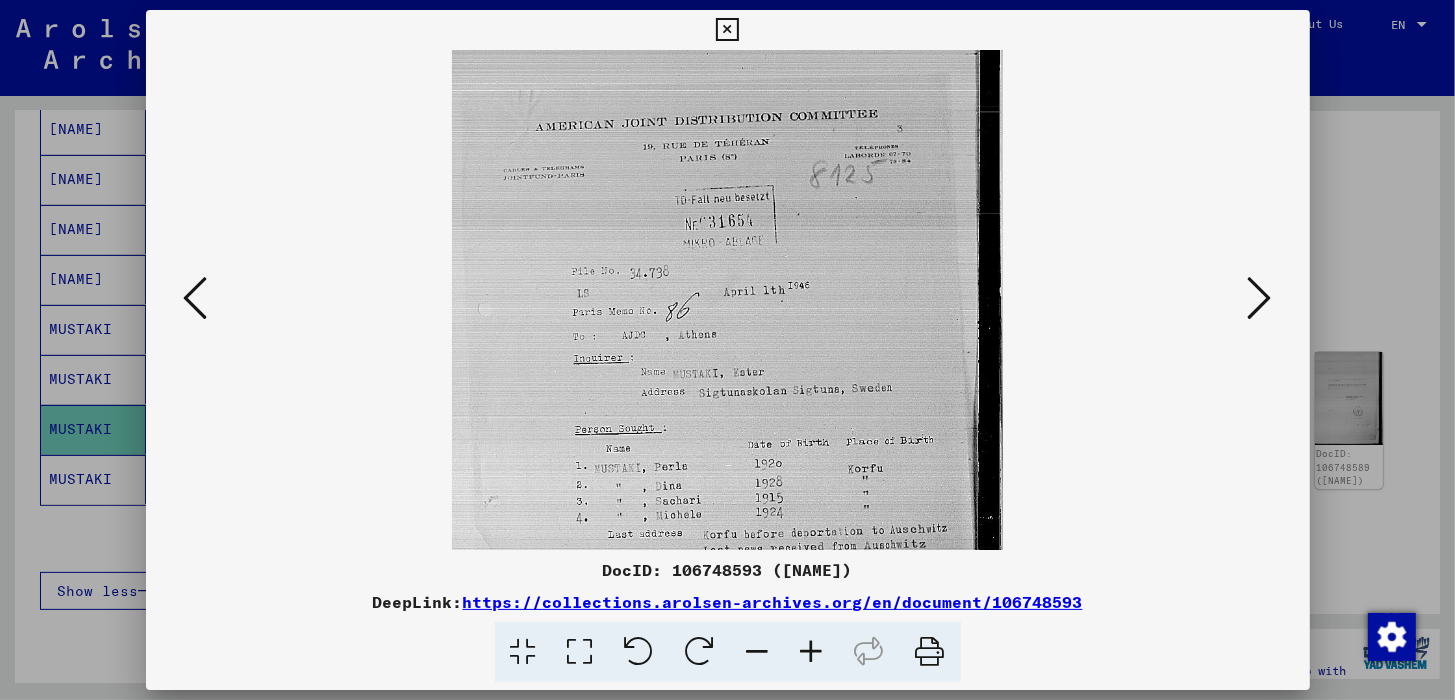 click at bounding box center (812, 652) 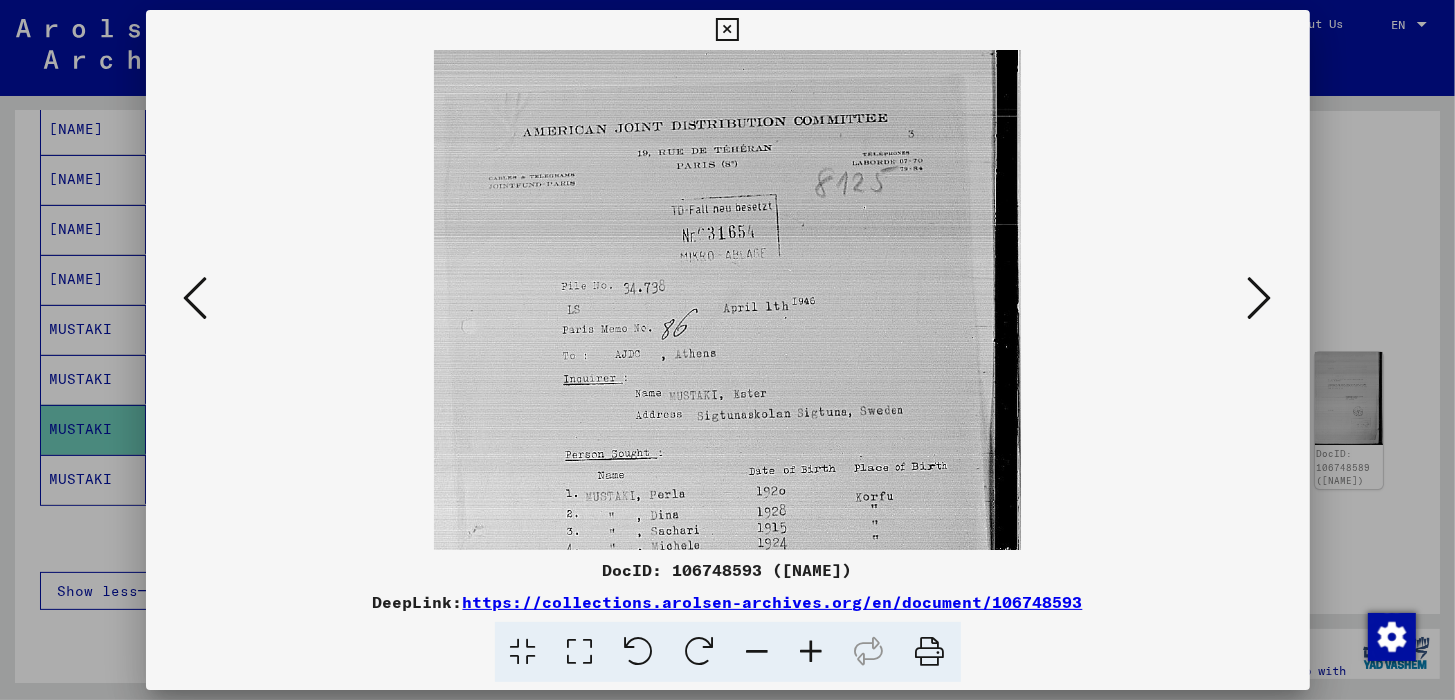 click at bounding box center (812, 652) 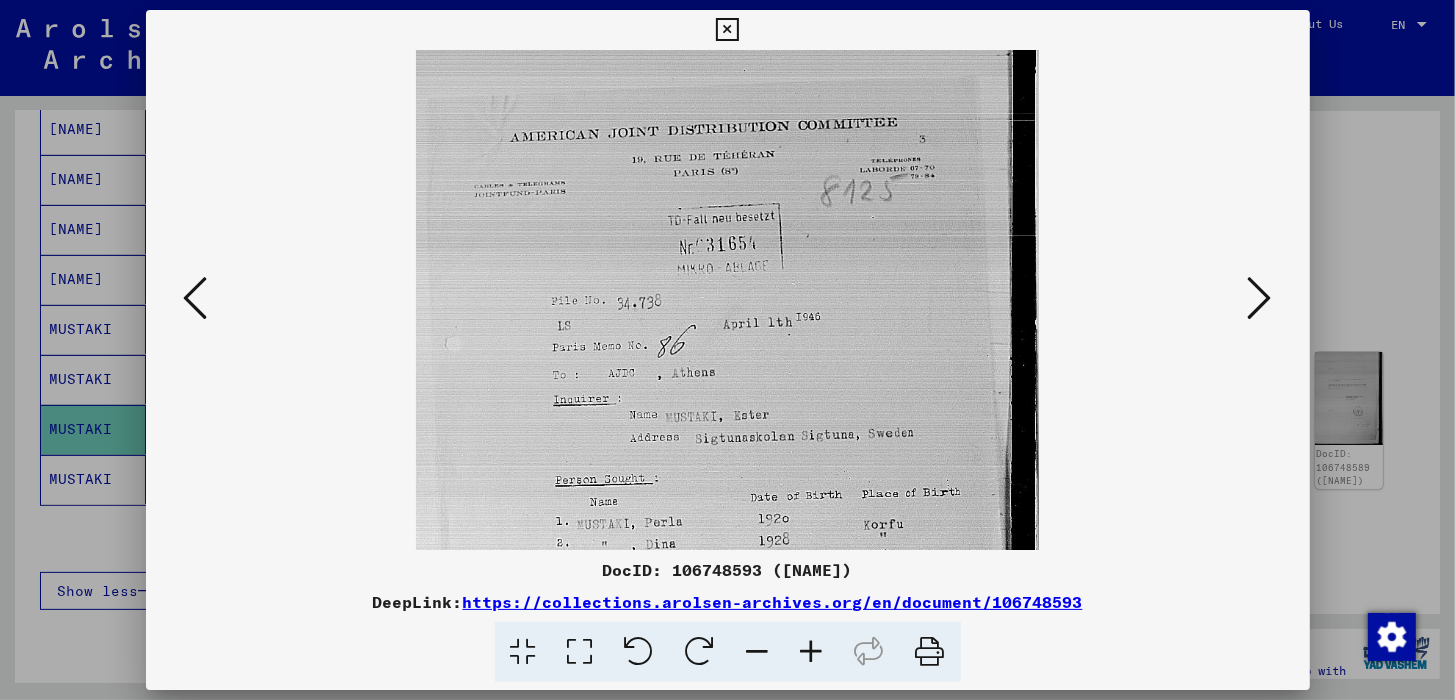 click at bounding box center [812, 652] 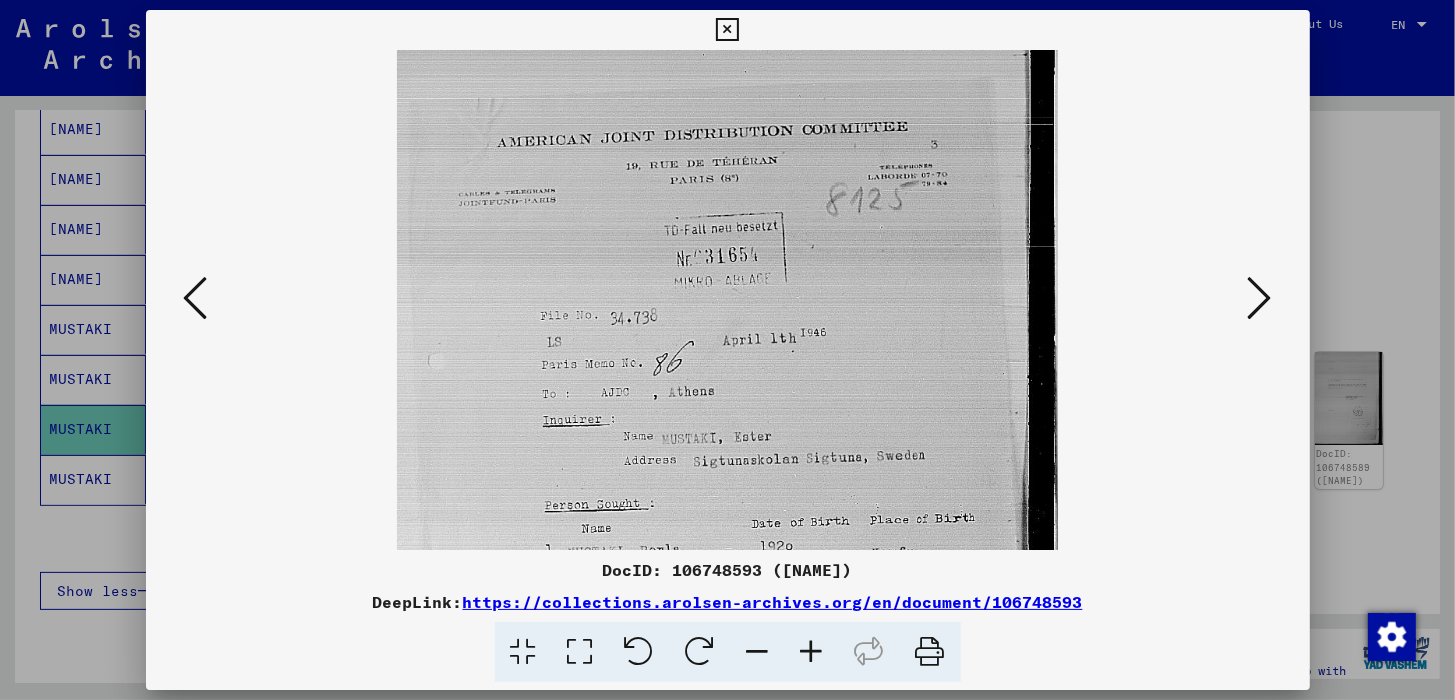 click at bounding box center (812, 652) 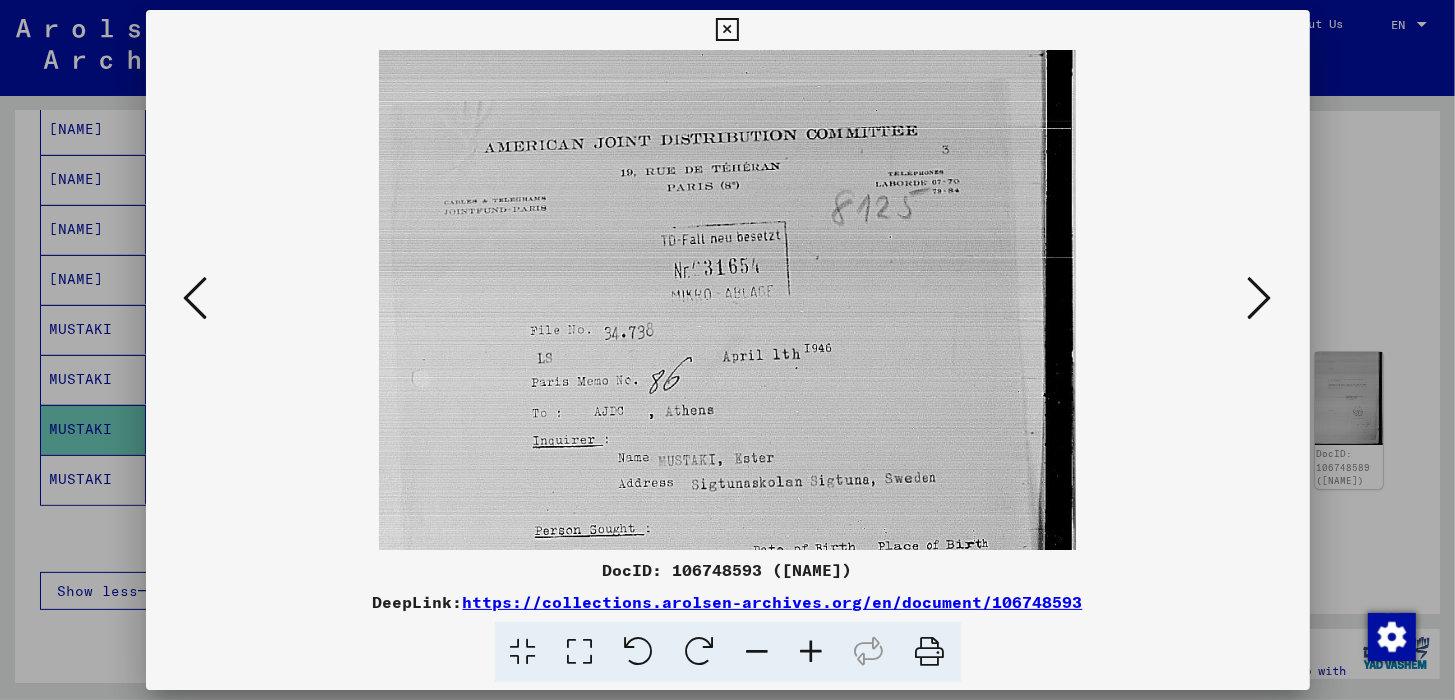 click at bounding box center [812, 652] 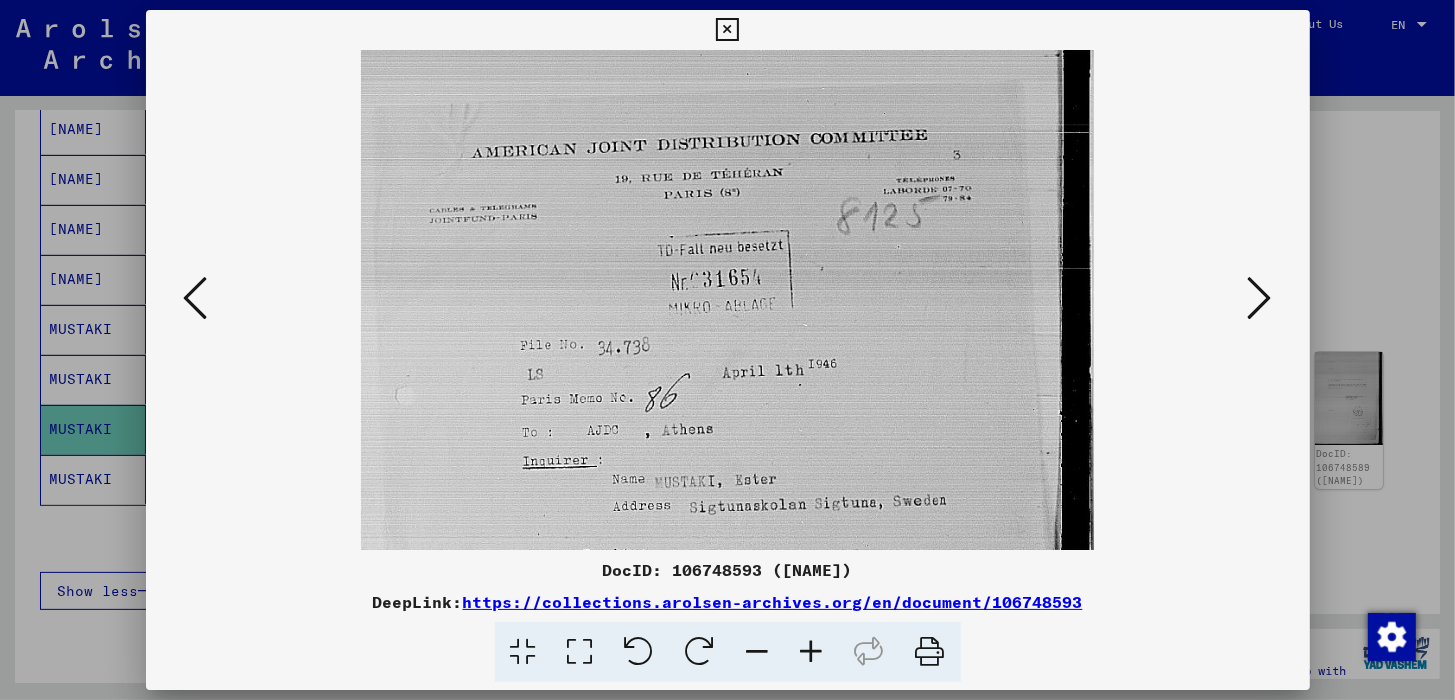 click at bounding box center (812, 652) 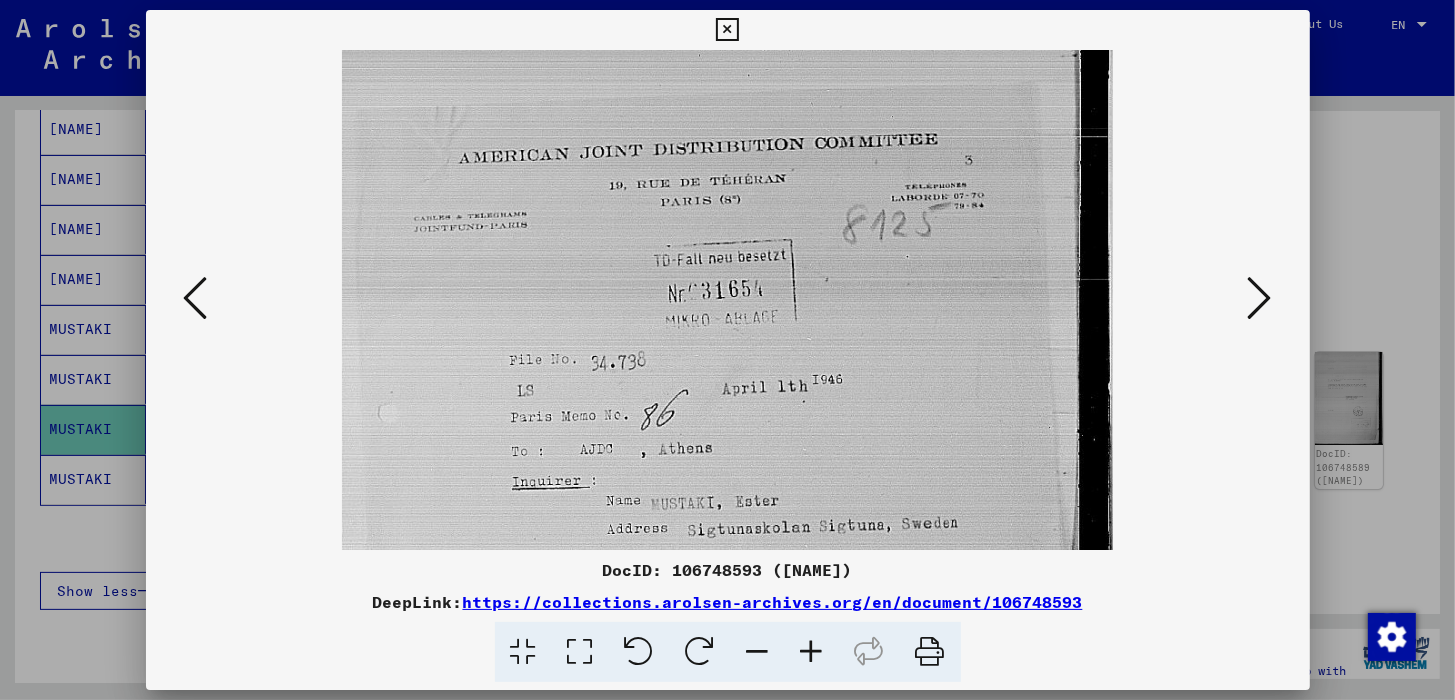 click at bounding box center (812, 652) 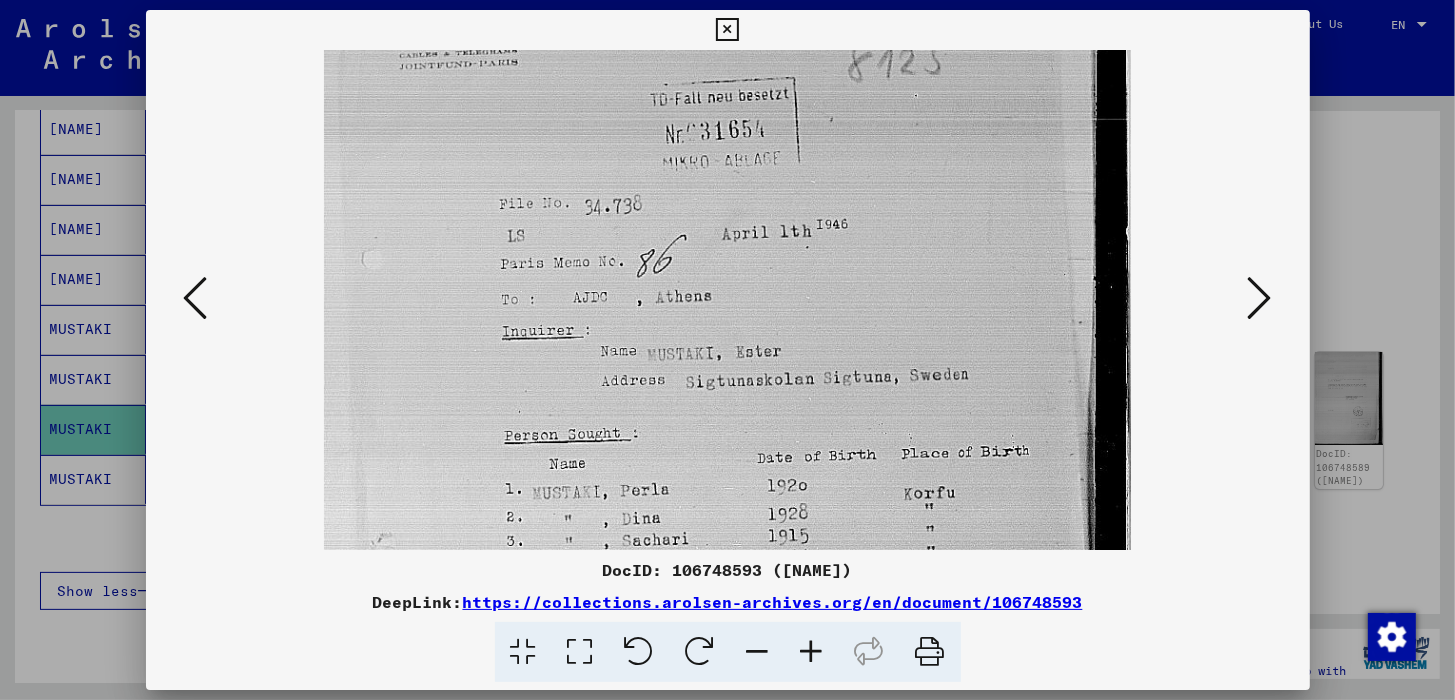 scroll, scrollTop: 270, scrollLeft: 0, axis: vertical 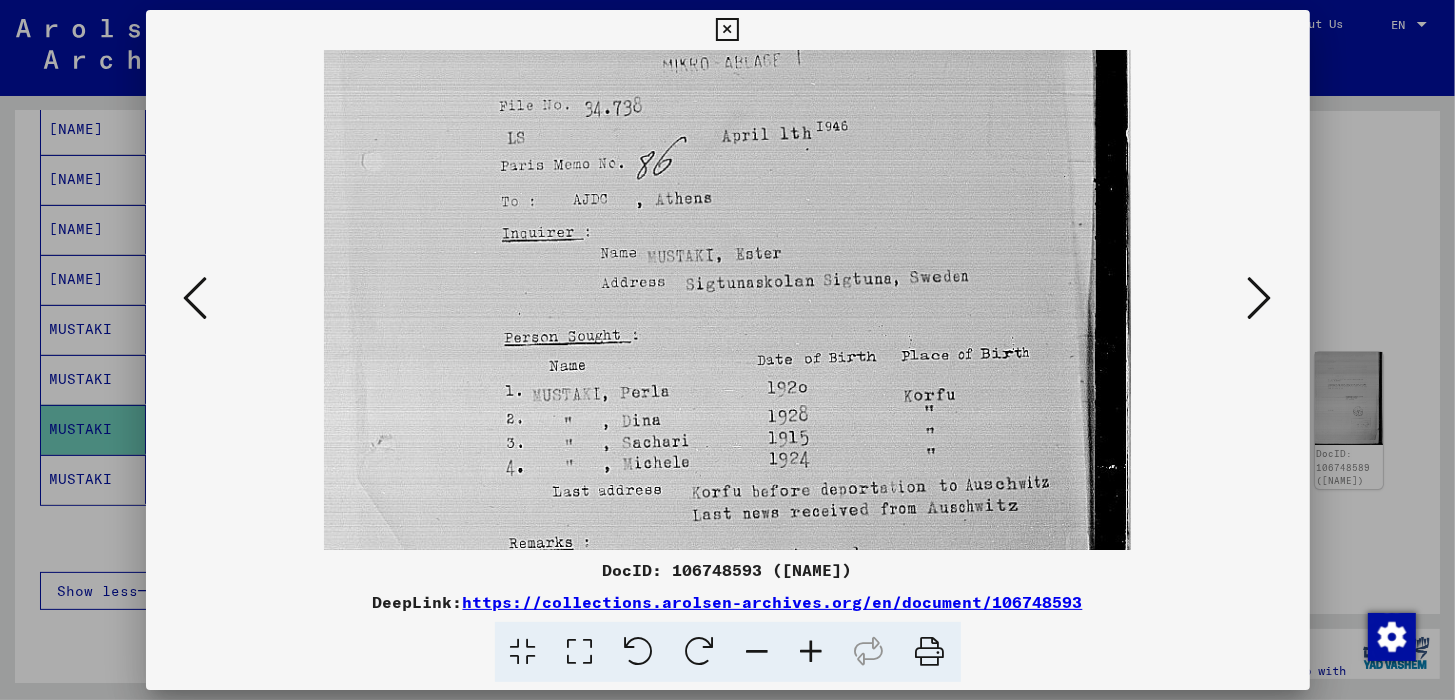 drag, startPoint x: 853, startPoint y: 400, endPoint x: 921, endPoint y: 131, distance: 277.4617 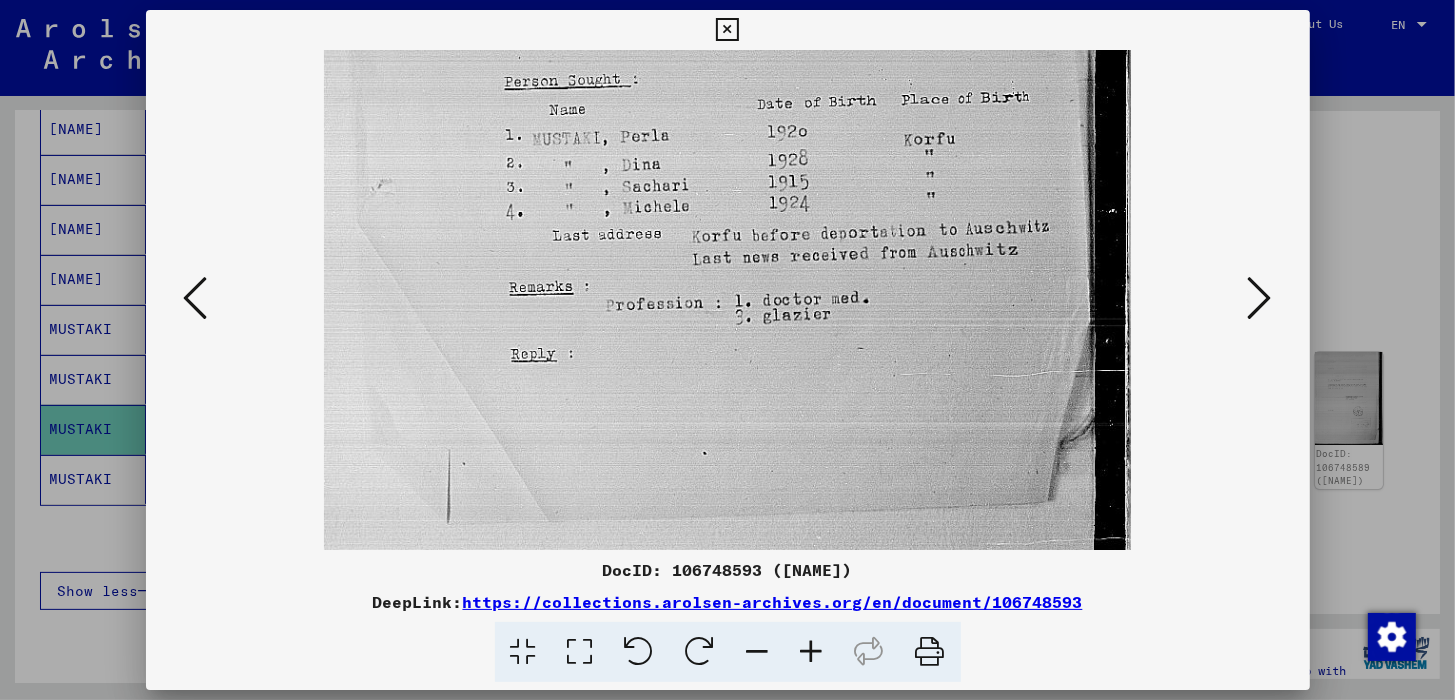 scroll, scrollTop: 550, scrollLeft: 0, axis: vertical 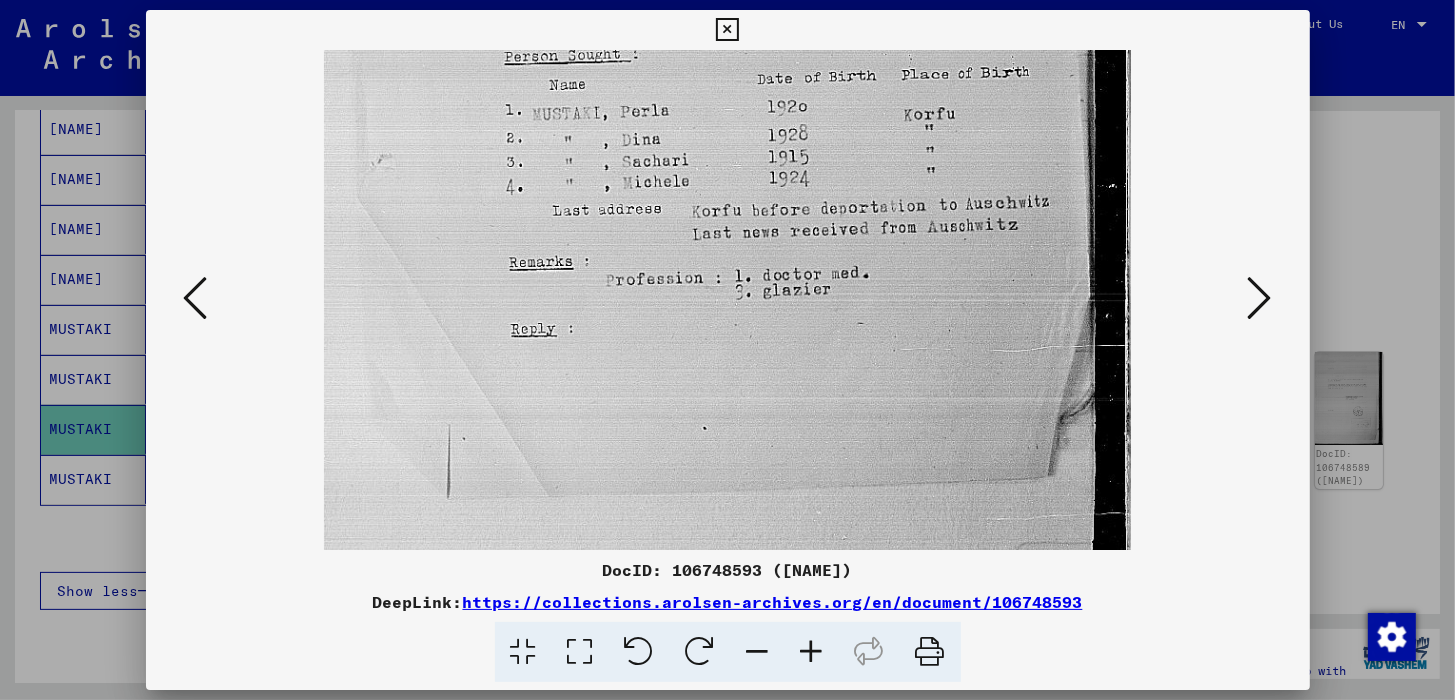 drag, startPoint x: 882, startPoint y: 434, endPoint x: 877, endPoint y: 157, distance: 277.04514 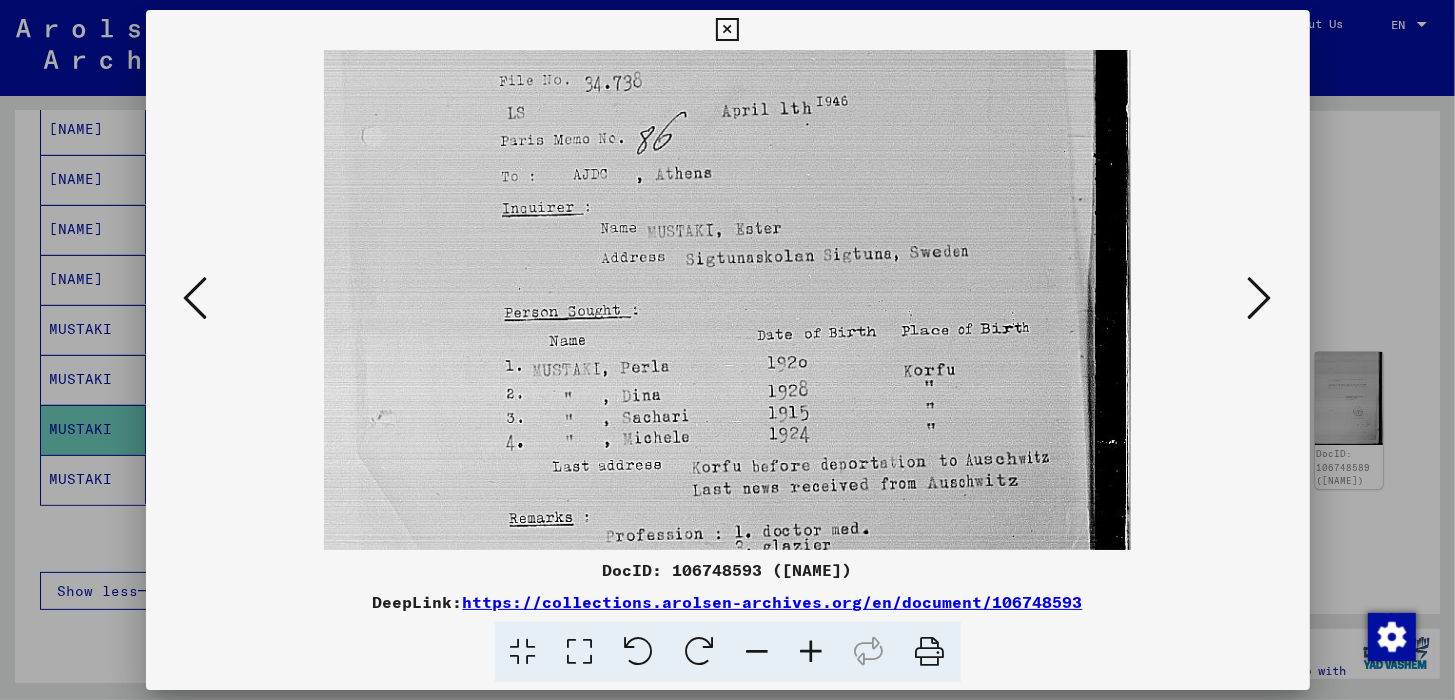 drag, startPoint x: 915, startPoint y: 301, endPoint x: 879, endPoint y: 560, distance: 261.48996 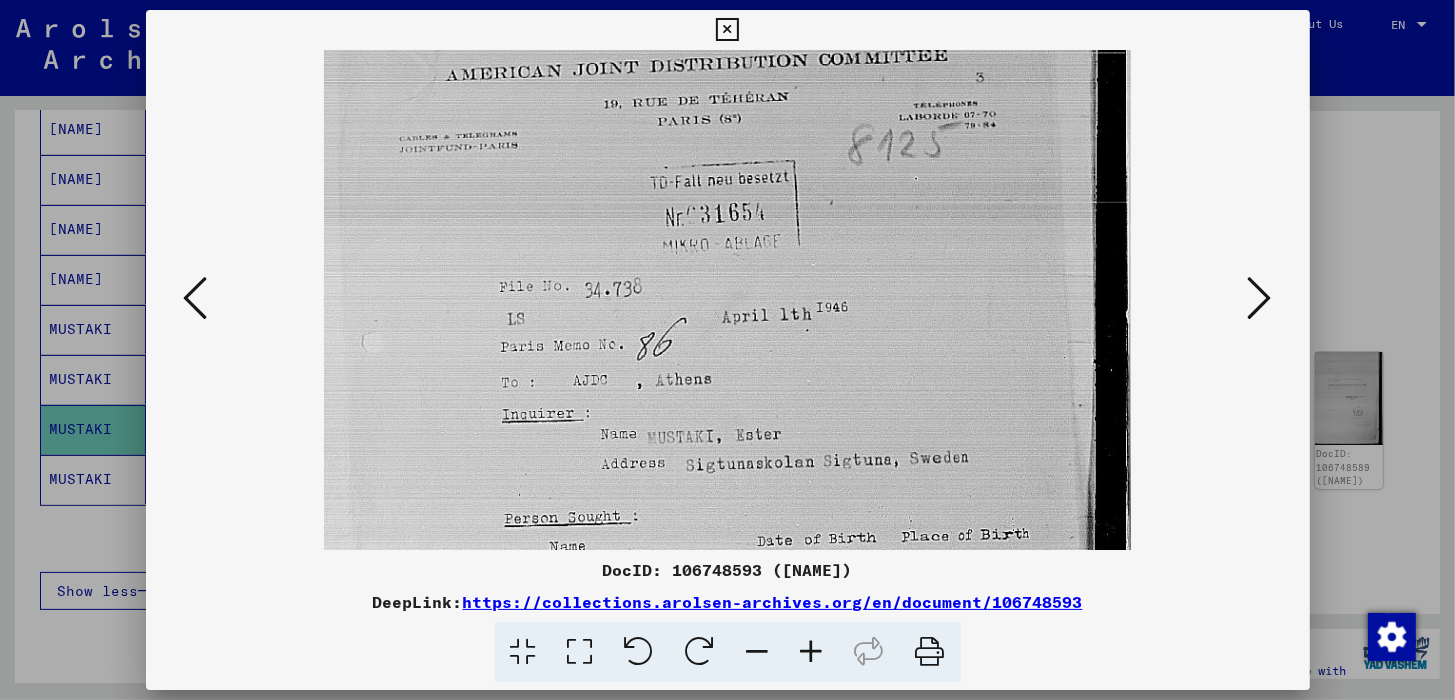 drag, startPoint x: 904, startPoint y: 283, endPoint x: 897, endPoint y: 480, distance: 197.12433 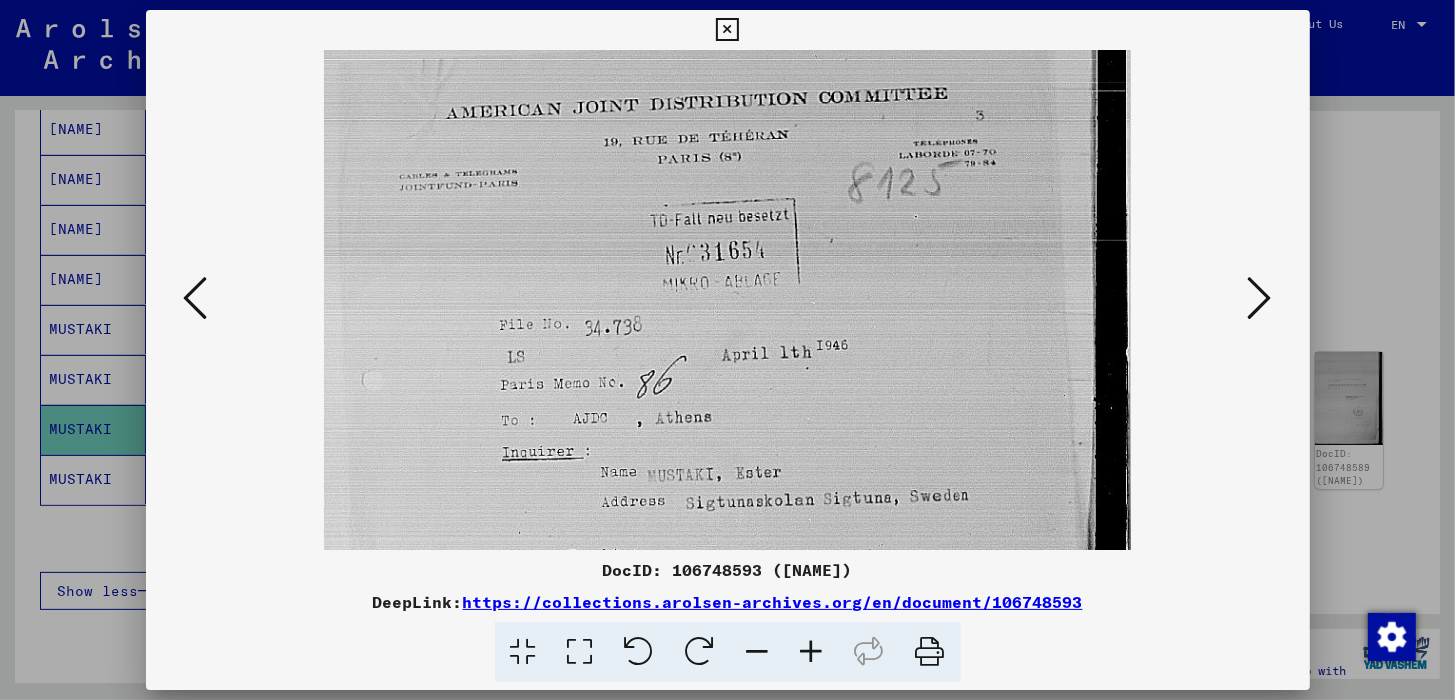 scroll, scrollTop: 34, scrollLeft: 0, axis: vertical 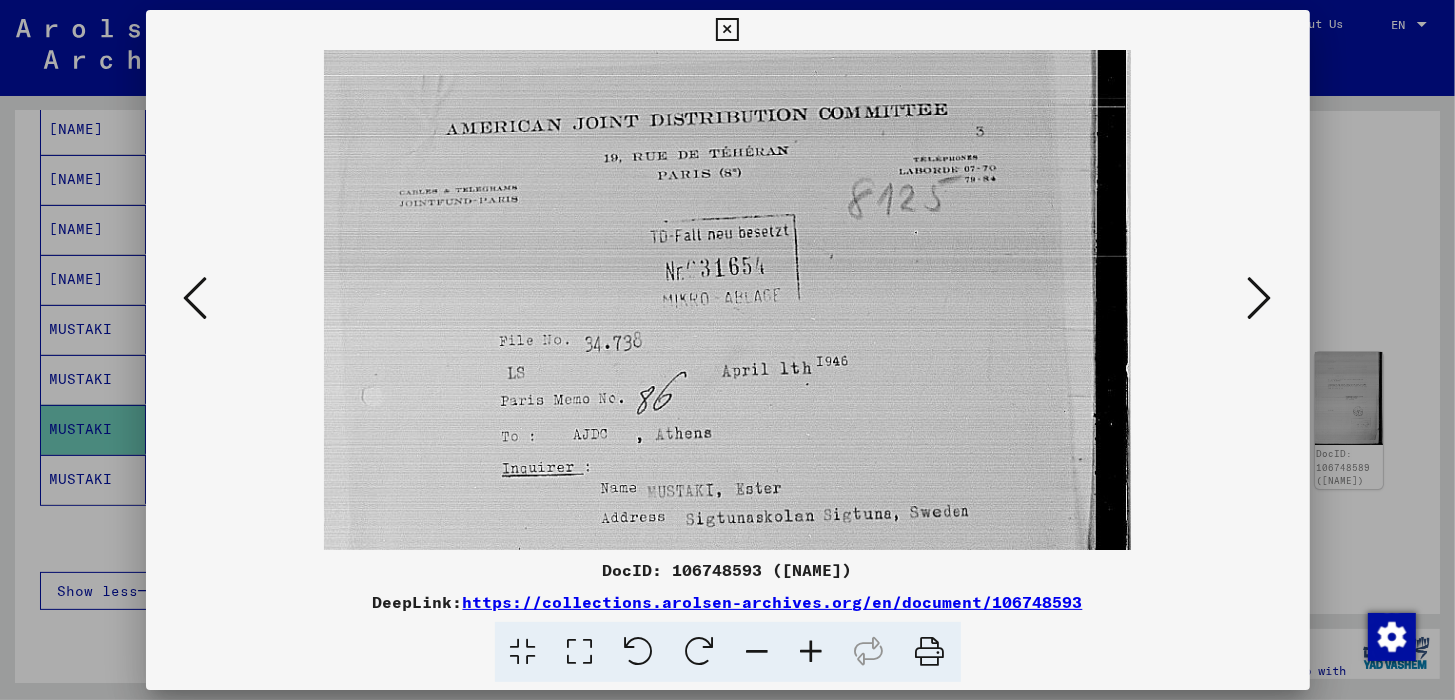 drag, startPoint x: 949, startPoint y: 293, endPoint x: 953, endPoint y: 345, distance: 52.153618 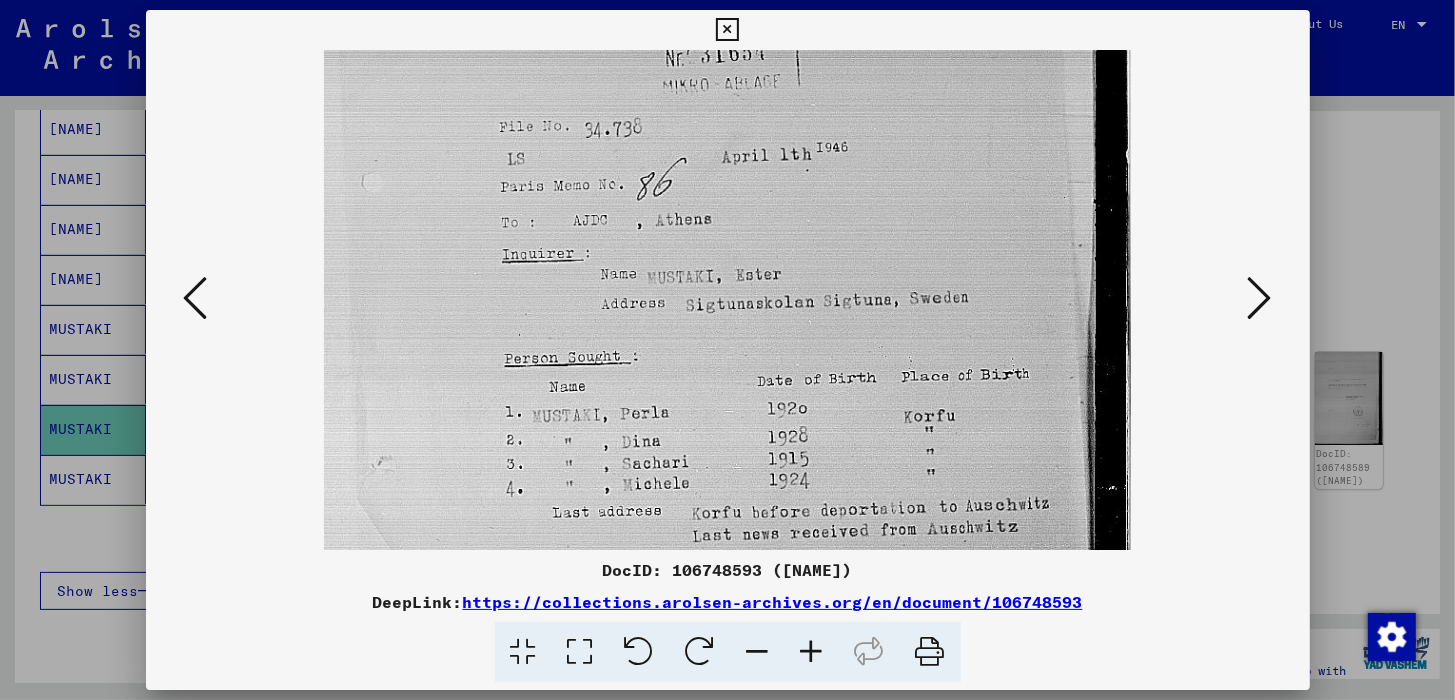 drag, startPoint x: 933, startPoint y: 332, endPoint x: 949, endPoint y: 217, distance: 116.10771 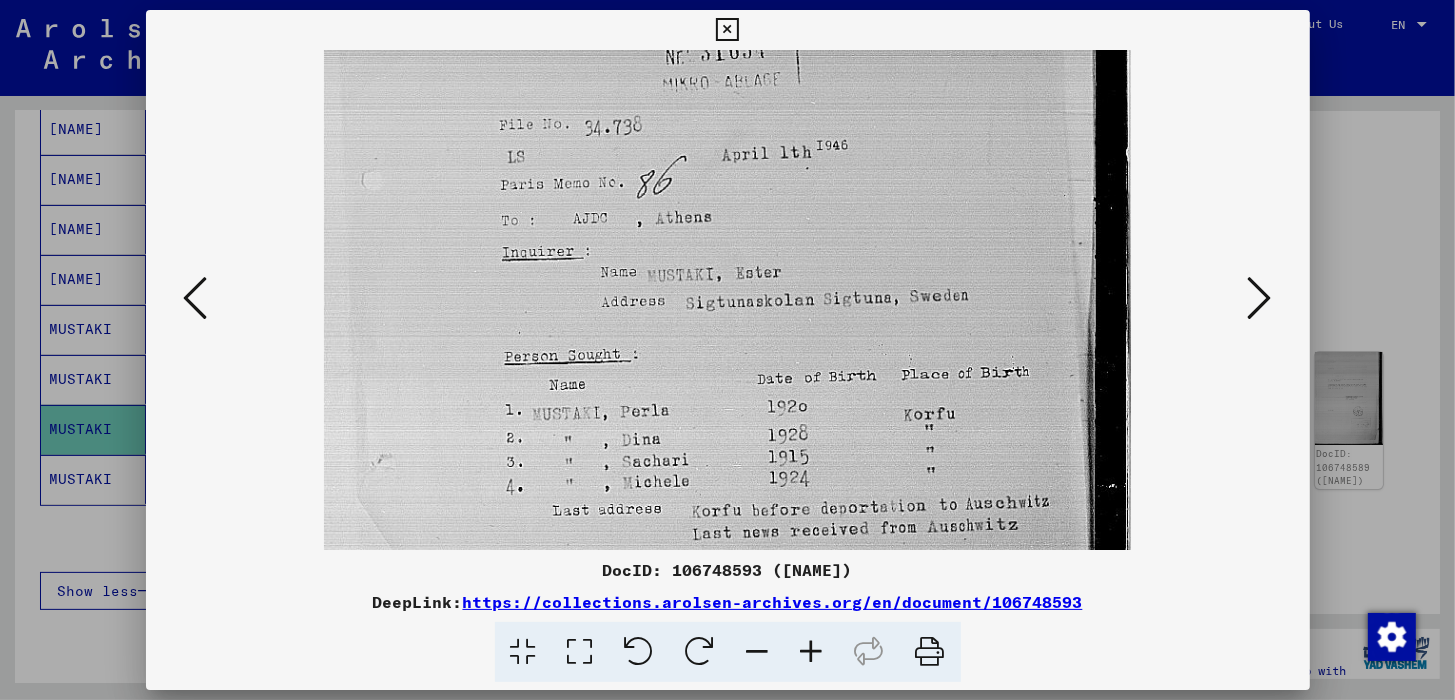 click at bounding box center (1260, 298) 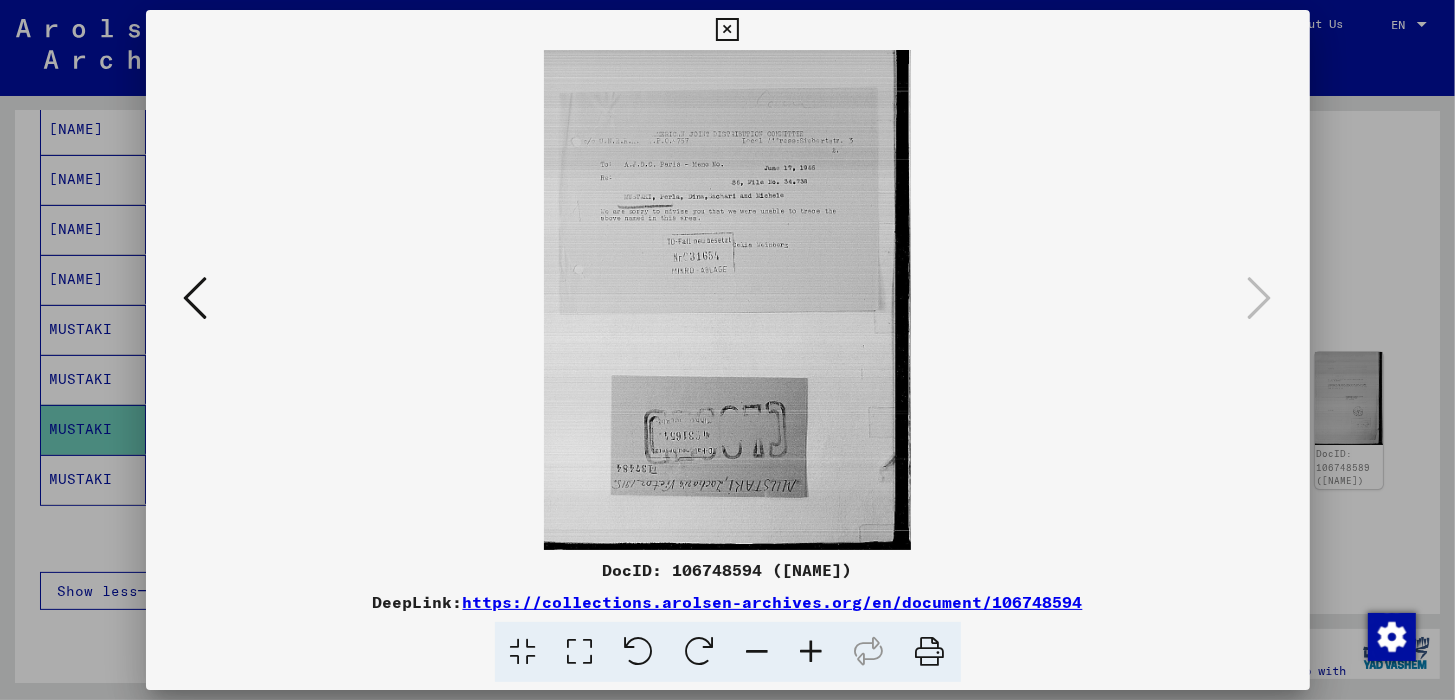 scroll, scrollTop: 0, scrollLeft: 0, axis: both 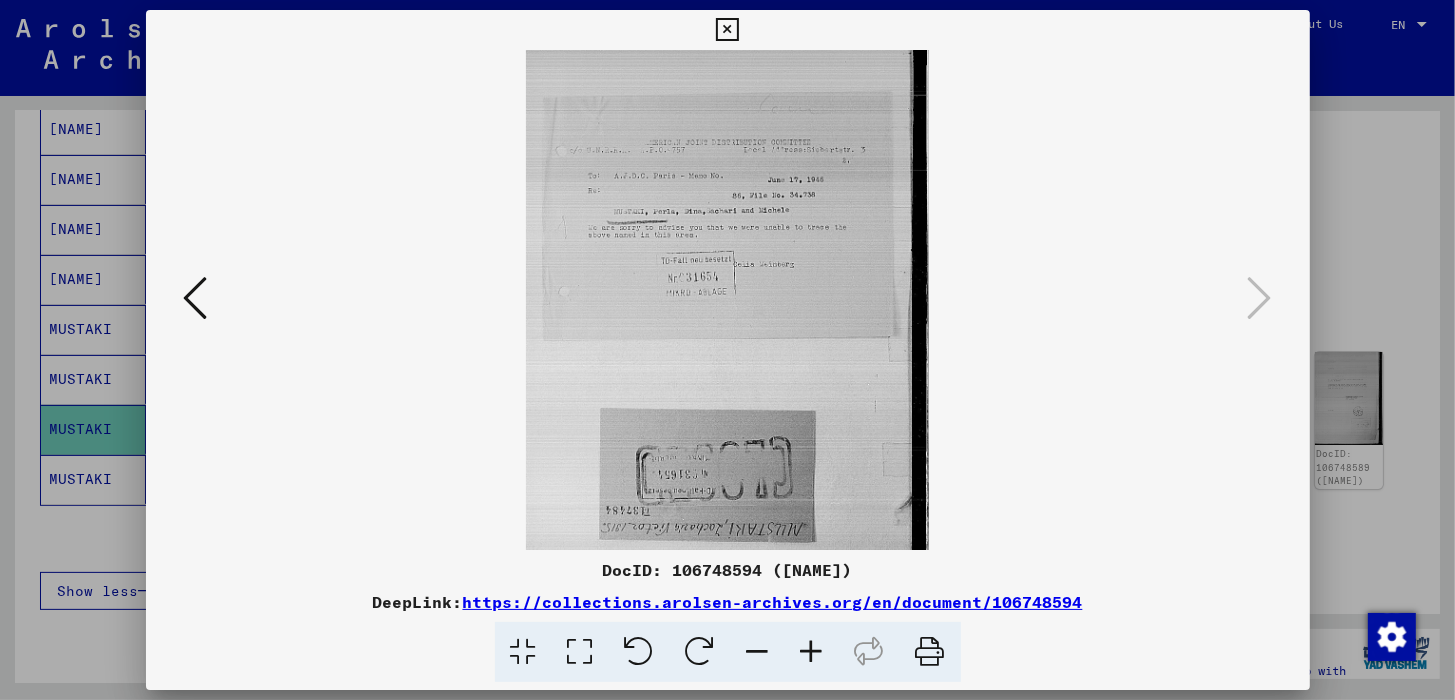 click at bounding box center [812, 652] 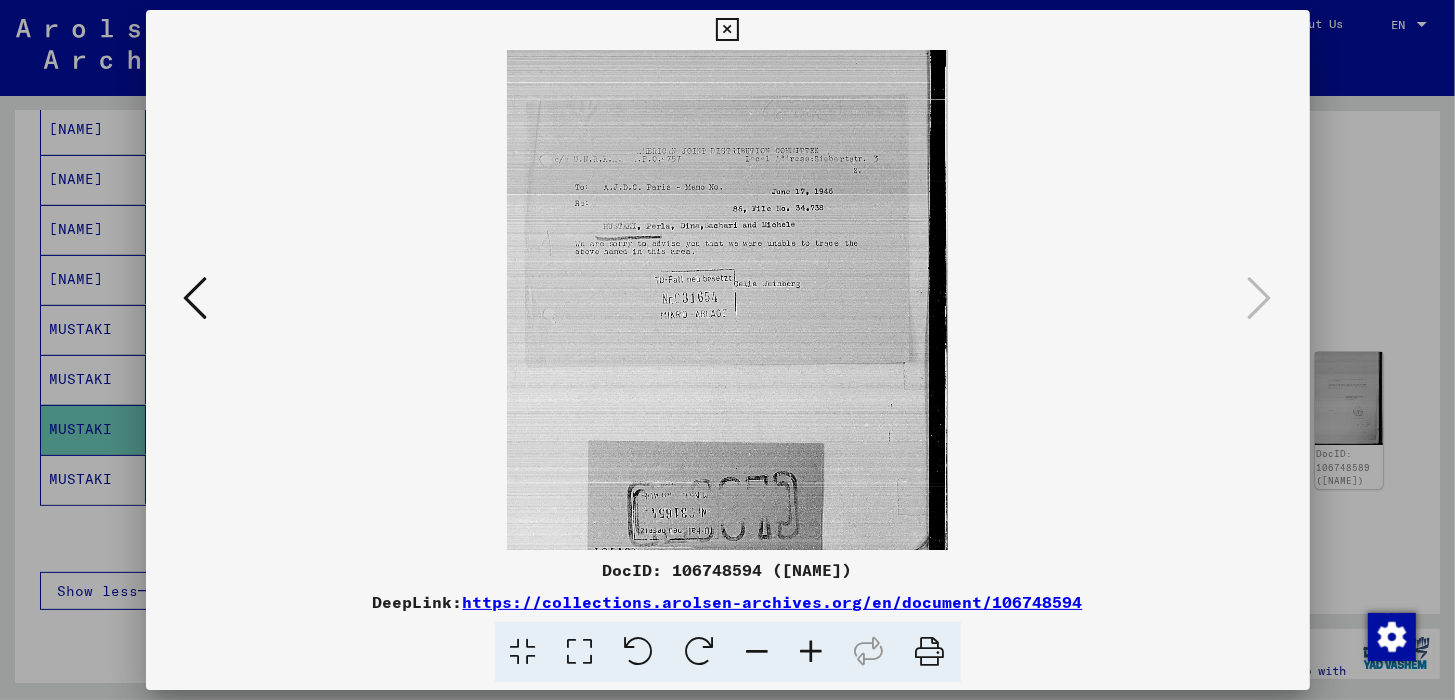 click at bounding box center (812, 652) 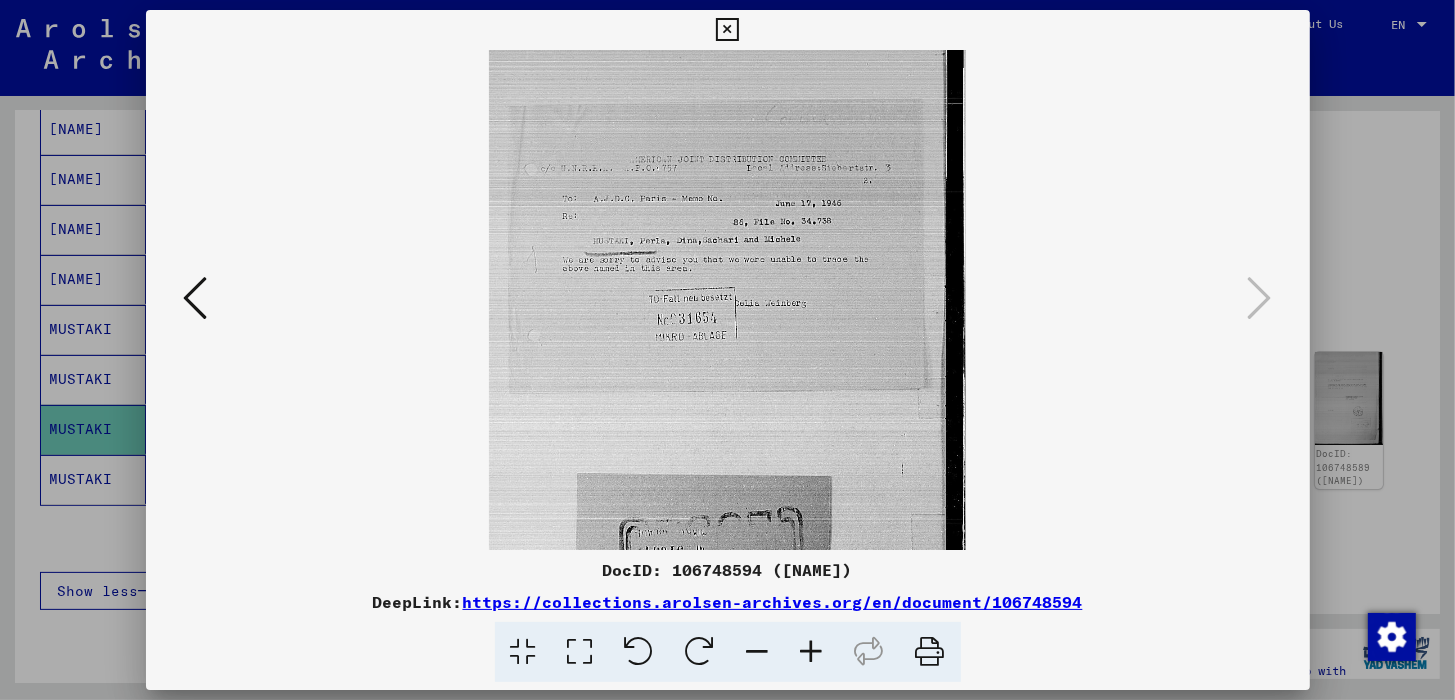 click at bounding box center [812, 652] 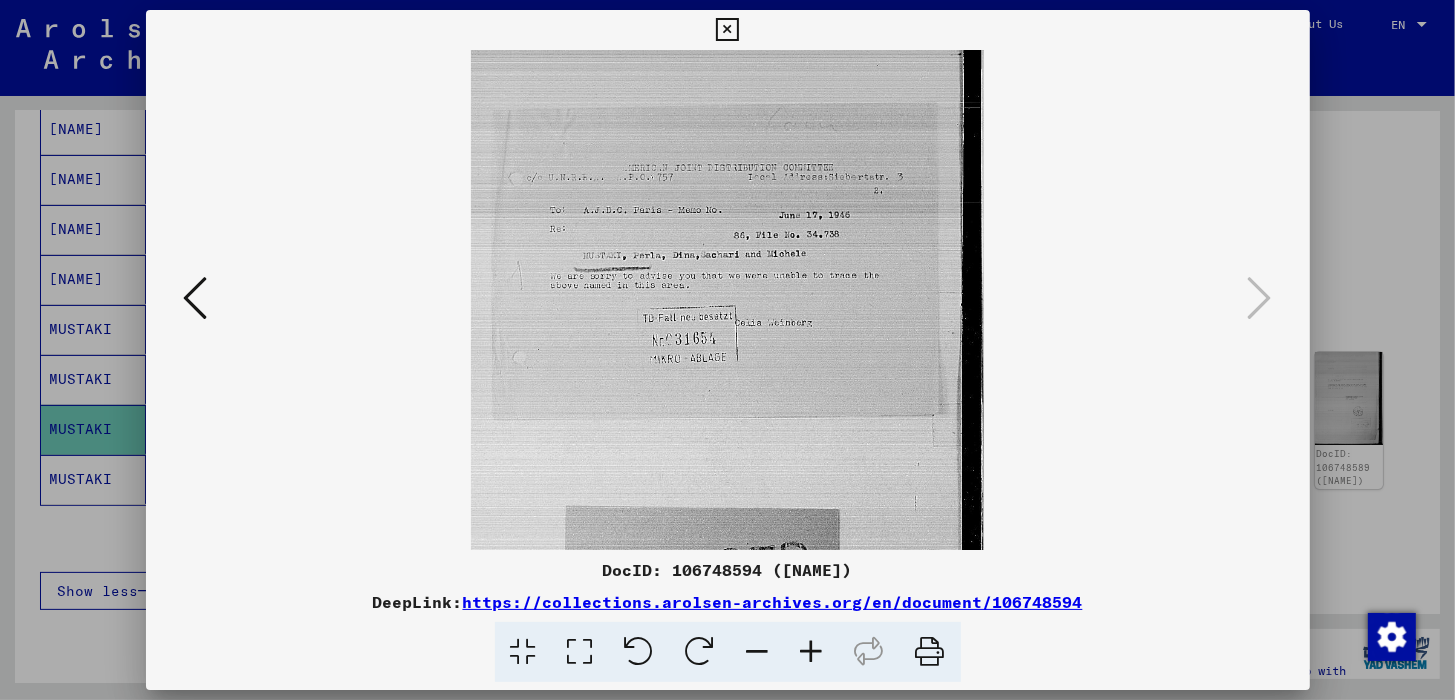 click at bounding box center (812, 652) 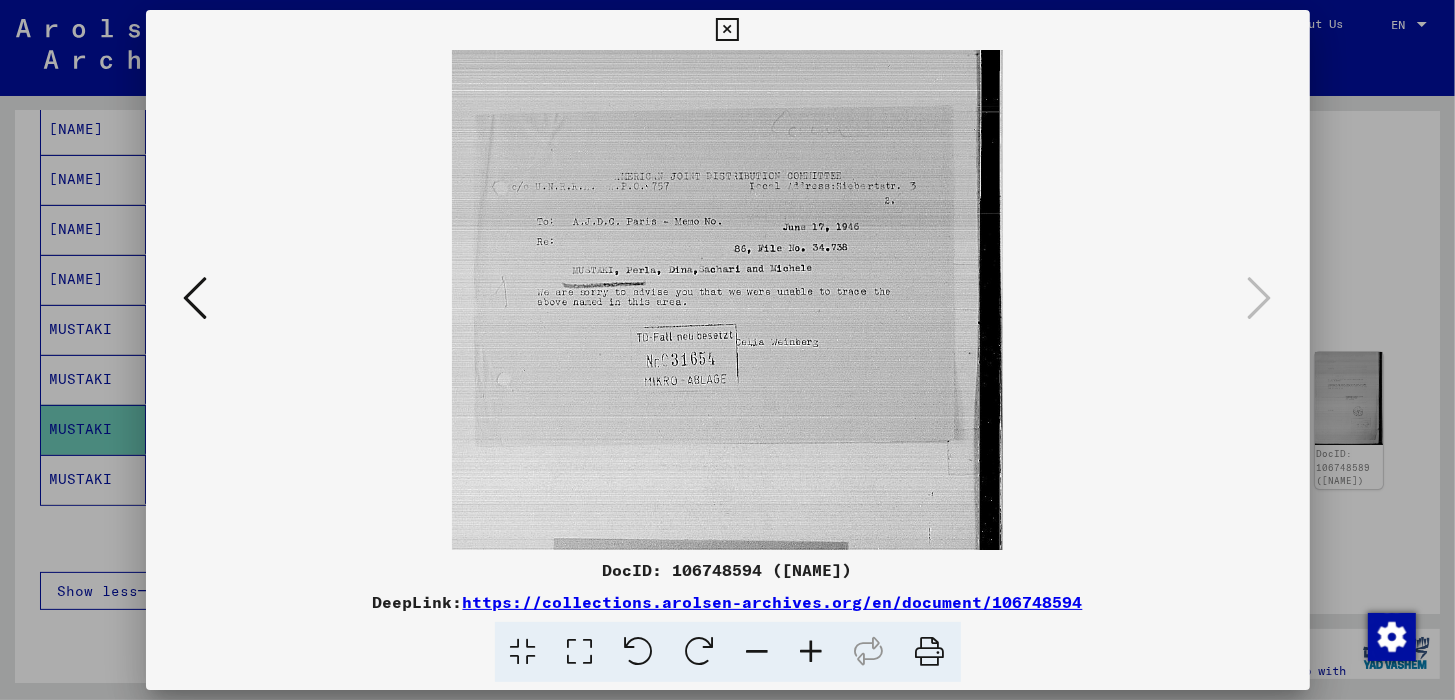 click at bounding box center (812, 652) 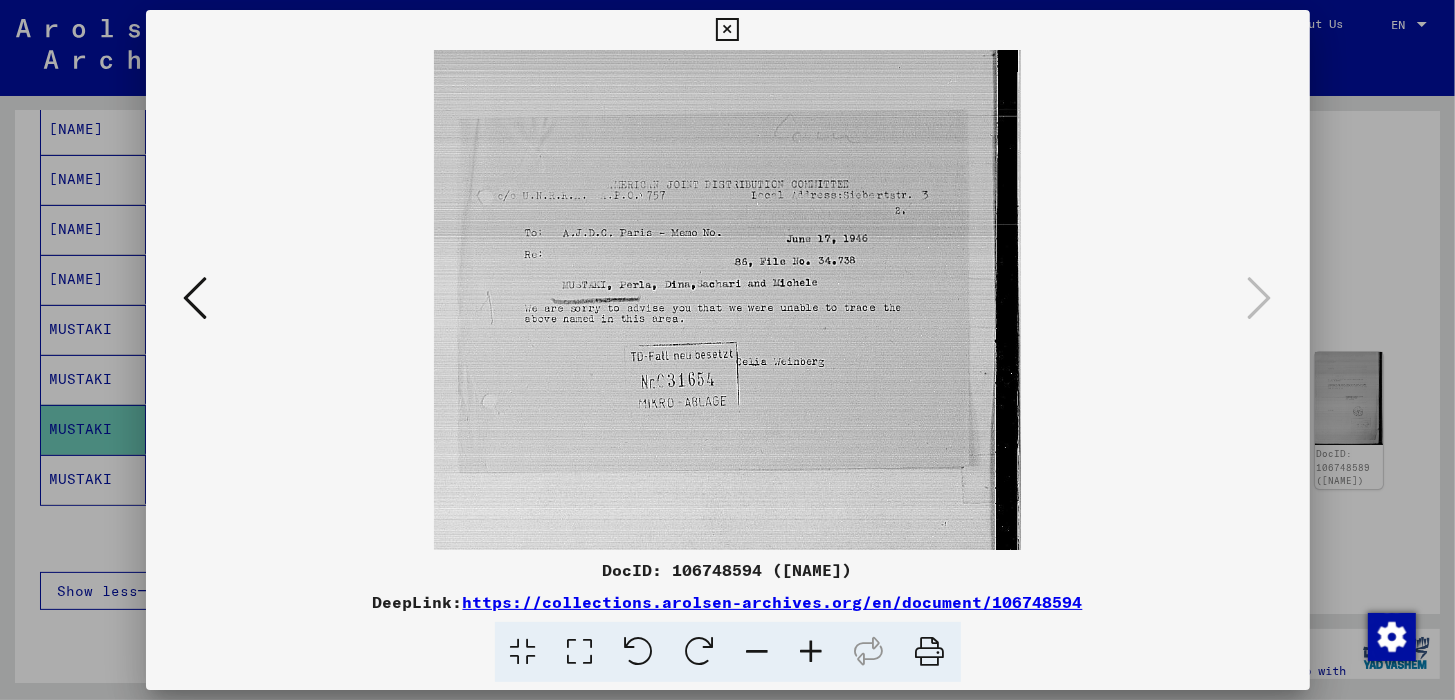 click at bounding box center (812, 652) 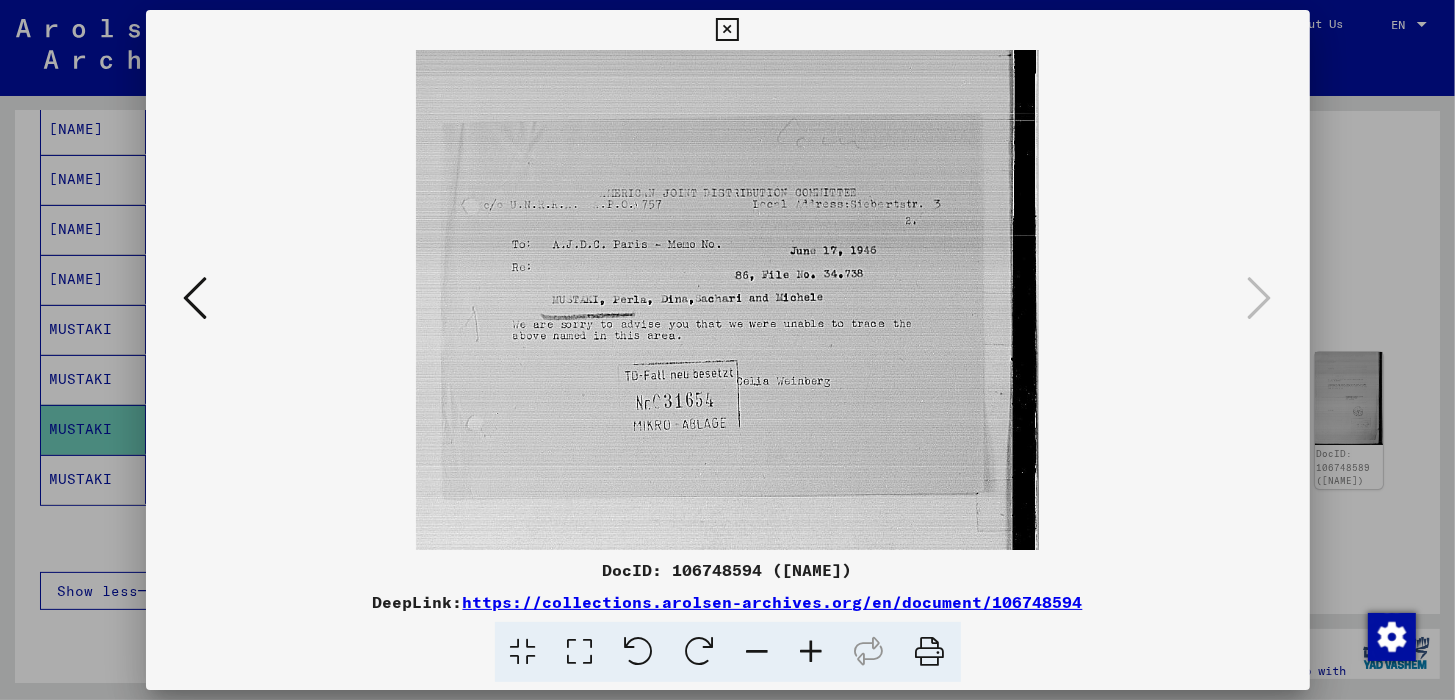 click at bounding box center (812, 652) 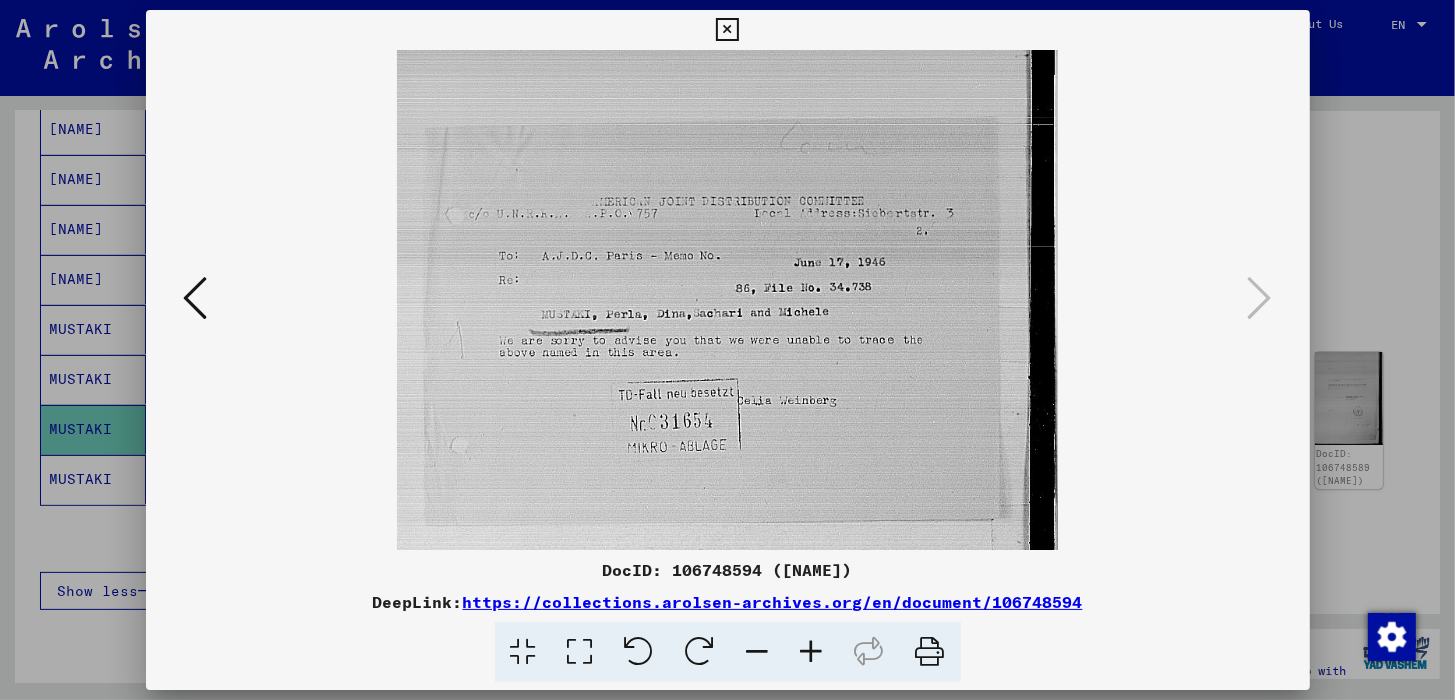 click at bounding box center [812, 652] 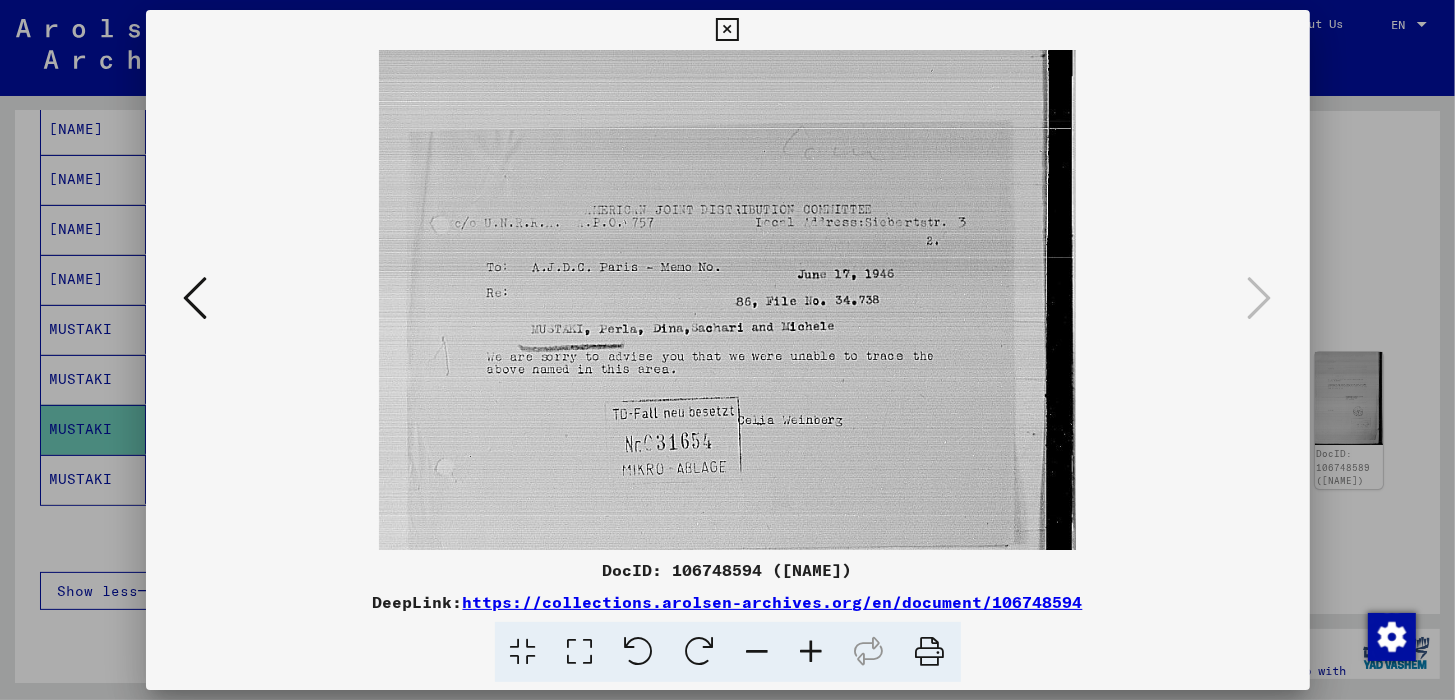 click at bounding box center [812, 652] 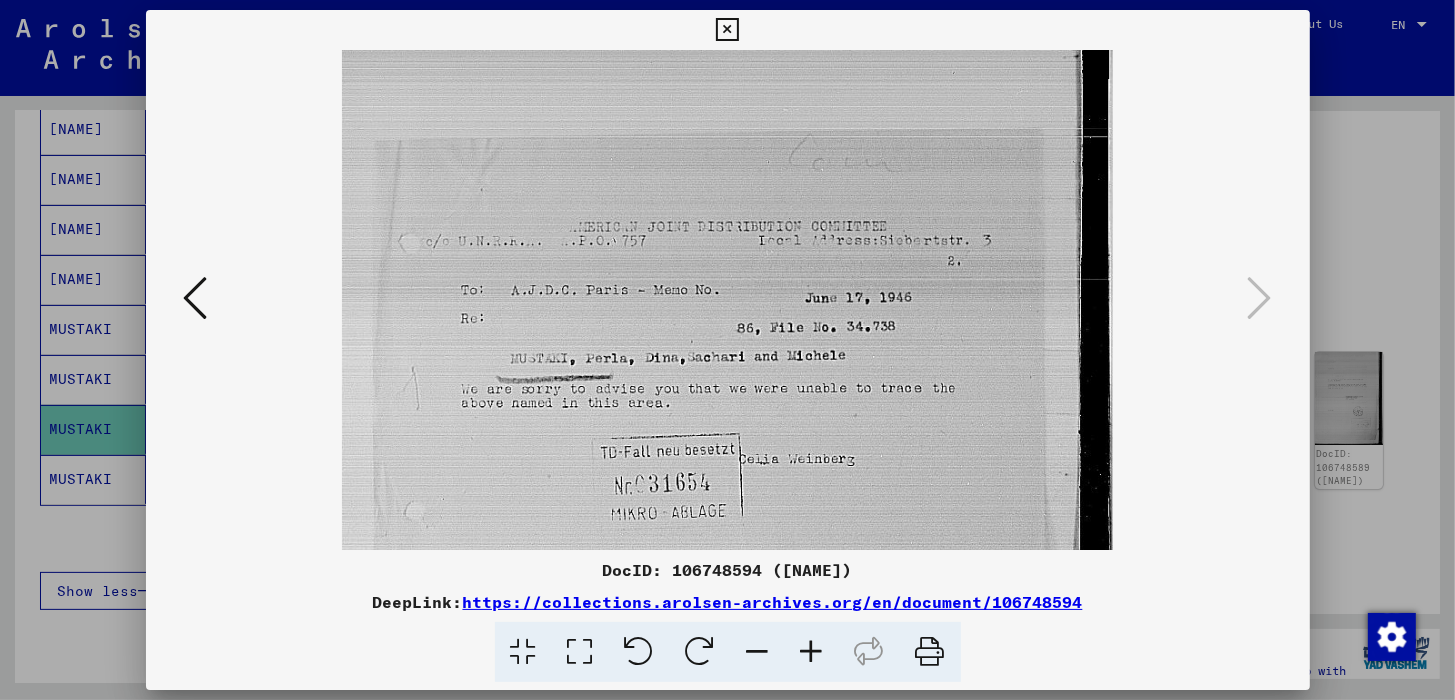 click at bounding box center (812, 652) 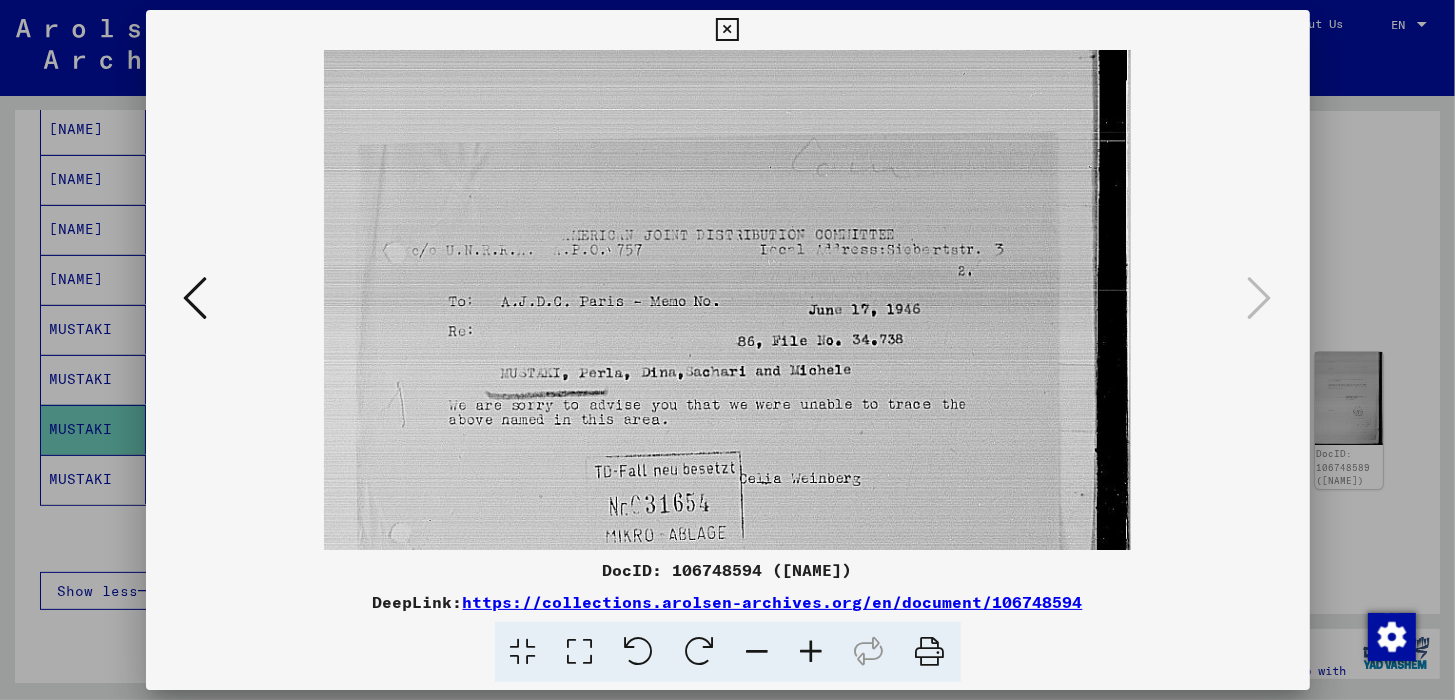 click at bounding box center [812, 652] 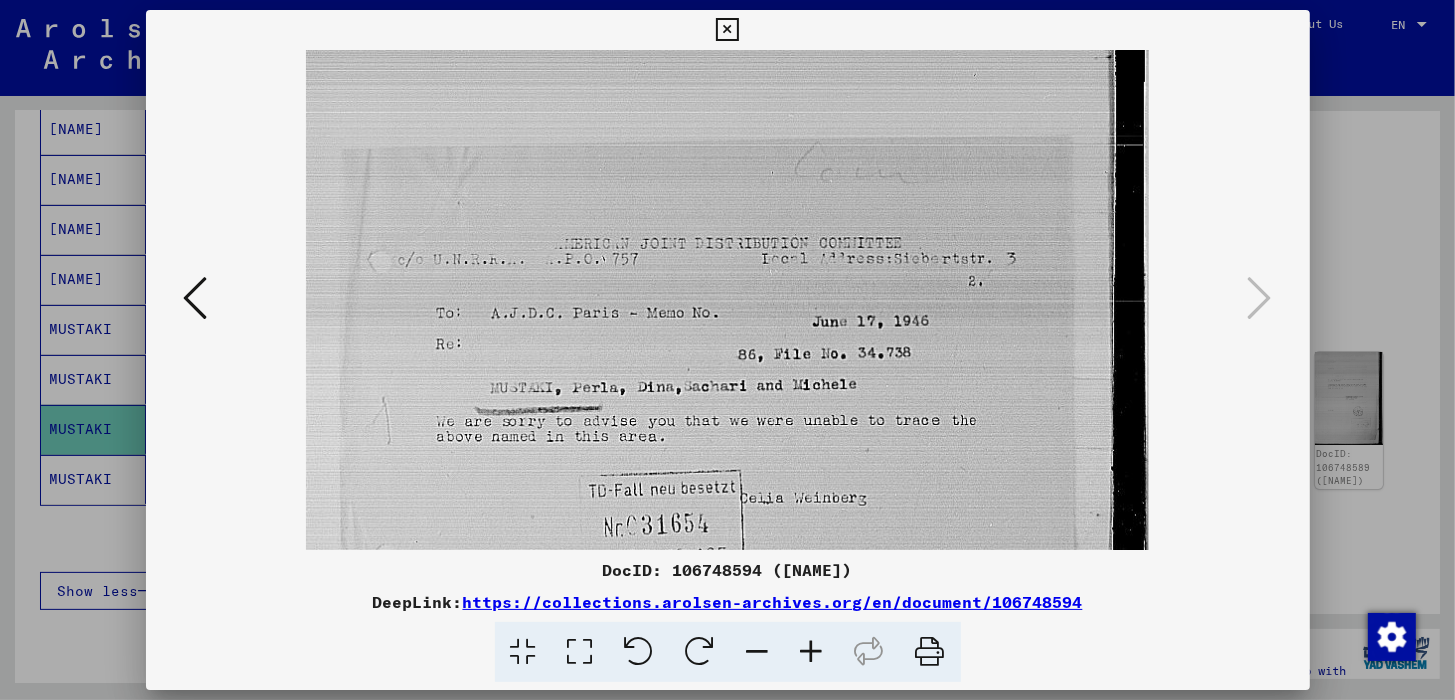 click at bounding box center (812, 652) 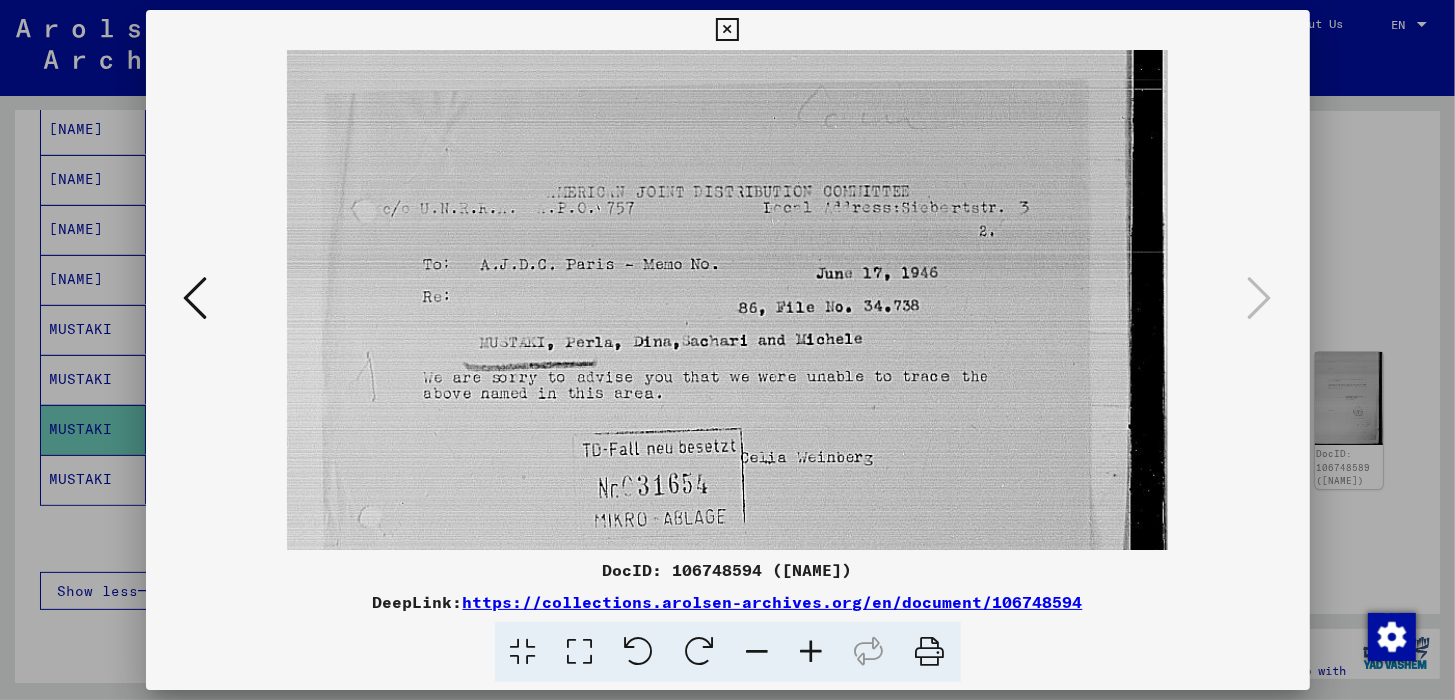 scroll, scrollTop: 59, scrollLeft: 0, axis: vertical 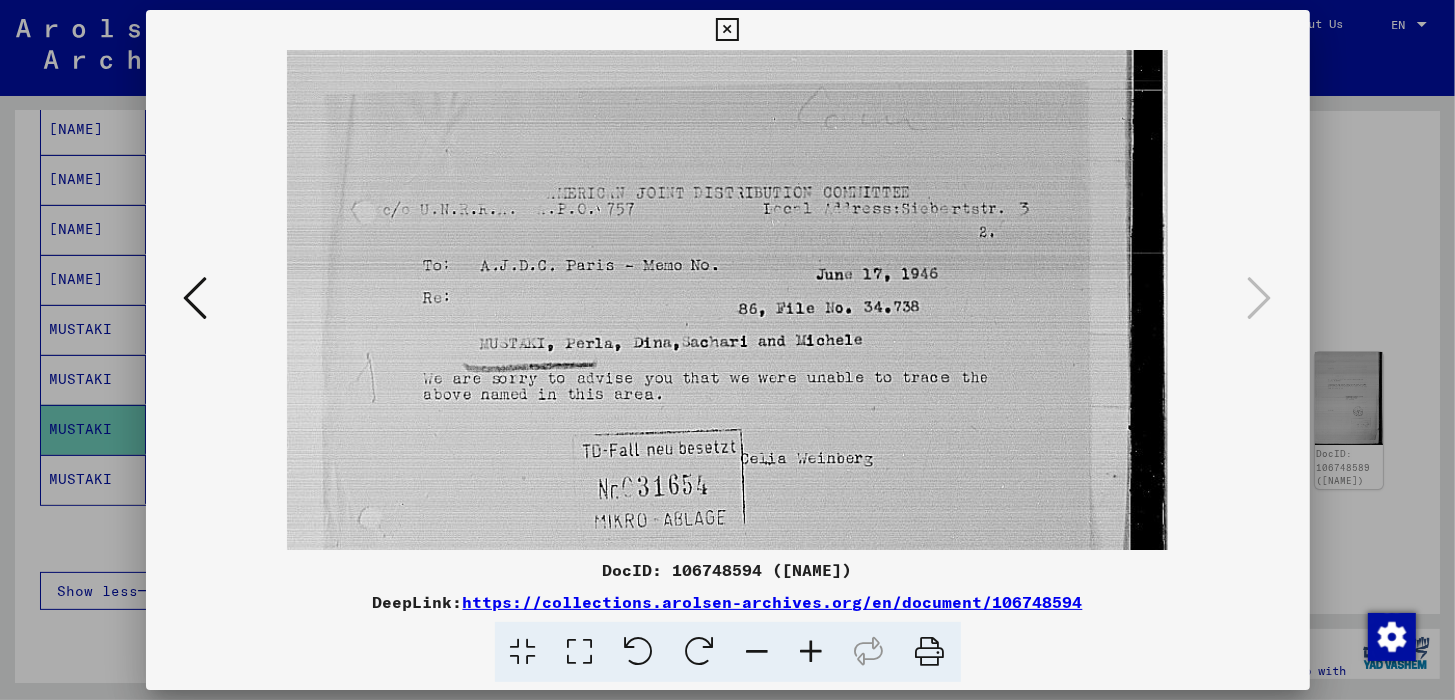 drag, startPoint x: 848, startPoint y: 421, endPoint x: 875, endPoint y: 364, distance: 63.07139 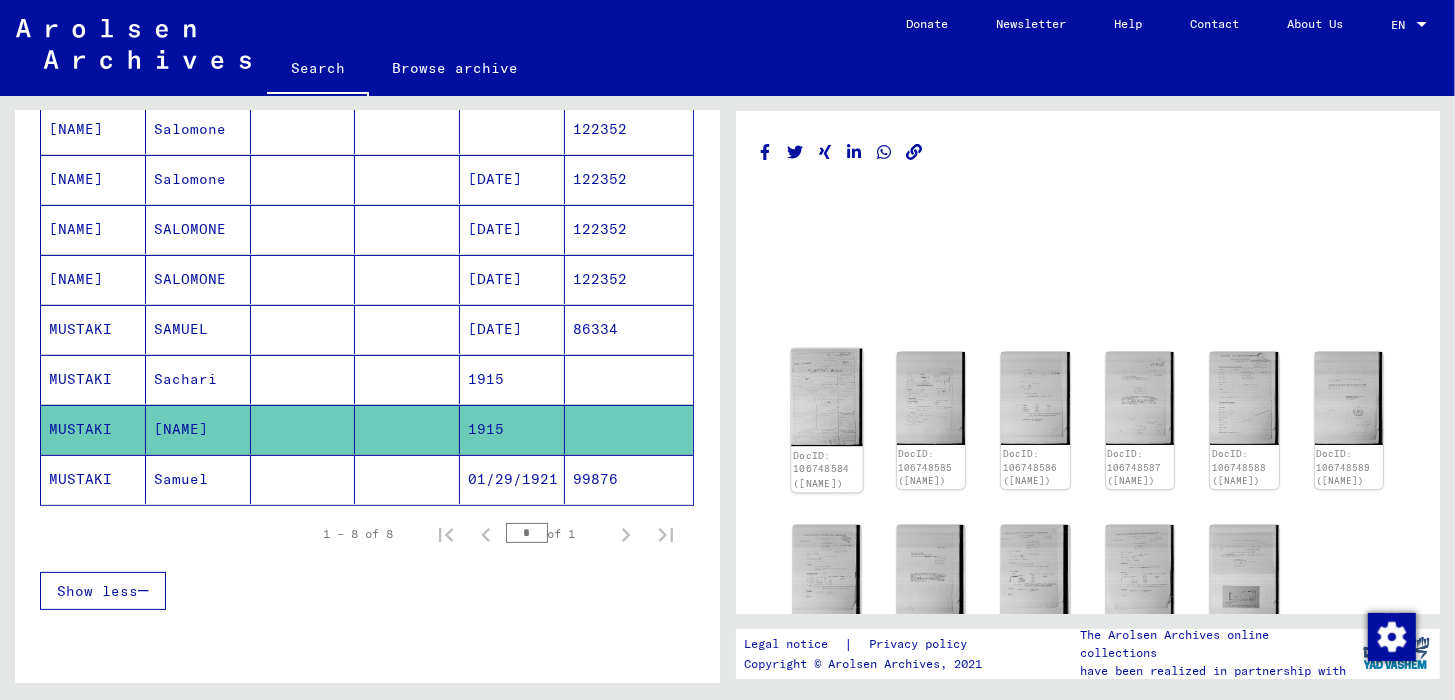 click 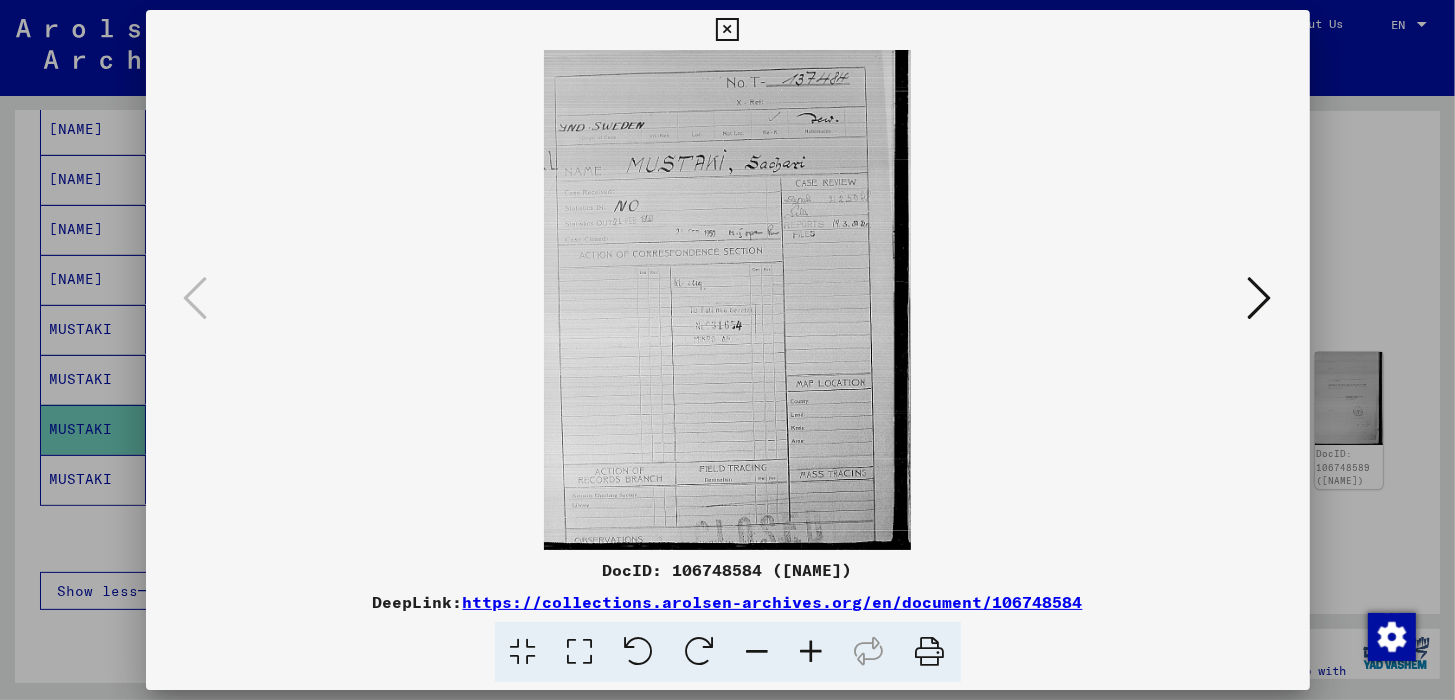 click at bounding box center [812, 652] 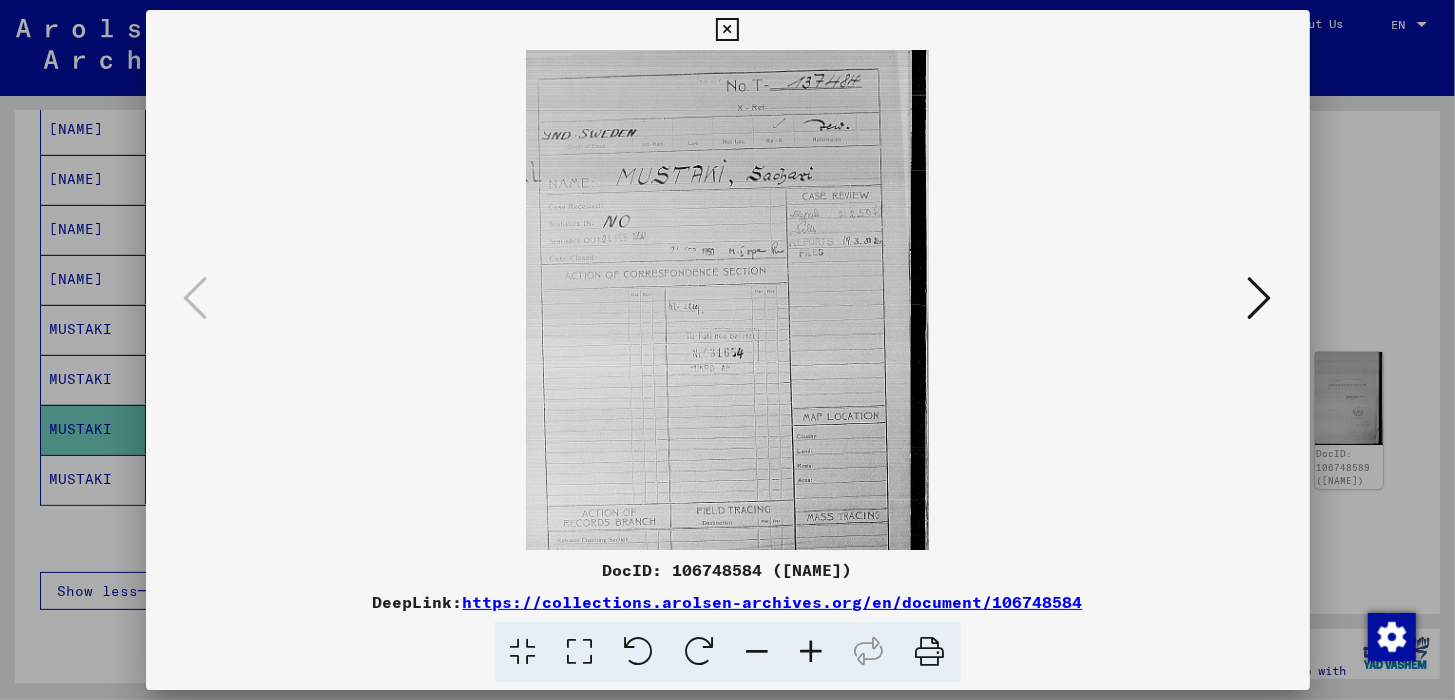 click at bounding box center [812, 652] 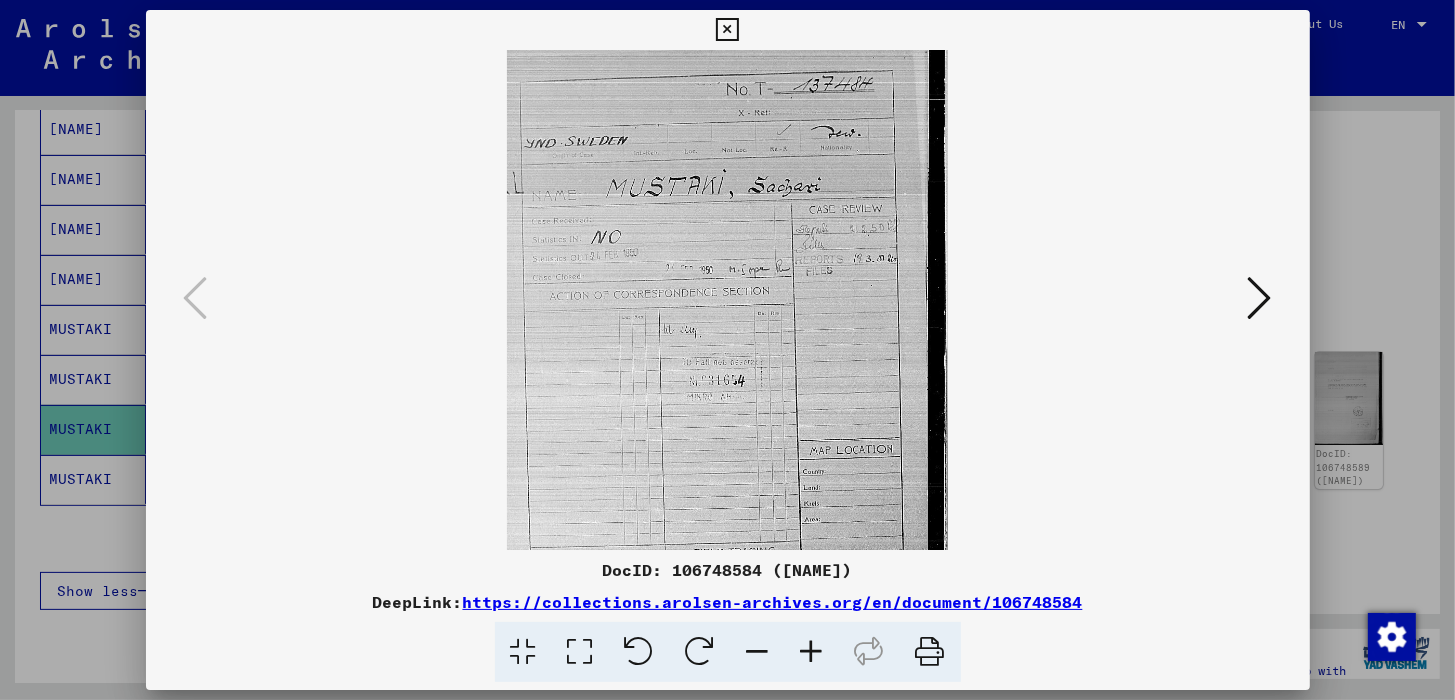 click at bounding box center [812, 652] 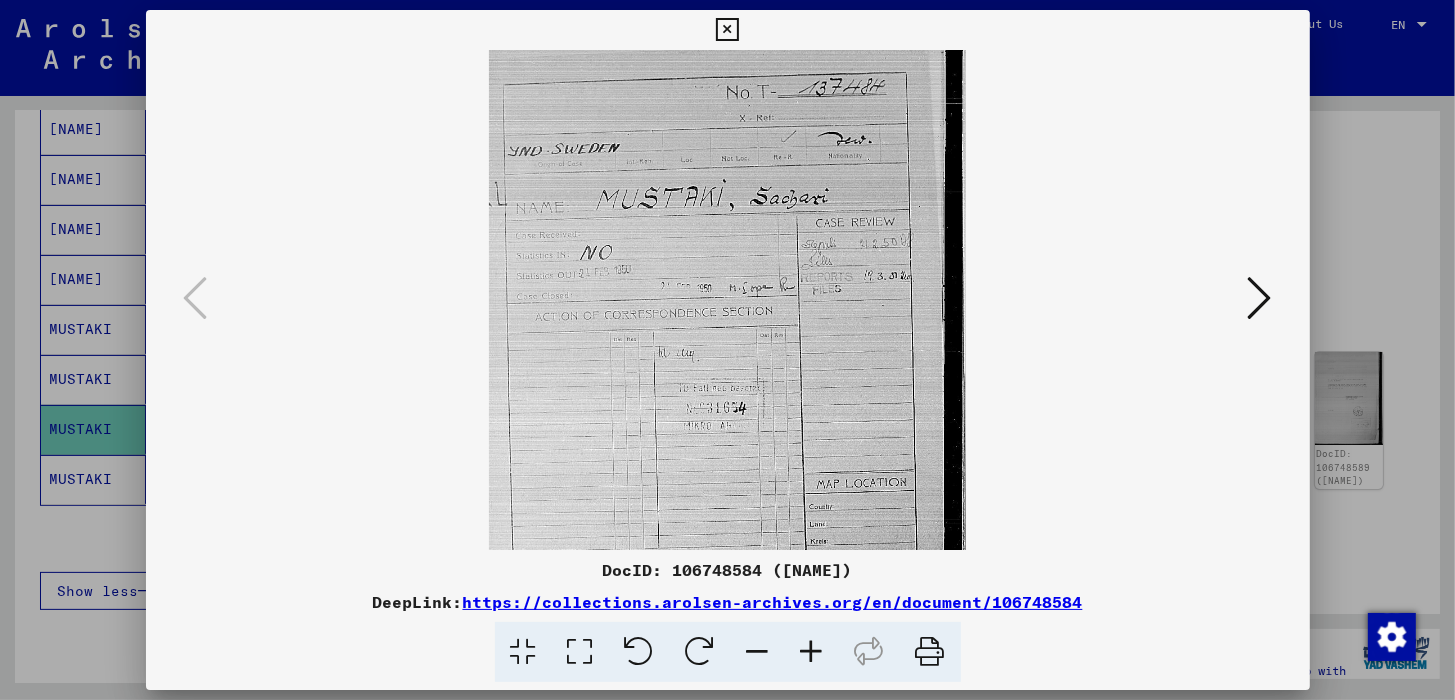 click at bounding box center (812, 652) 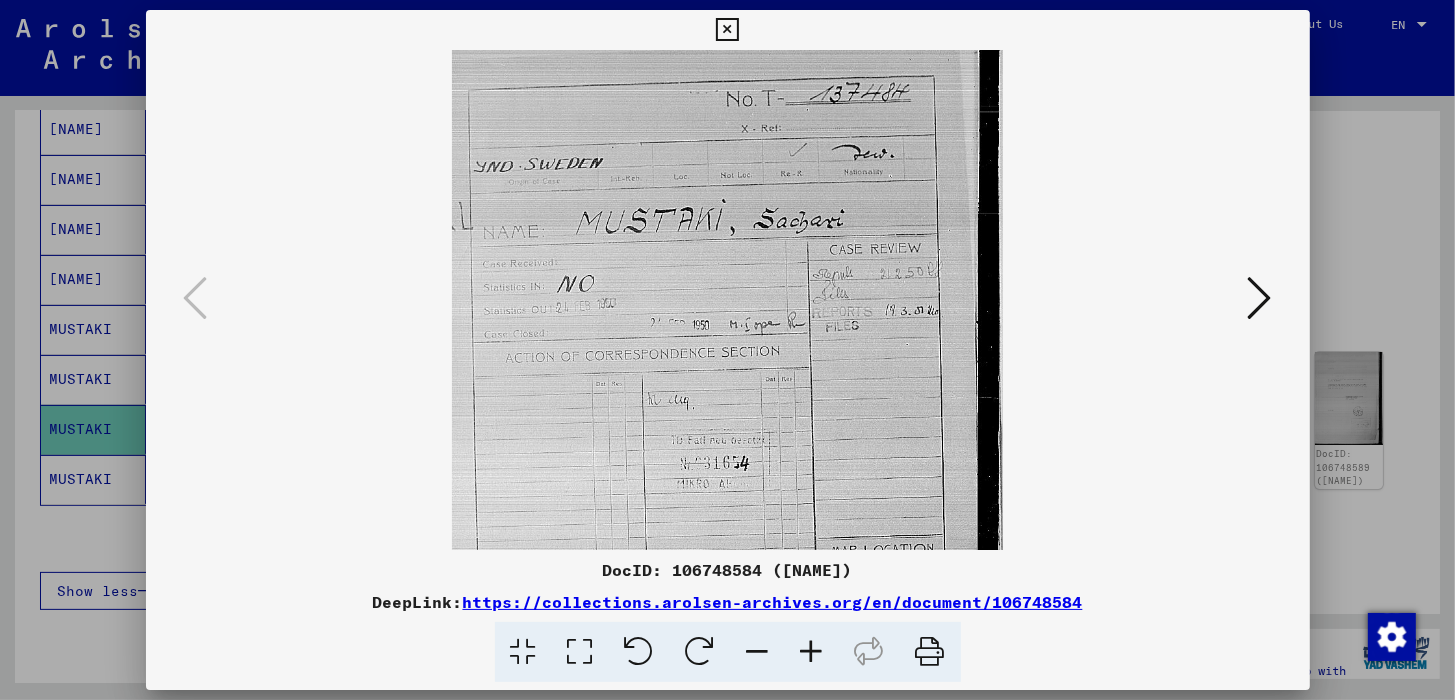 click at bounding box center [812, 652] 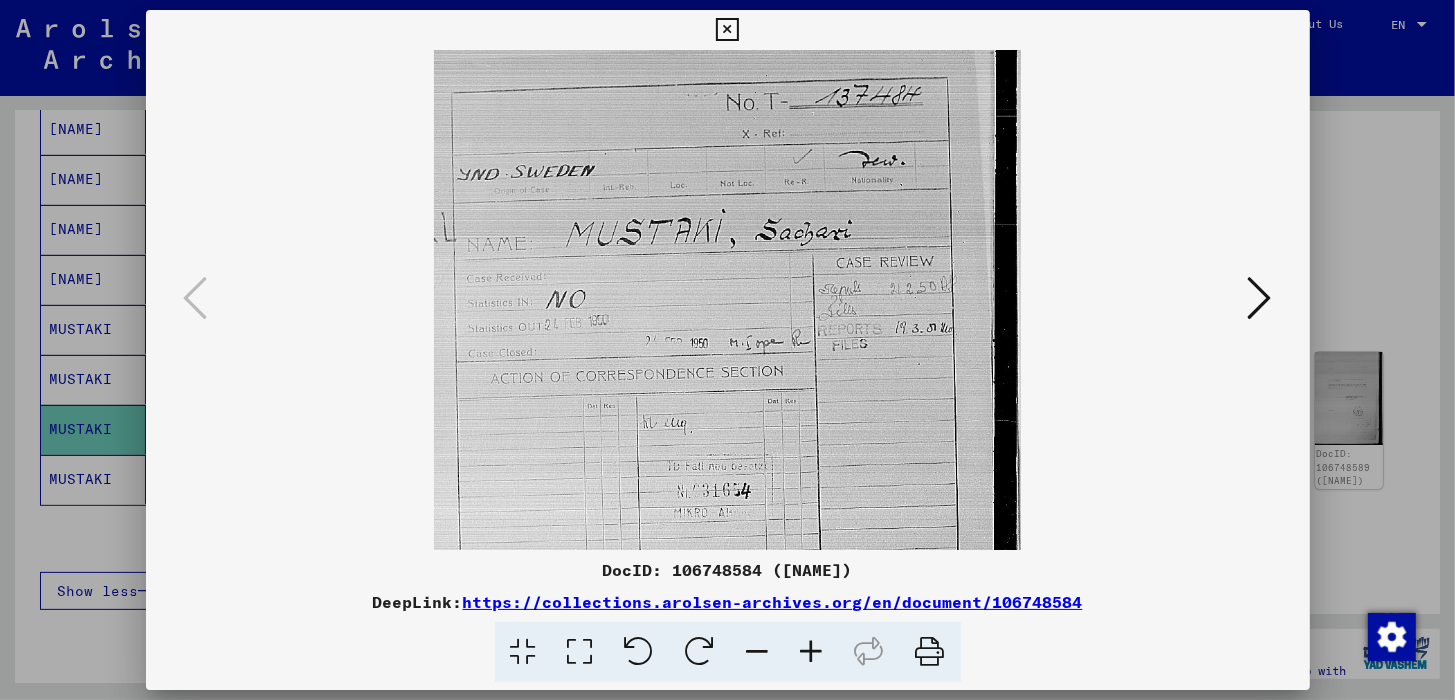 click at bounding box center (812, 652) 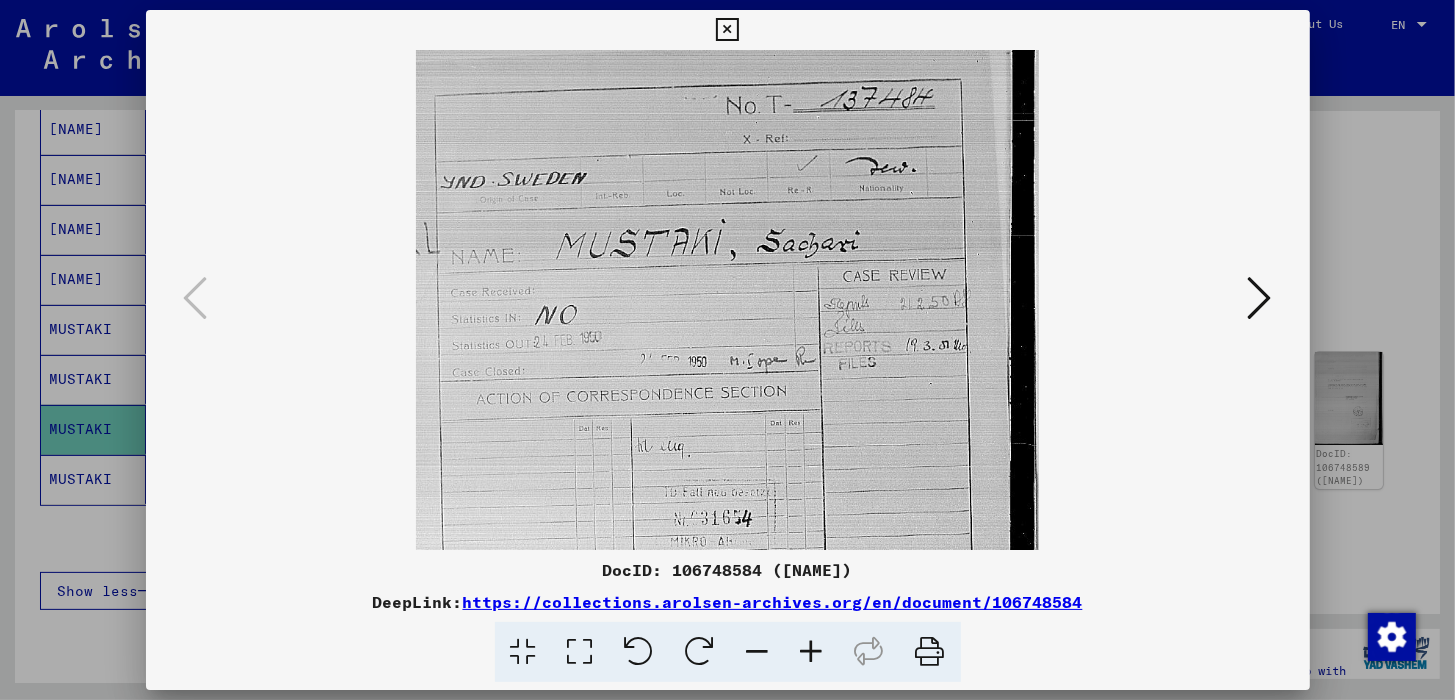 click at bounding box center (812, 652) 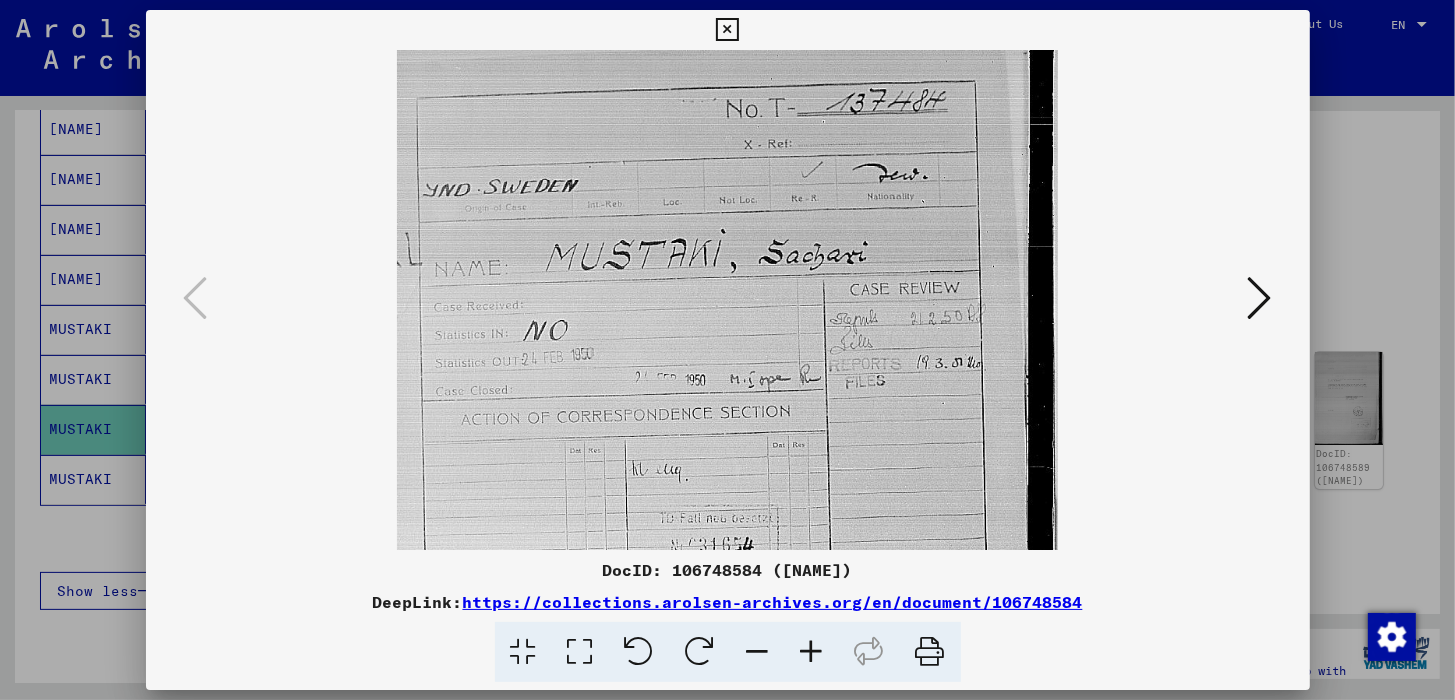 click at bounding box center (812, 652) 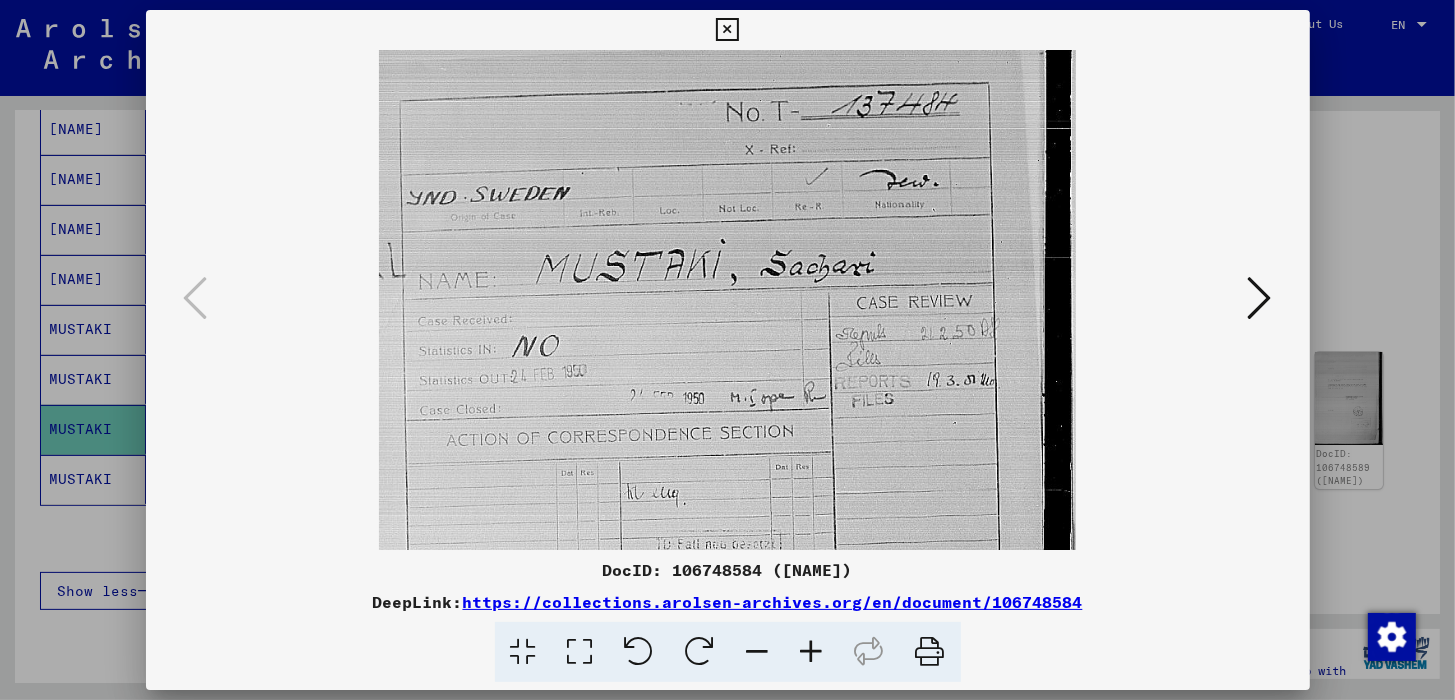 click at bounding box center (812, 652) 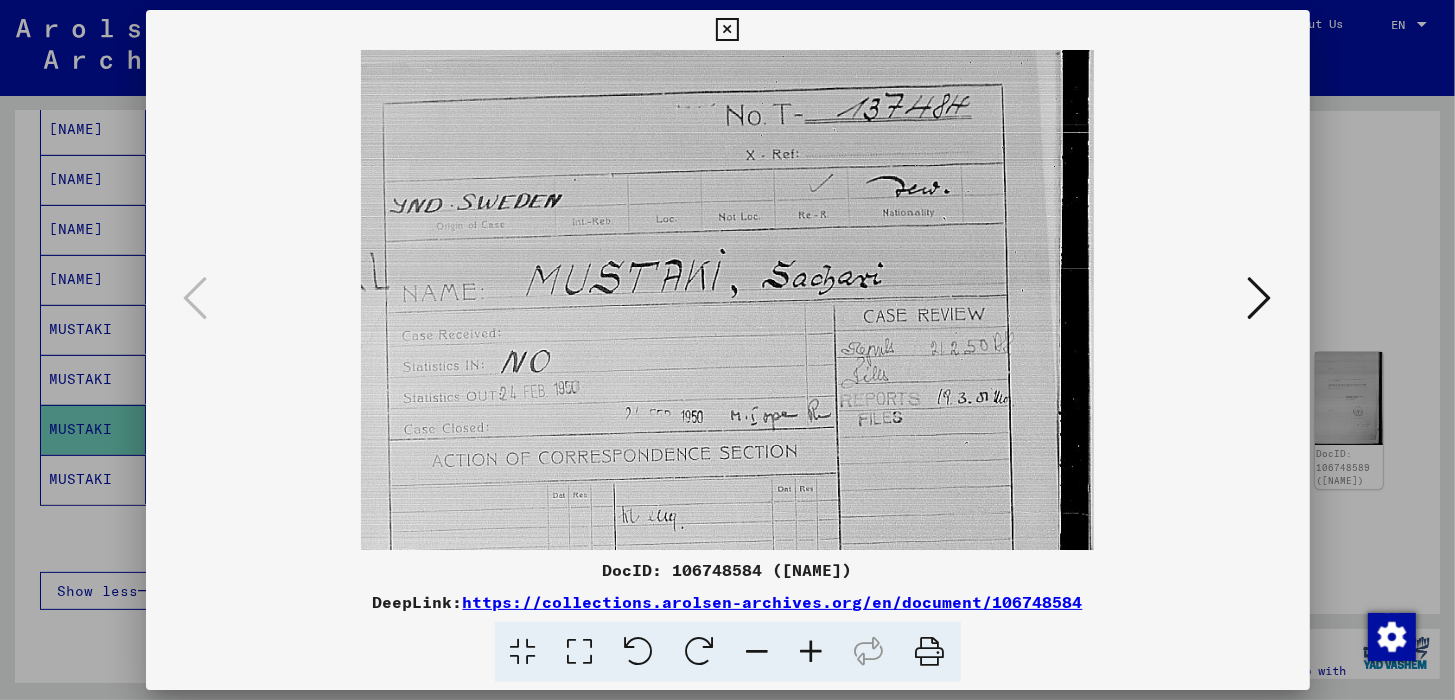 click at bounding box center [812, 652] 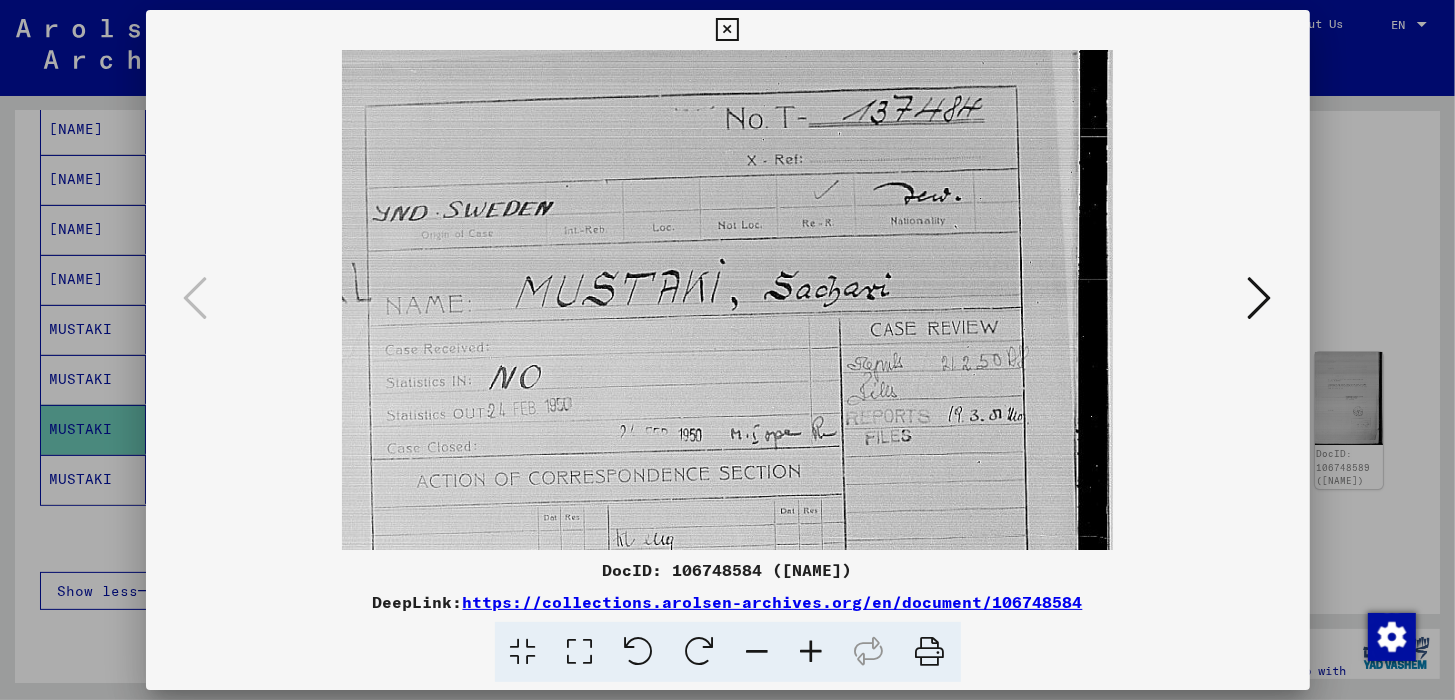 click at bounding box center (812, 652) 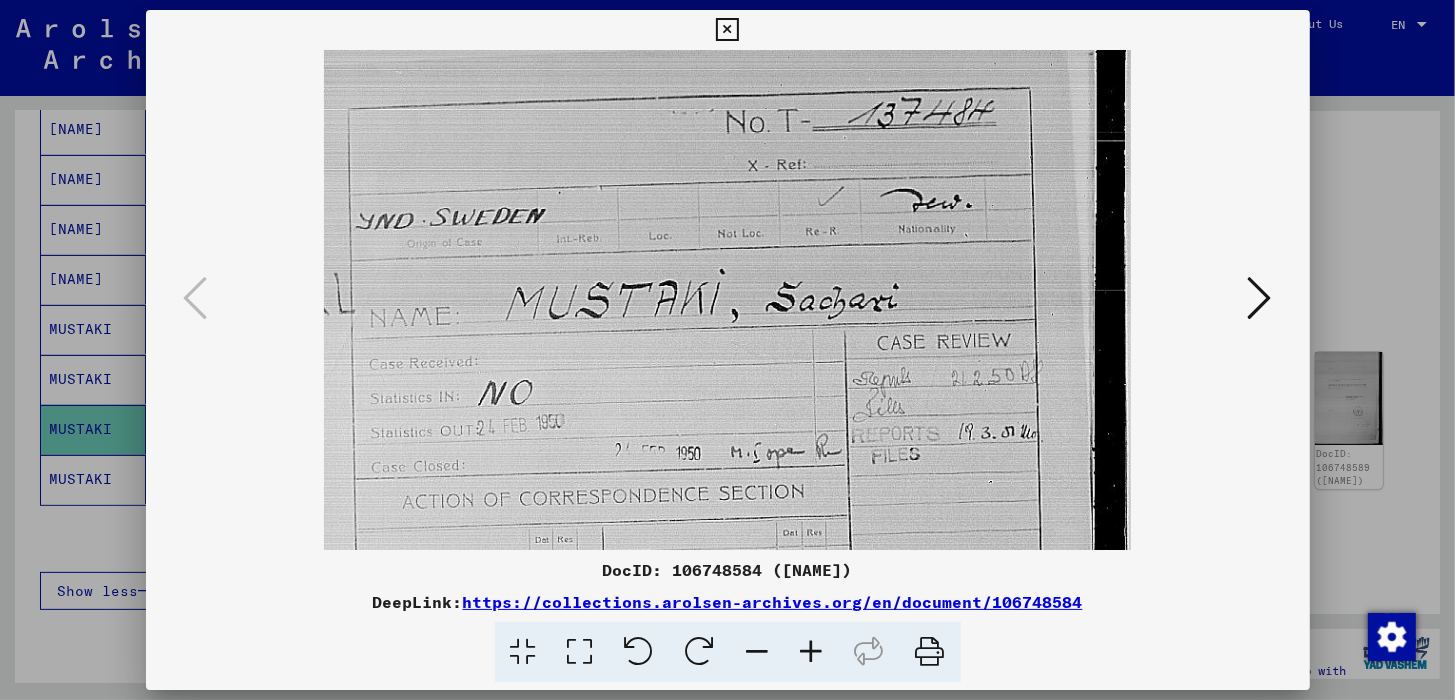 click at bounding box center (812, 652) 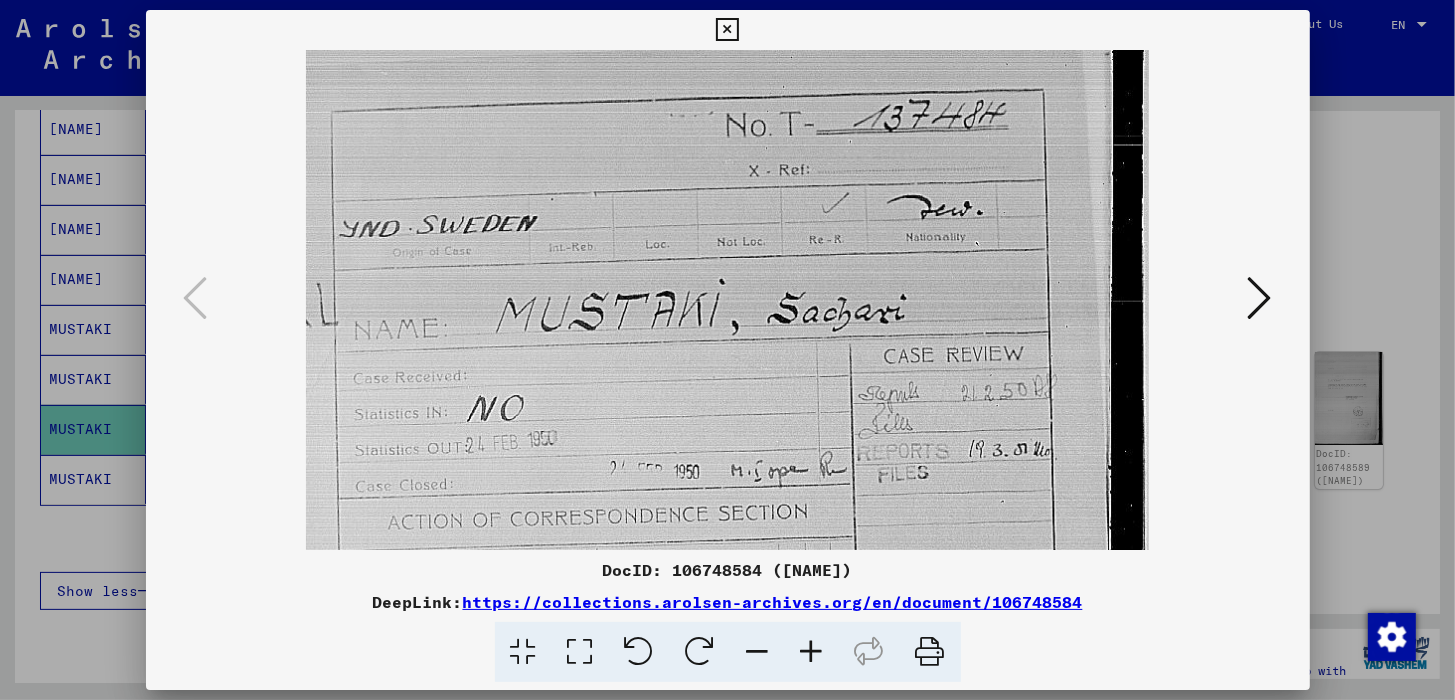click at bounding box center (812, 652) 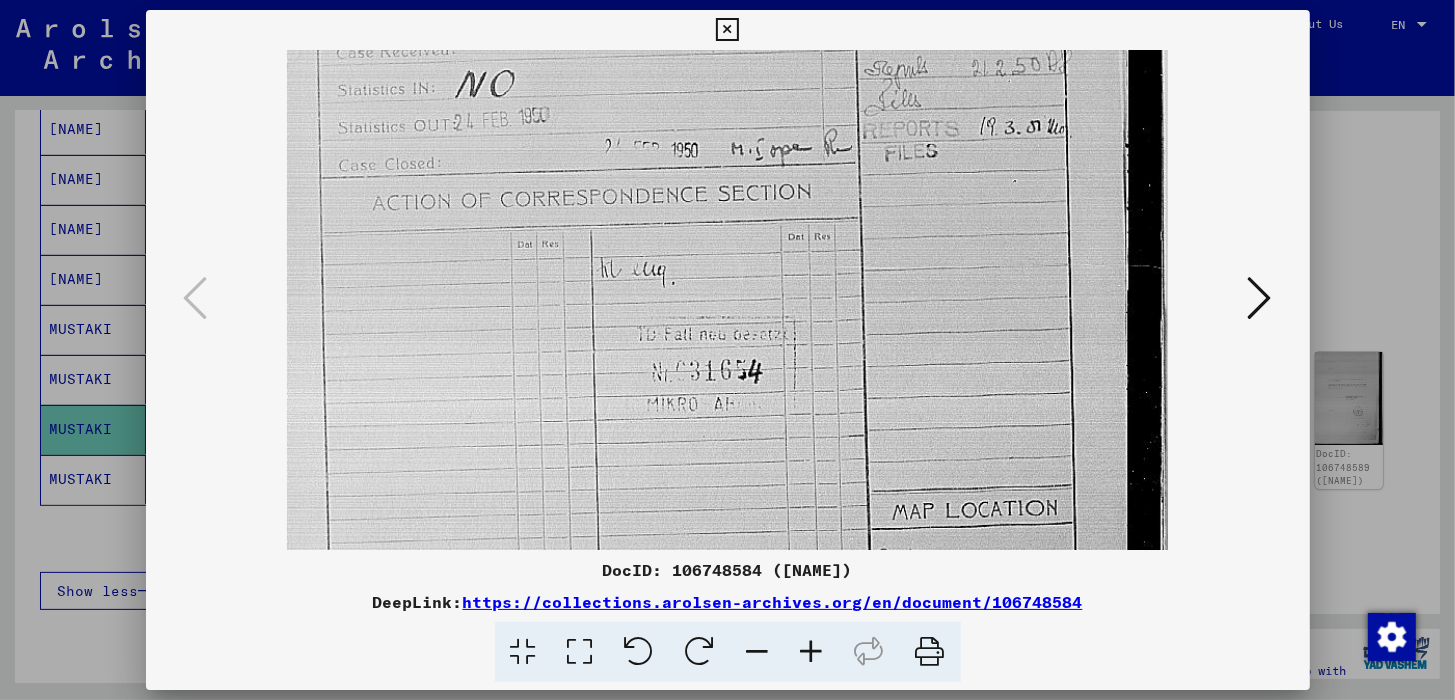 drag, startPoint x: 840, startPoint y: 443, endPoint x: 862, endPoint y: 107, distance: 336.71948 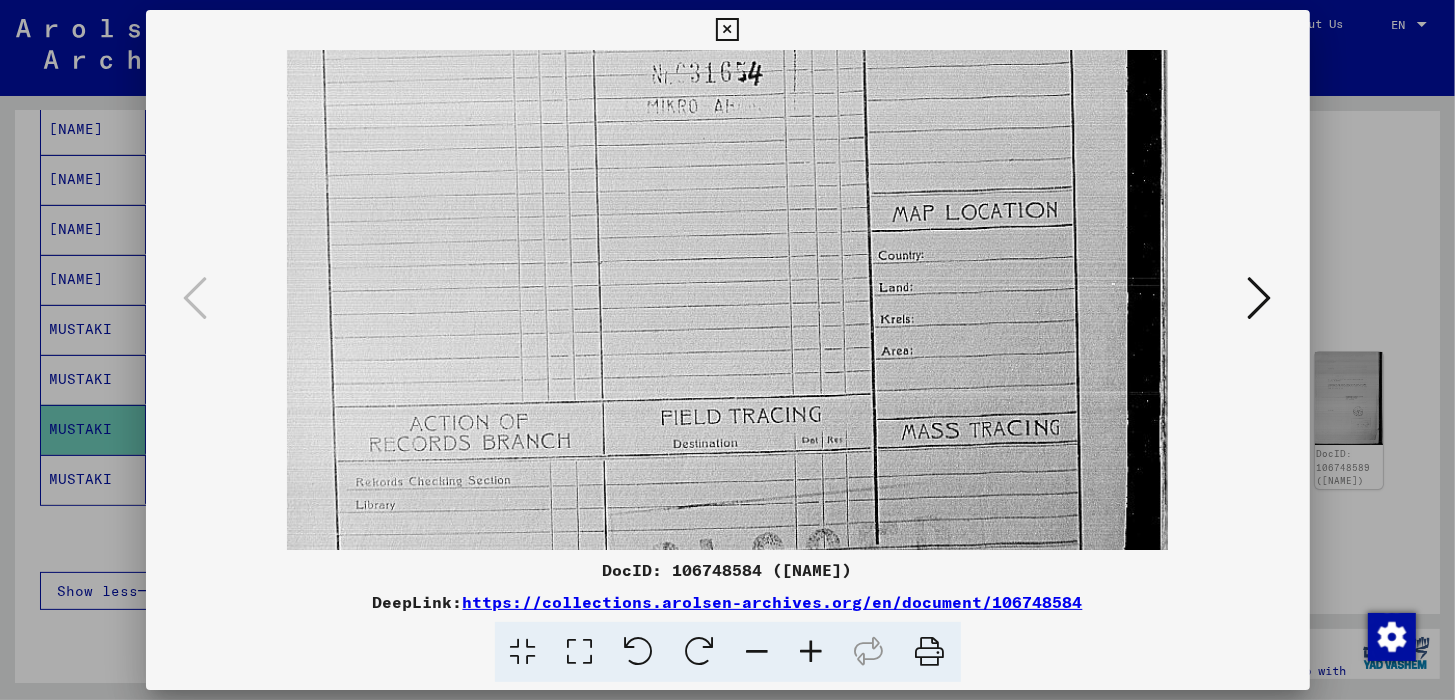 drag, startPoint x: 812, startPoint y: 476, endPoint x: 890, endPoint y: 159, distance: 326.4552 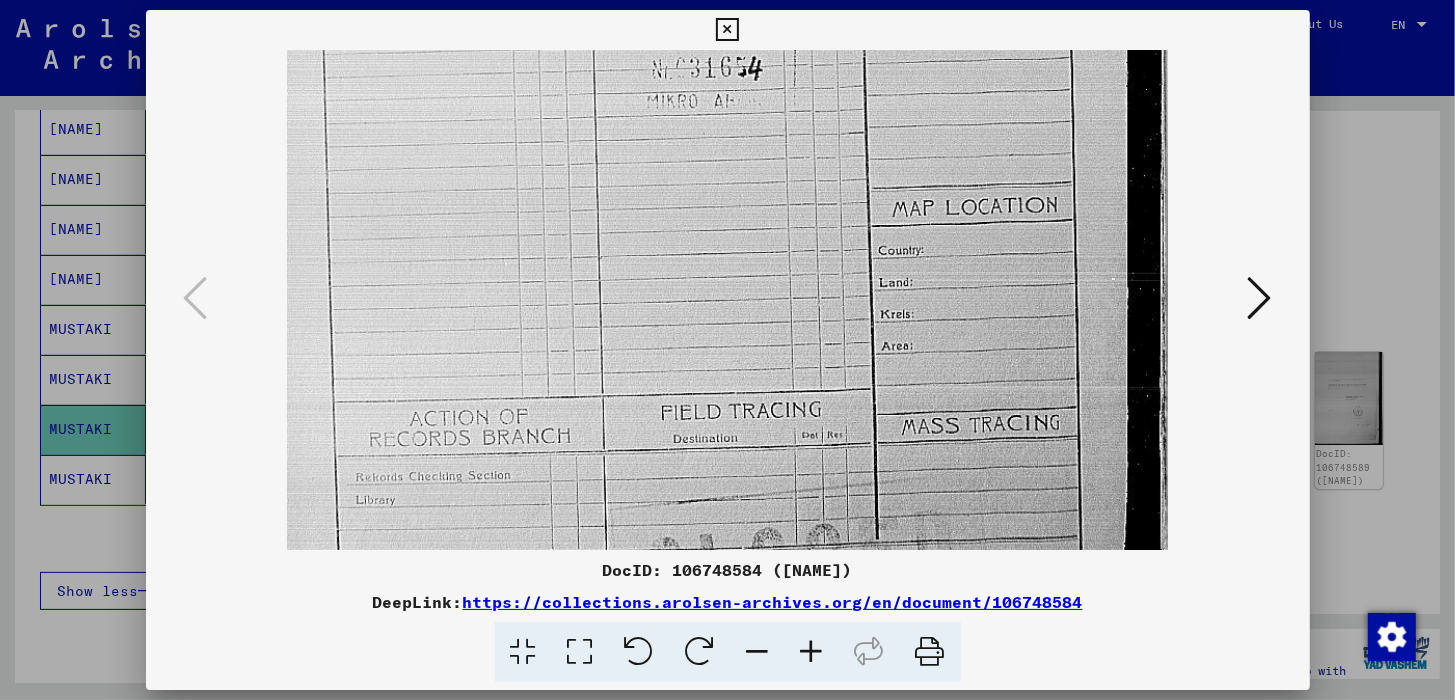 scroll, scrollTop: 700, scrollLeft: 0, axis: vertical 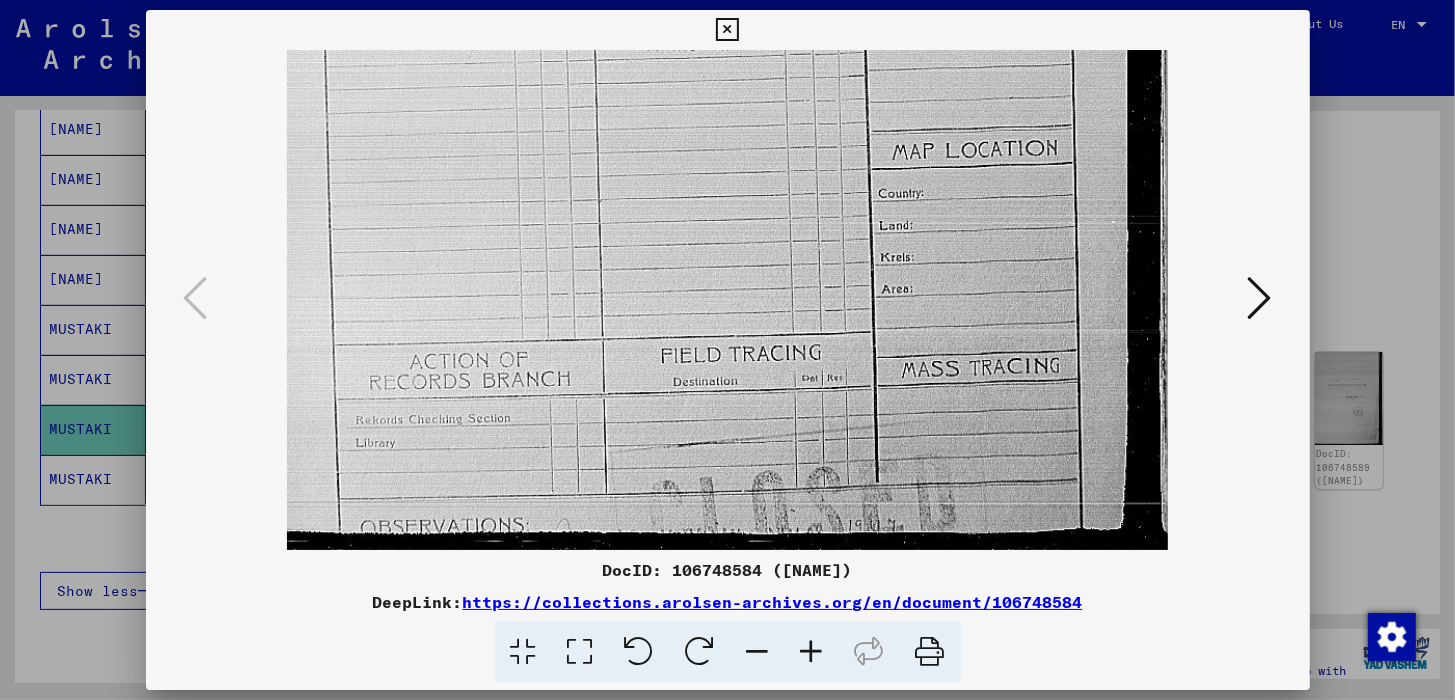 drag, startPoint x: 888, startPoint y: 407, endPoint x: 921, endPoint y: 127, distance: 281.93793 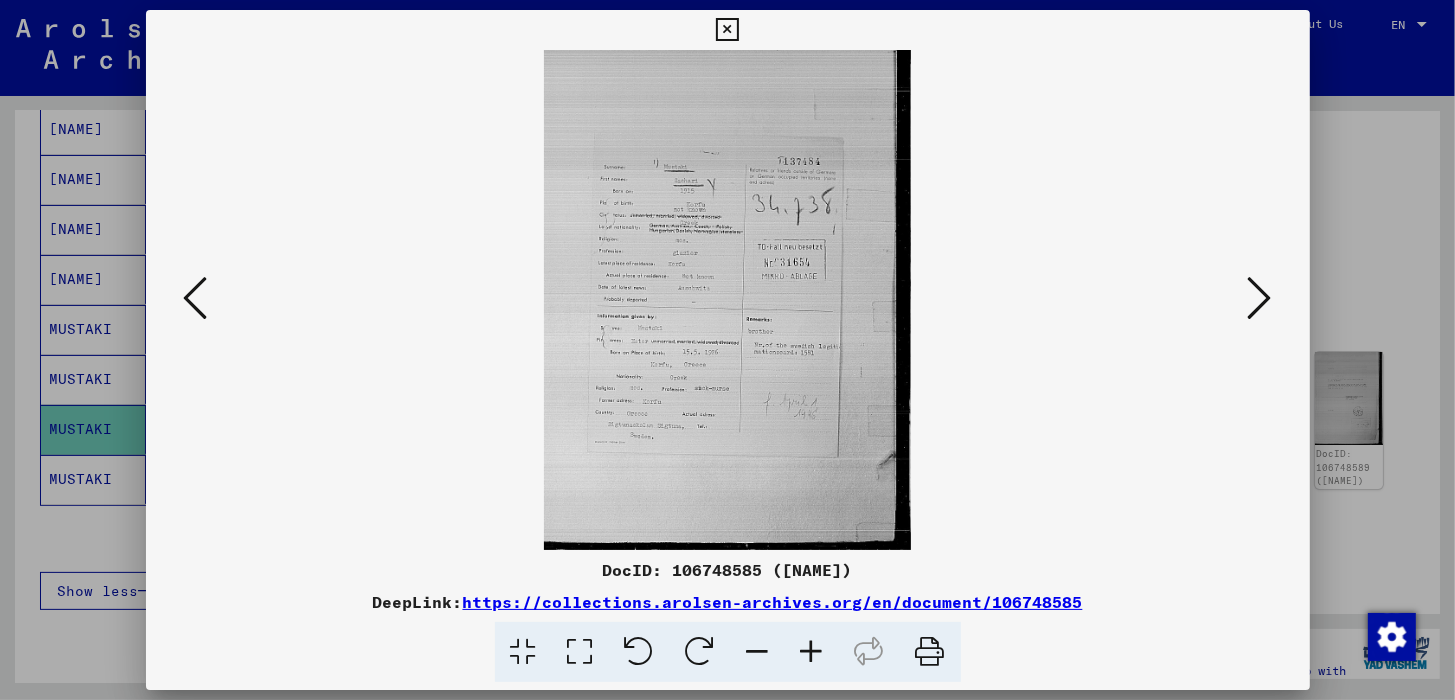 scroll, scrollTop: 0, scrollLeft: 0, axis: both 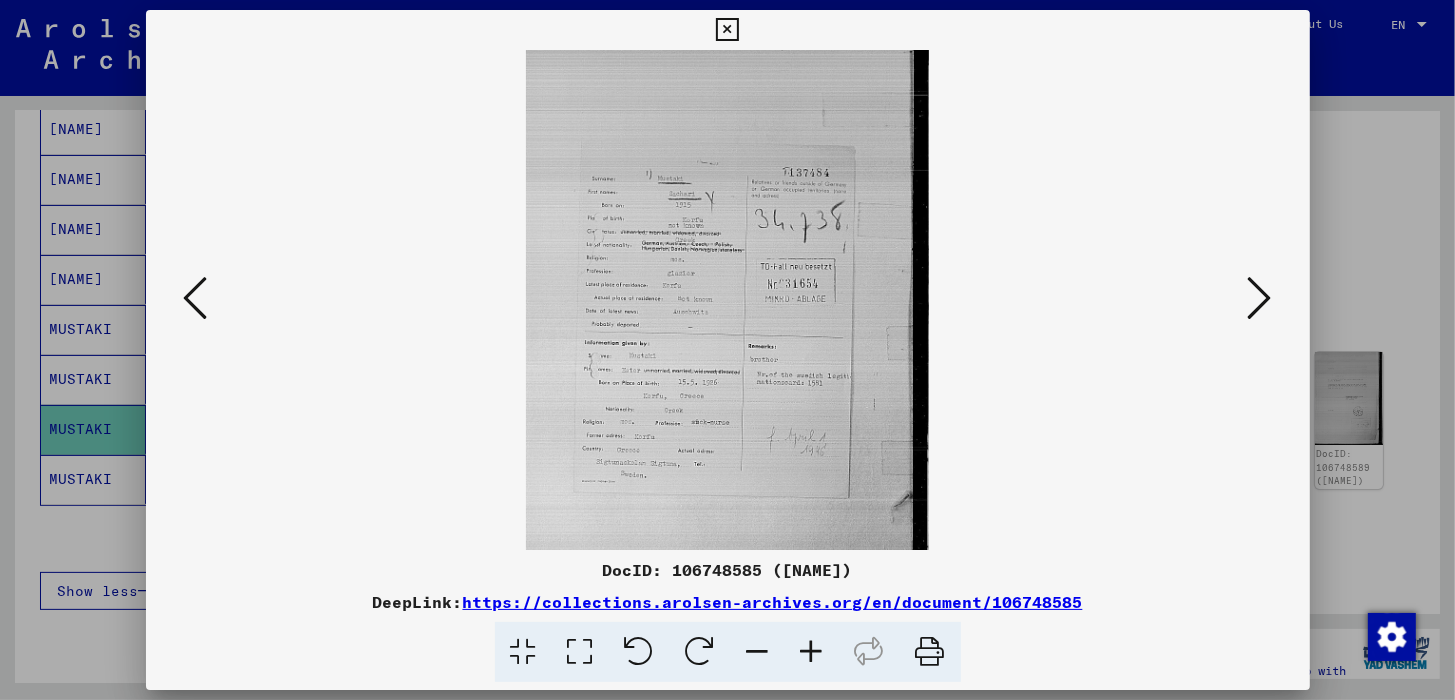 click at bounding box center [812, 652] 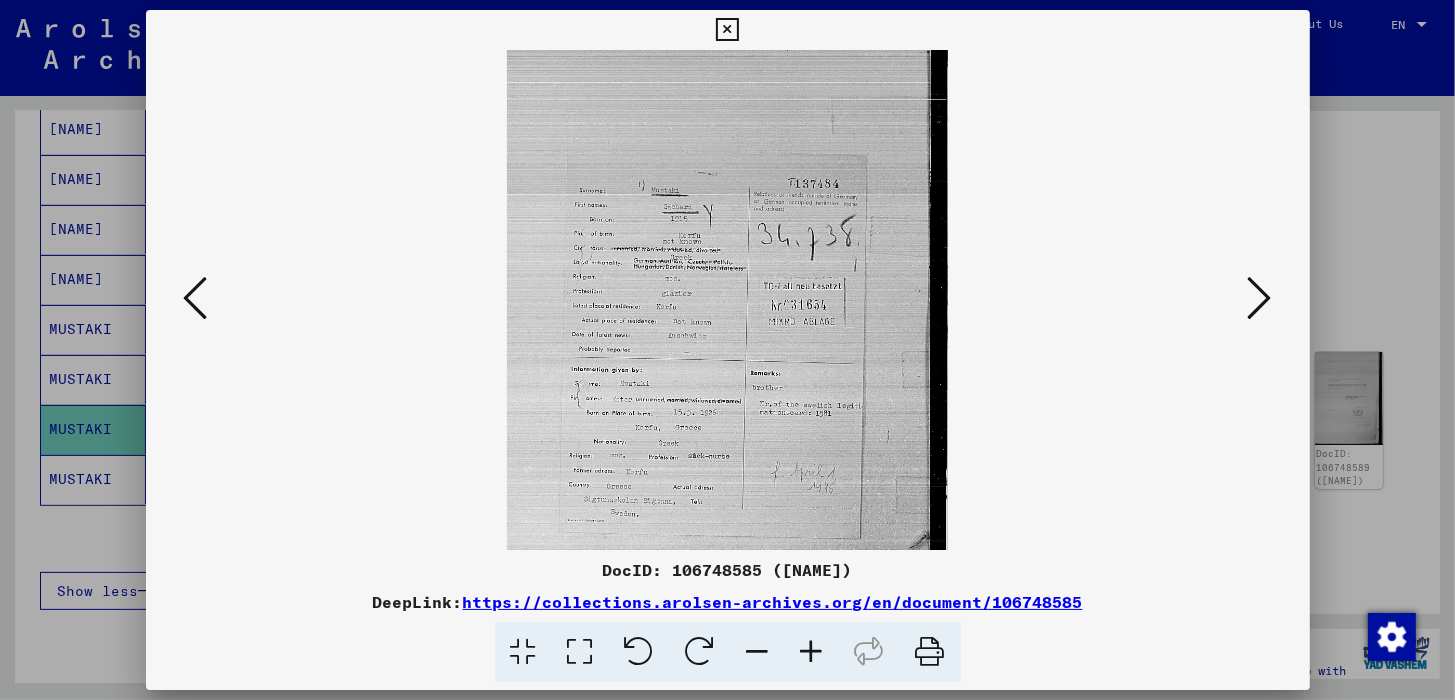 click at bounding box center (812, 652) 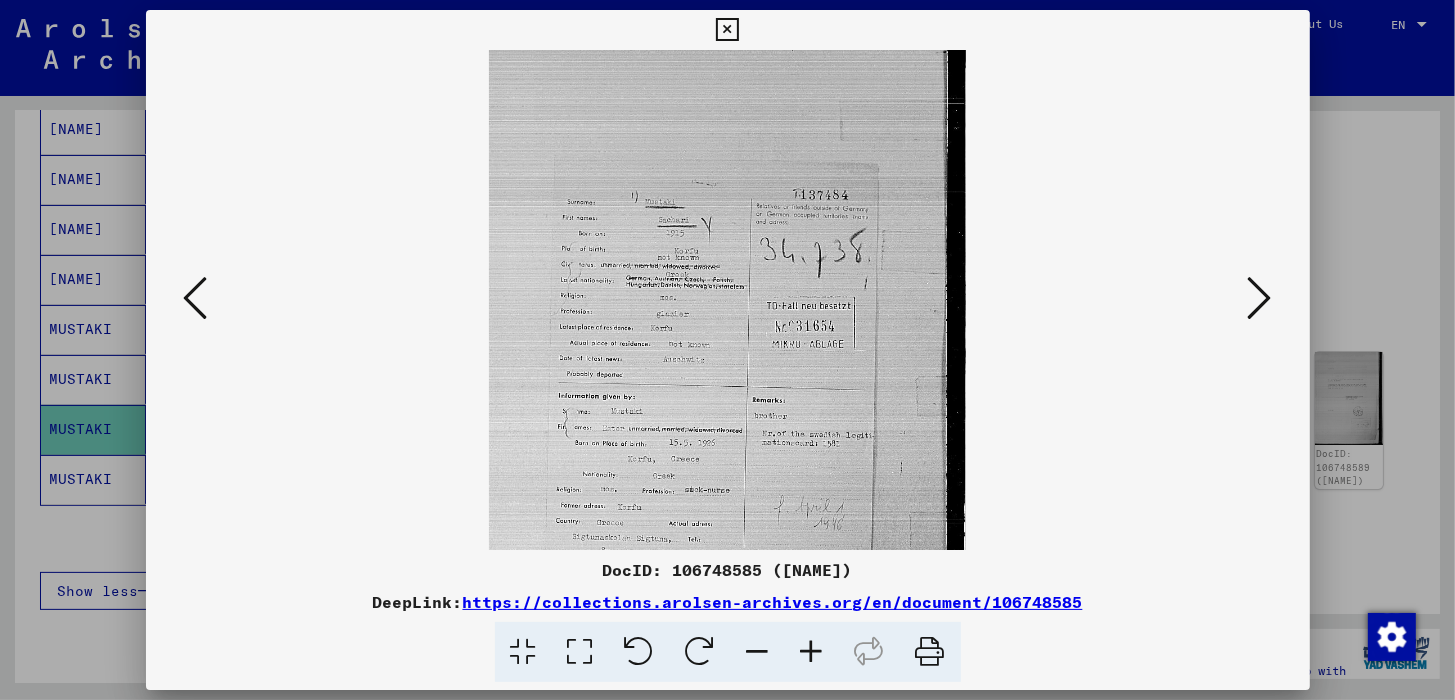 click at bounding box center [812, 652] 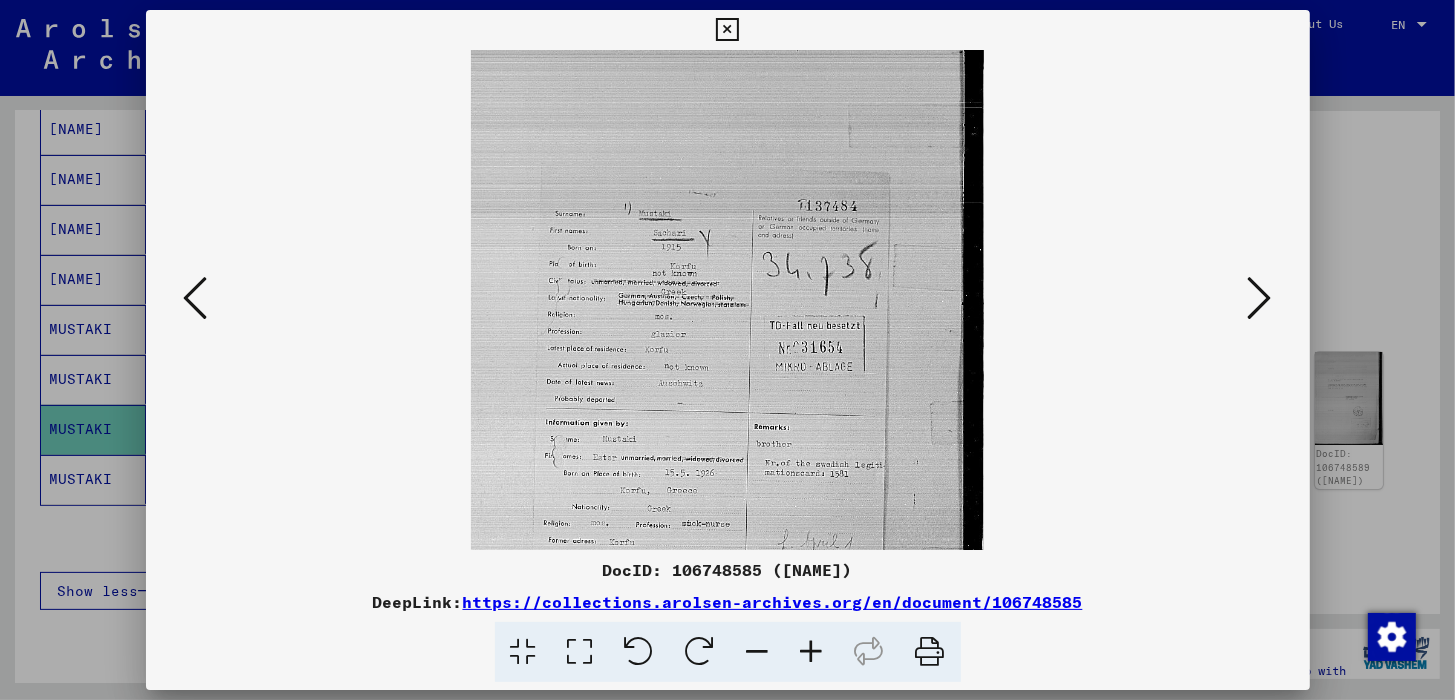 click at bounding box center (812, 652) 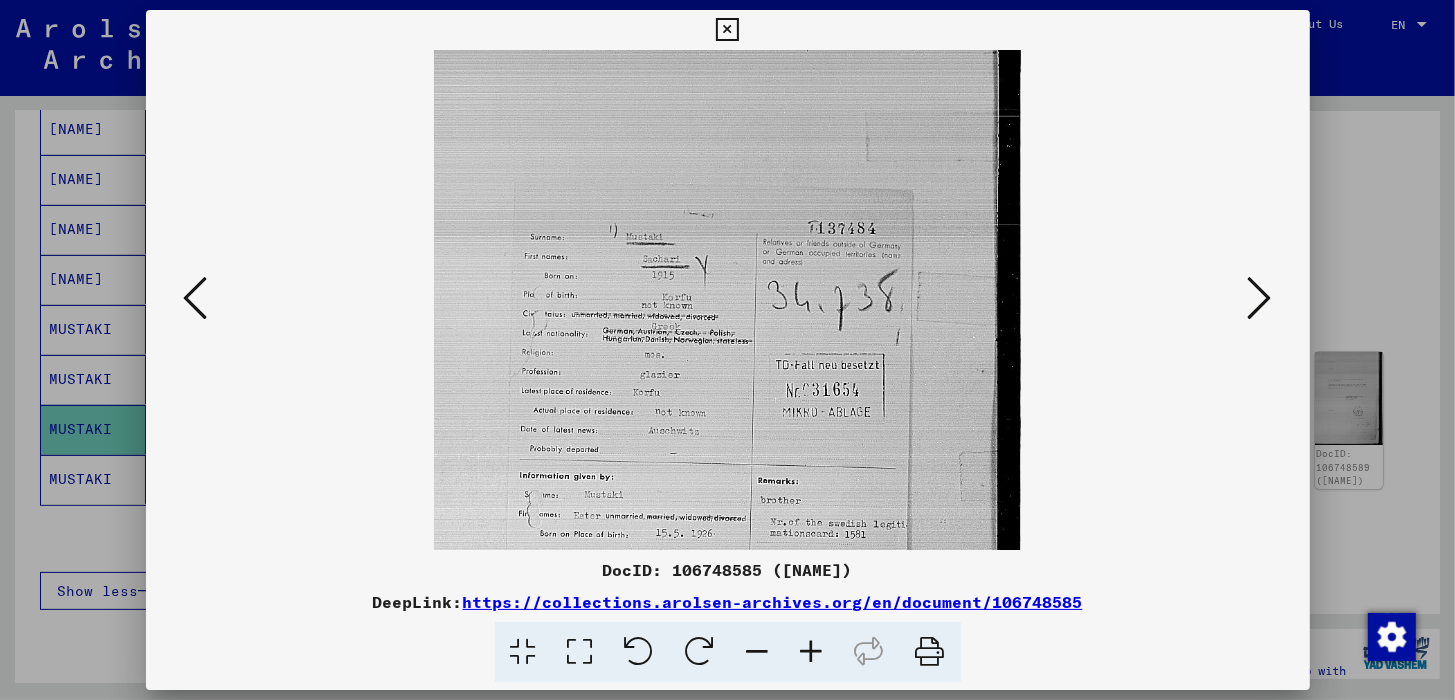 click at bounding box center [812, 652] 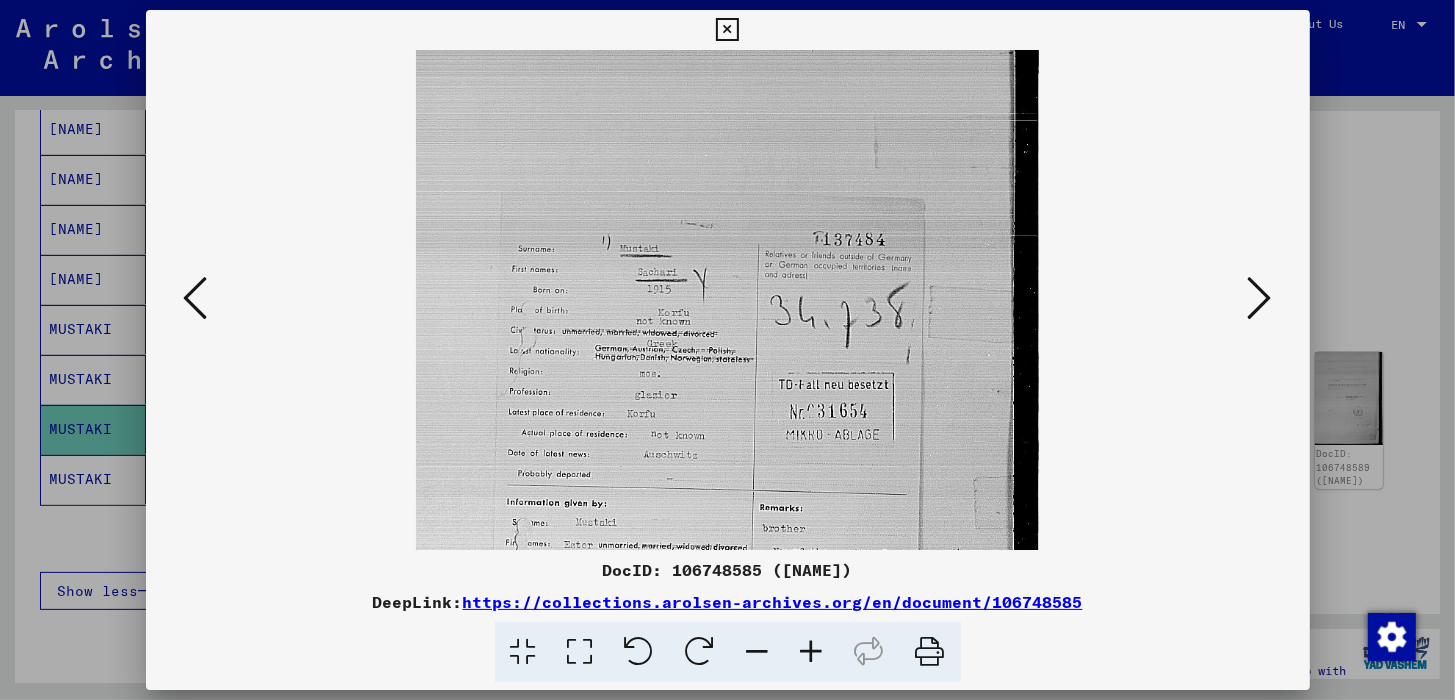 click at bounding box center [812, 652] 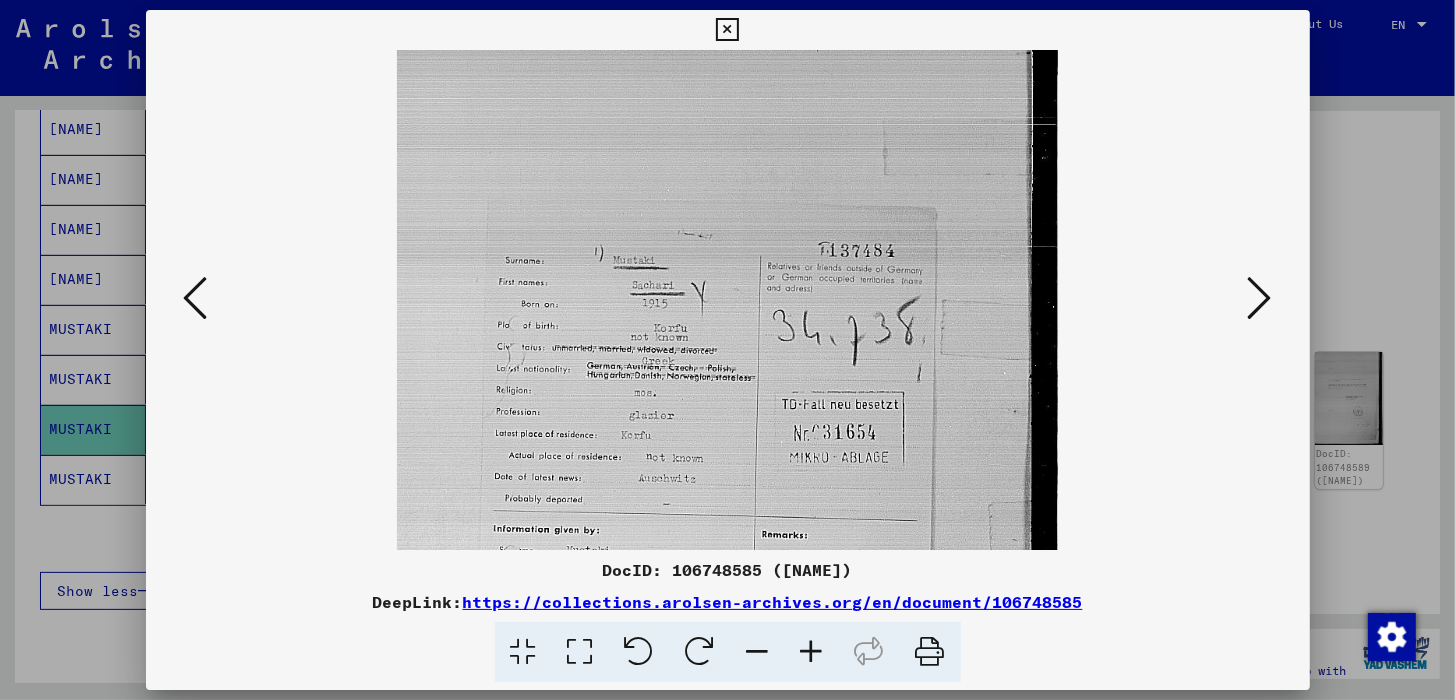 click at bounding box center [812, 652] 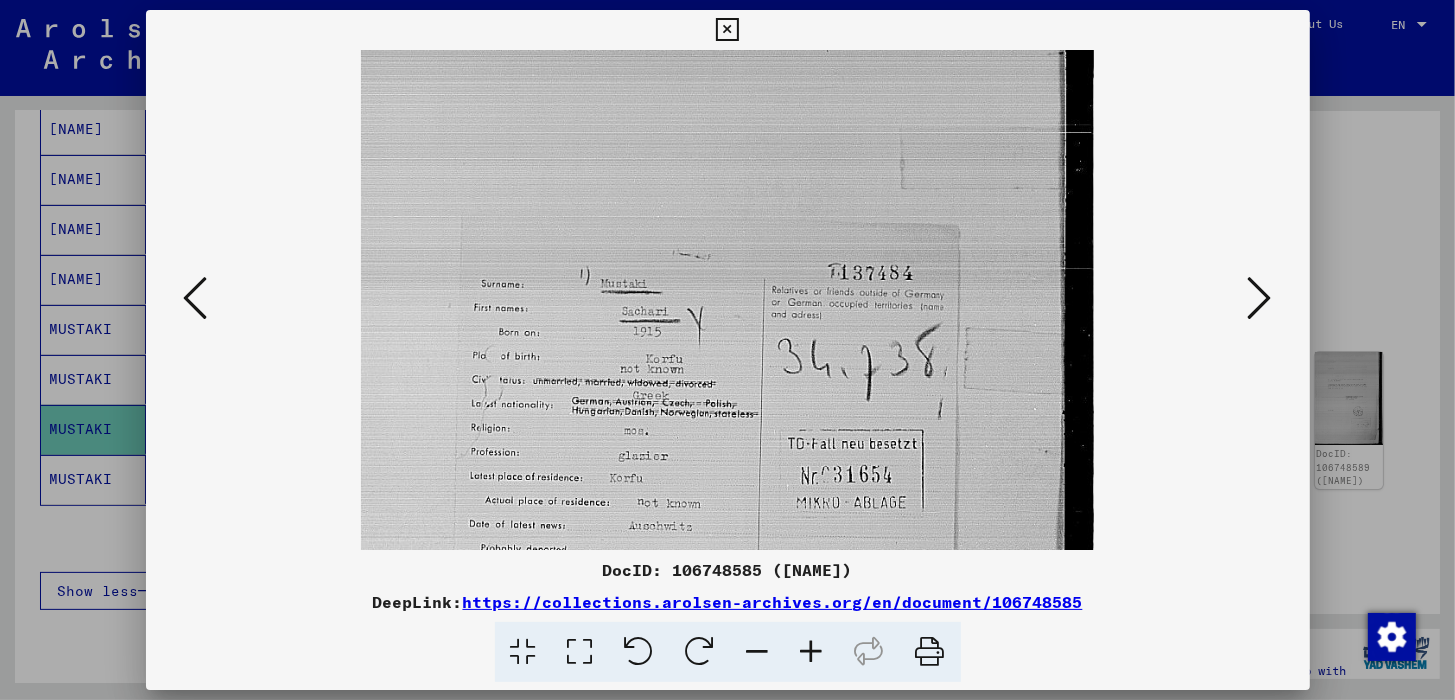 click at bounding box center [812, 652] 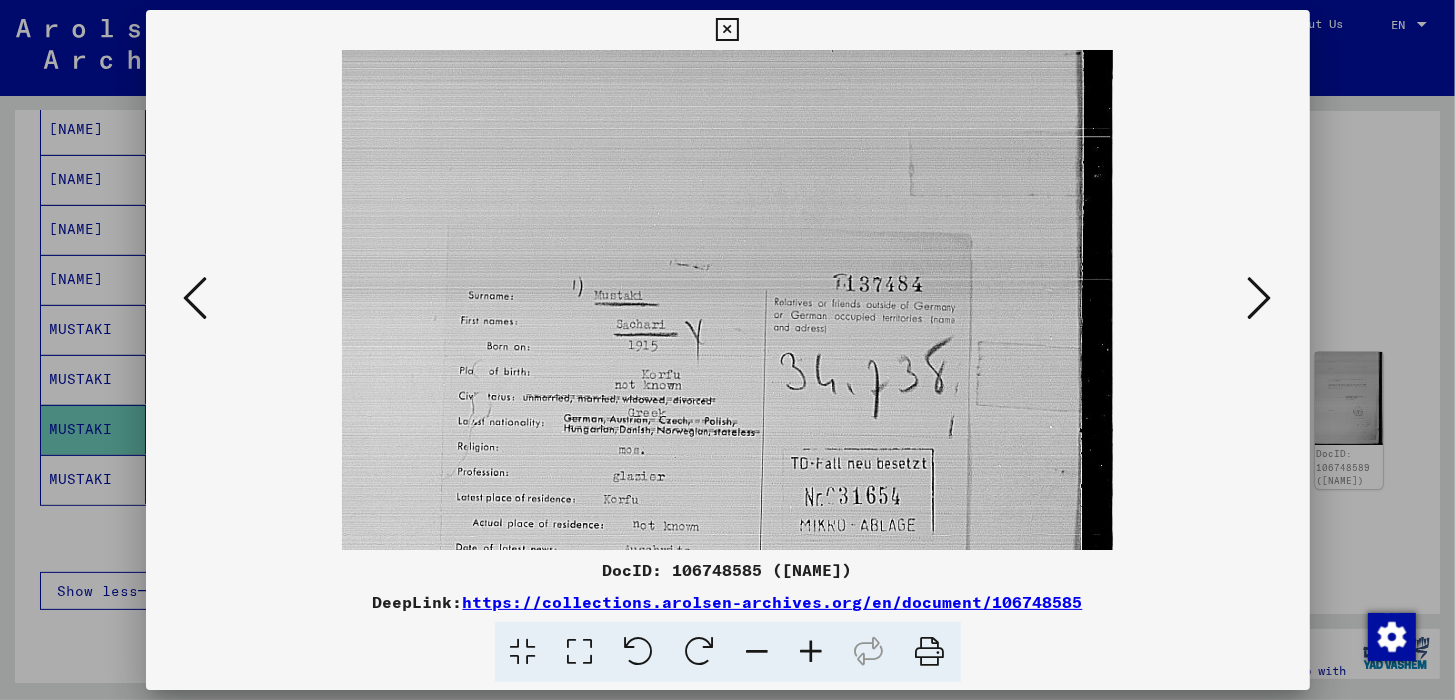 click at bounding box center (812, 652) 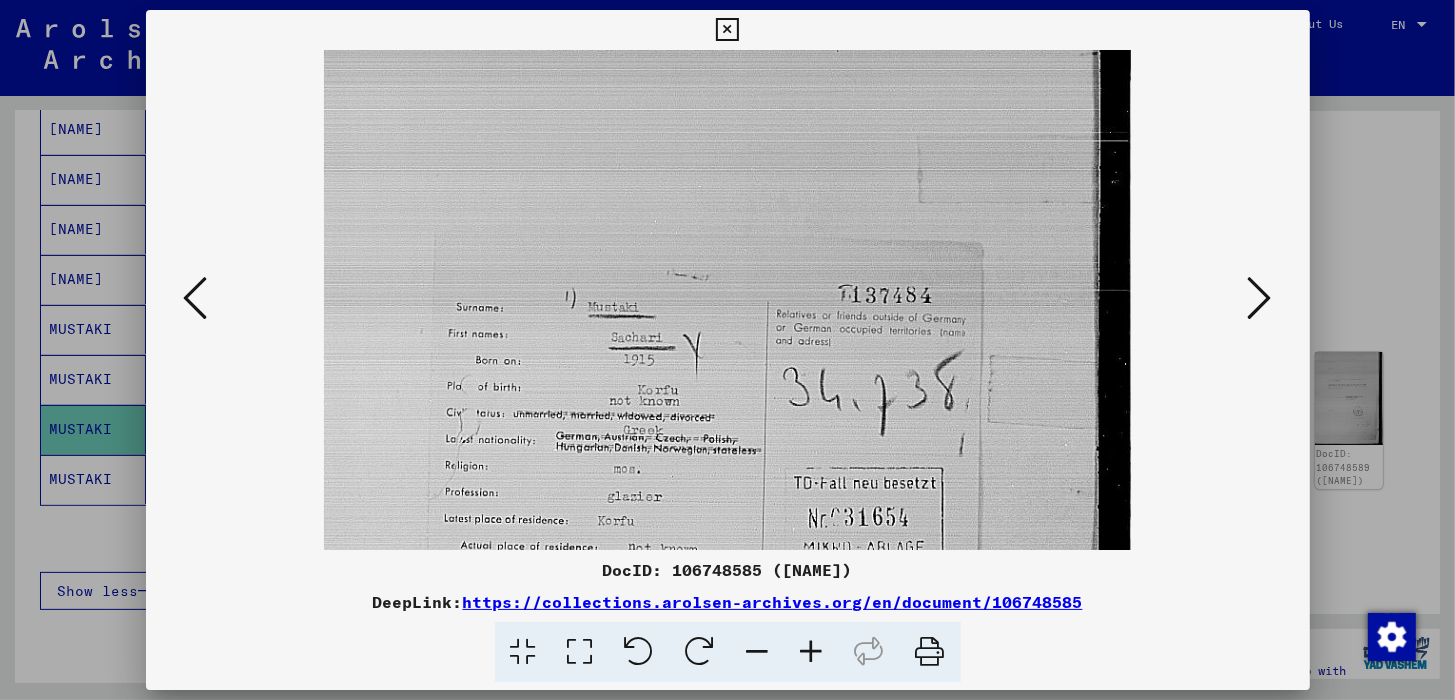 click at bounding box center [812, 652] 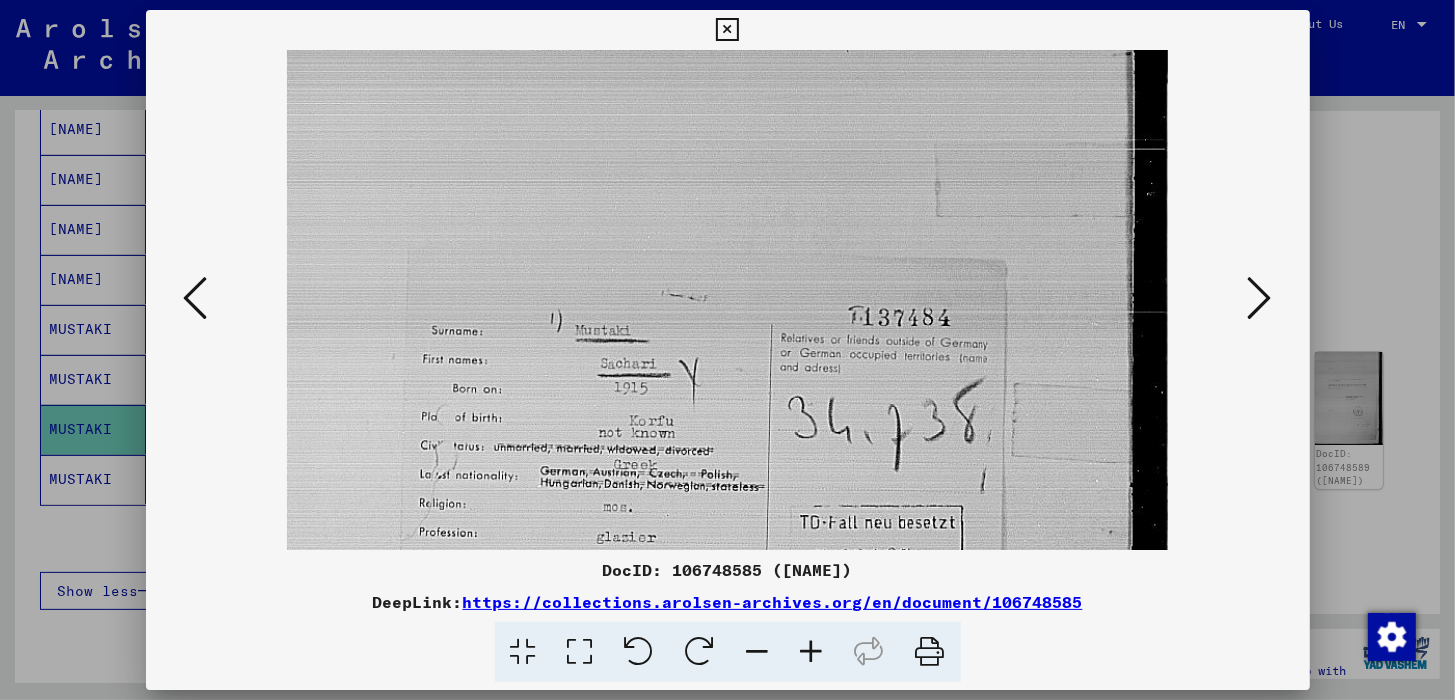 click at bounding box center (812, 652) 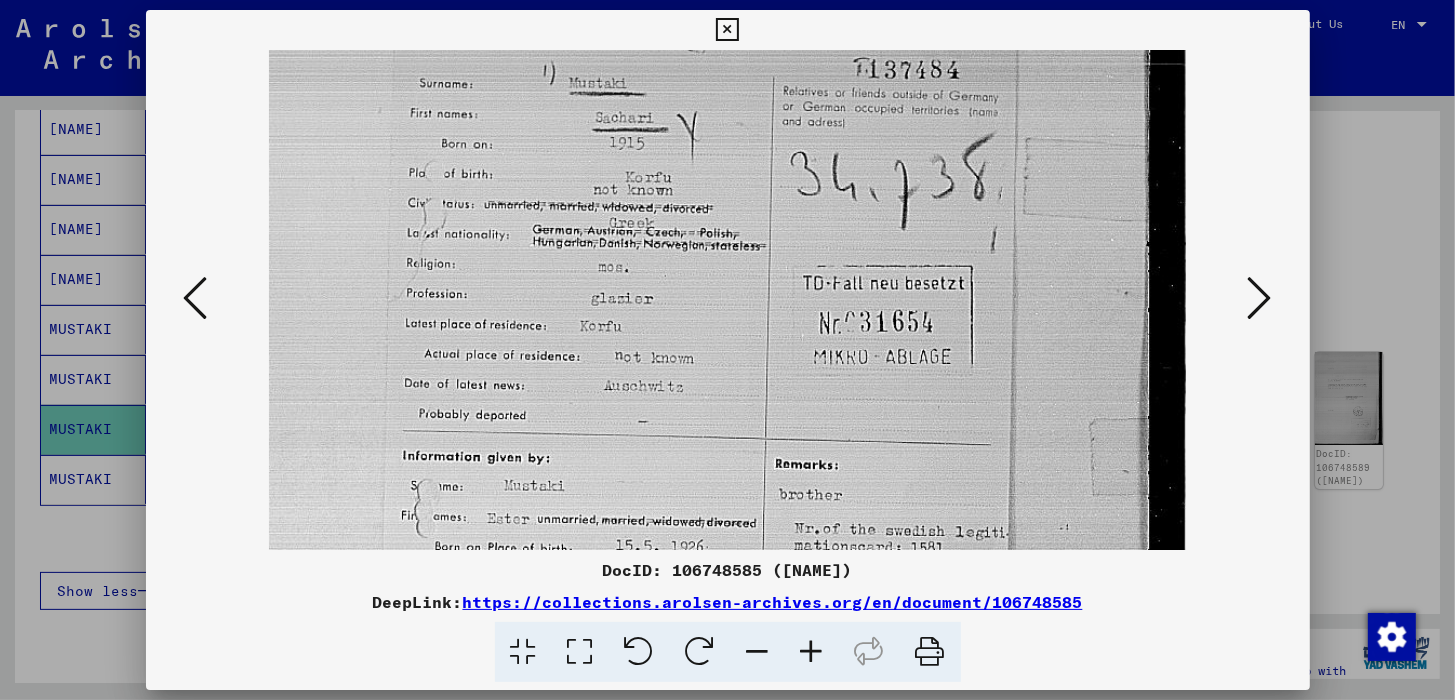 scroll, scrollTop: 275, scrollLeft: 0, axis: vertical 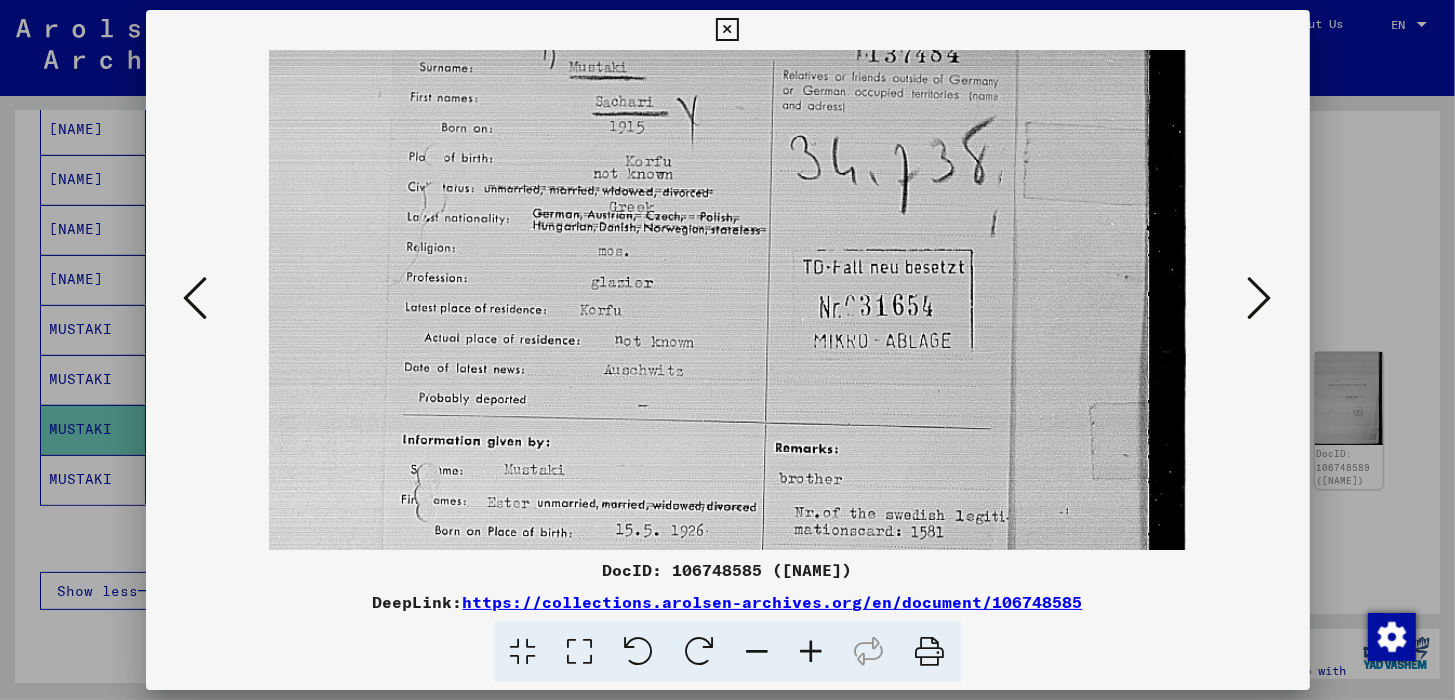 drag, startPoint x: 880, startPoint y: 463, endPoint x: 909, endPoint y: 189, distance: 275.5304 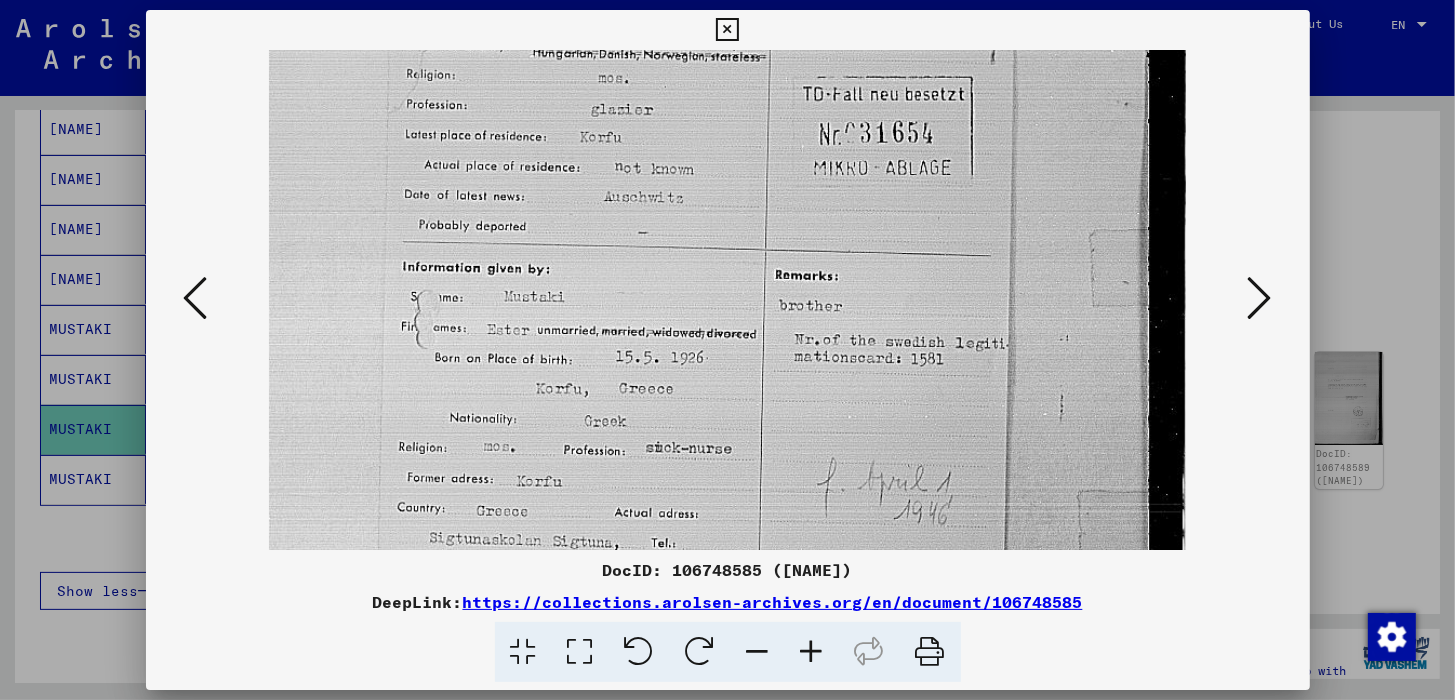 scroll, scrollTop: 464, scrollLeft: 0, axis: vertical 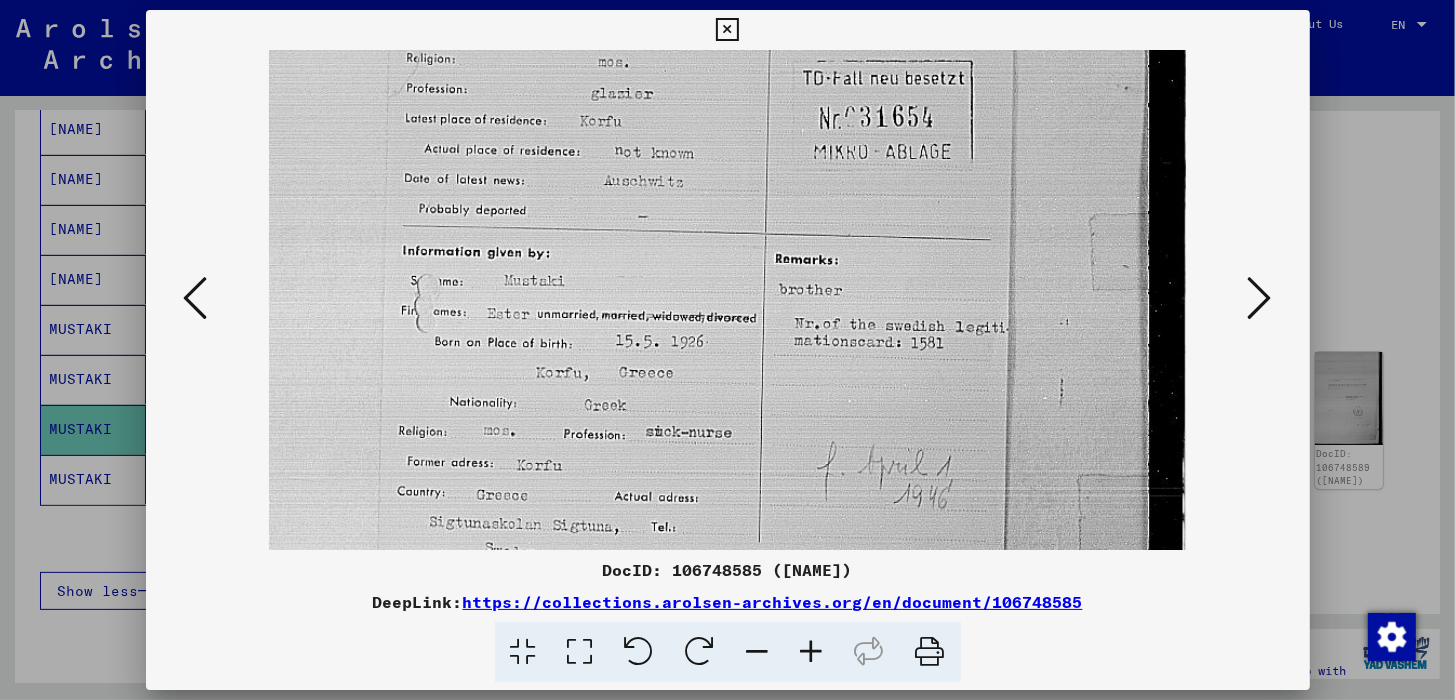 drag, startPoint x: 746, startPoint y: 381, endPoint x: 756, endPoint y: 191, distance: 190.26297 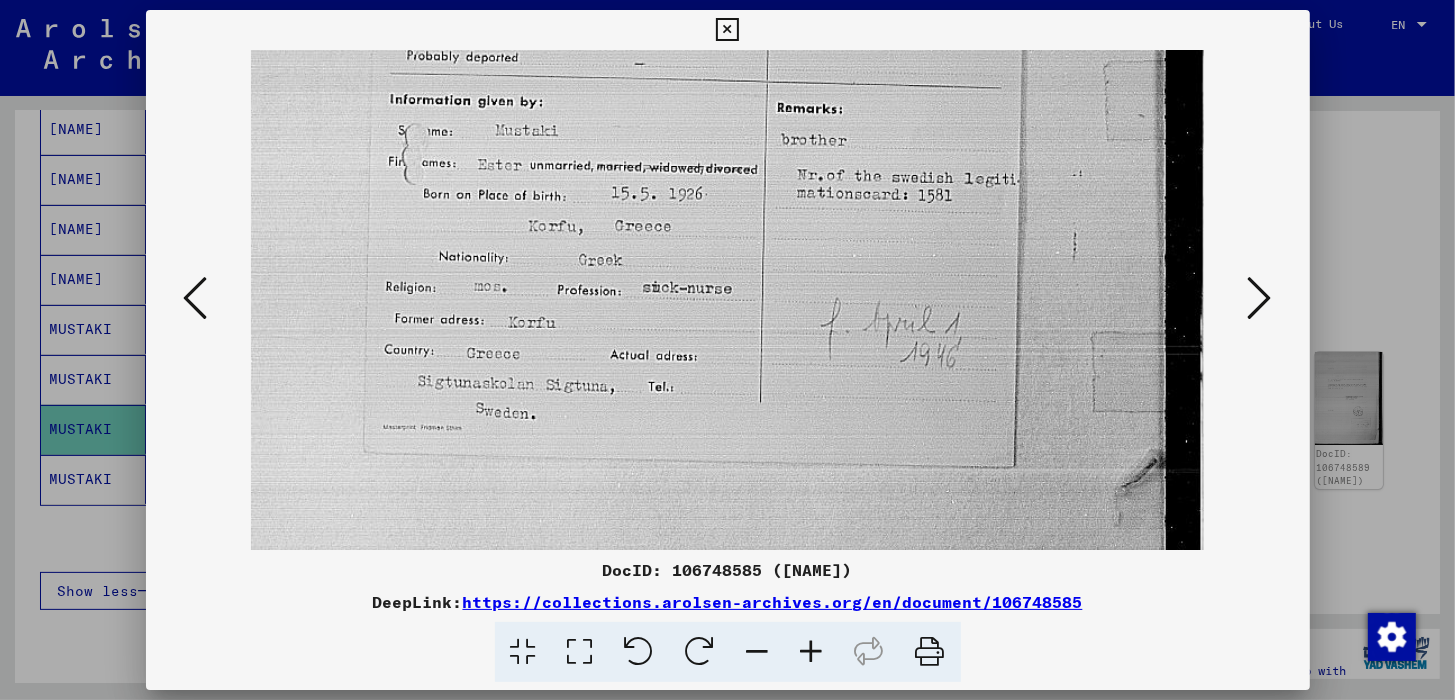 scroll, scrollTop: 648, scrollLeft: 0, axis: vertical 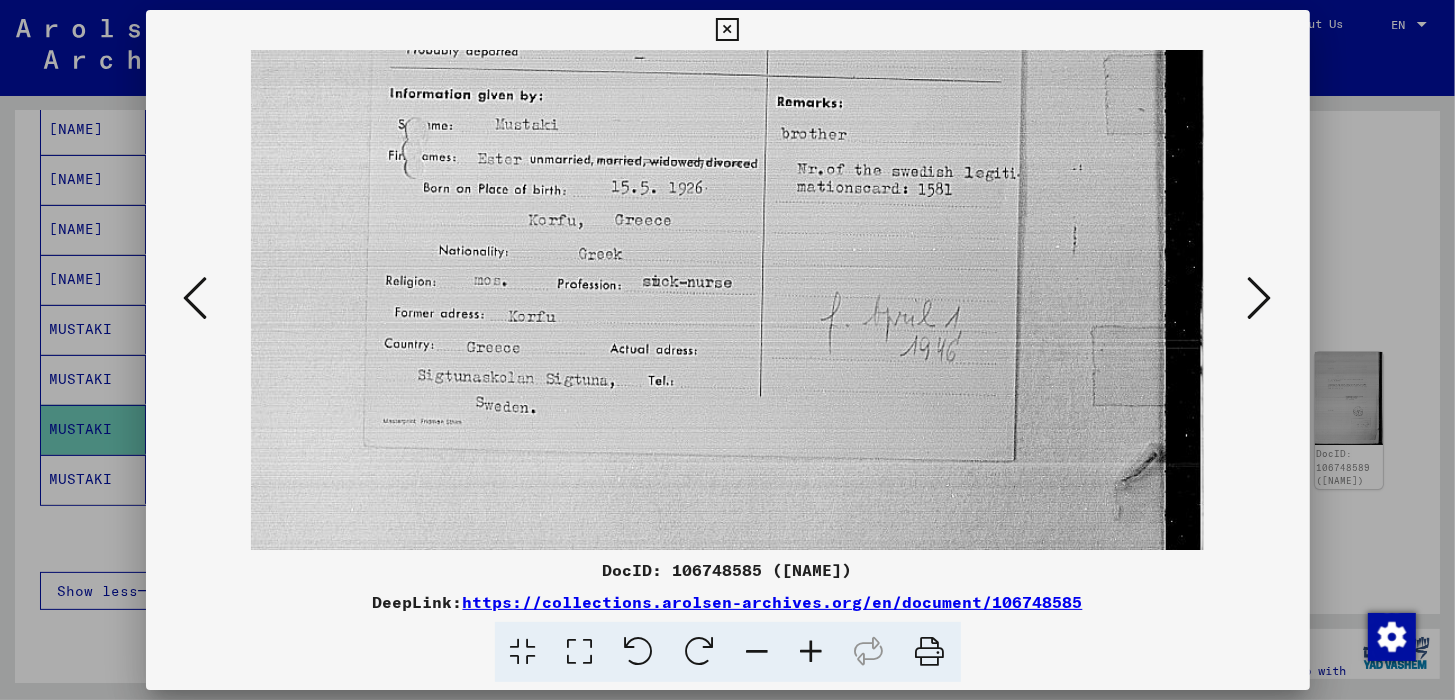 drag, startPoint x: 741, startPoint y: 451, endPoint x: 759, endPoint y: 272, distance: 179.90276 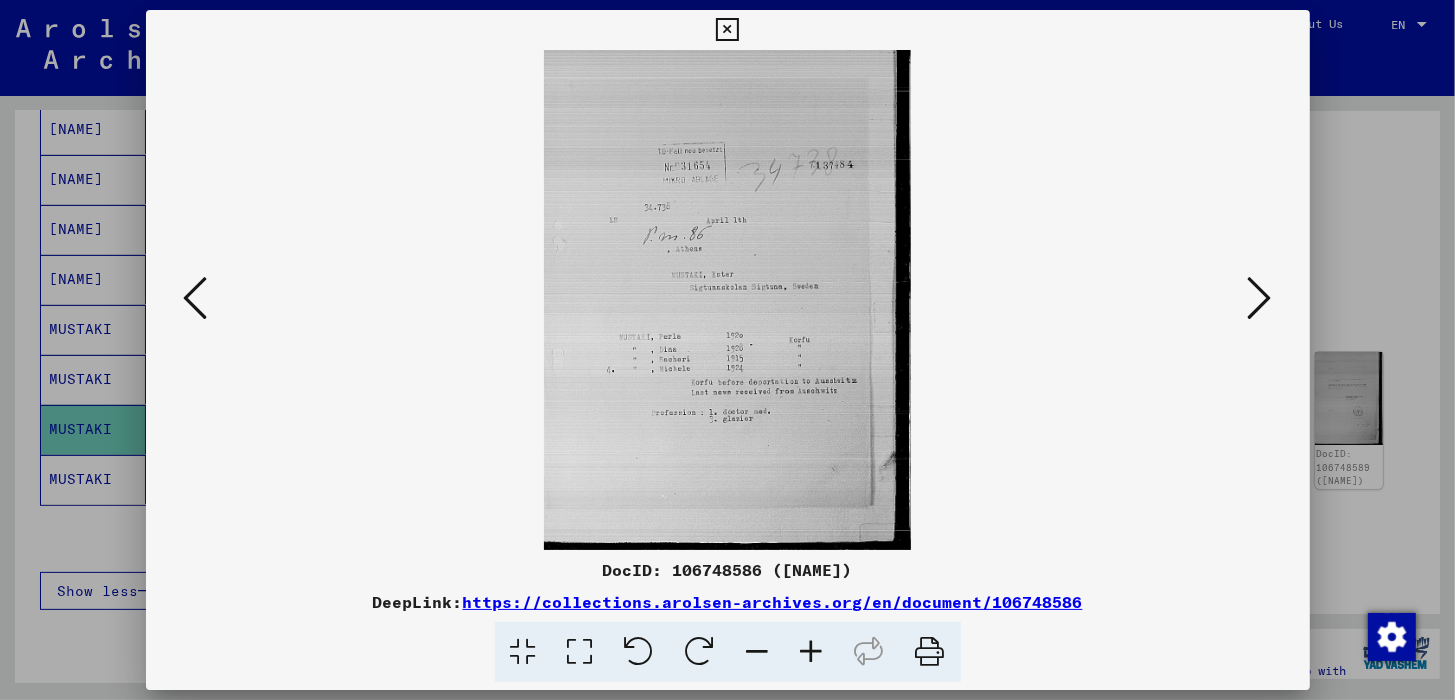 scroll, scrollTop: 0, scrollLeft: 0, axis: both 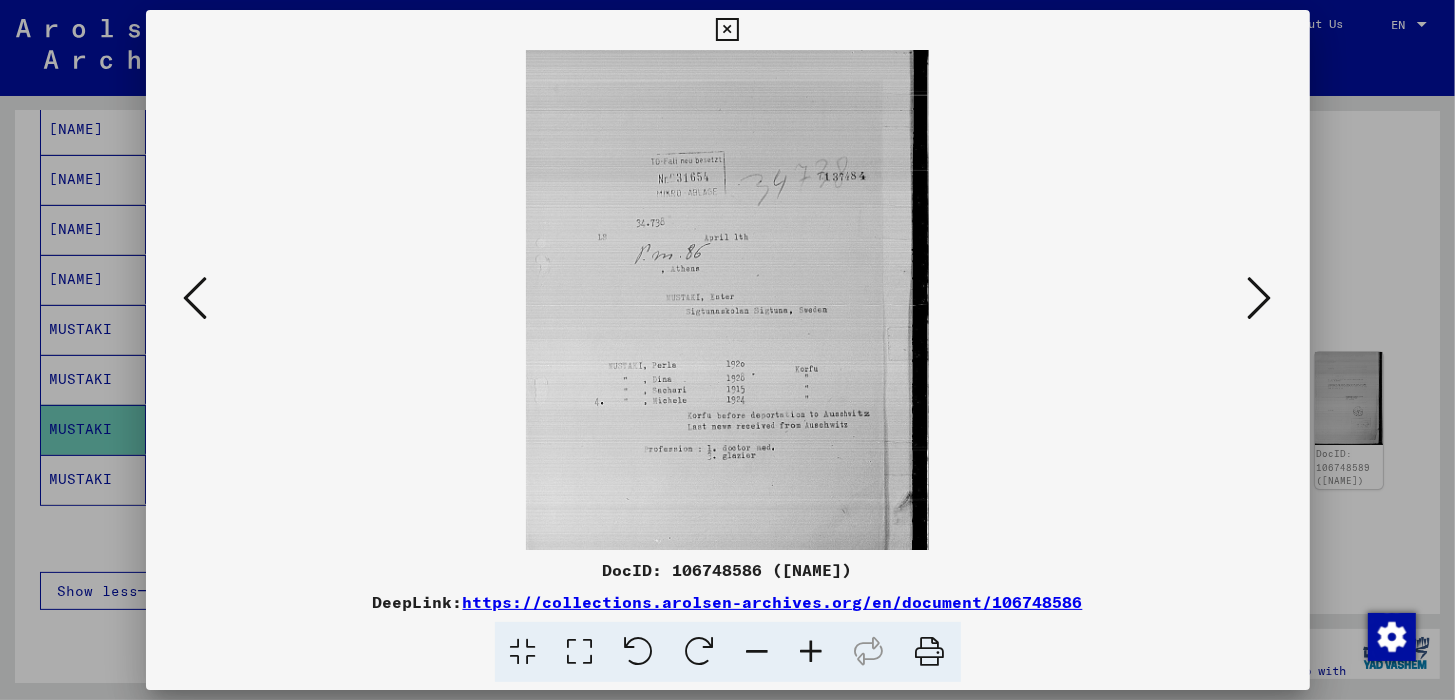 click at bounding box center [812, 652] 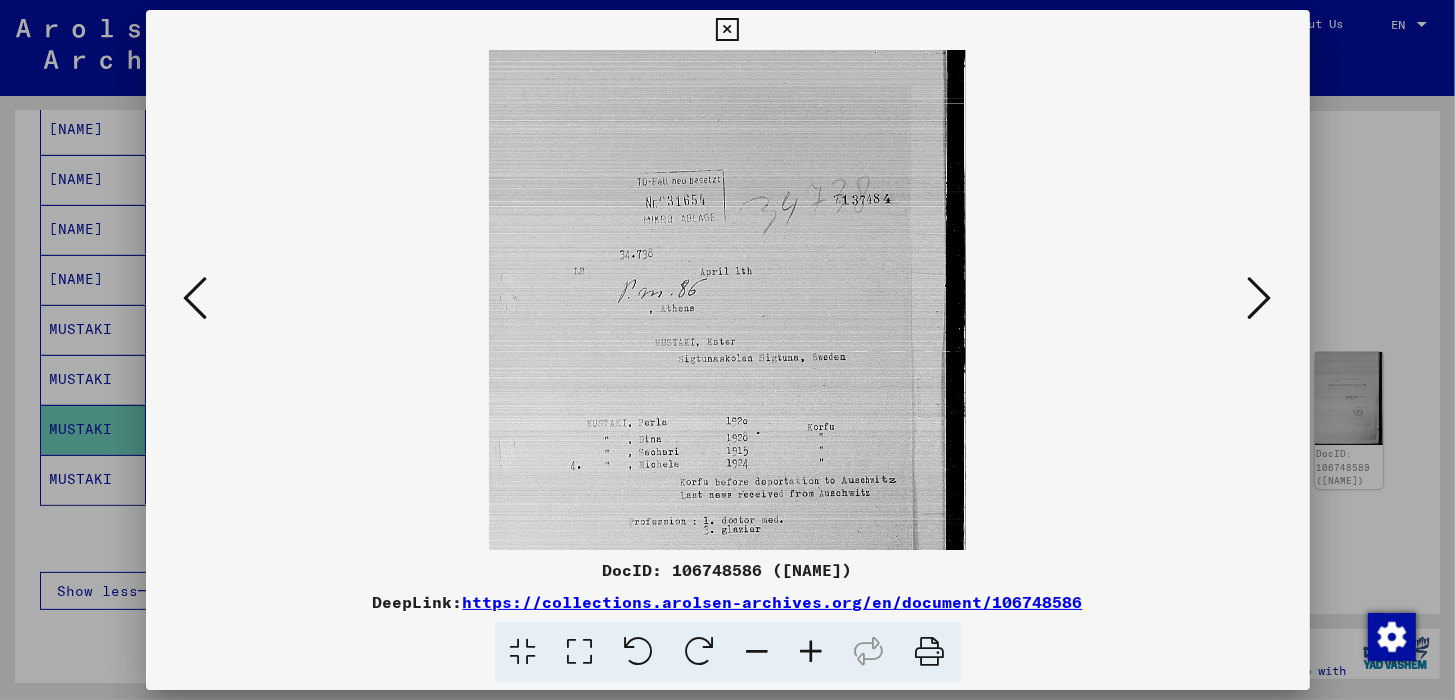 click at bounding box center (812, 652) 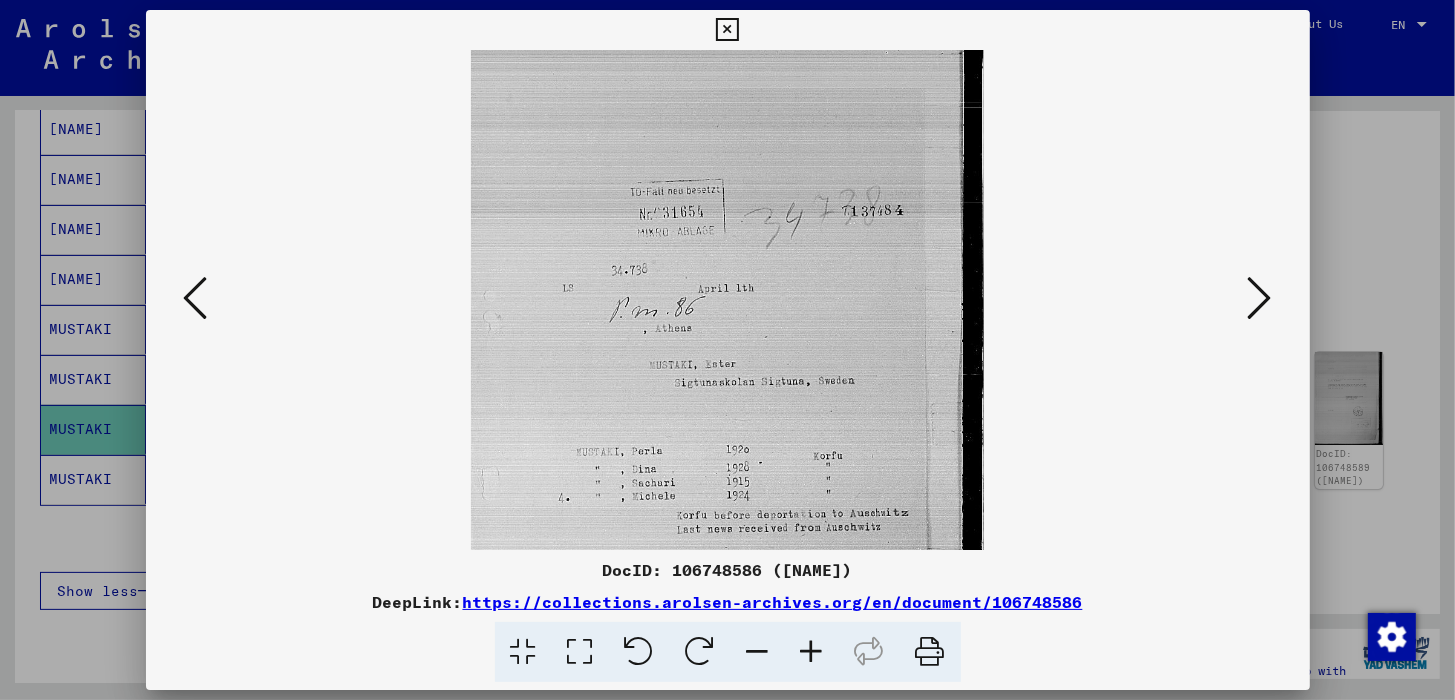 click at bounding box center (812, 652) 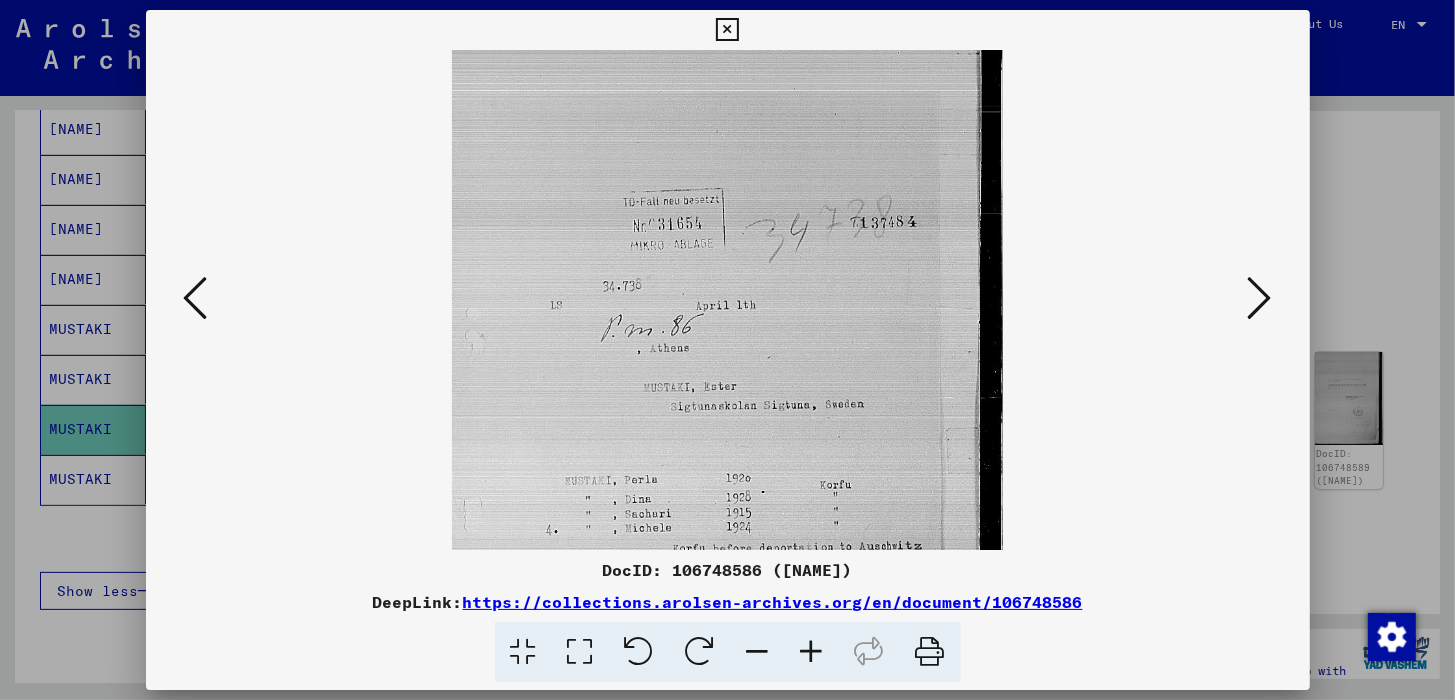 click at bounding box center (812, 652) 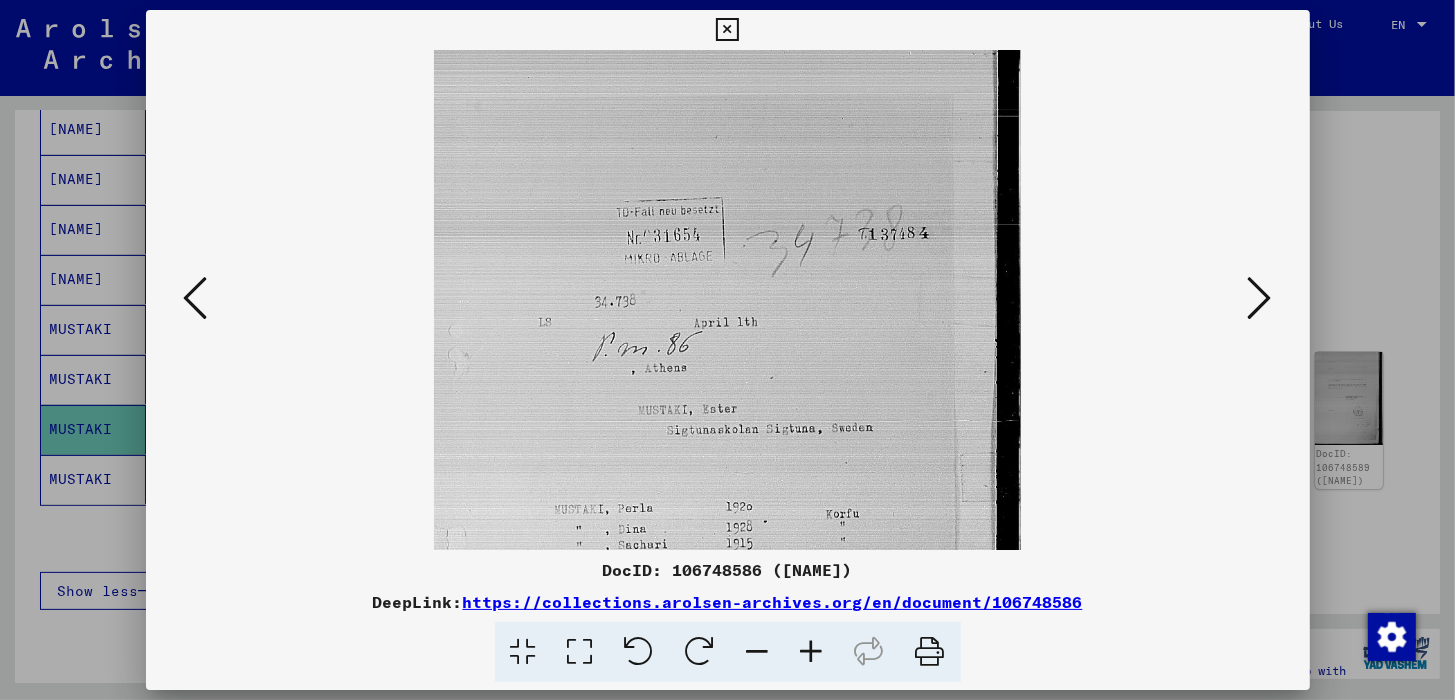 click at bounding box center [812, 652] 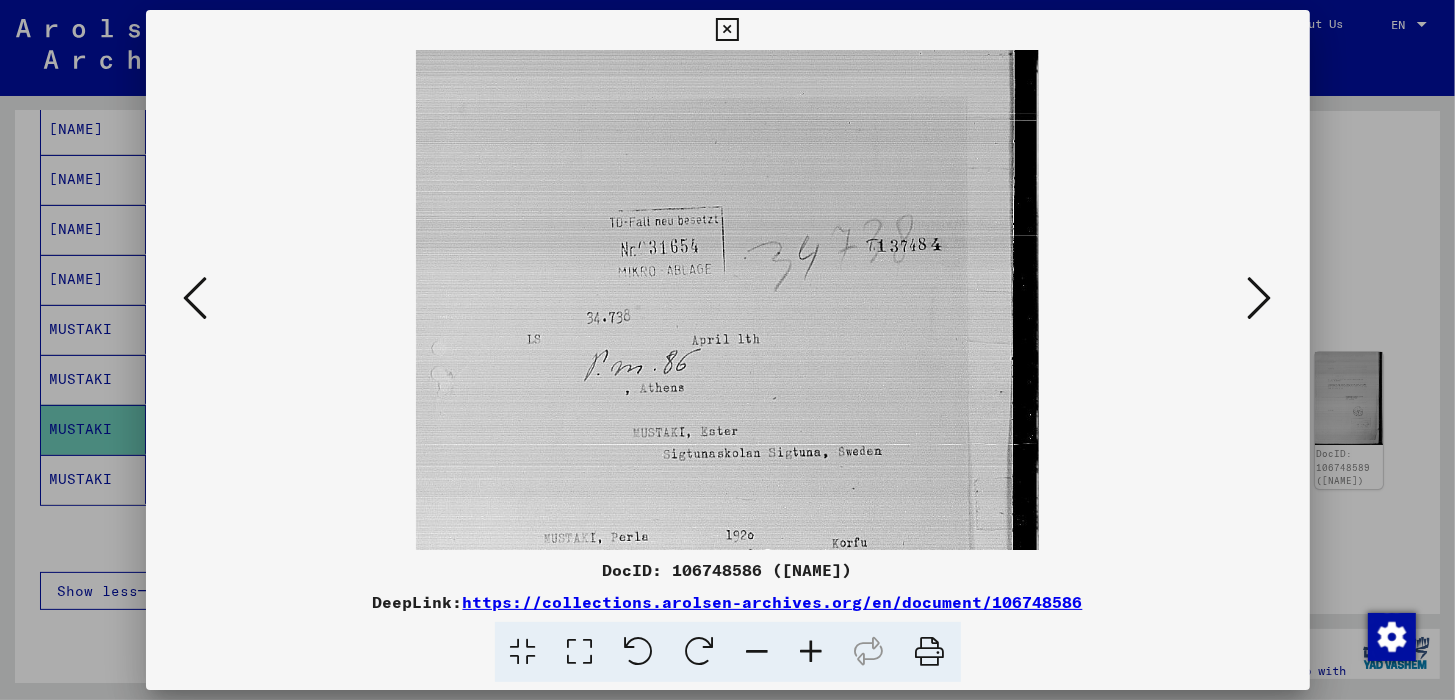 click at bounding box center [812, 652] 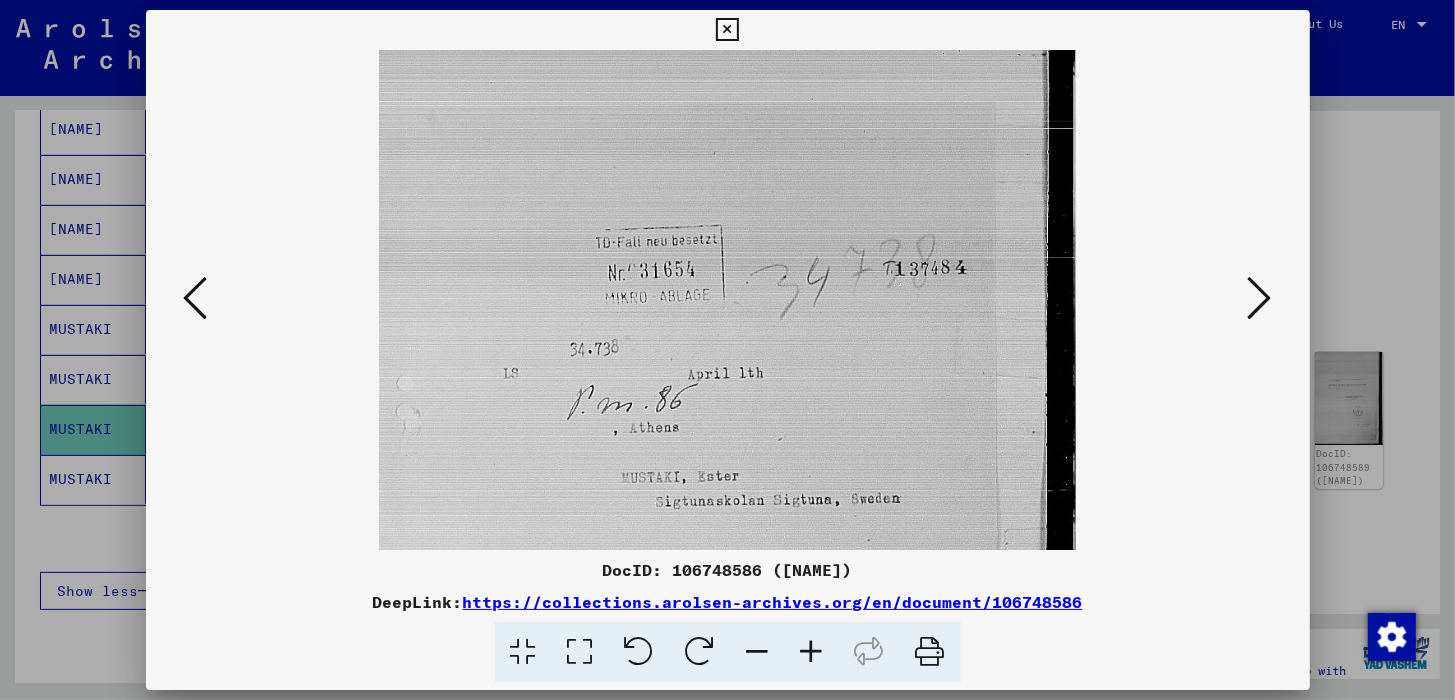 click at bounding box center [812, 652] 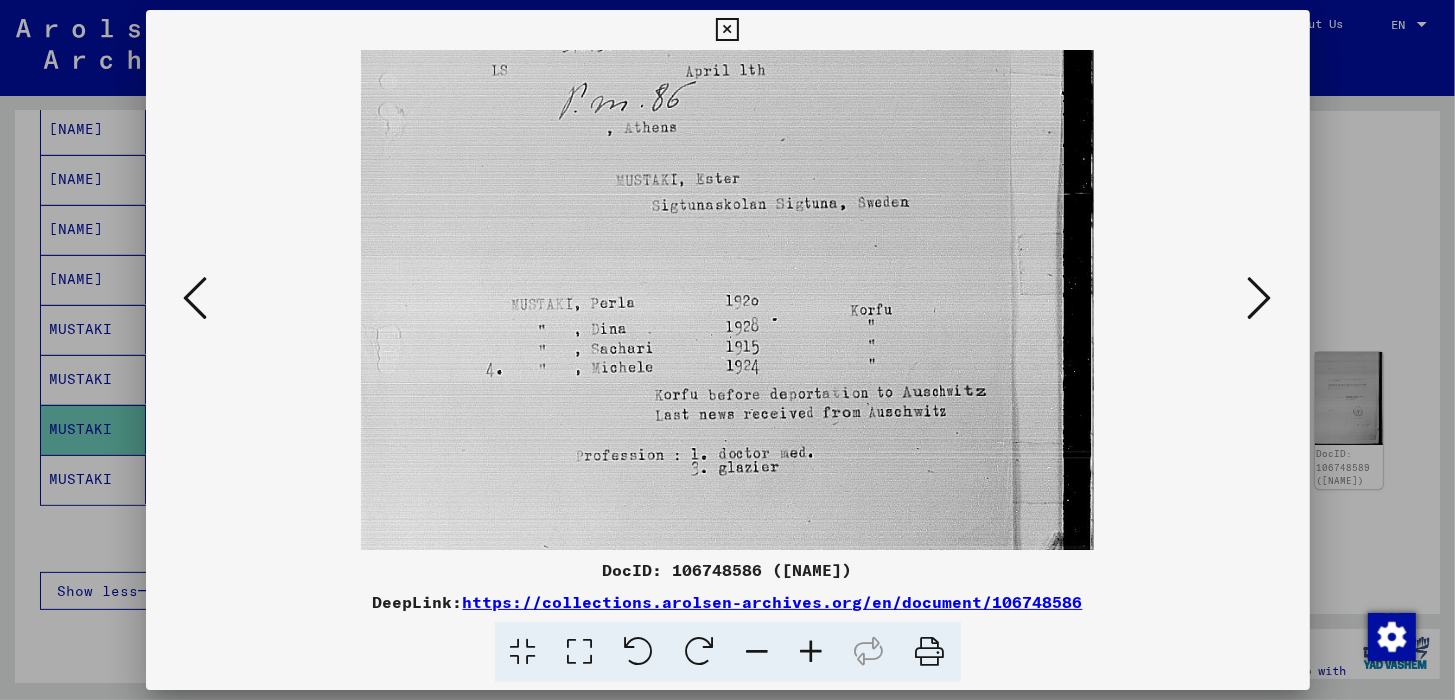drag, startPoint x: 744, startPoint y: 461, endPoint x: 774, endPoint y: 118, distance: 344.30945 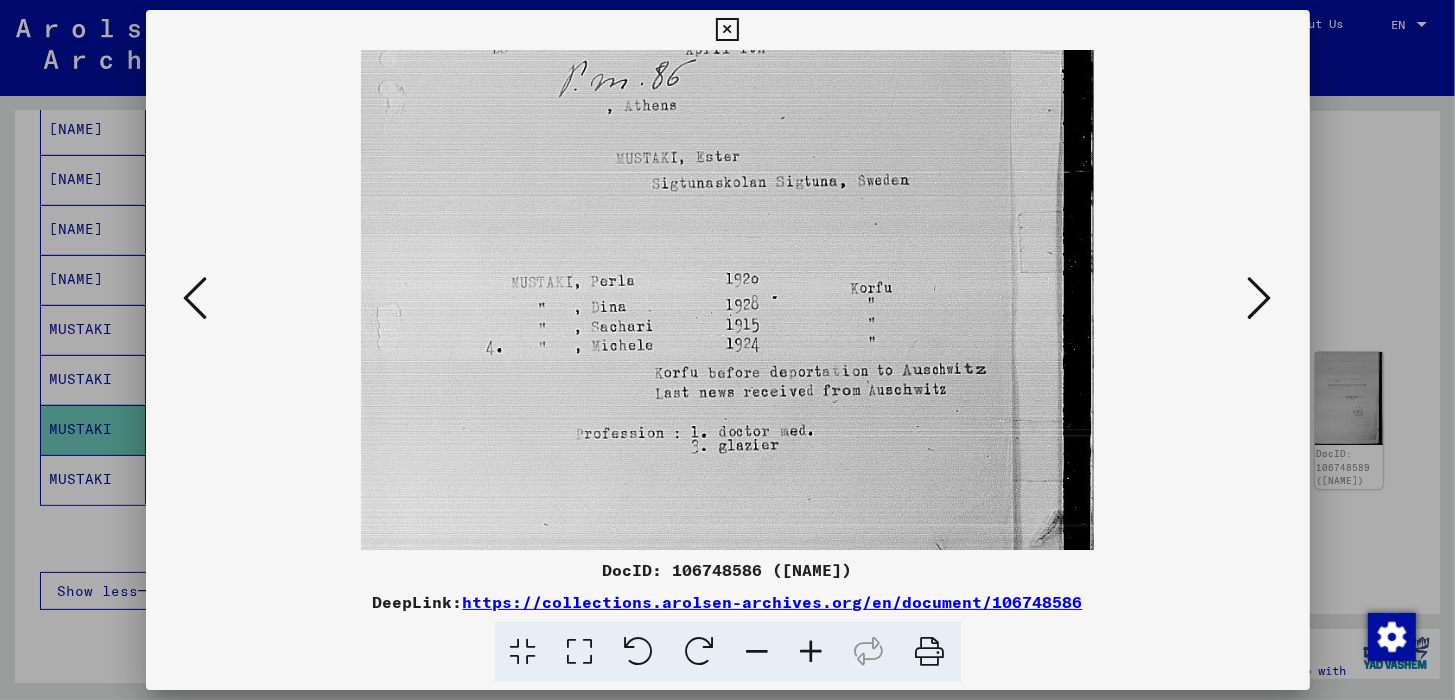 click at bounding box center (1260, 298) 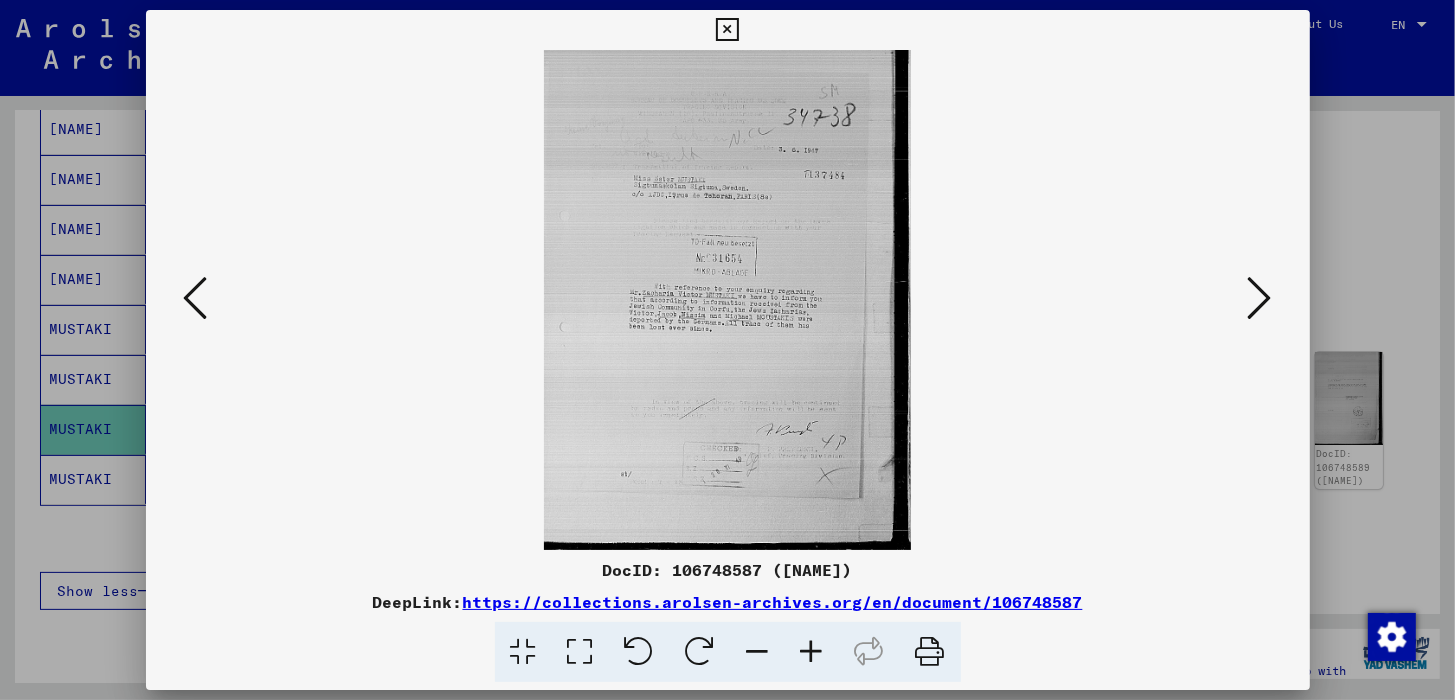 click at bounding box center [812, 652] 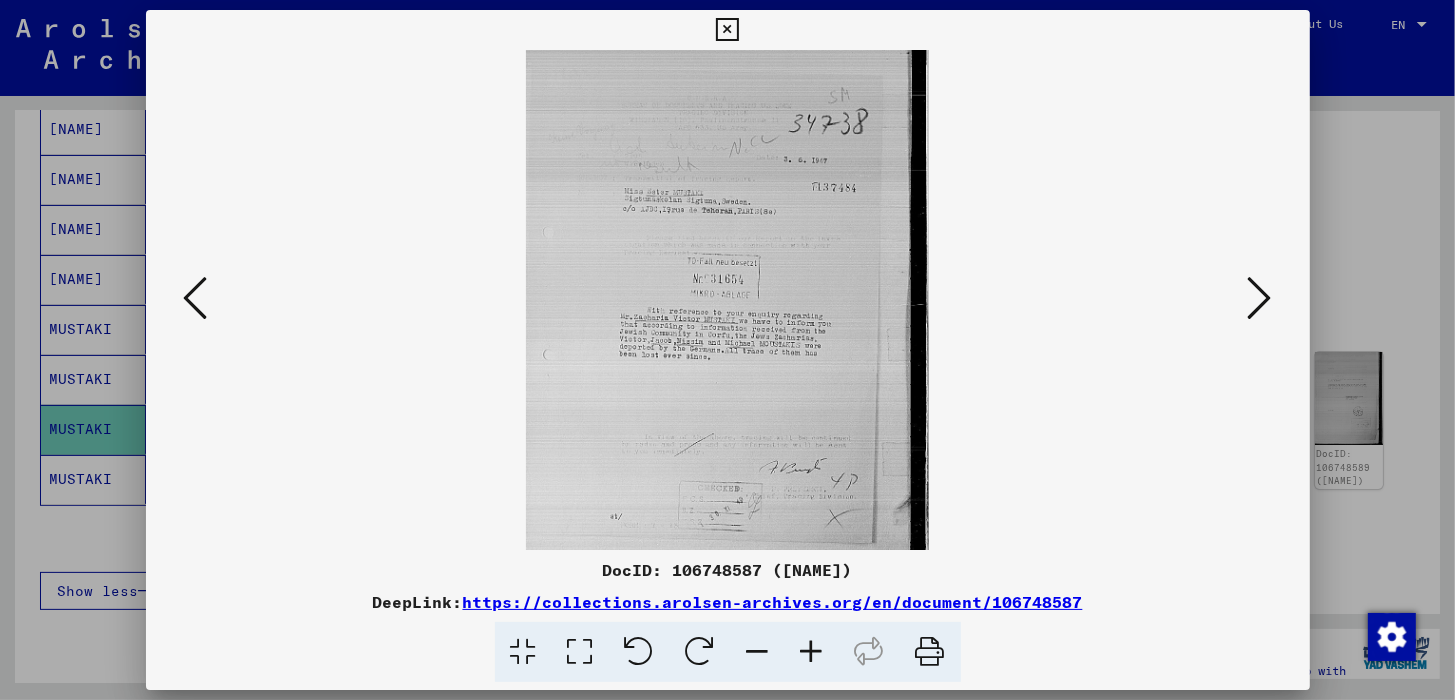 click at bounding box center [812, 652] 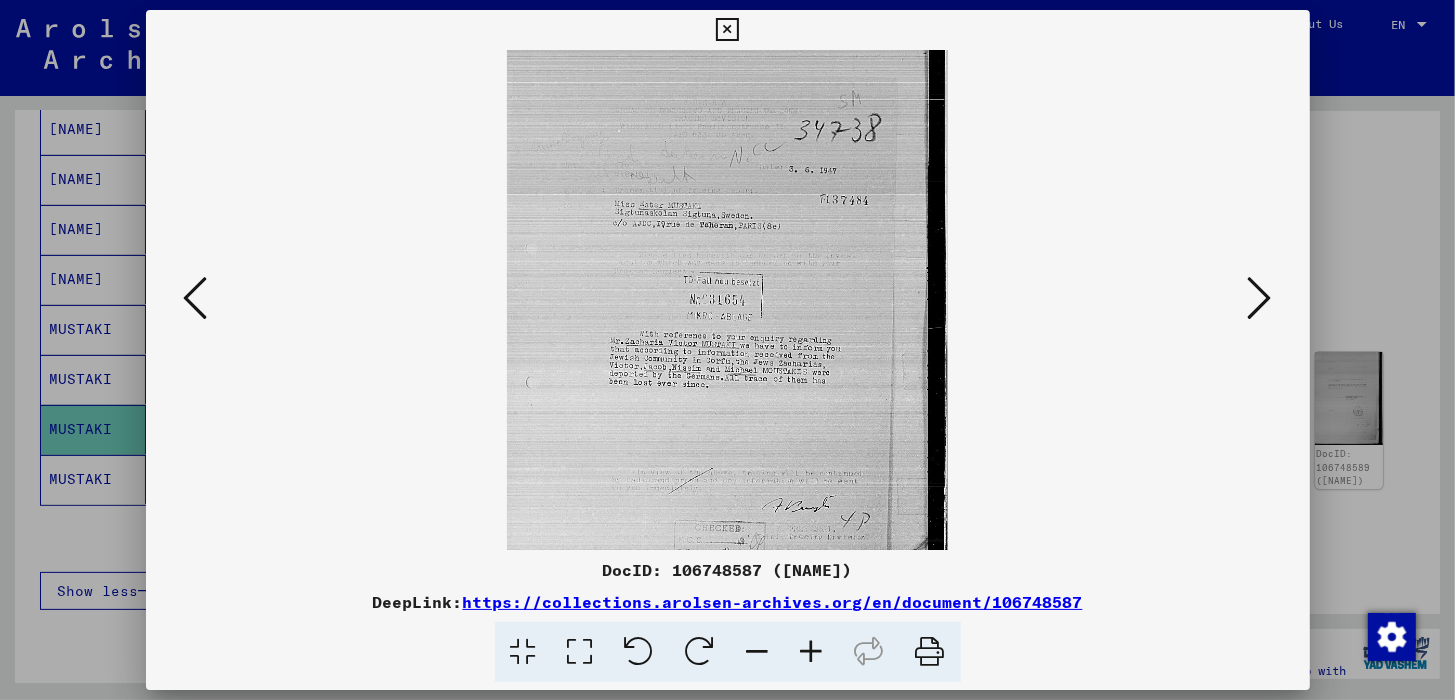 click at bounding box center (812, 652) 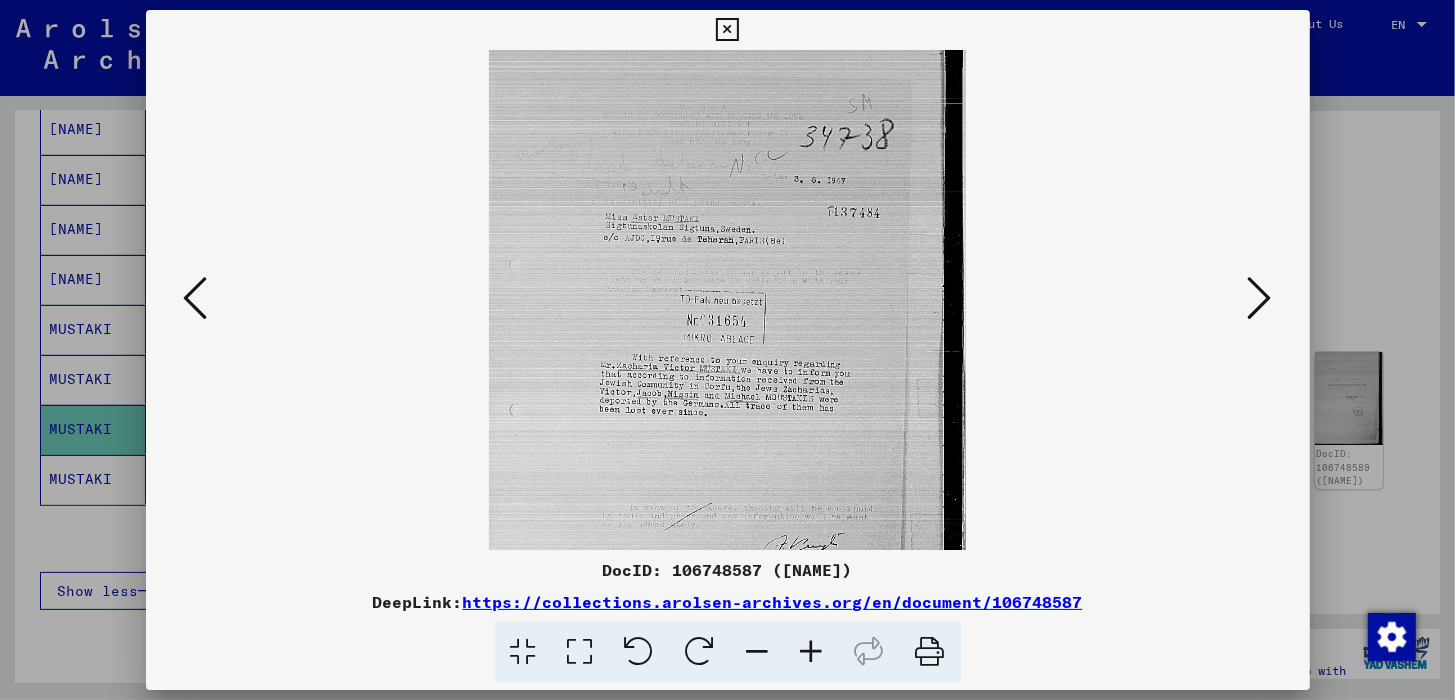 click at bounding box center [812, 652] 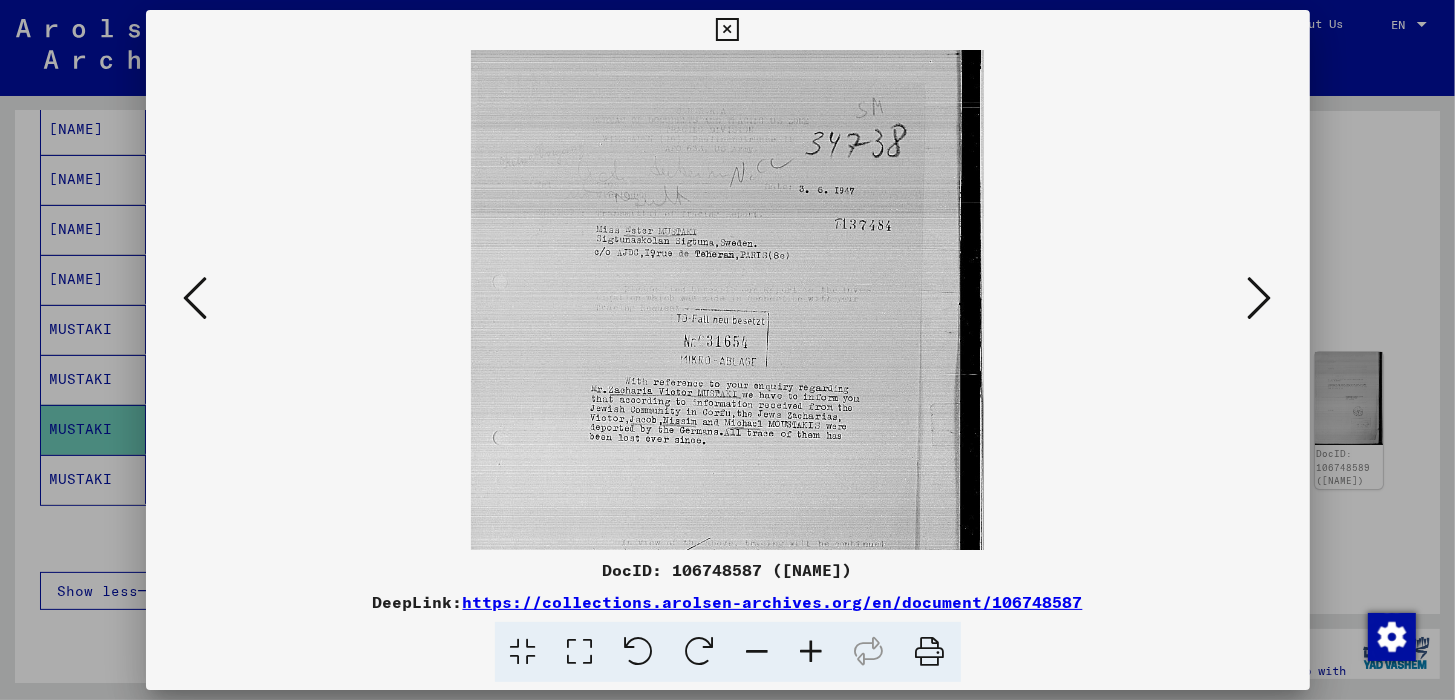 click at bounding box center (812, 652) 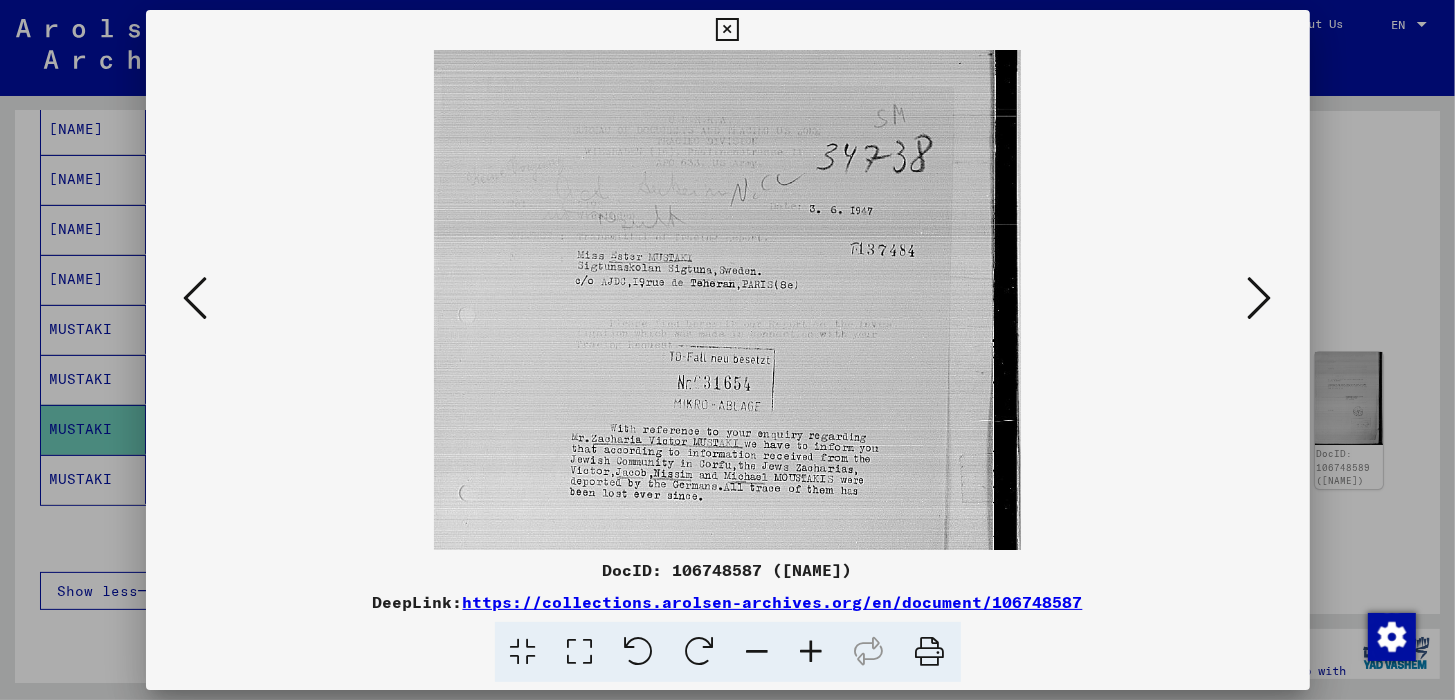 click at bounding box center [812, 652] 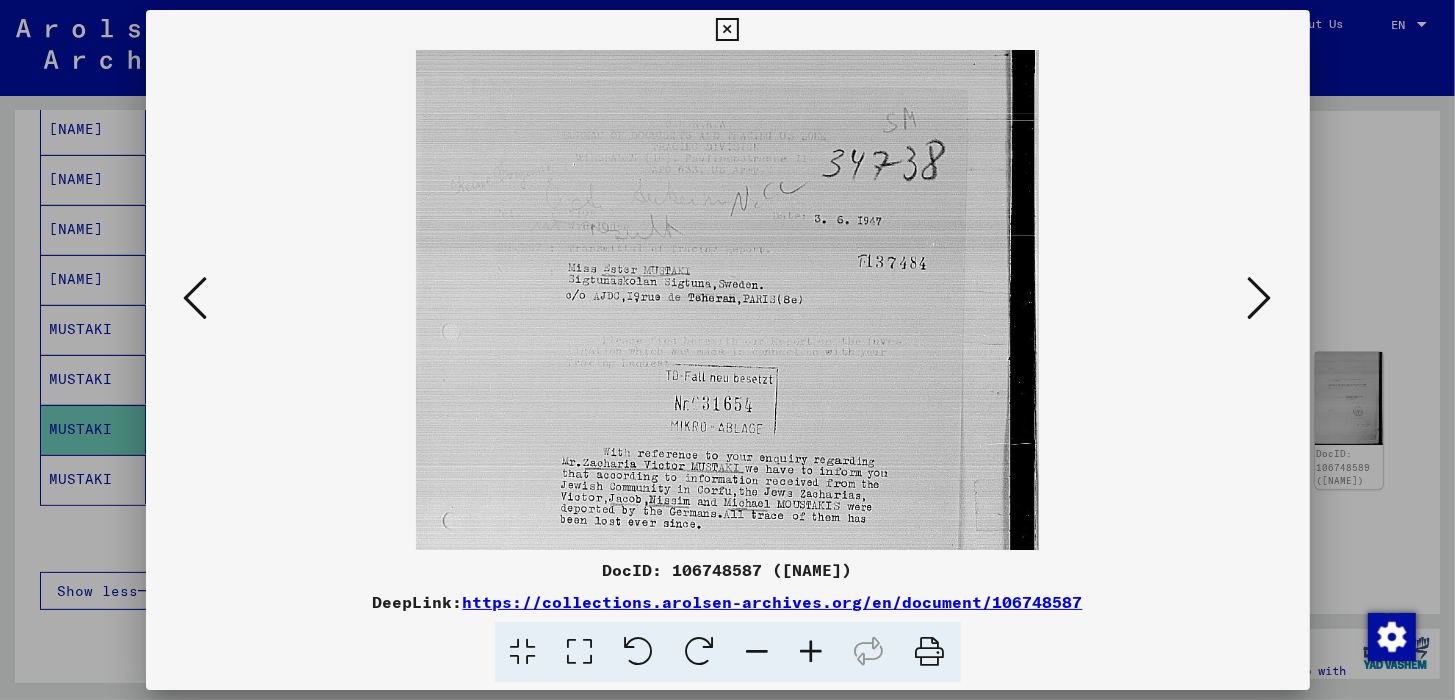 click at bounding box center [812, 652] 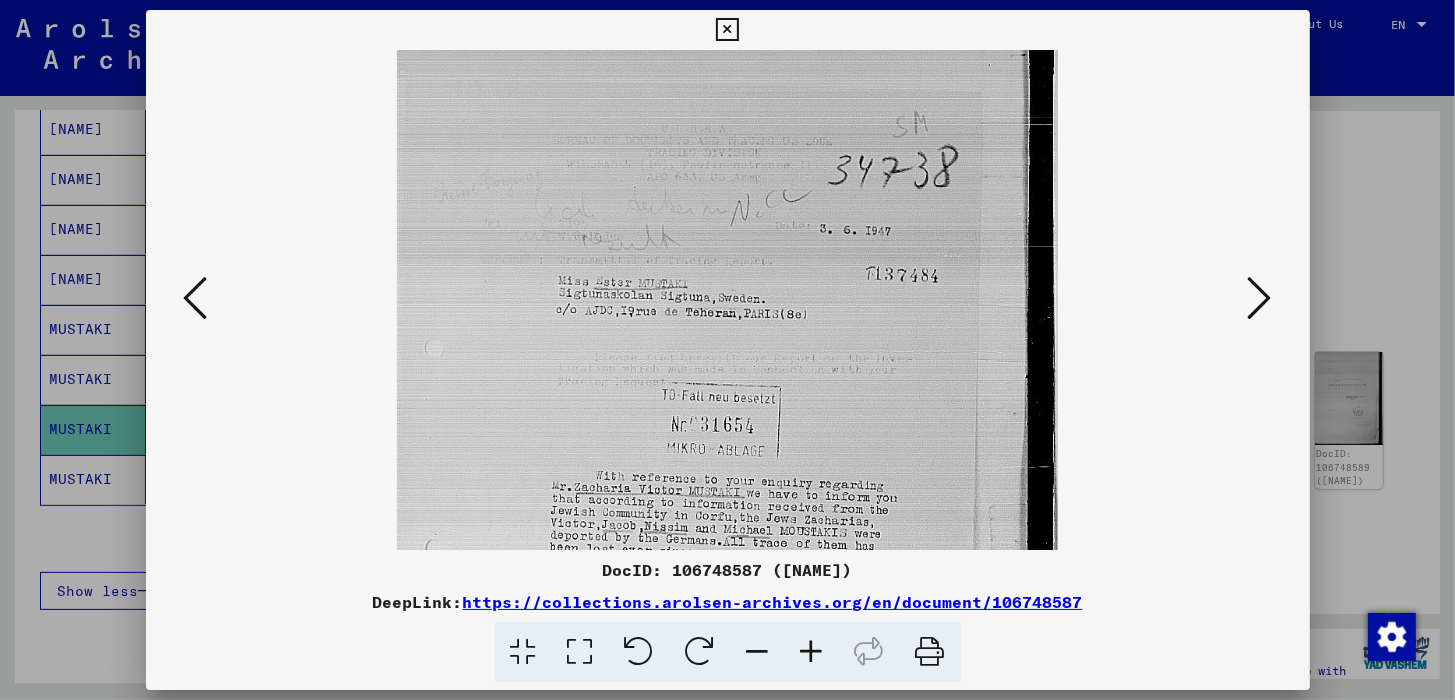 click at bounding box center (812, 652) 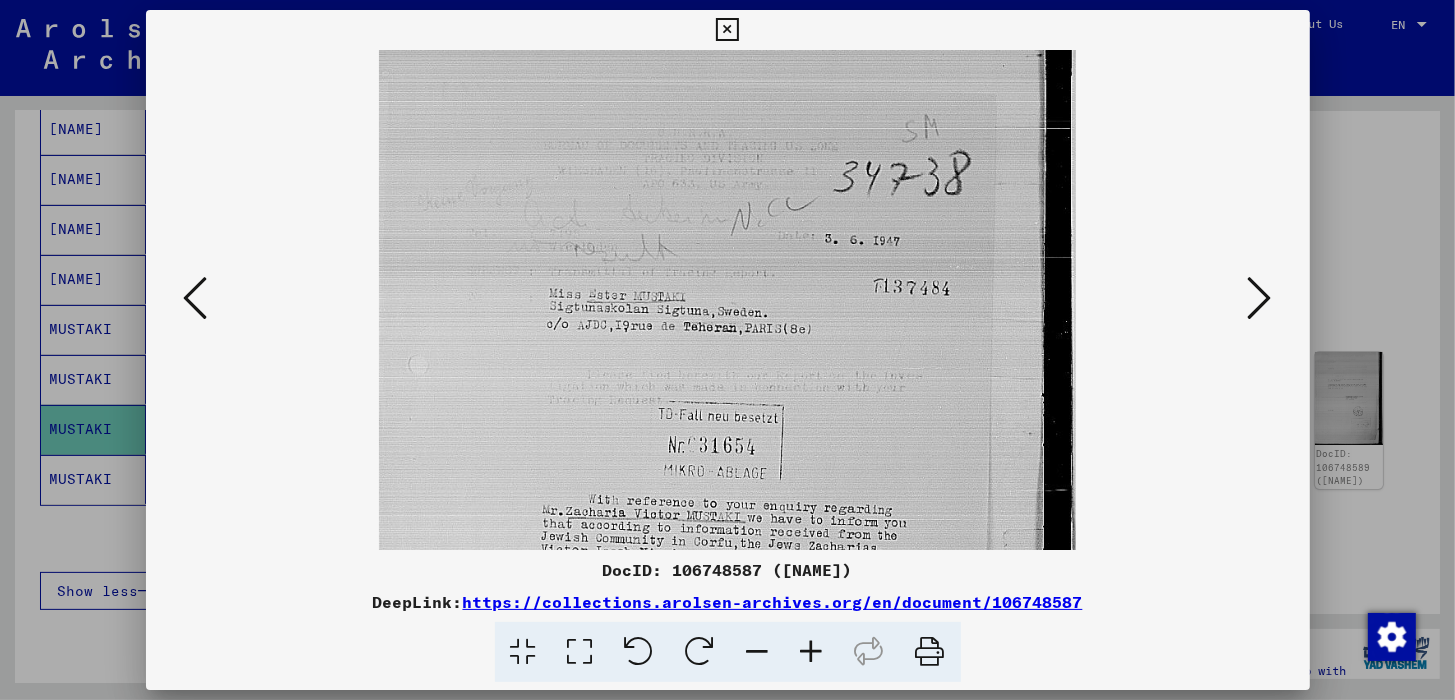click at bounding box center [812, 652] 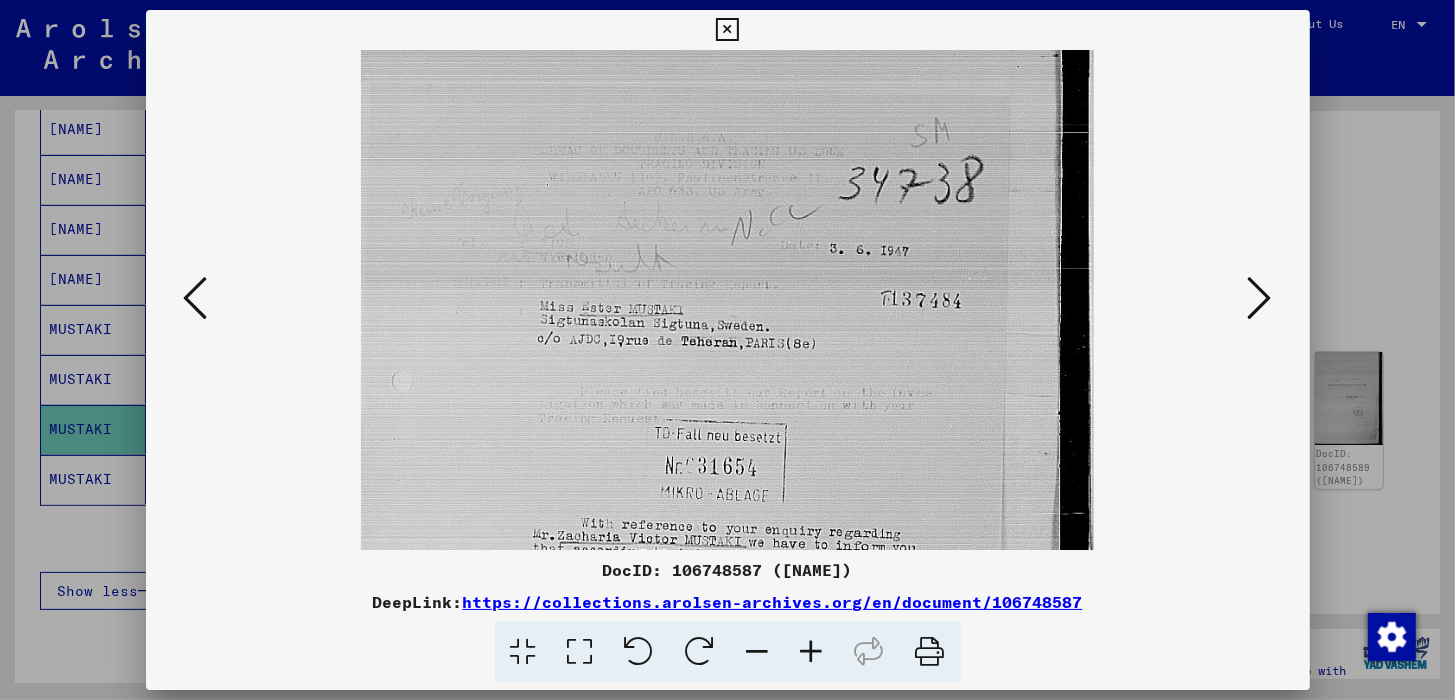 click at bounding box center [812, 652] 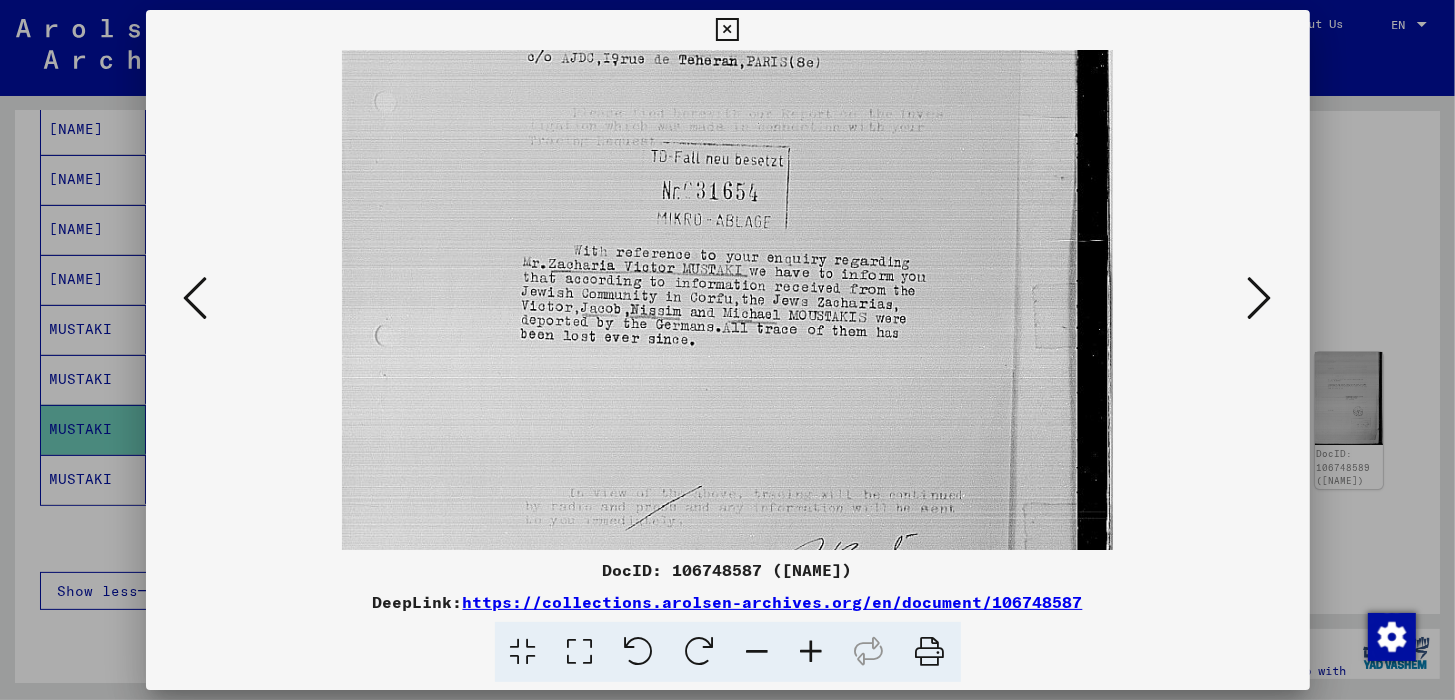 drag, startPoint x: 735, startPoint y: 415, endPoint x: 748, endPoint y: 119, distance: 296.28534 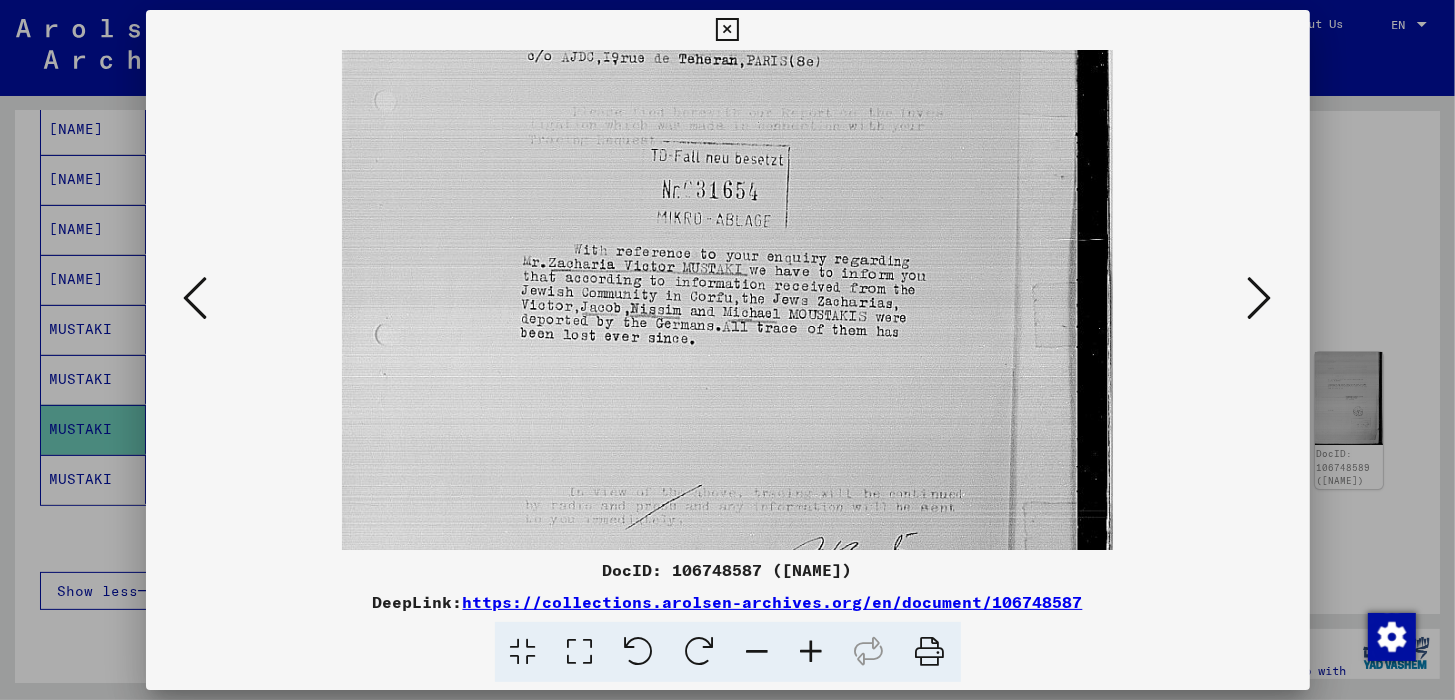 click at bounding box center (1260, 298) 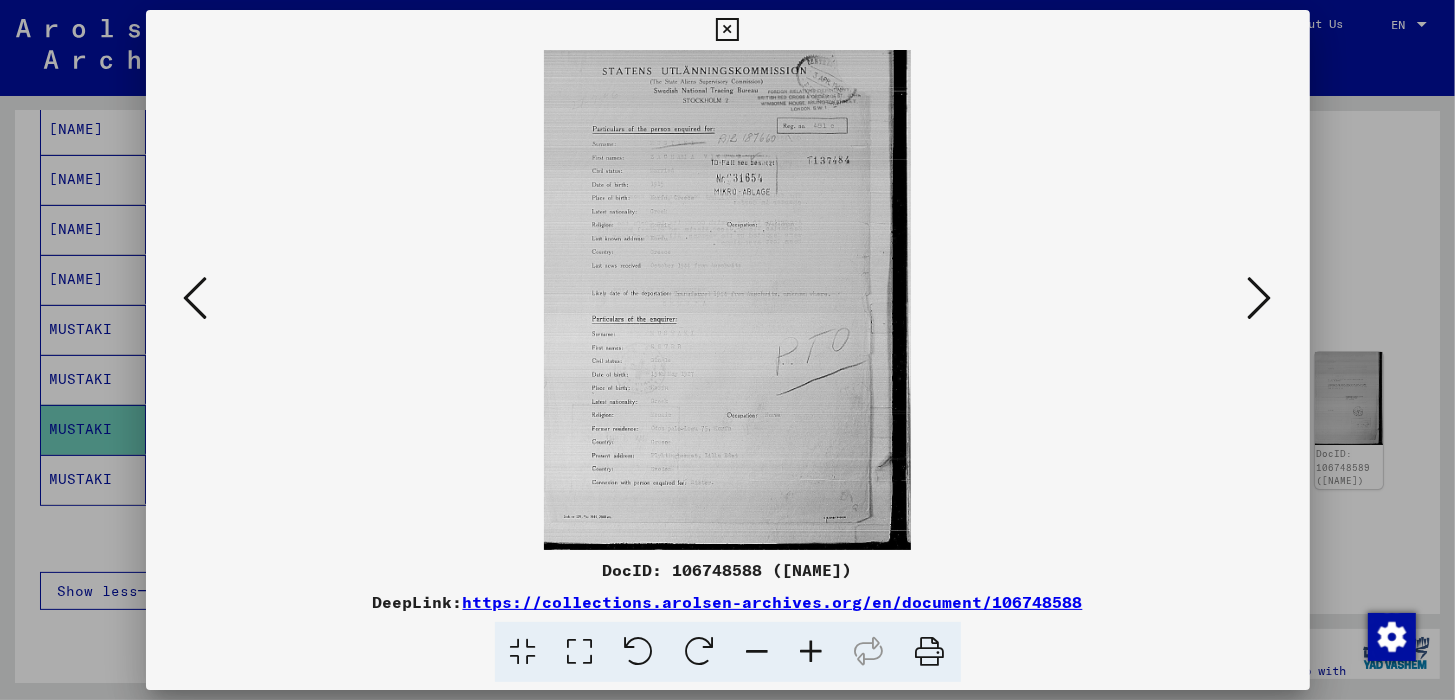 click at bounding box center (812, 652) 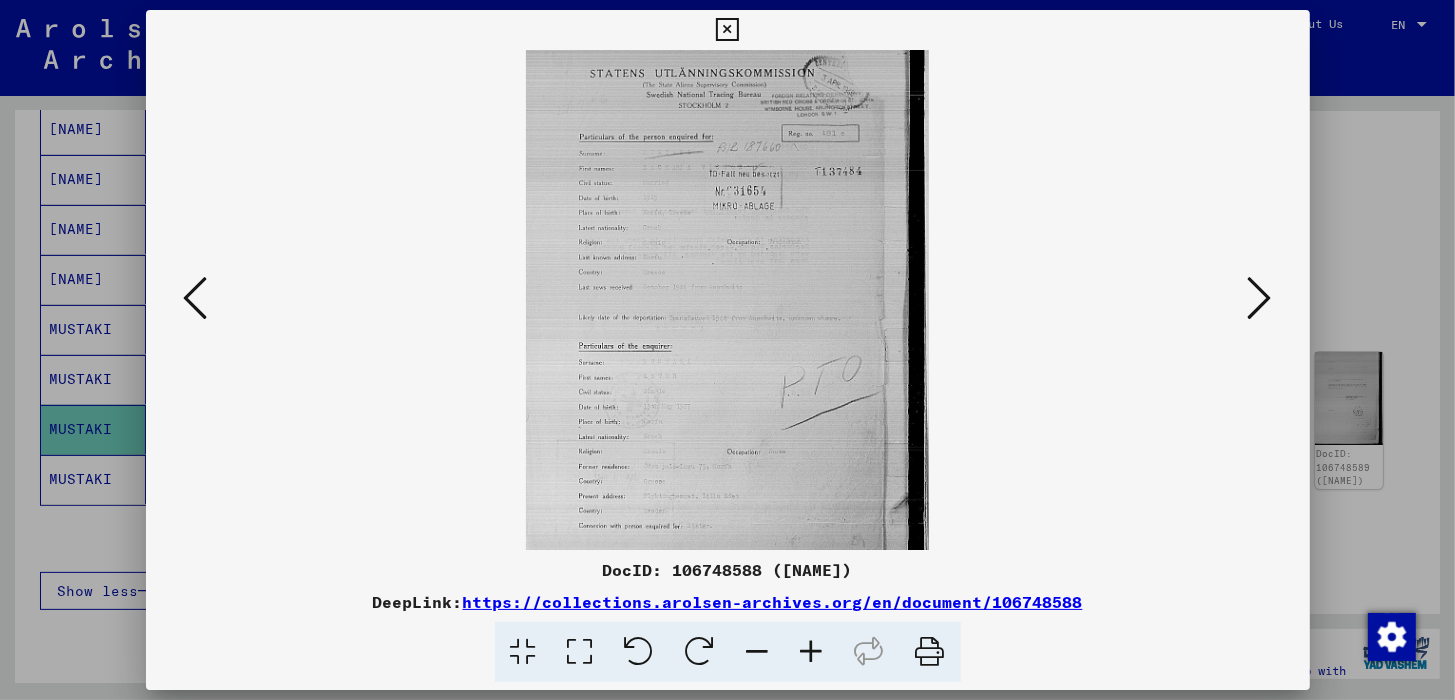 click at bounding box center [812, 652] 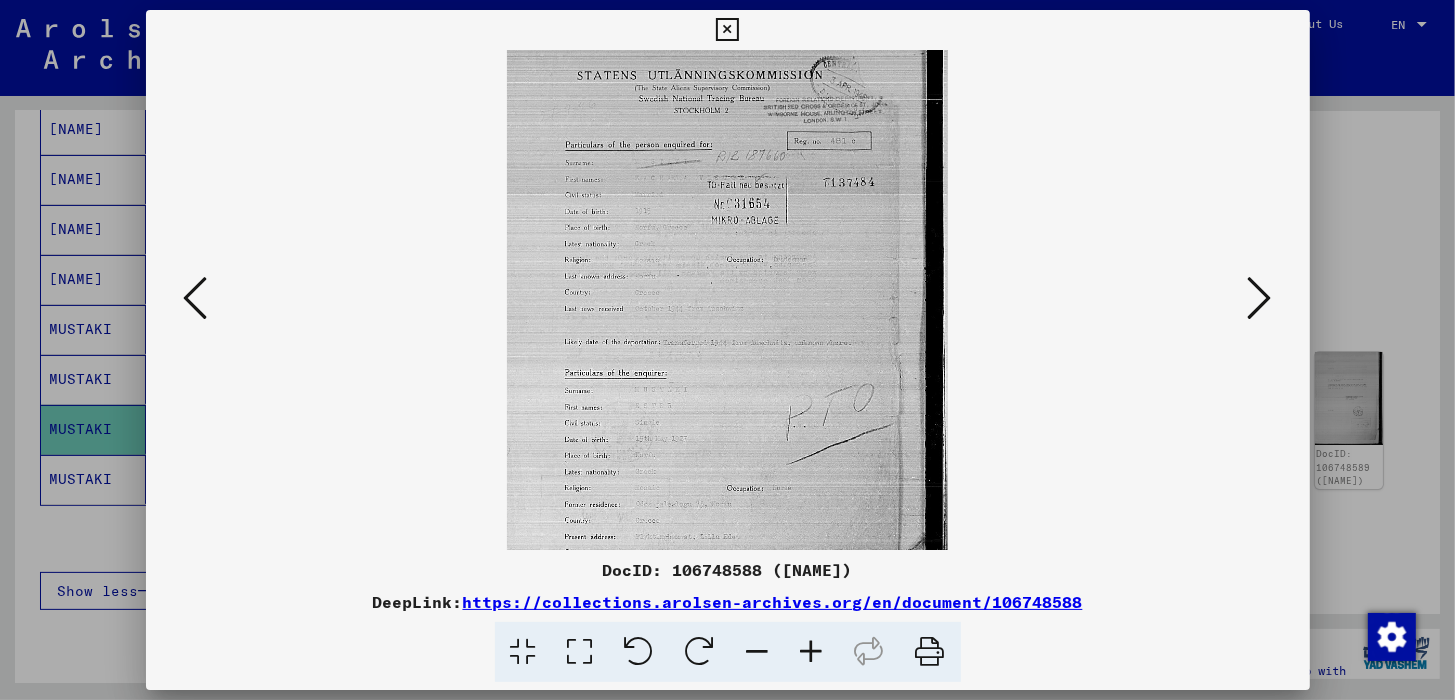 click at bounding box center [812, 652] 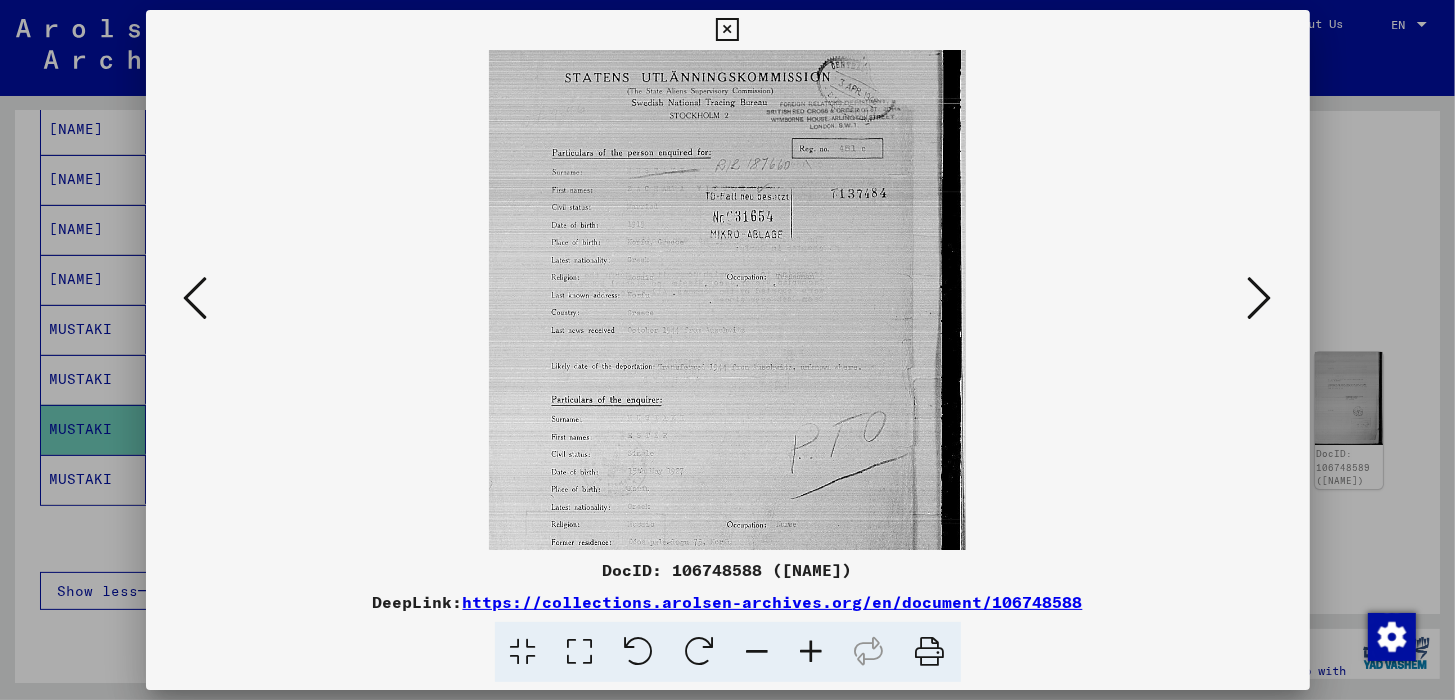 click at bounding box center [812, 652] 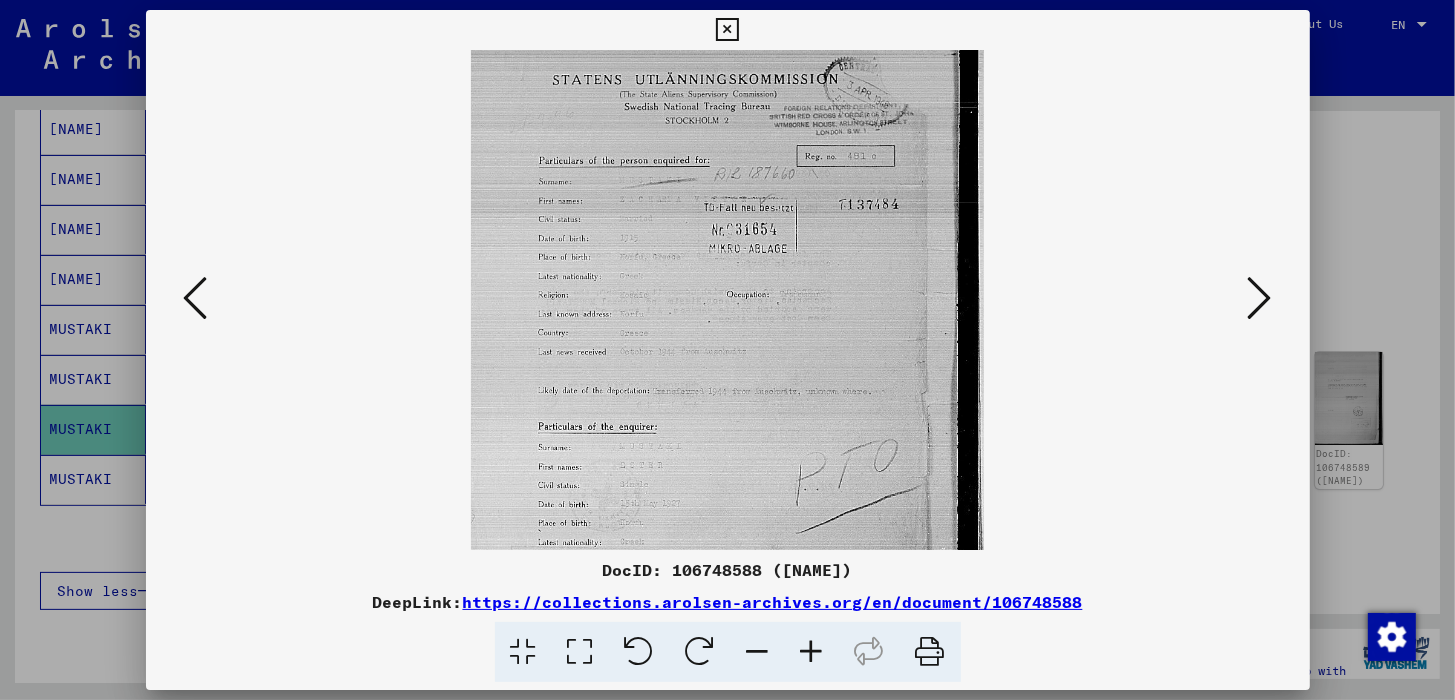 click at bounding box center [812, 652] 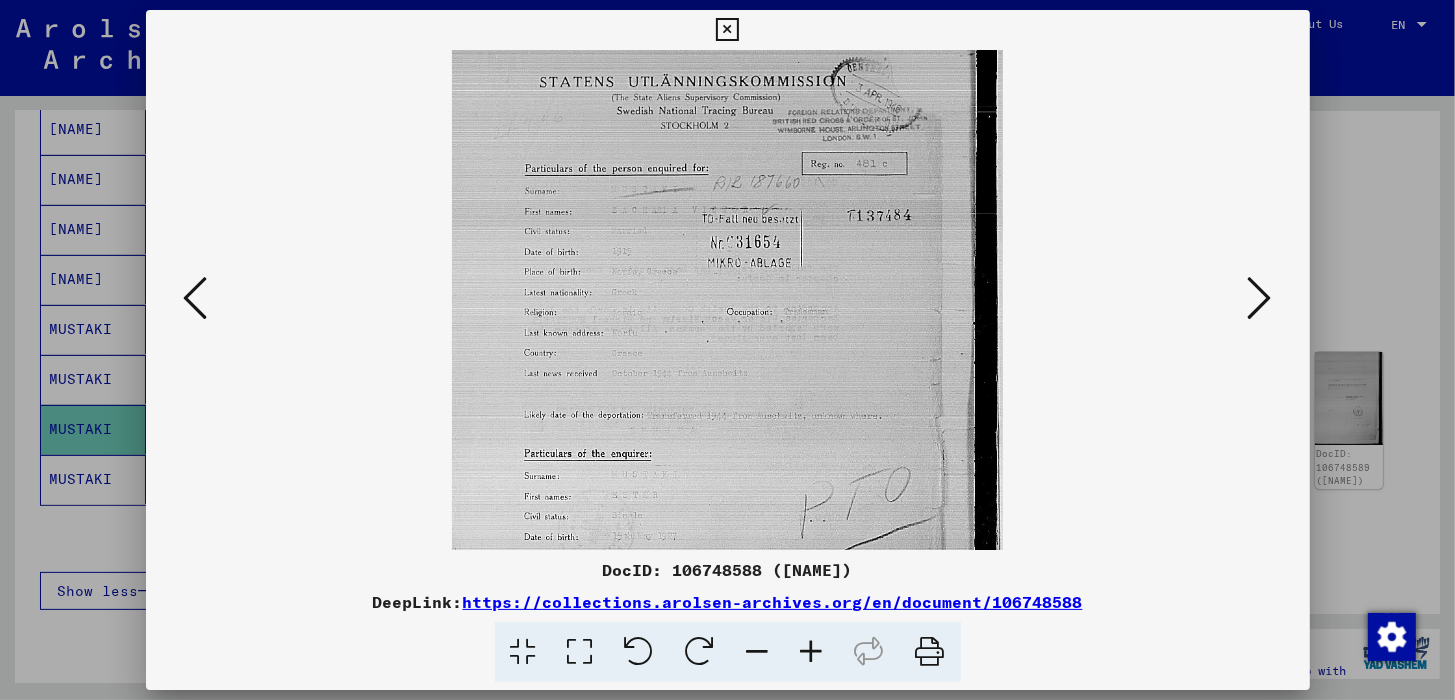 click at bounding box center (812, 652) 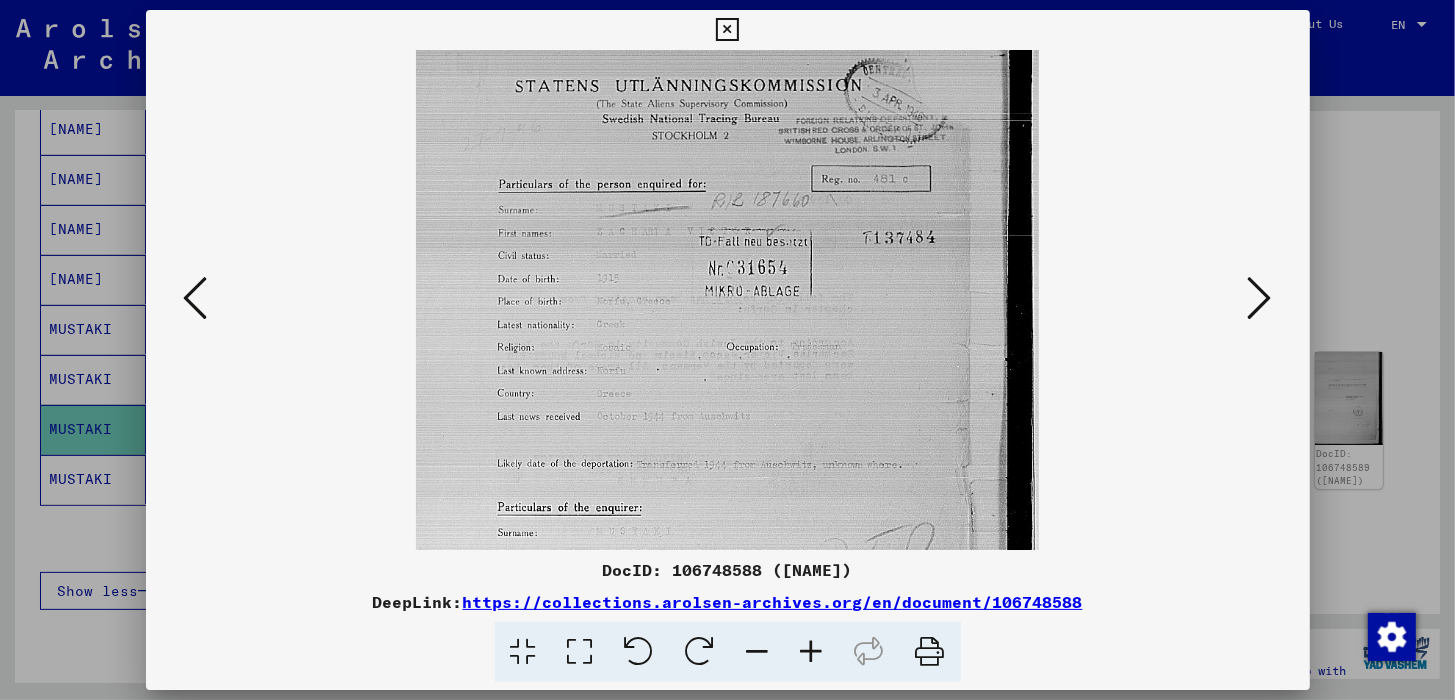 click at bounding box center [812, 652] 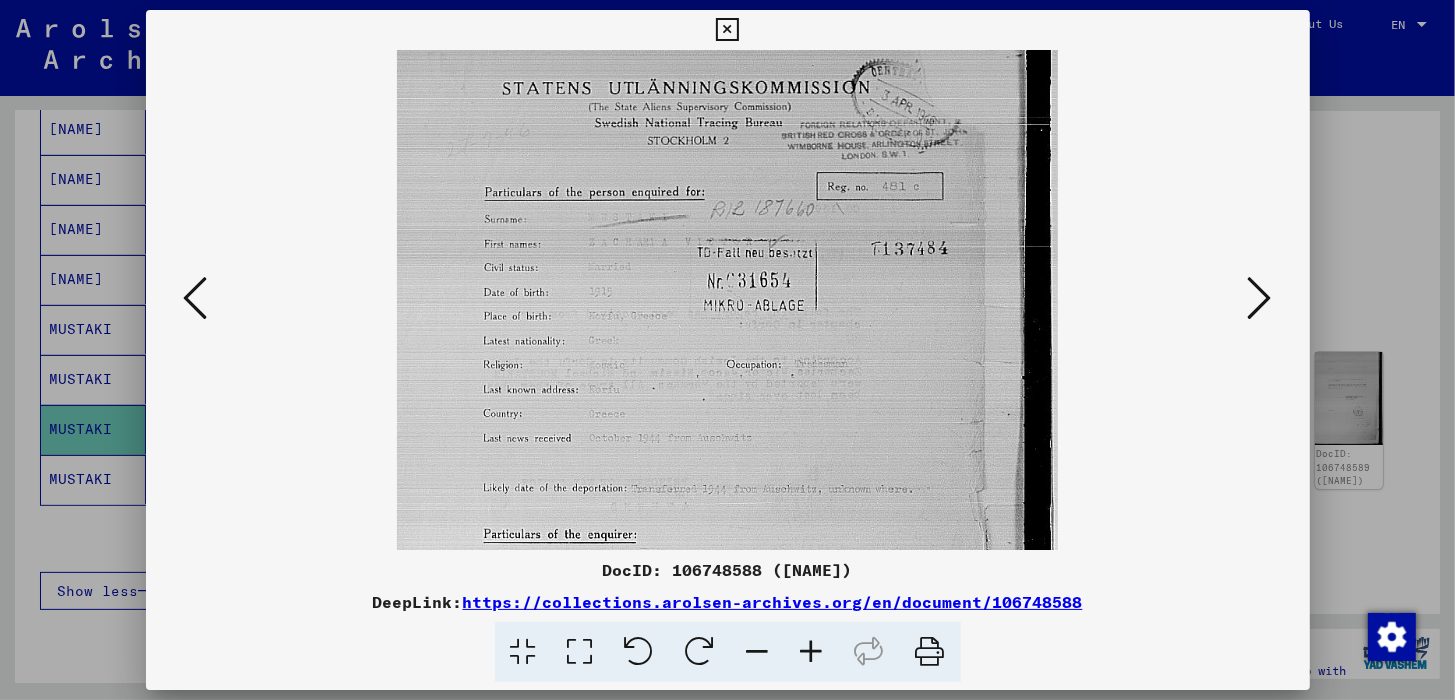 click at bounding box center [812, 652] 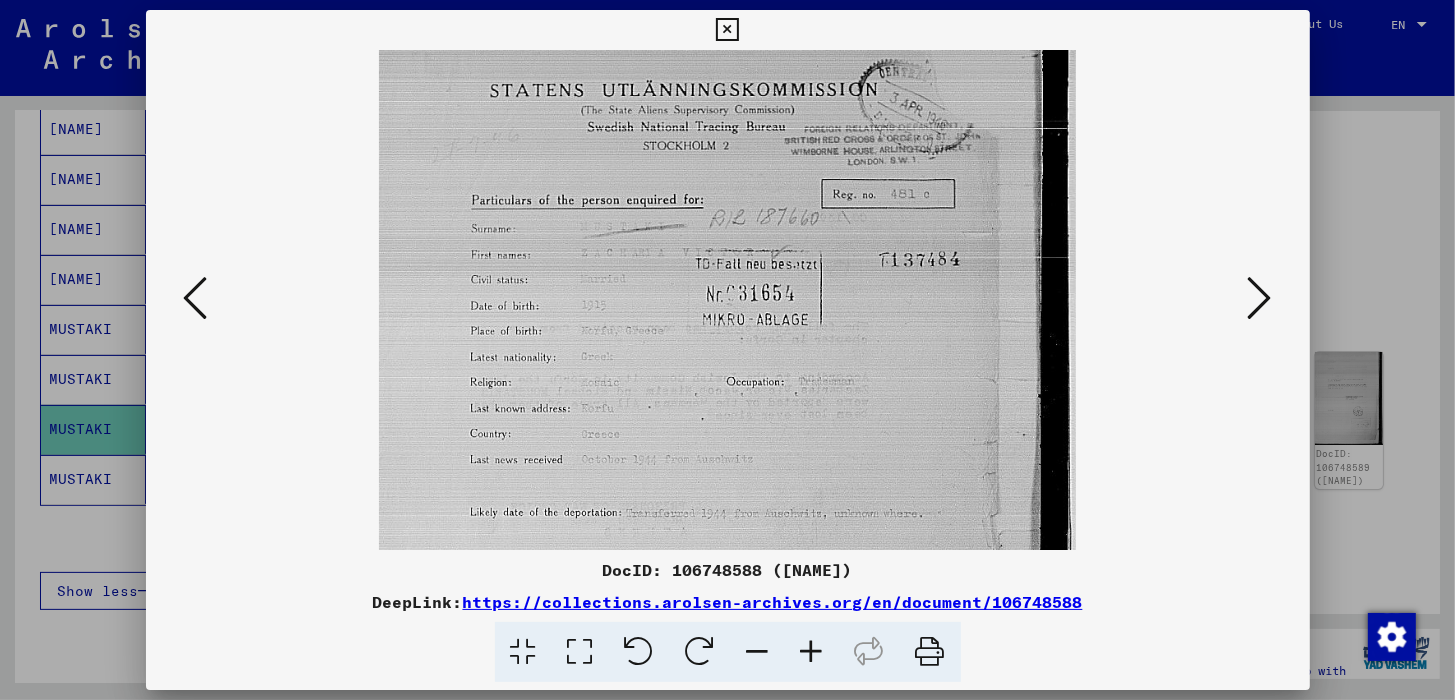 click at bounding box center (812, 652) 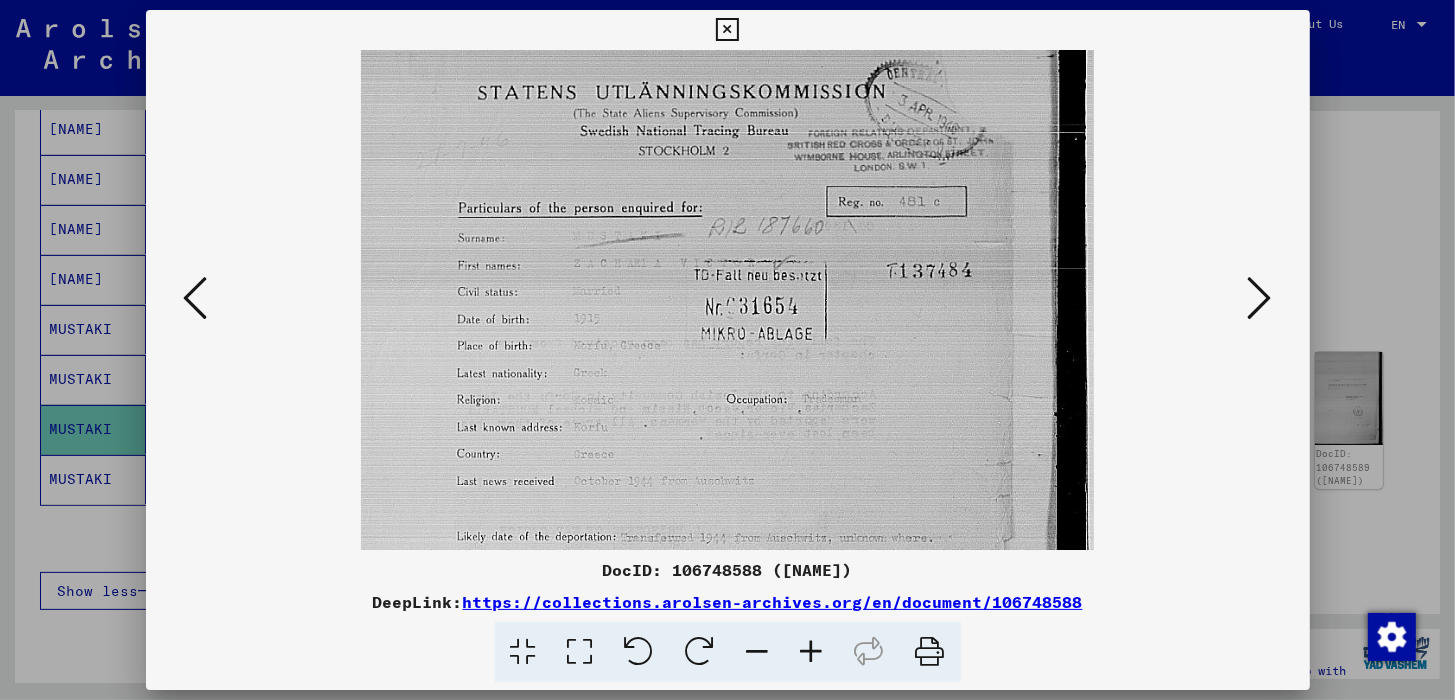 click at bounding box center [812, 652] 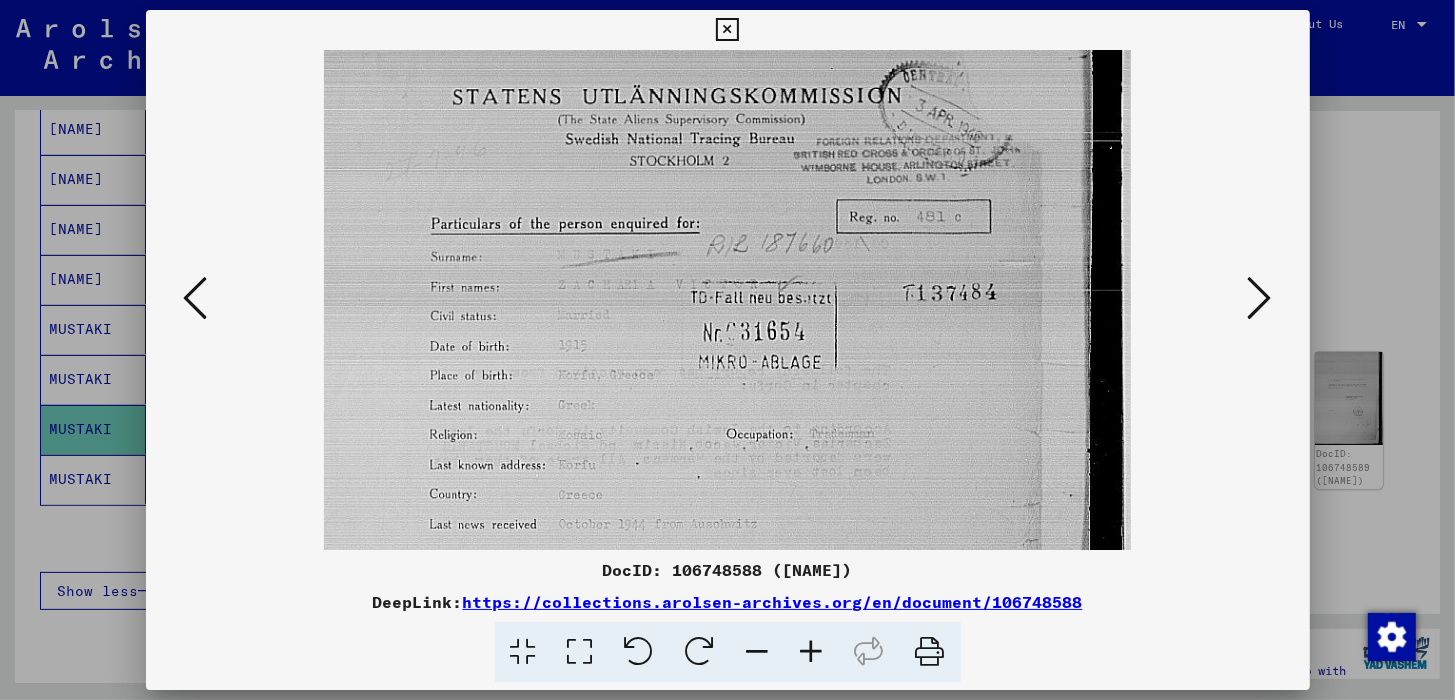 click at bounding box center (812, 652) 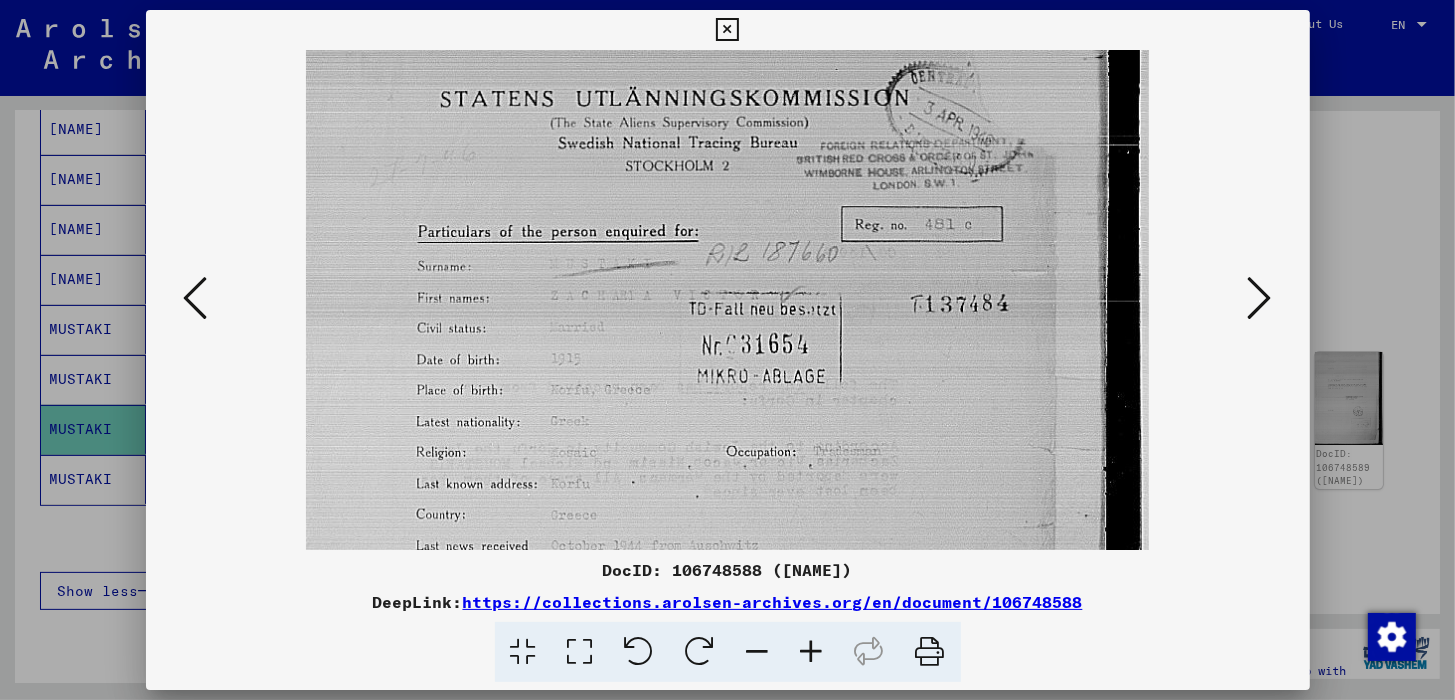 click at bounding box center (812, 652) 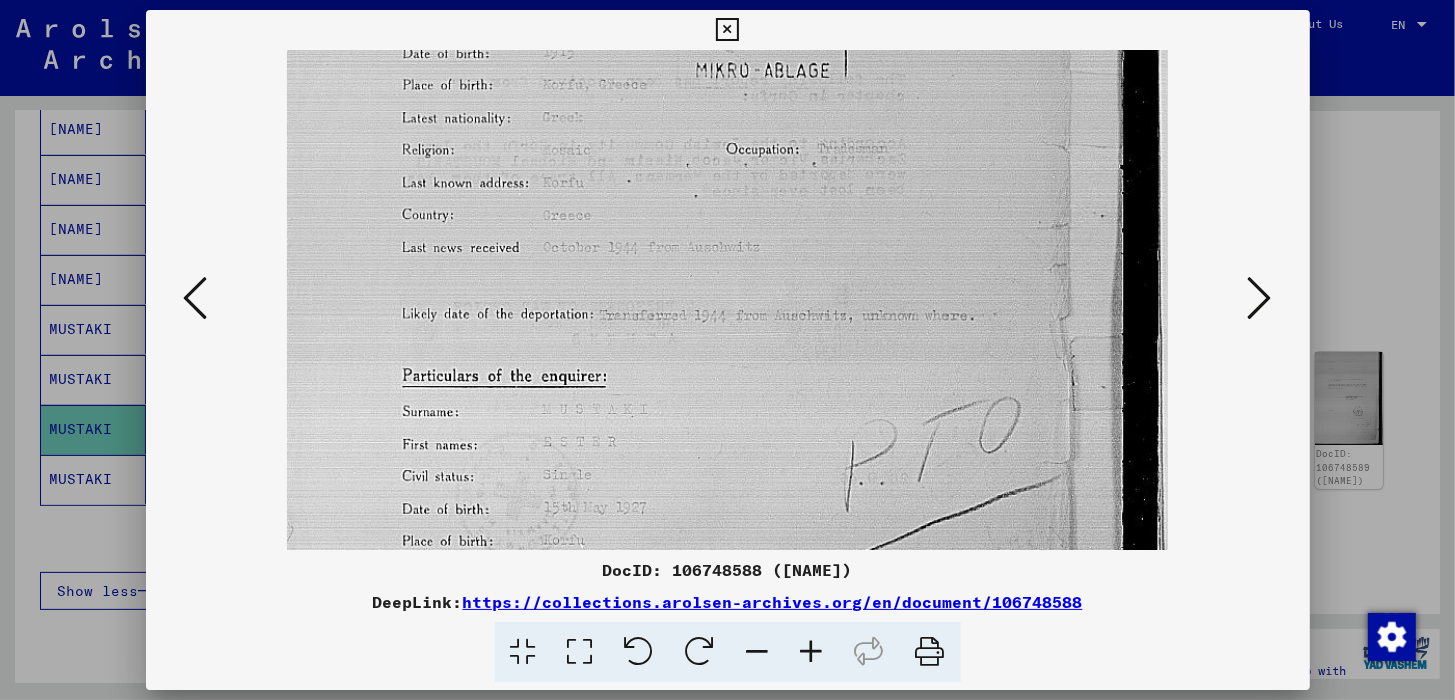 drag, startPoint x: 779, startPoint y: 449, endPoint x: 790, endPoint y: 102, distance: 347.17432 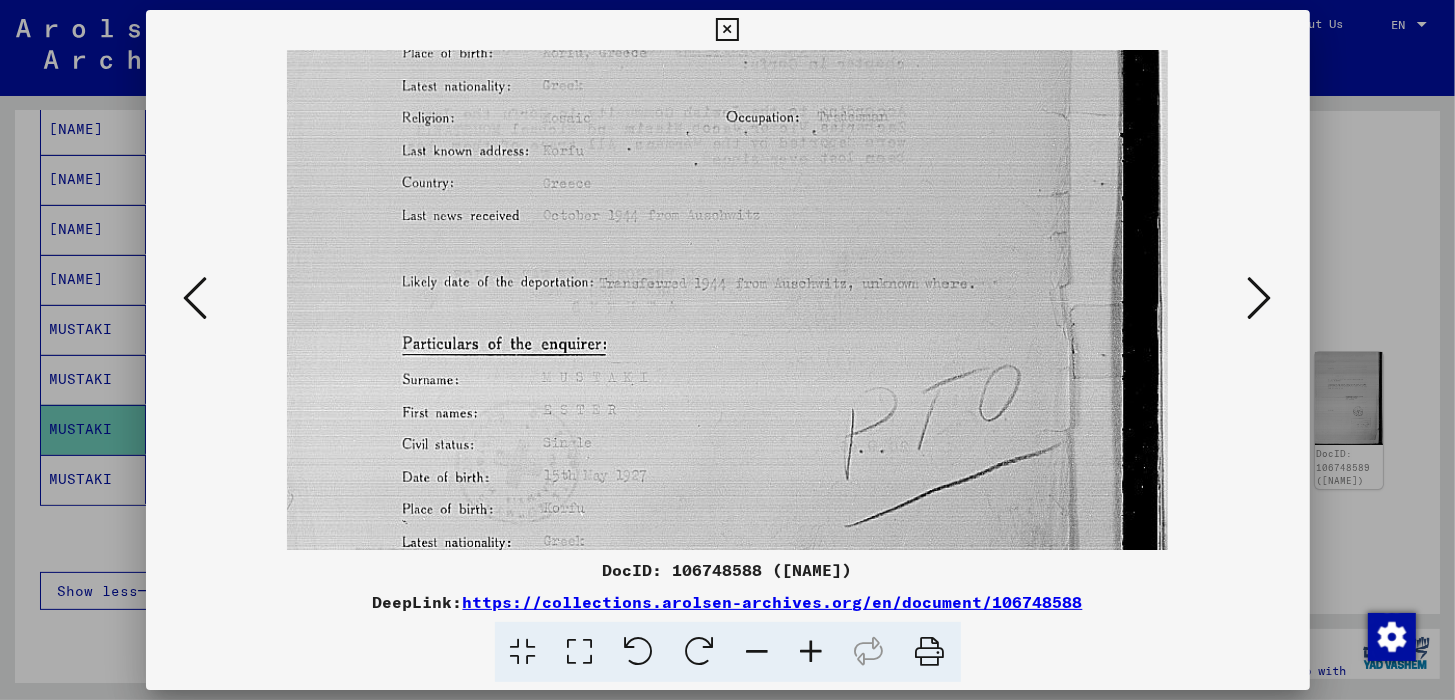 click at bounding box center (812, 652) 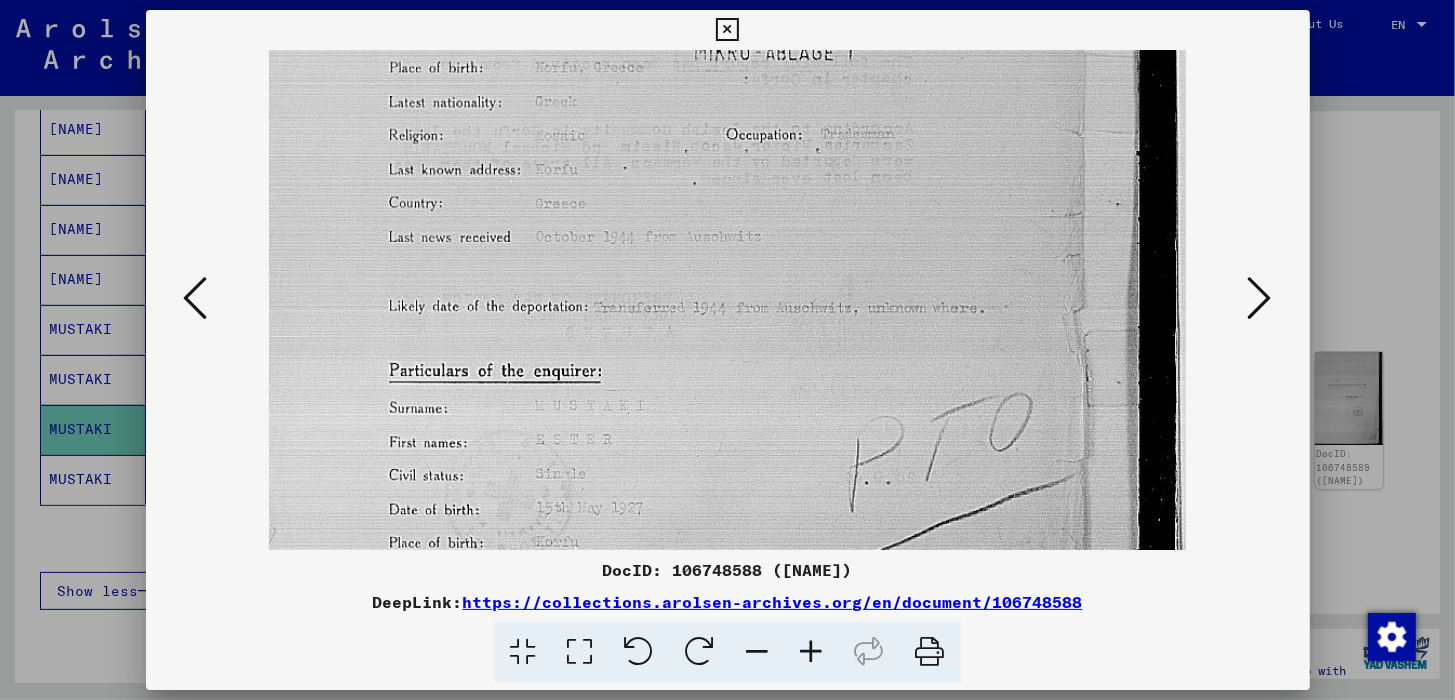 click at bounding box center [812, 652] 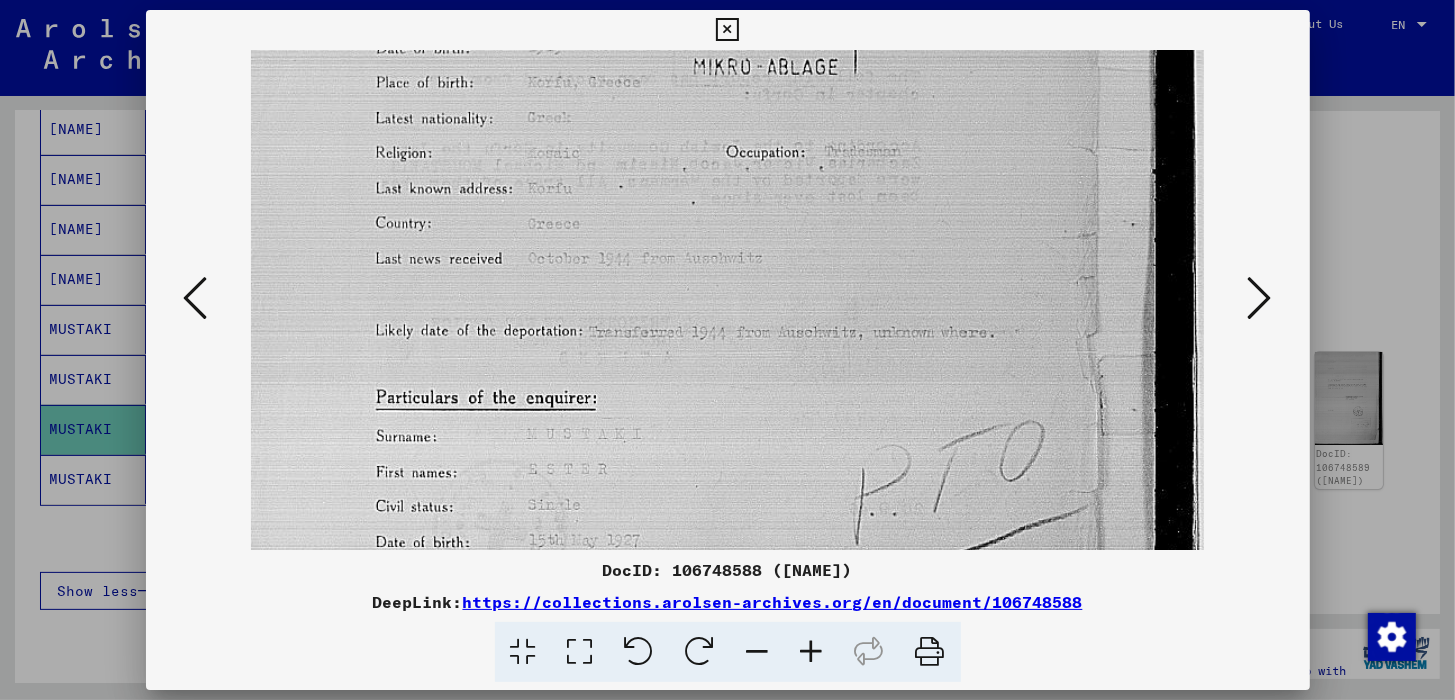 click at bounding box center (812, 652) 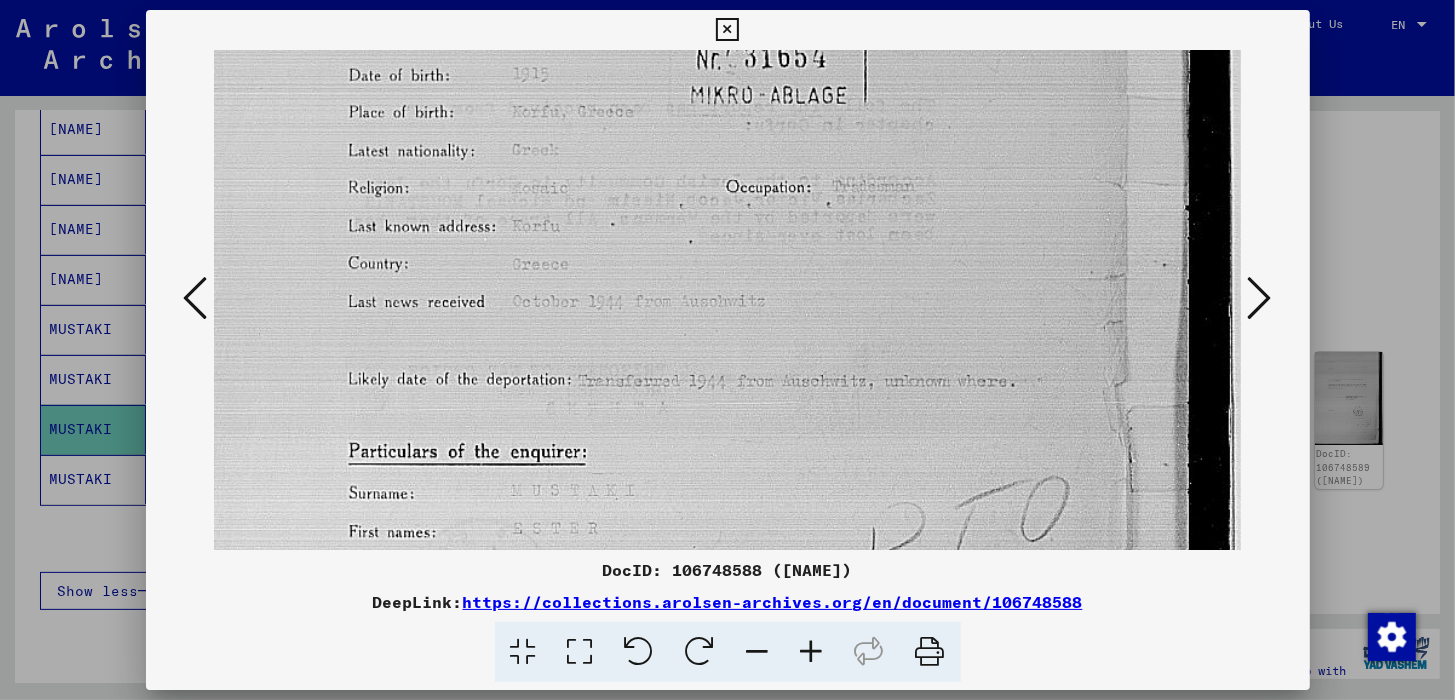 click at bounding box center [812, 652] 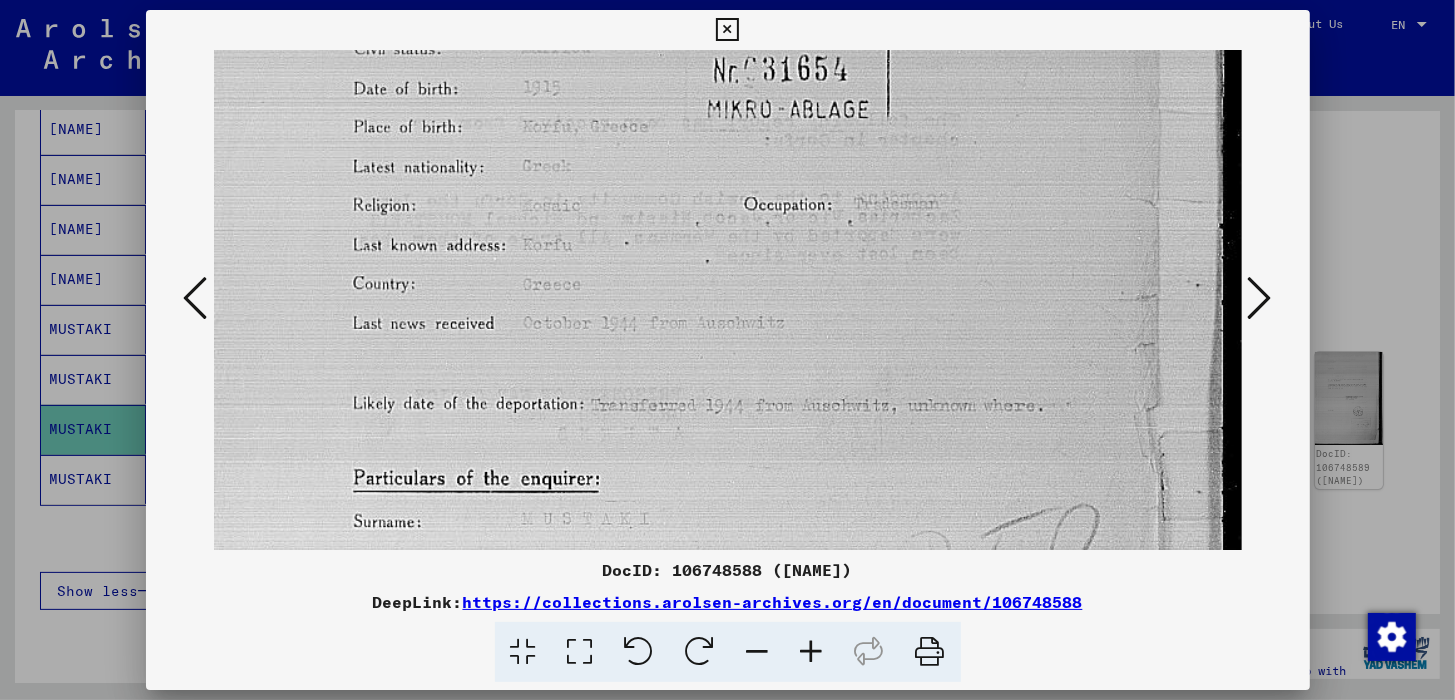 click at bounding box center [812, 652] 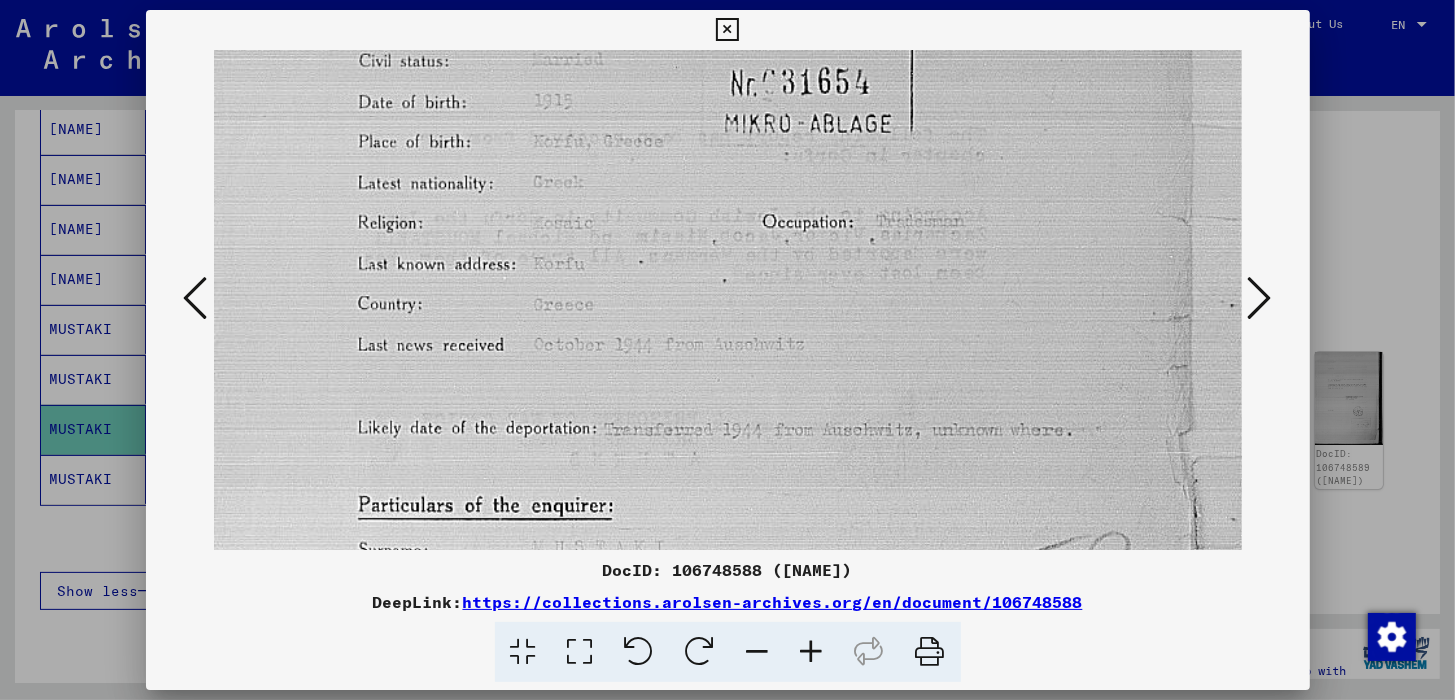 click at bounding box center [812, 652] 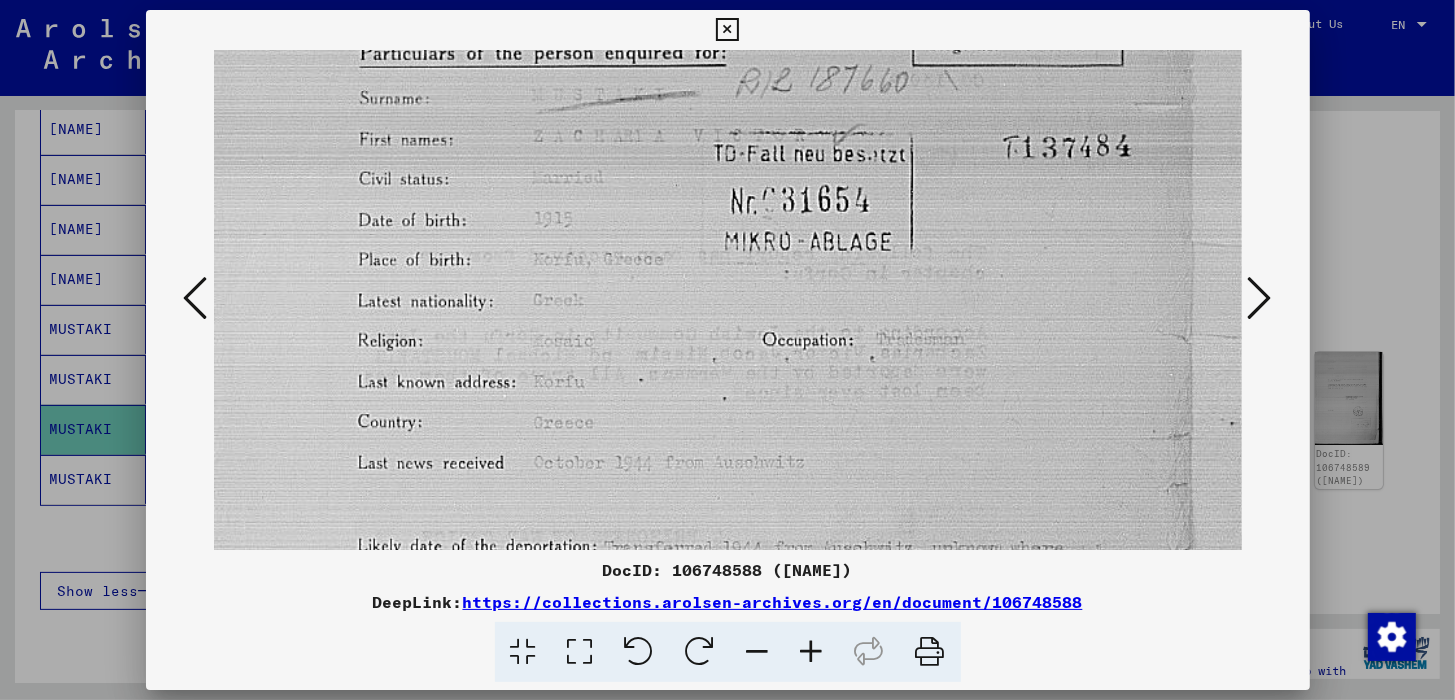 scroll, scrollTop: 153, scrollLeft: 0, axis: vertical 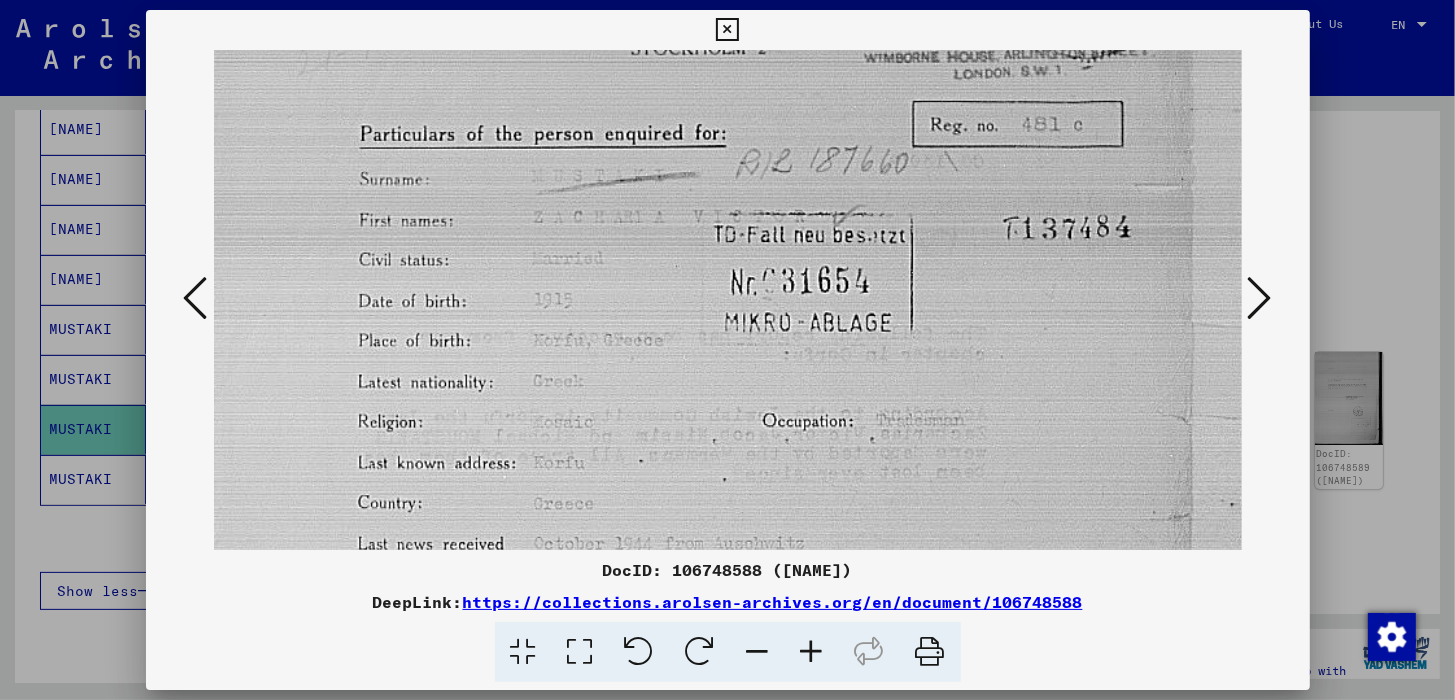 drag, startPoint x: 739, startPoint y: 149, endPoint x: 758, endPoint y: 342, distance: 193.93298 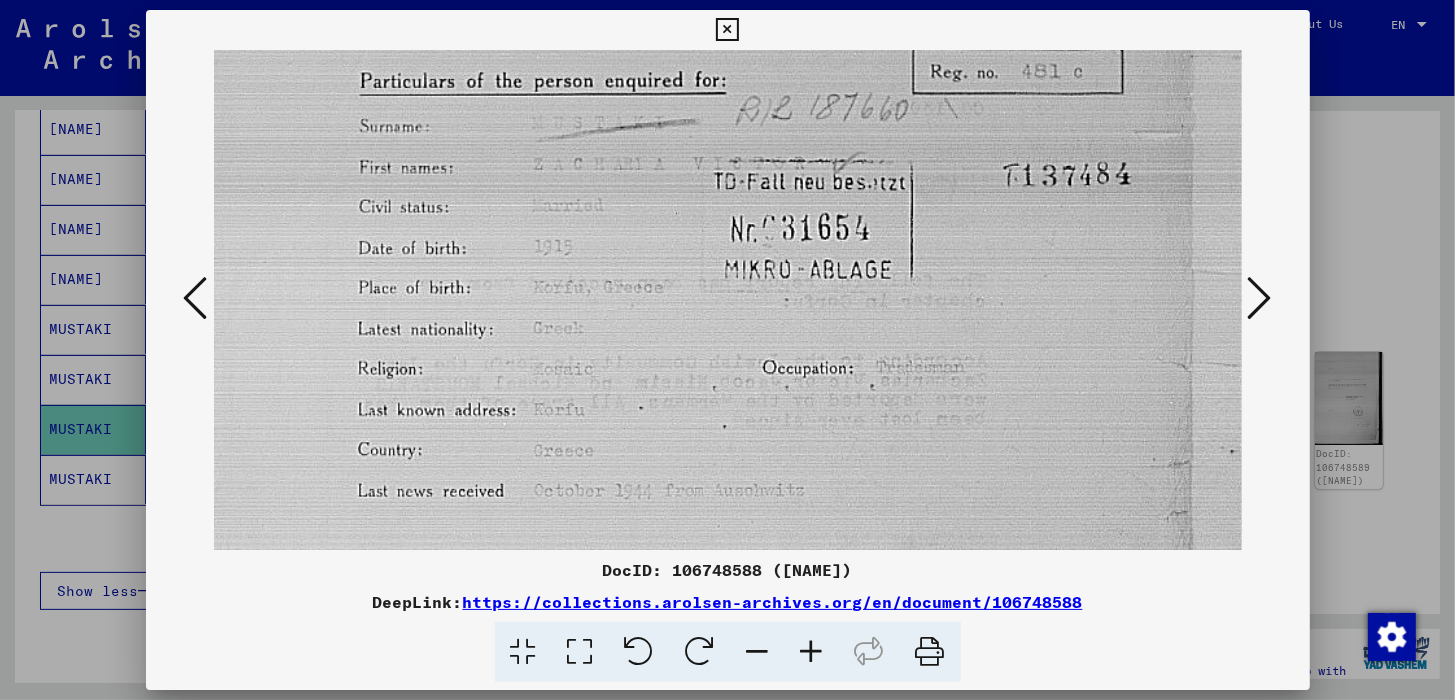 scroll, scrollTop: 291, scrollLeft: 1, axis: both 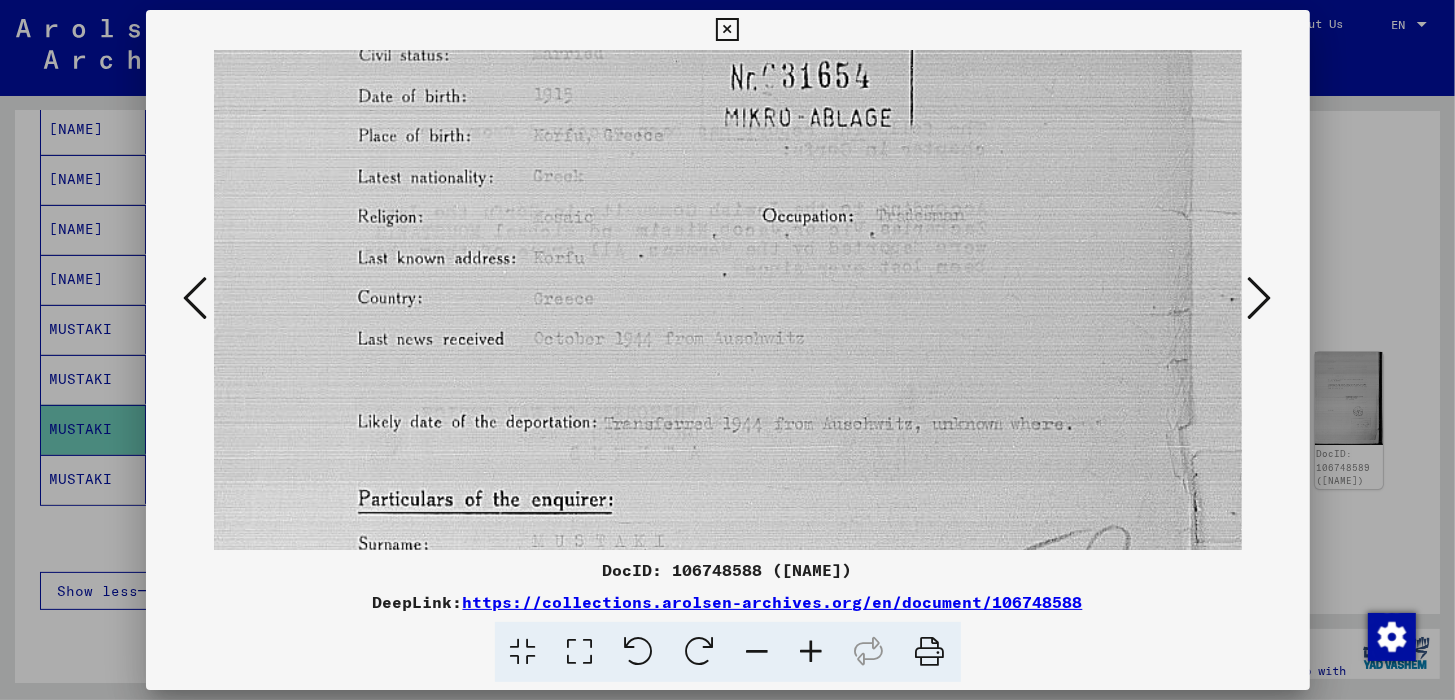 drag, startPoint x: 758, startPoint y: 342, endPoint x: 757, endPoint y: 132, distance: 210.00238 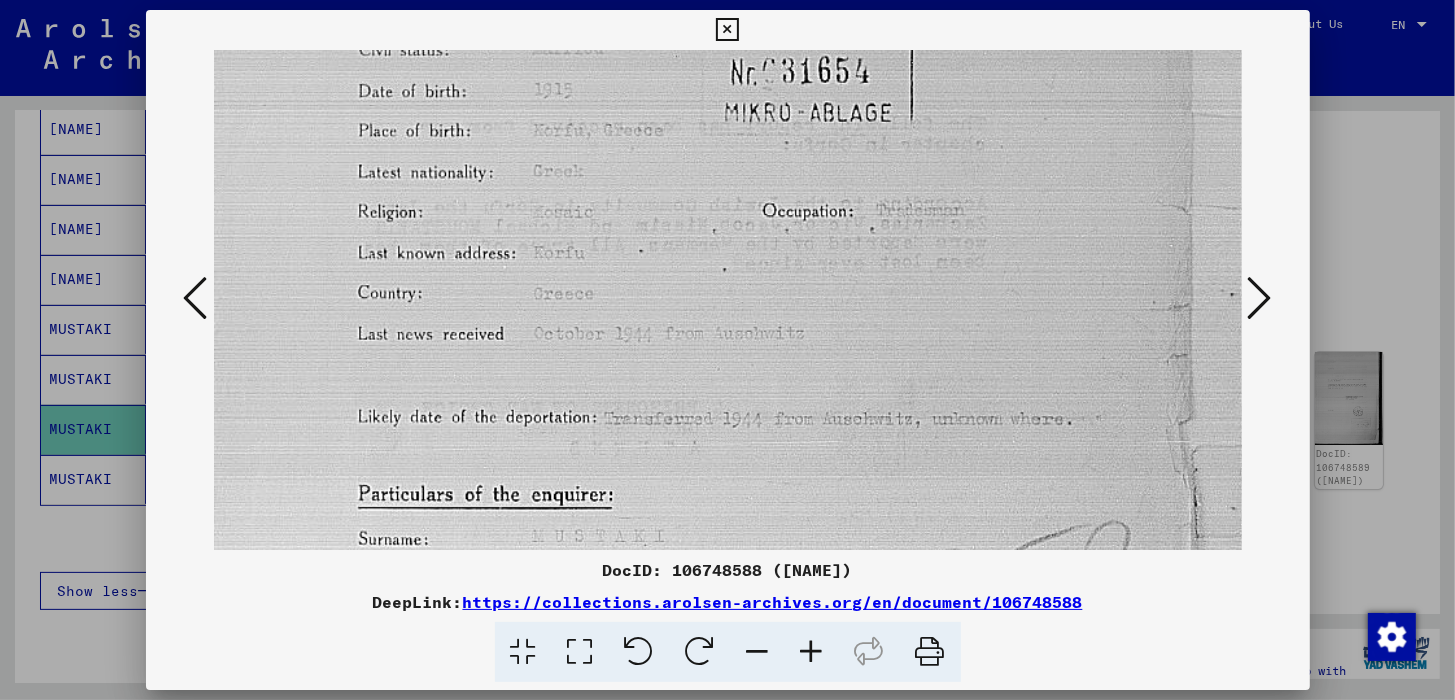 click at bounding box center [1260, 299] 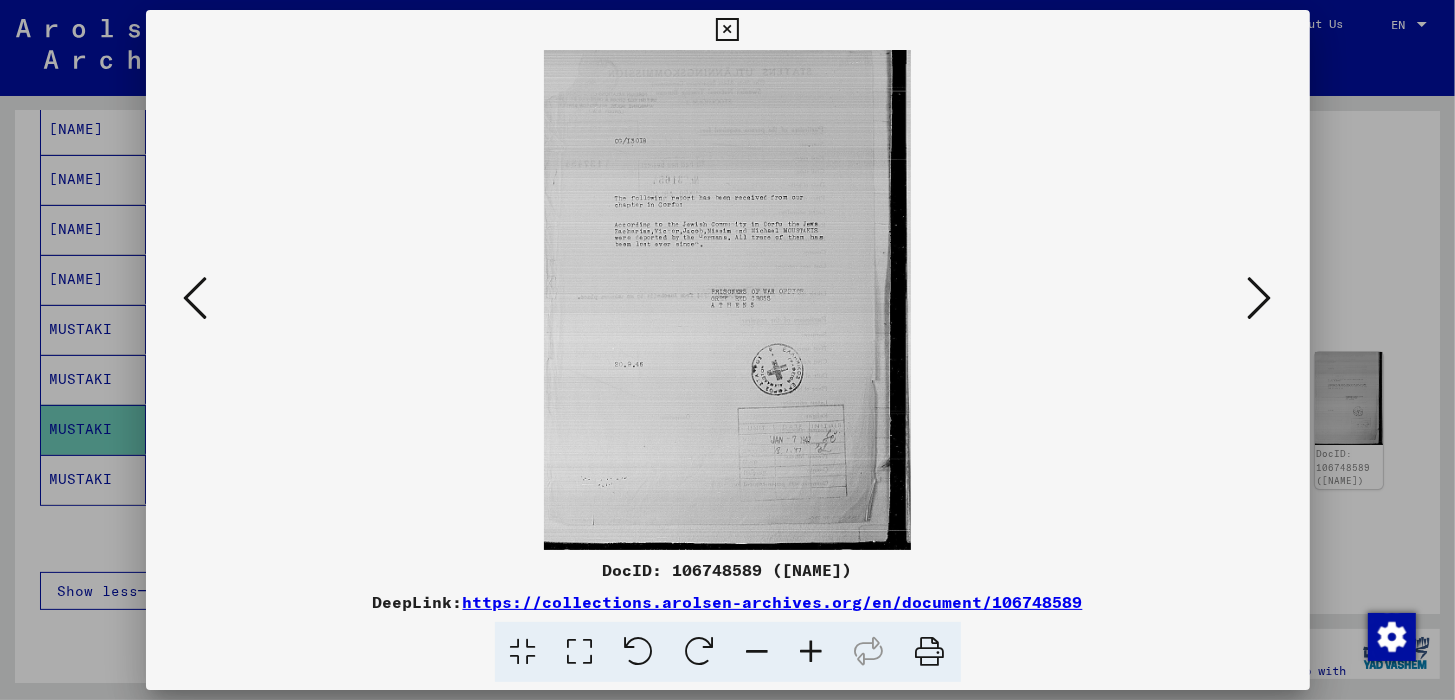 click at bounding box center [812, 652] 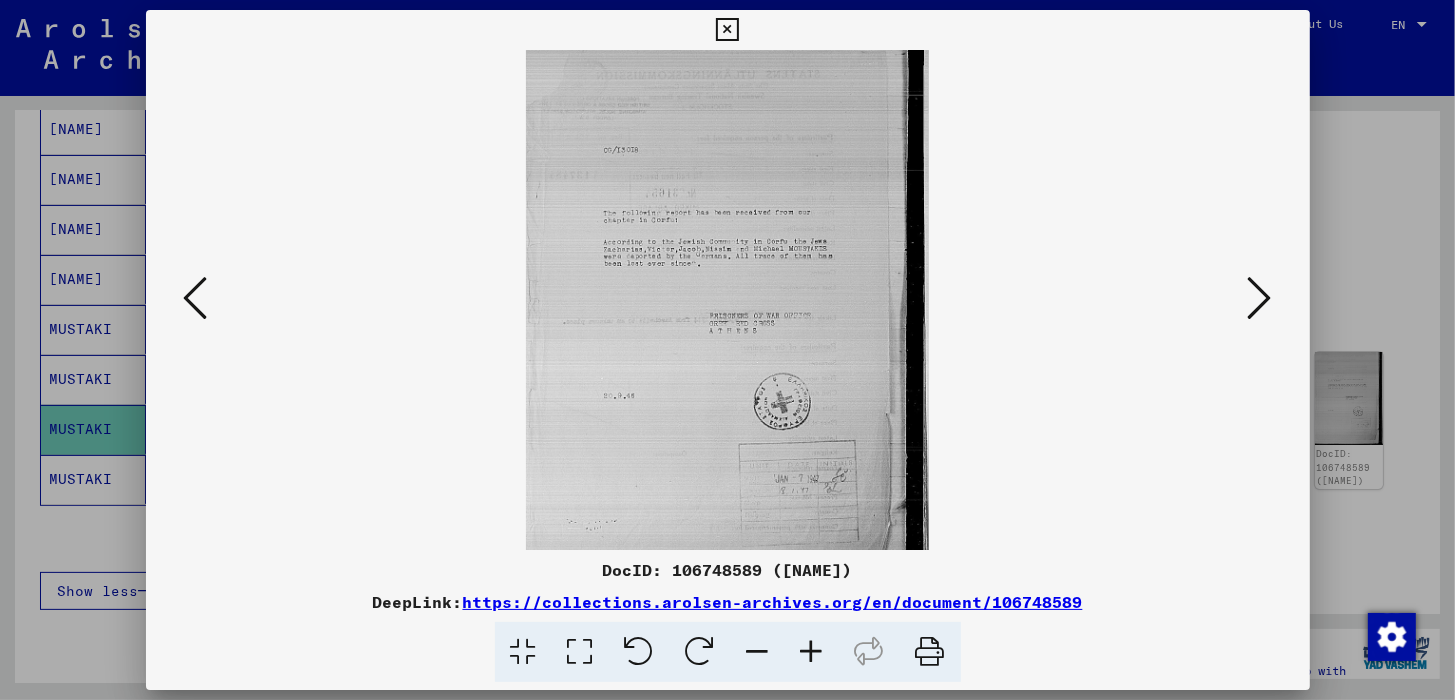 click at bounding box center [812, 652] 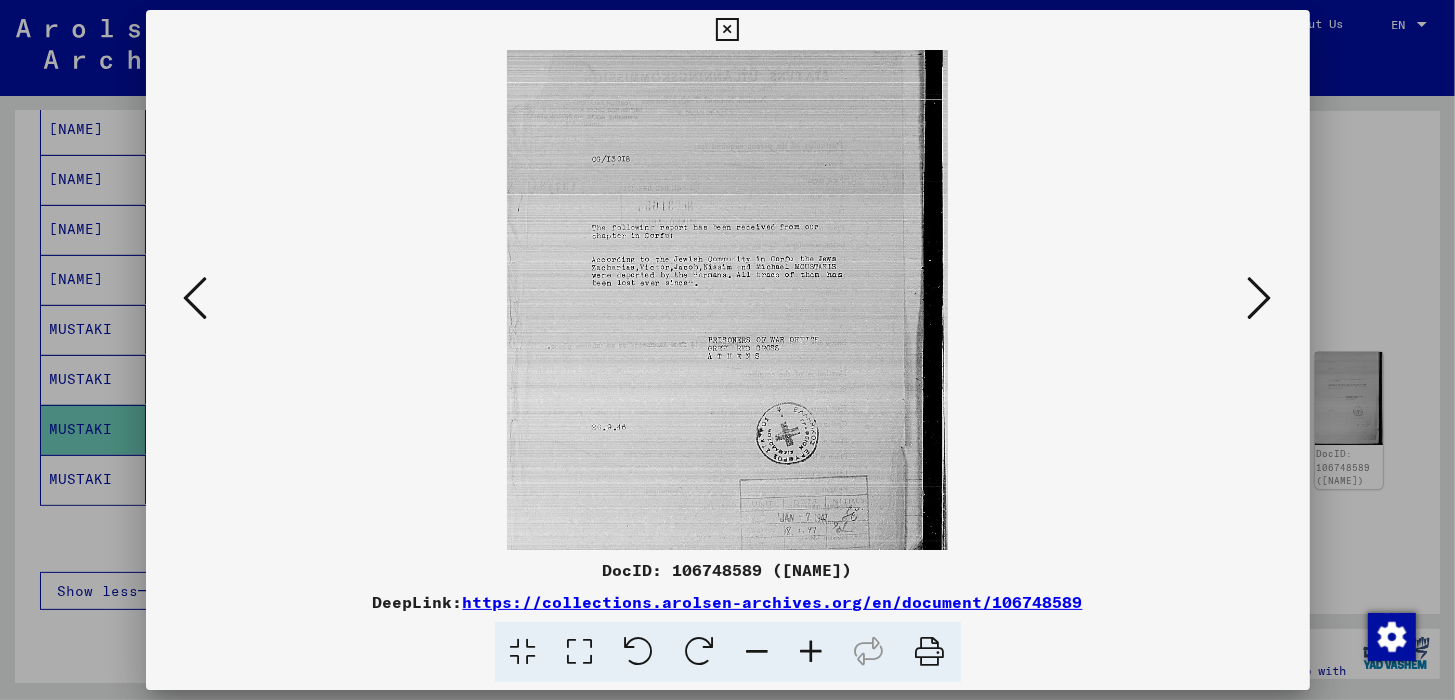 click at bounding box center [812, 652] 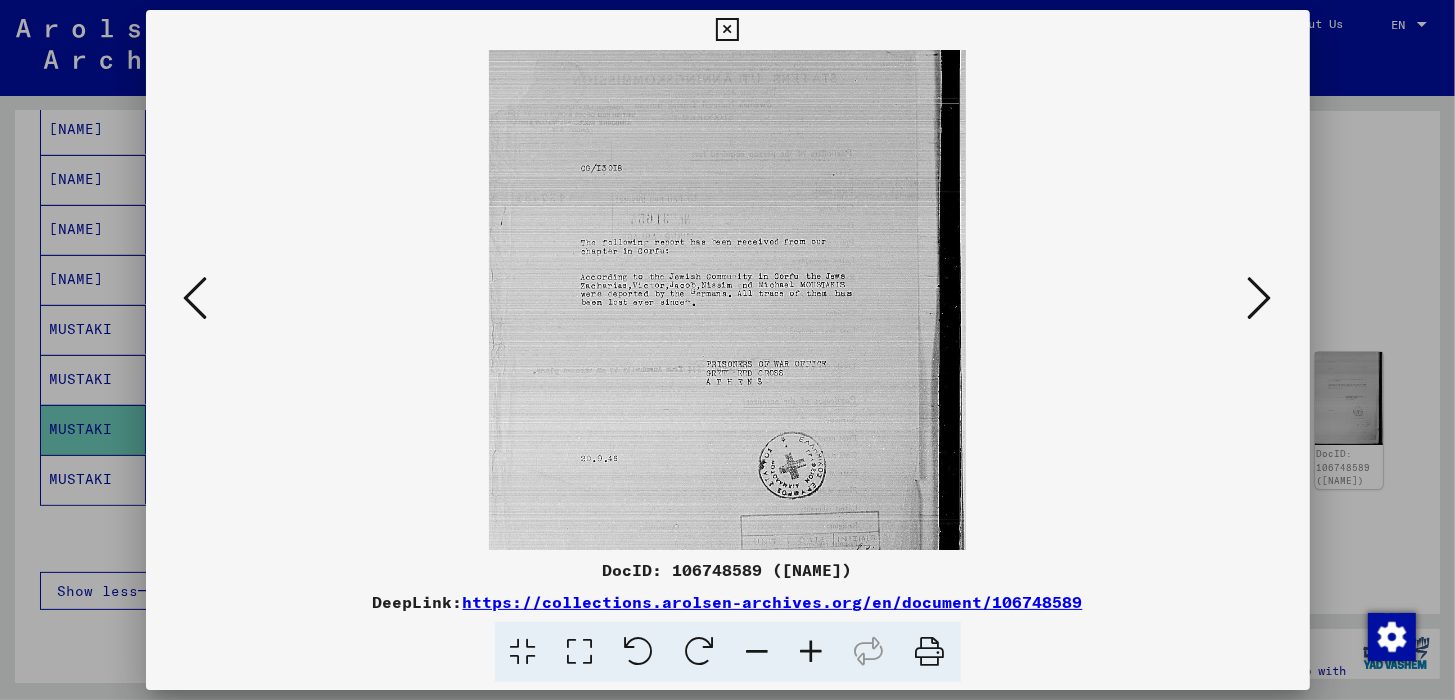 click at bounding box center (812, 652) 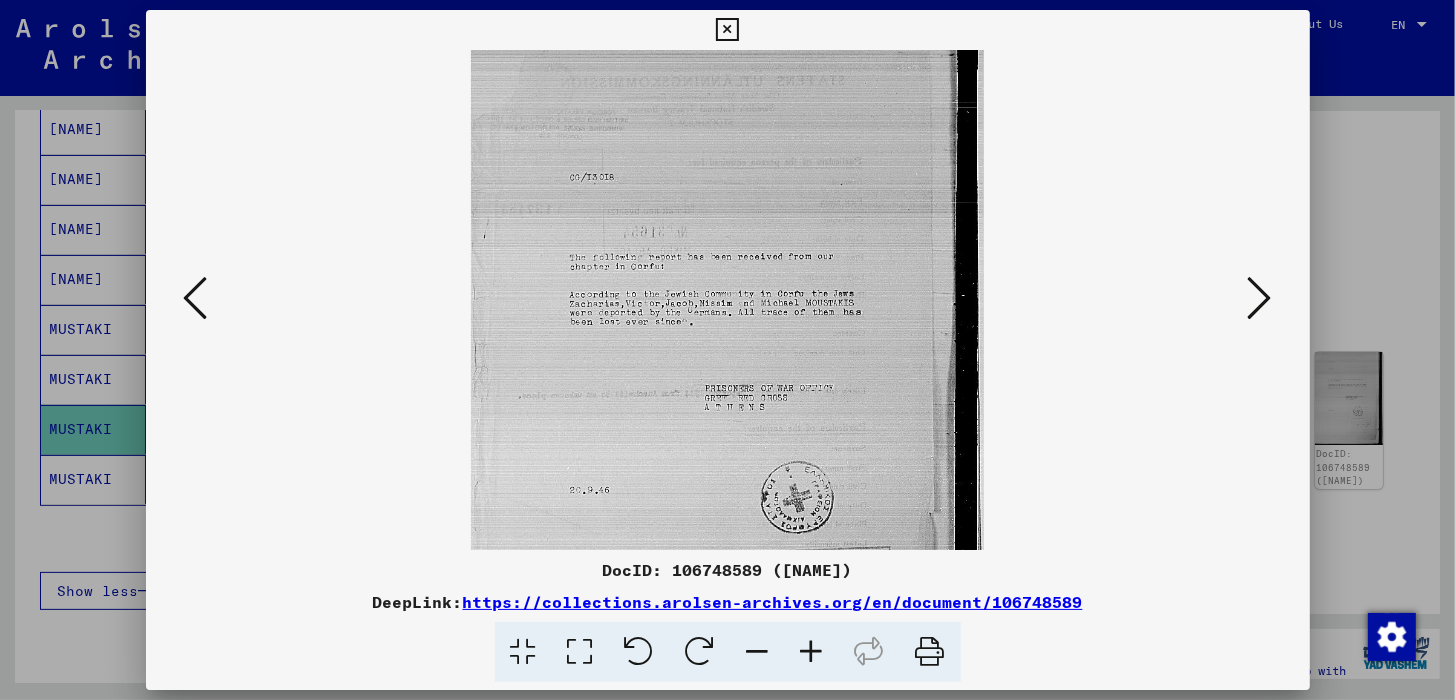 click at bounding box center (812, 652) 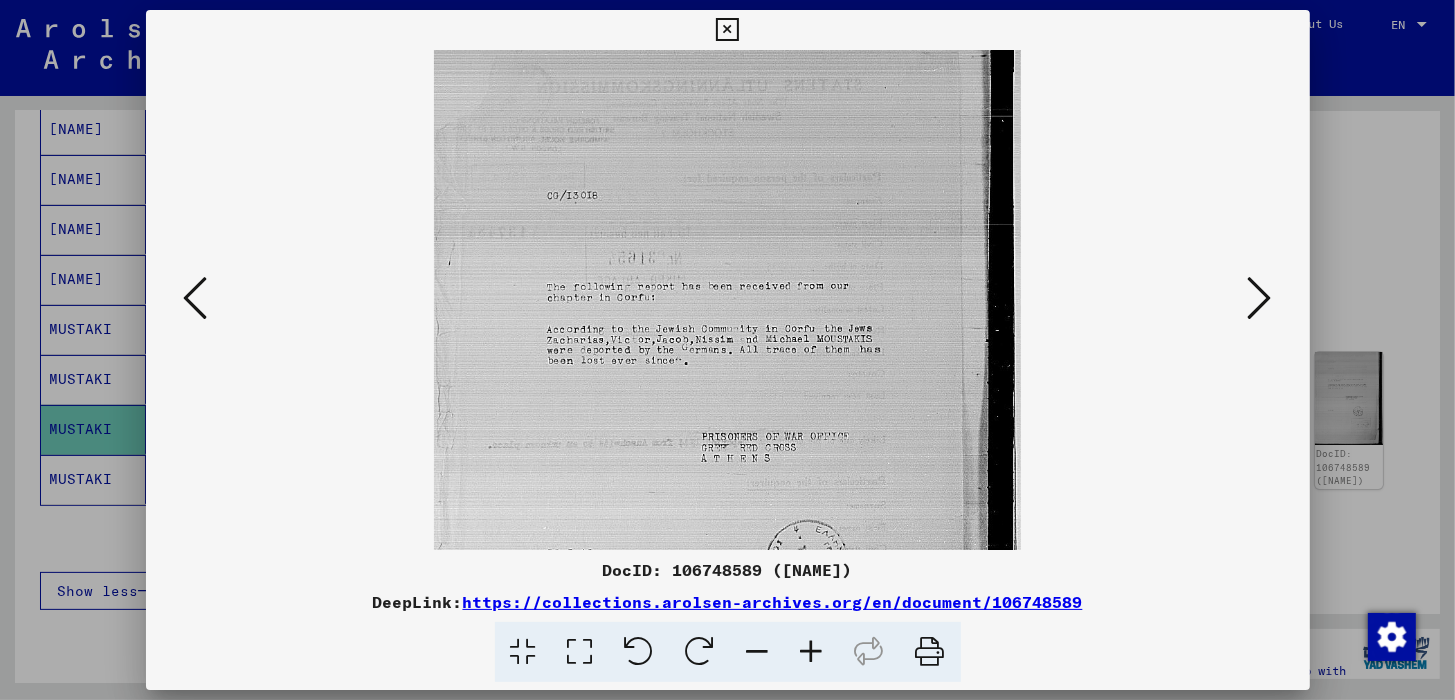click at bounding box center [812, 652] 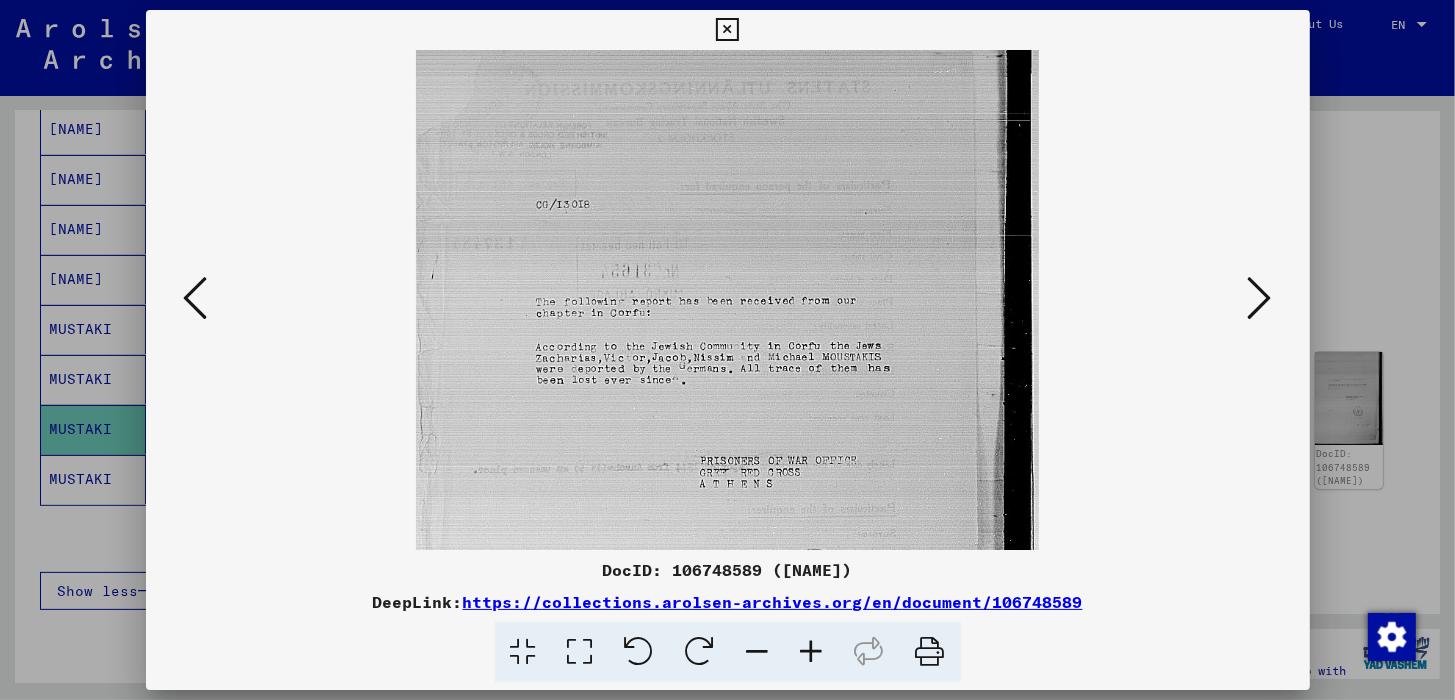 click at bounding box center [812, 652] 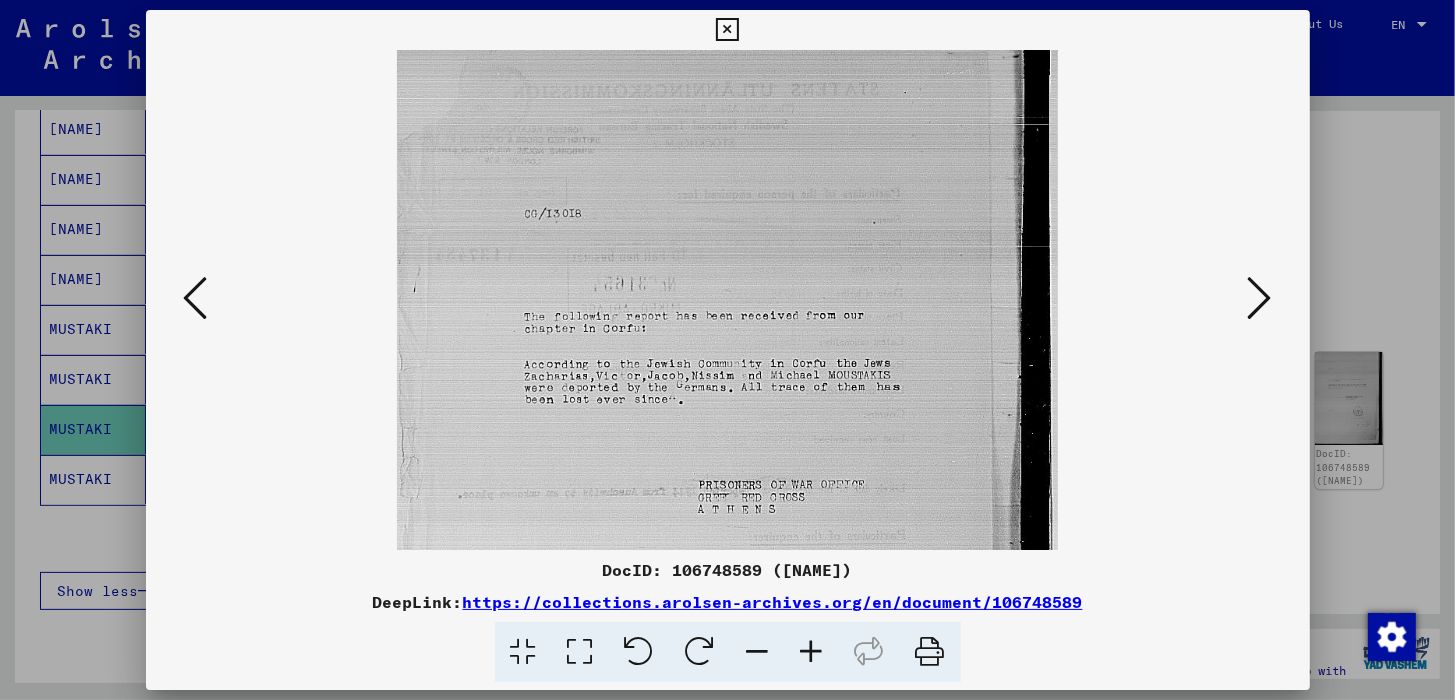 click at bounding box center [812, 652] 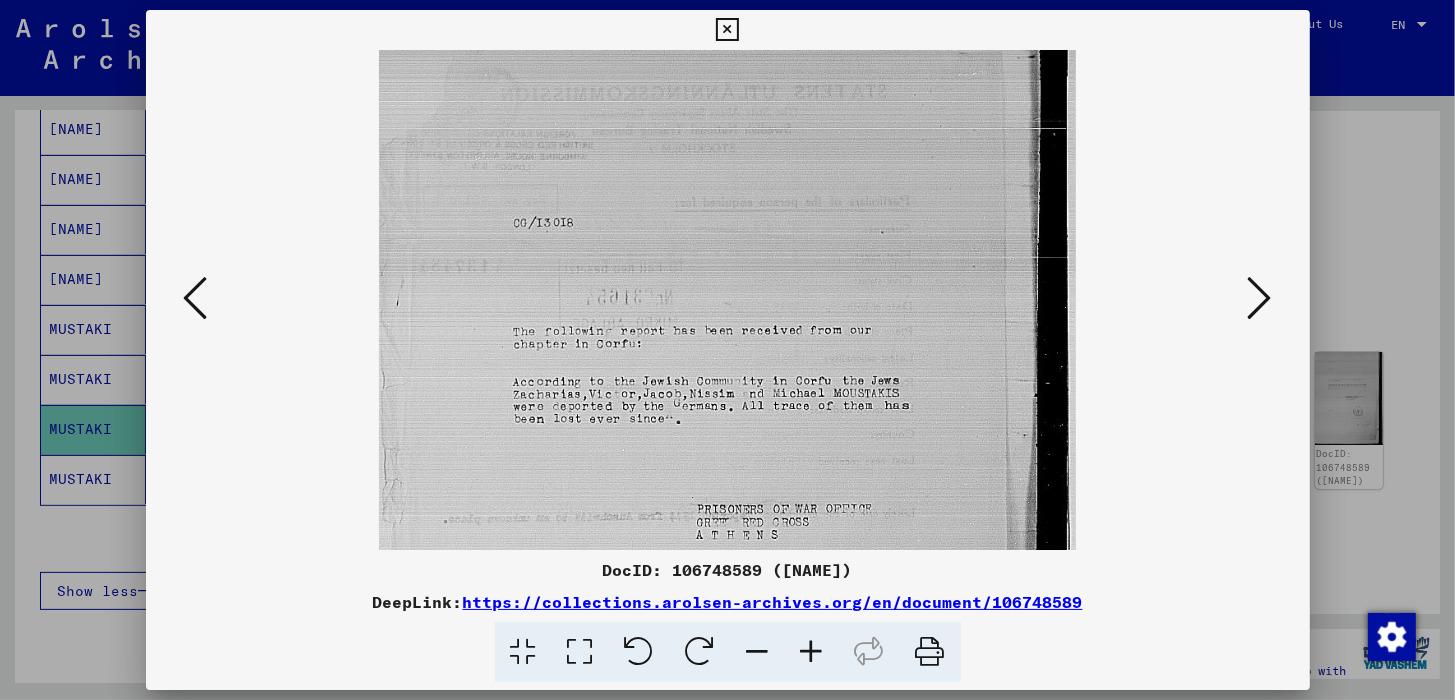 click at bounding box center [812, 652] 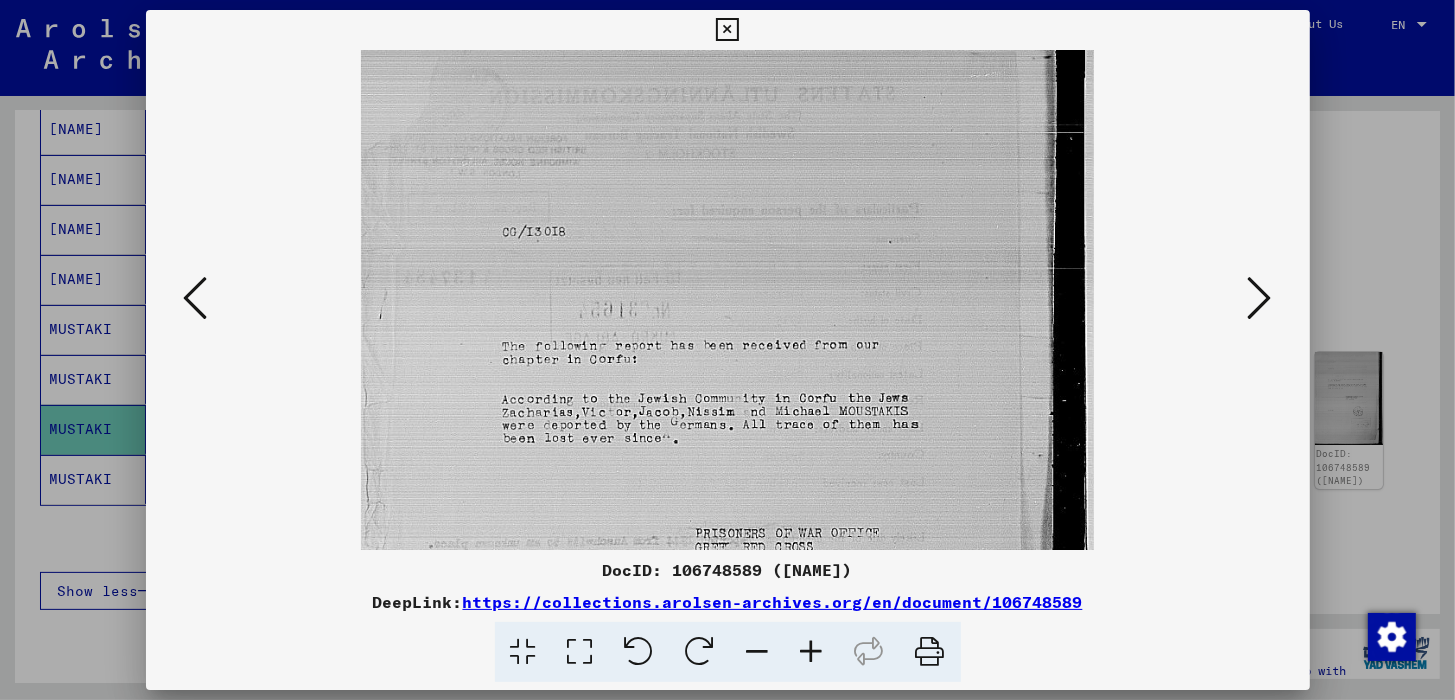 click at bounding box center (812, 652) 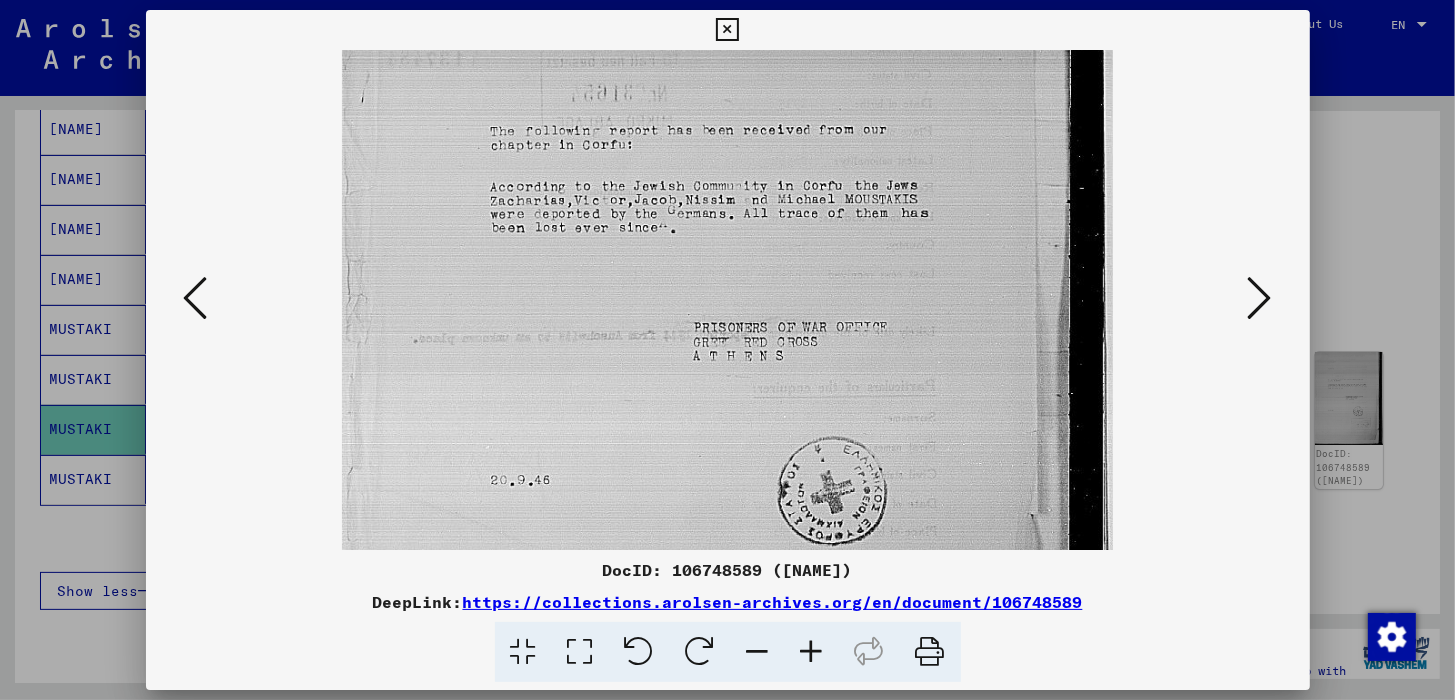 scroll, scrollTop: 233, scrollLeft: 0, axis: vertical 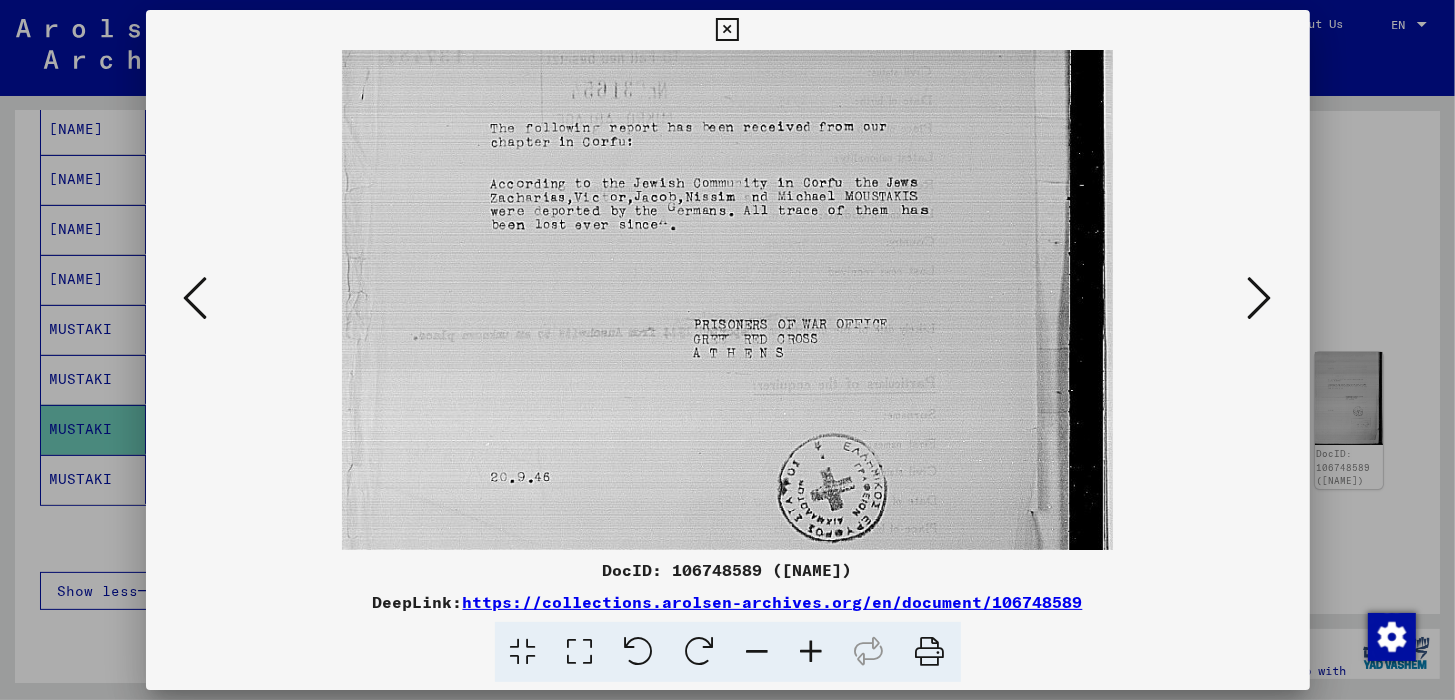 drag, startPoint x: 765, startPoint y: 370, endPoint x: 764, endPoint y: 139, distance: 231.00217 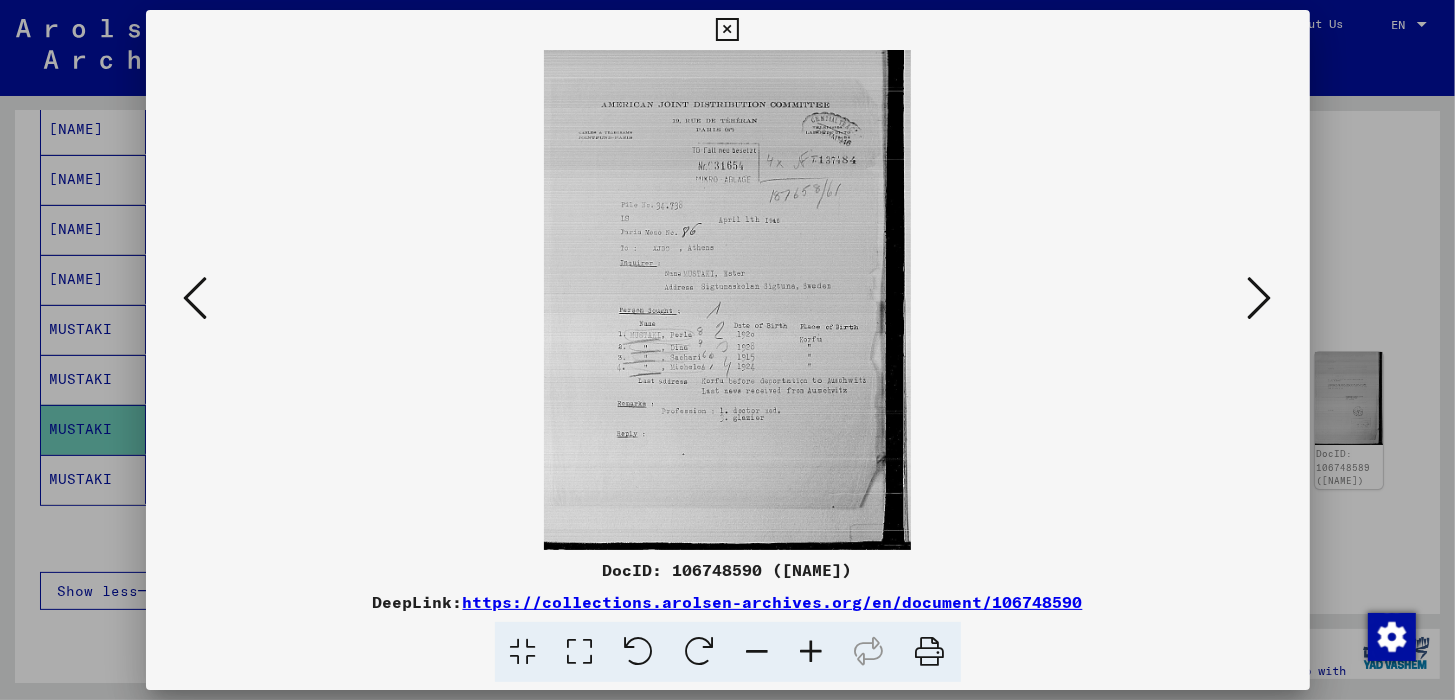 click at bounding box center (812, 652) 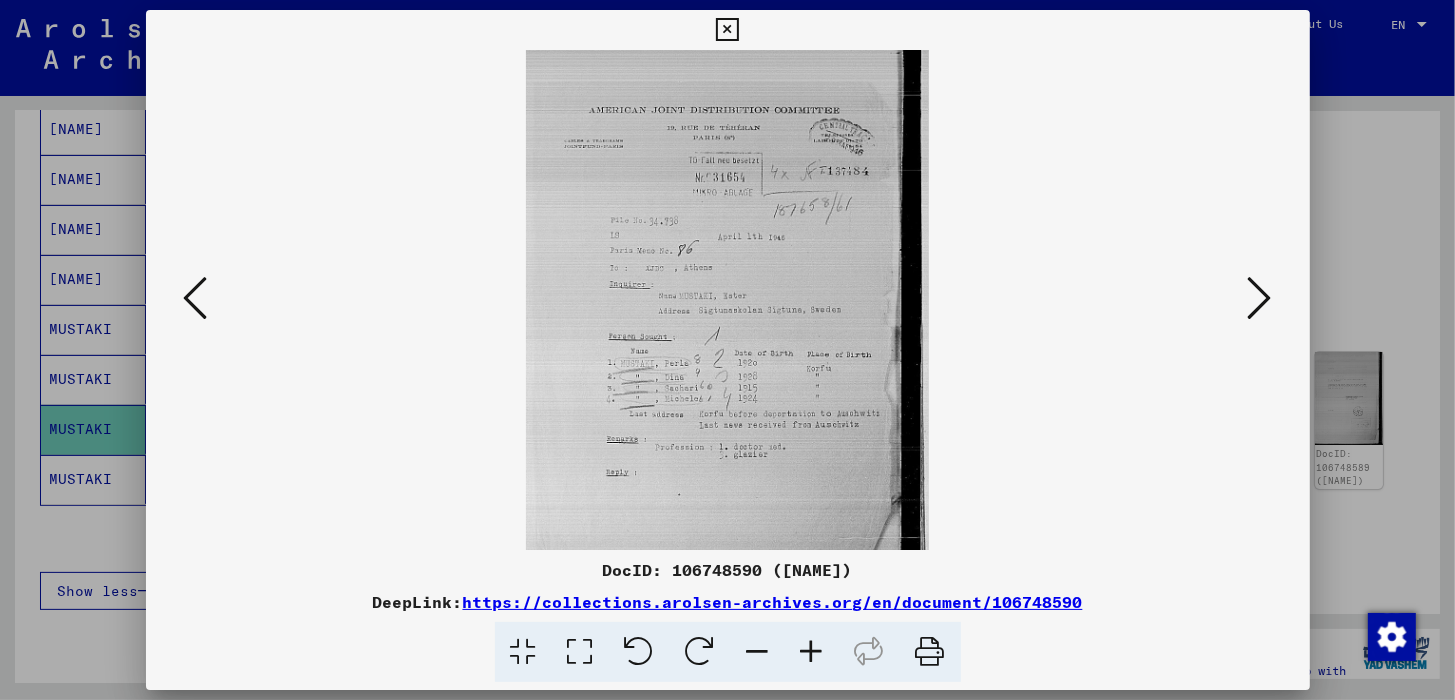 click at bounding box center [812, 652] 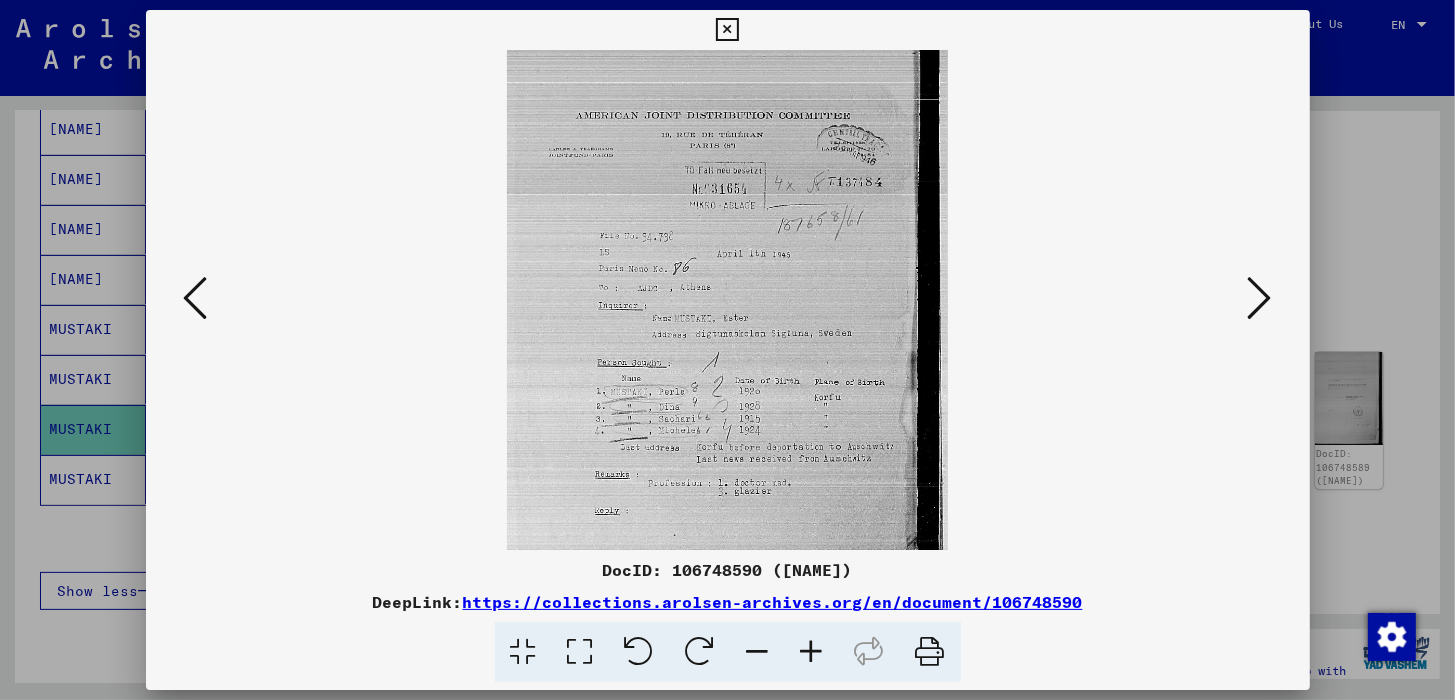 click at bounding box center (812, 652) 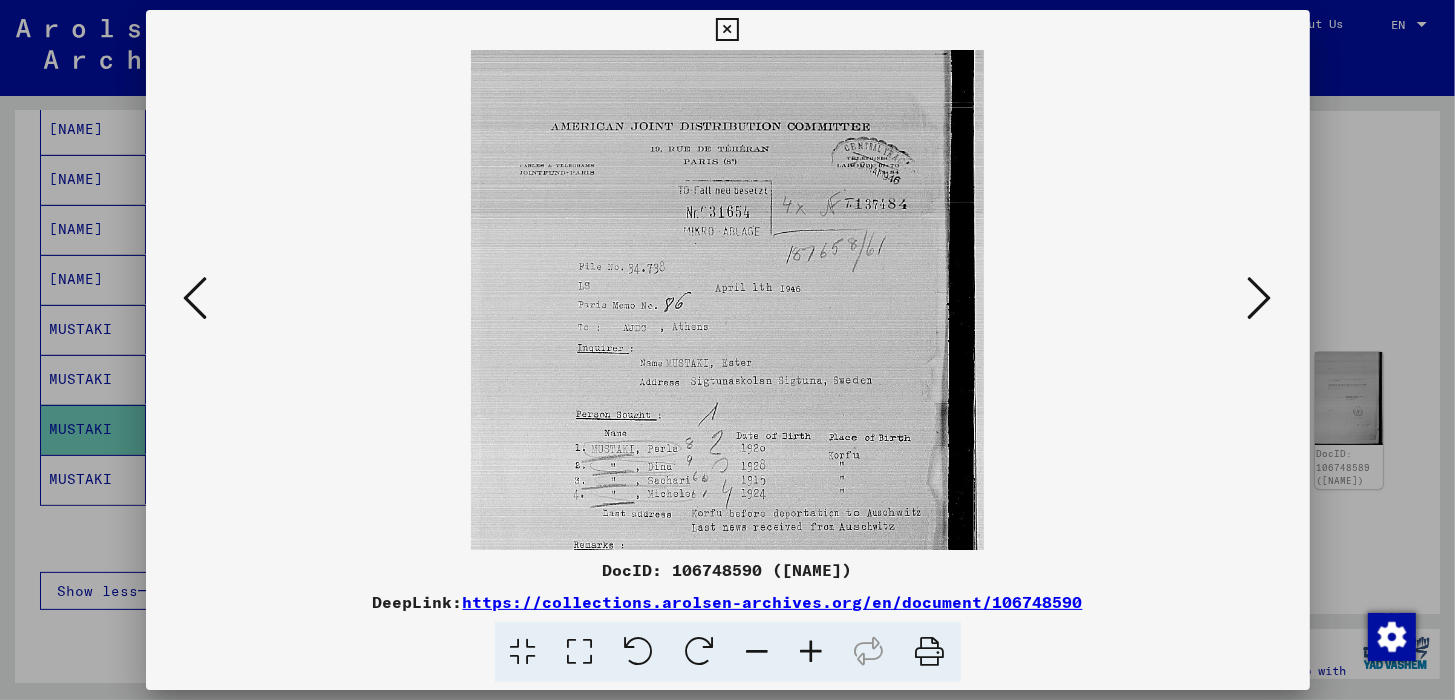 click at bounding box center [812, 652] 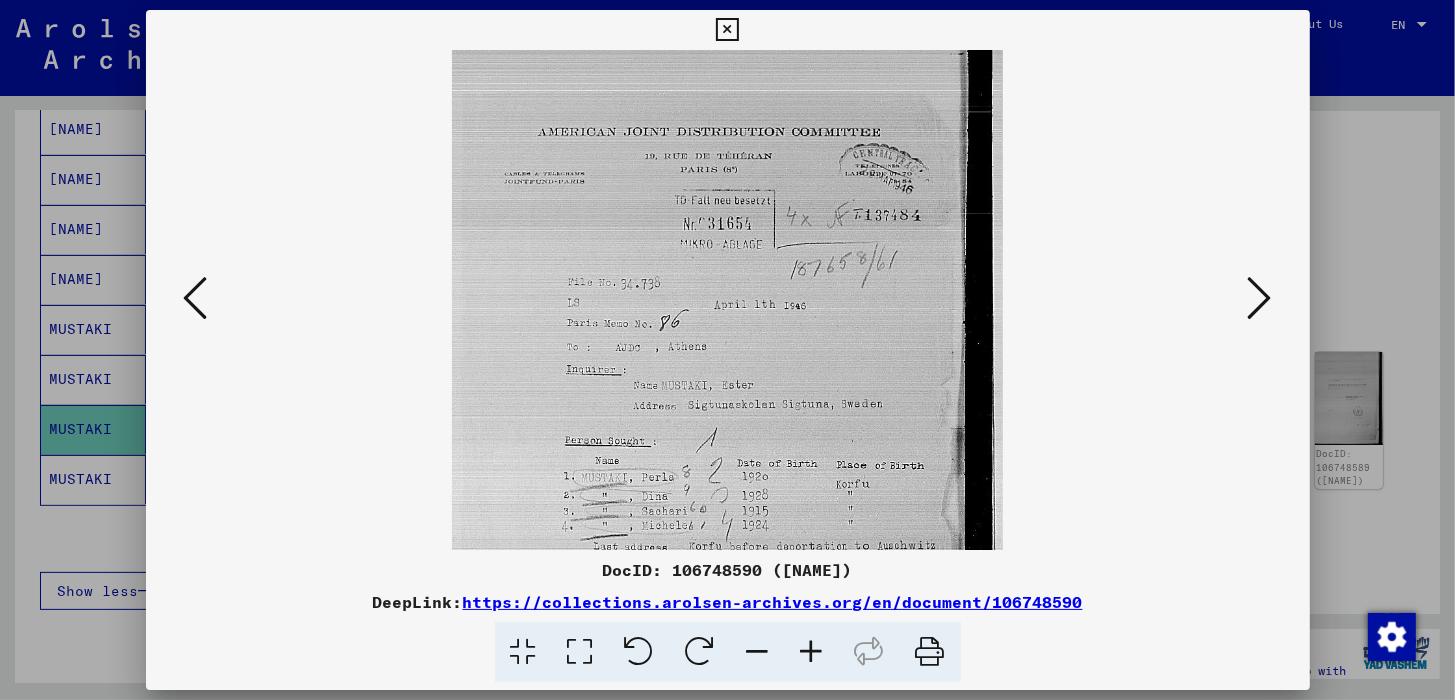 click at bounding box center (812, 652) 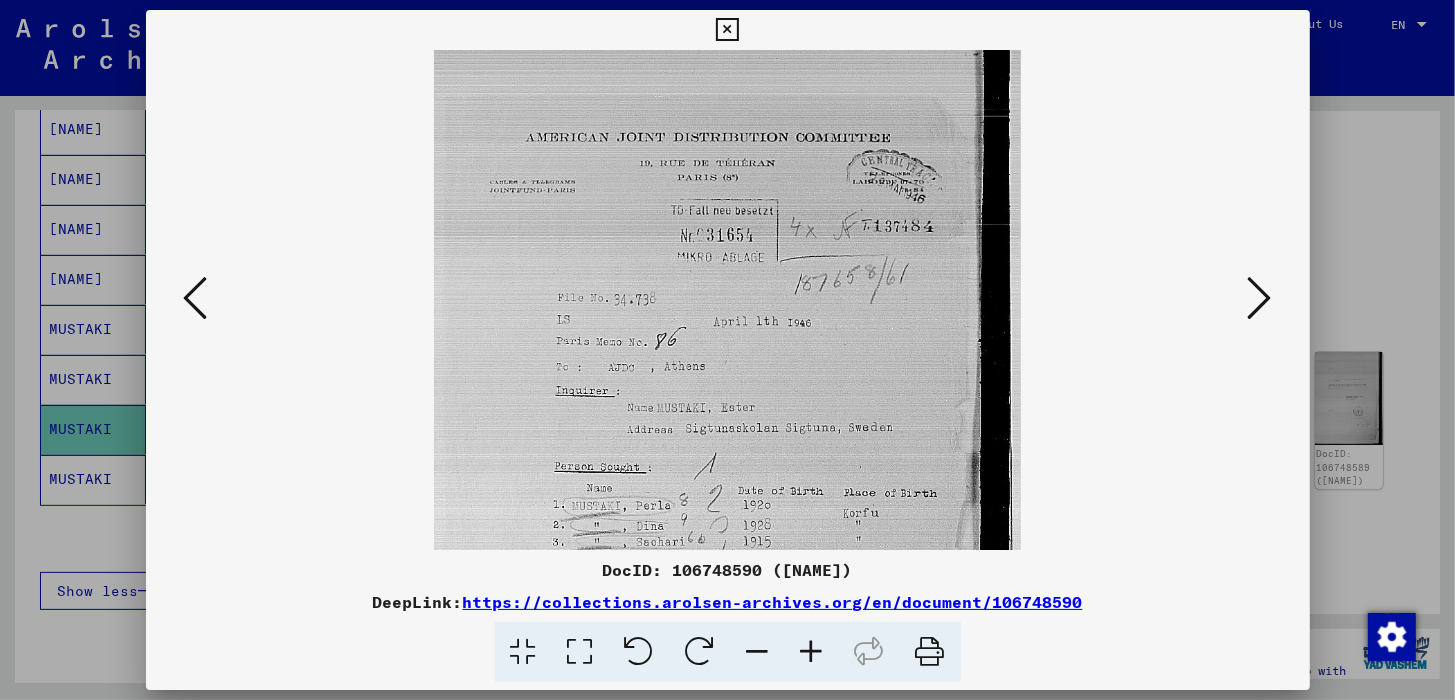 click at bounding box center (812, 652) 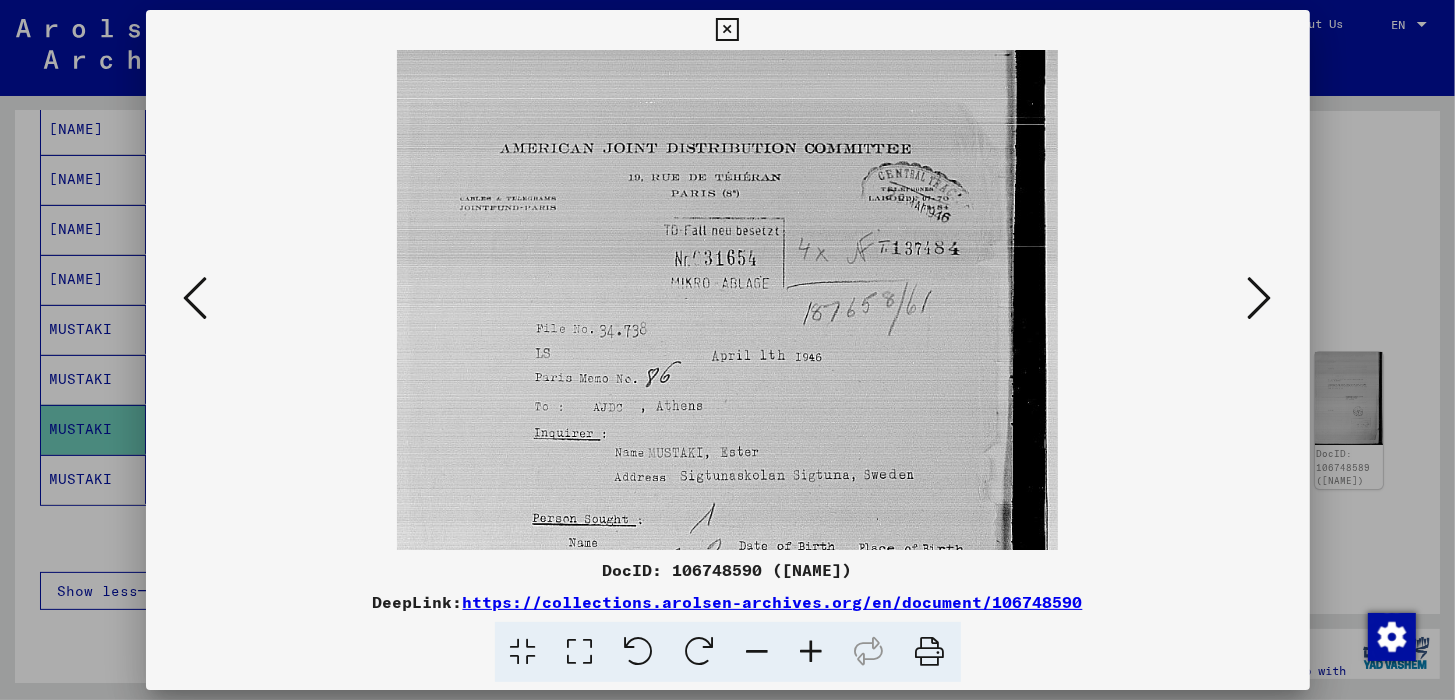 click at bounding box center [812, 652] 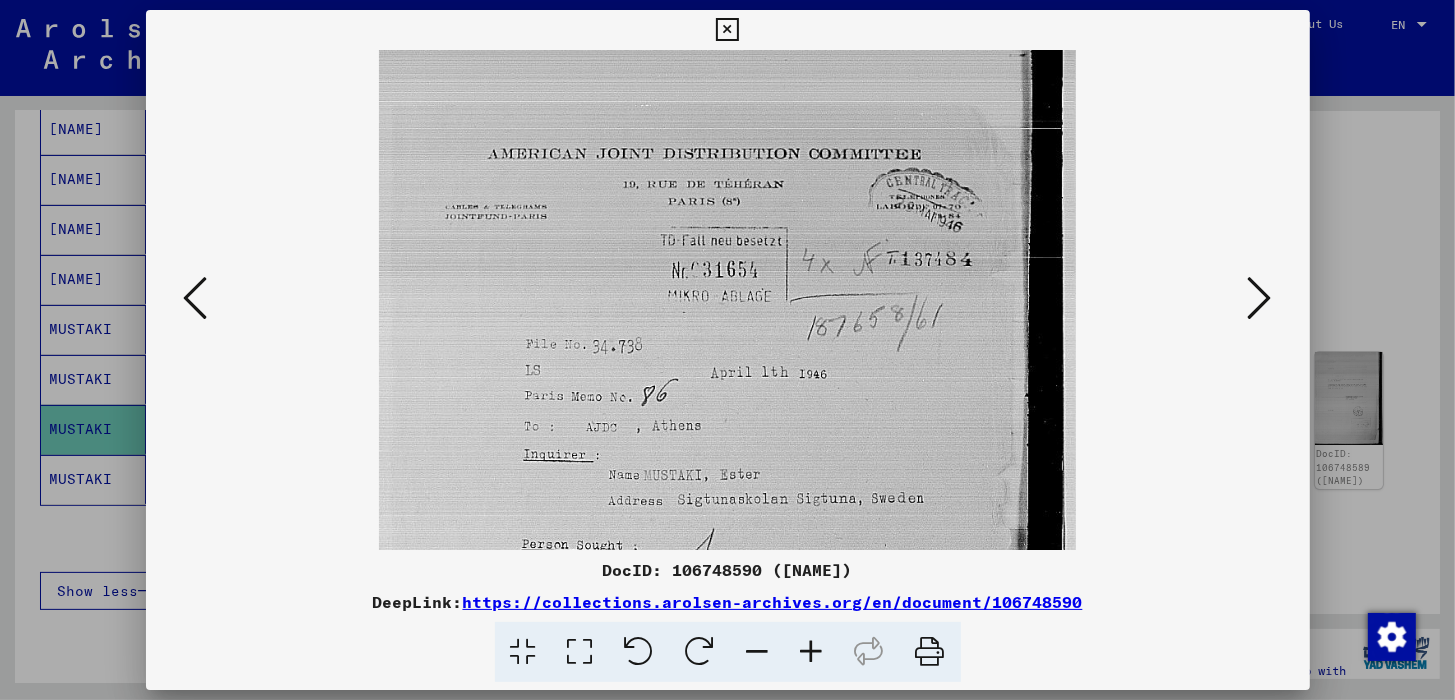 click at bounding box center [812, 652] 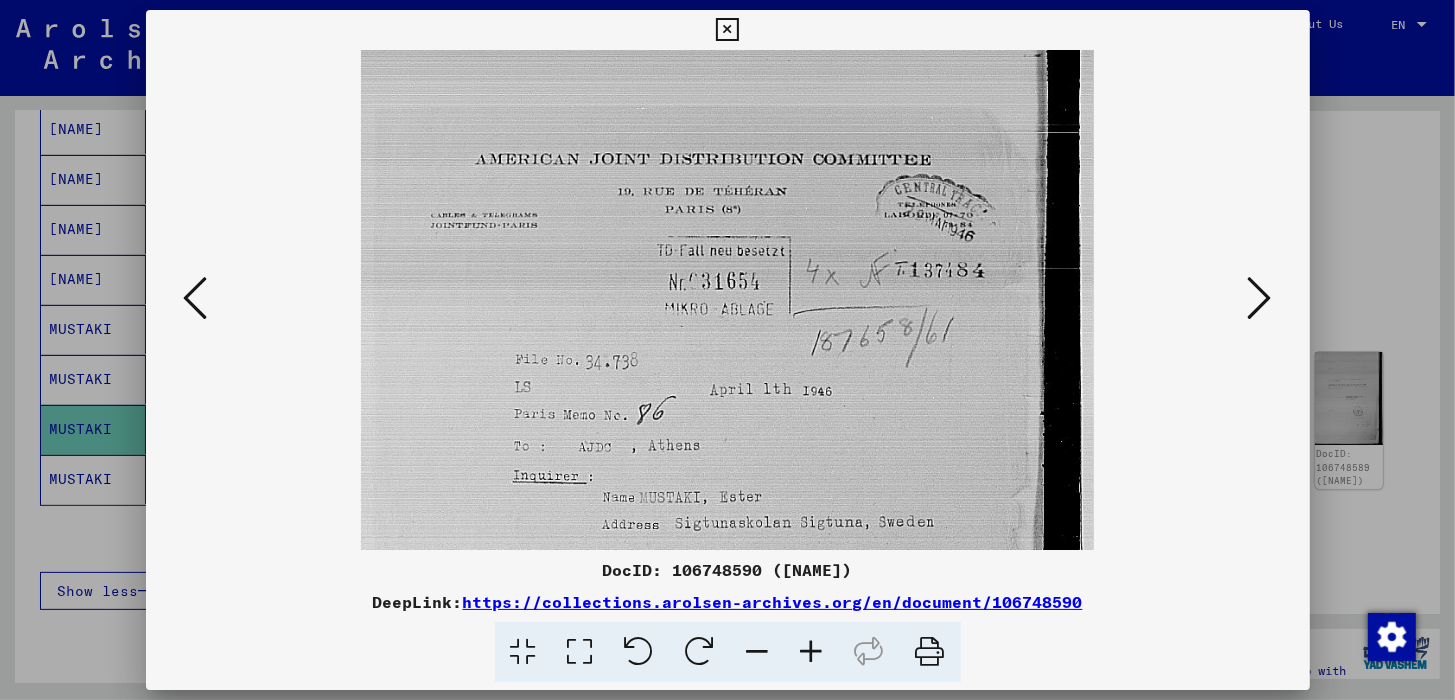 click at bounding box center (812, 652) 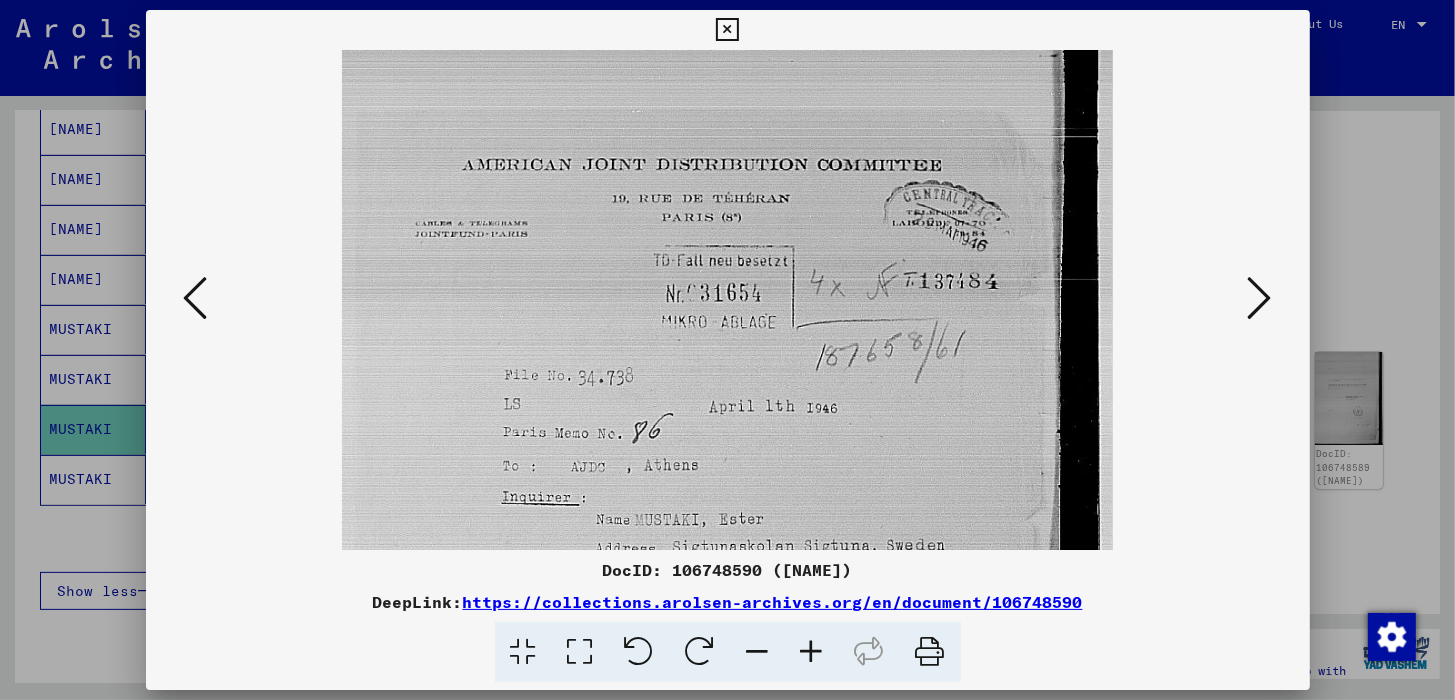 click at bounding box center (812, 652) 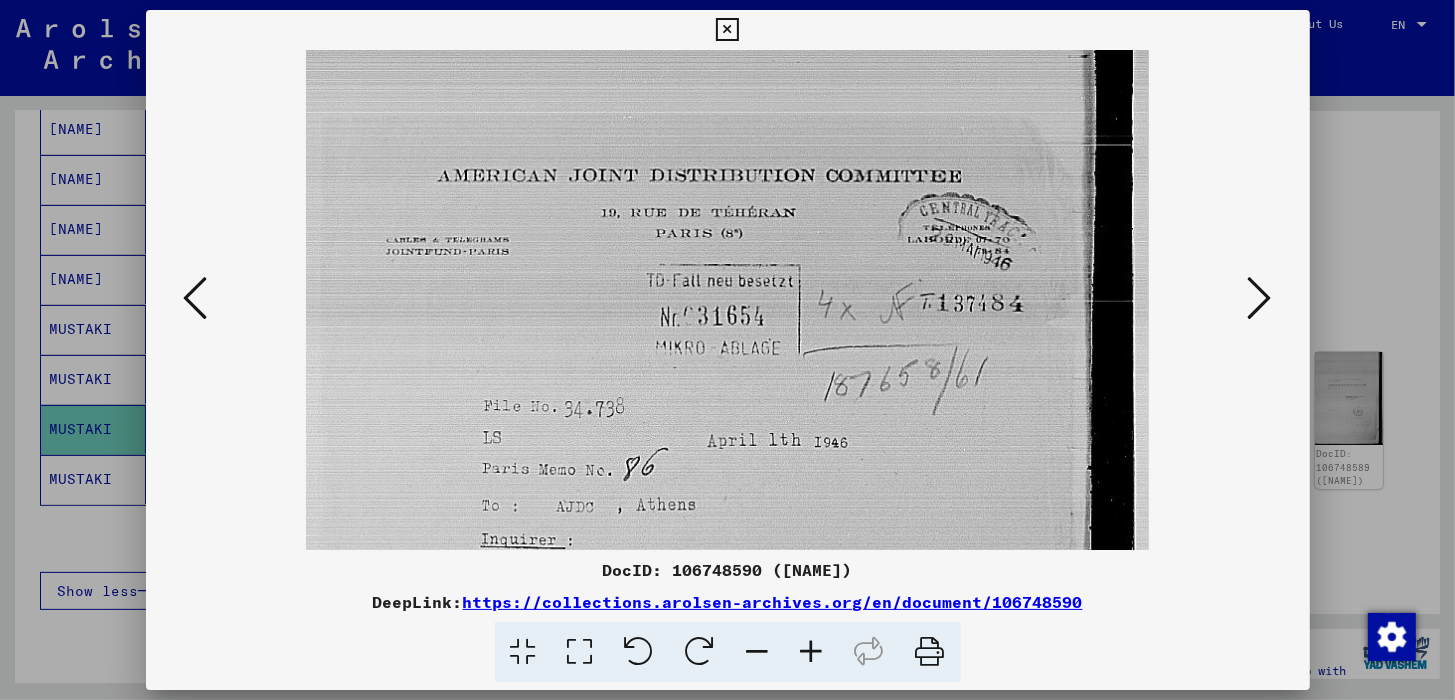 click at bounding box center (812, 652) 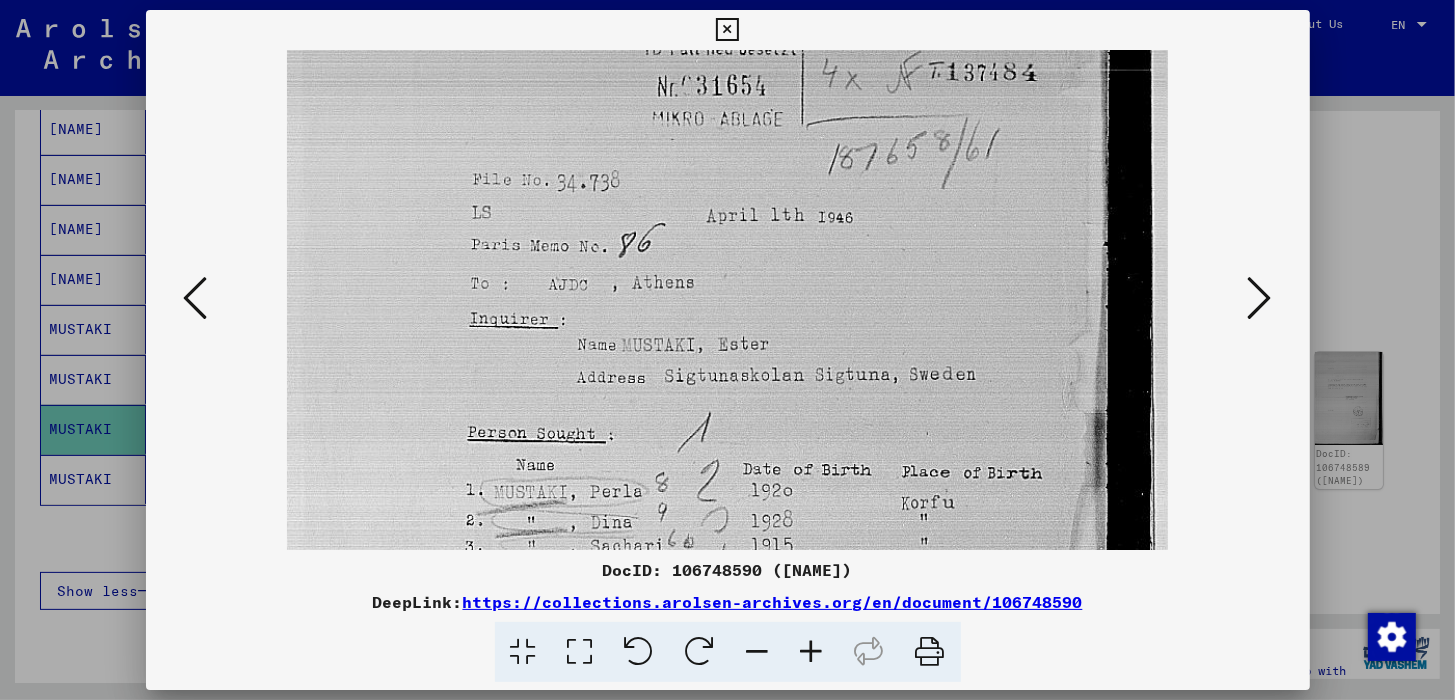 scroll, scrollTop: 472, scrollLeft: 0, axis: vertical 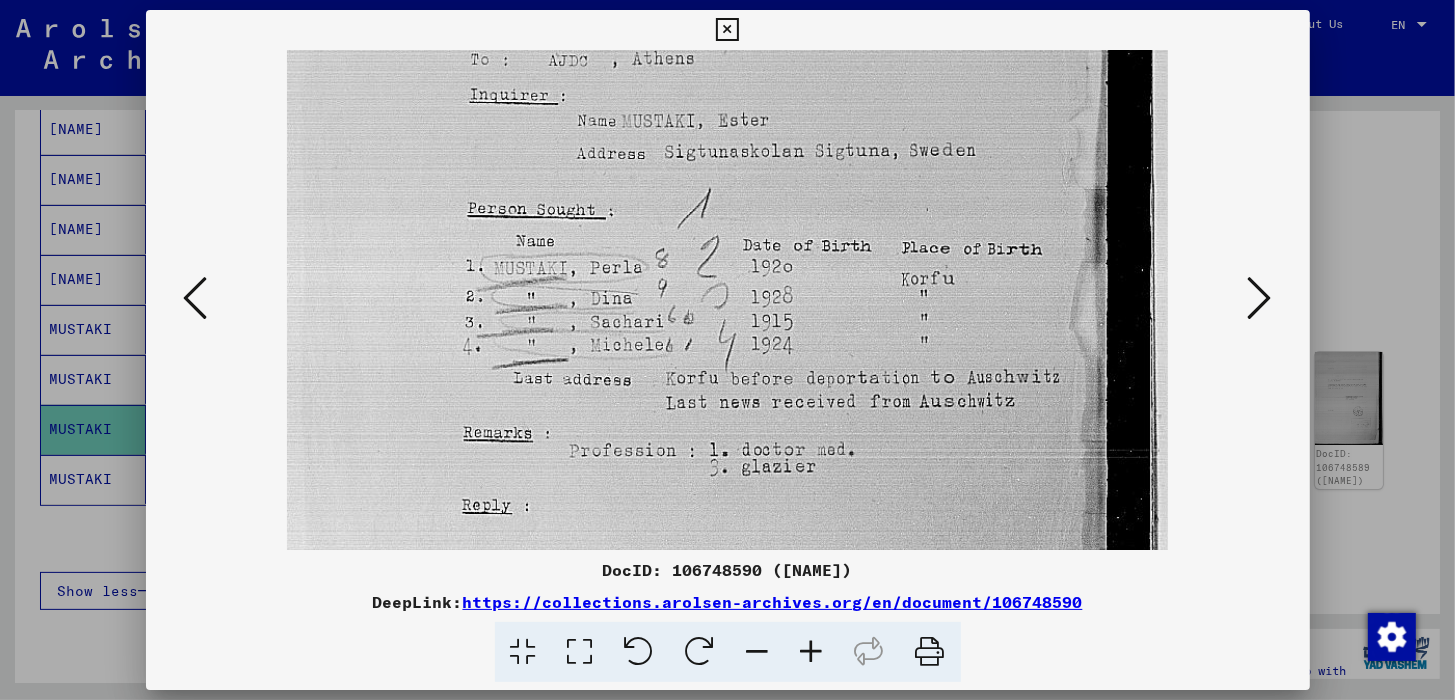 drag, startPoint x: 752, startPoint y: 454, endPoint x: 764, endPoint y: -20, distance: 474.1519 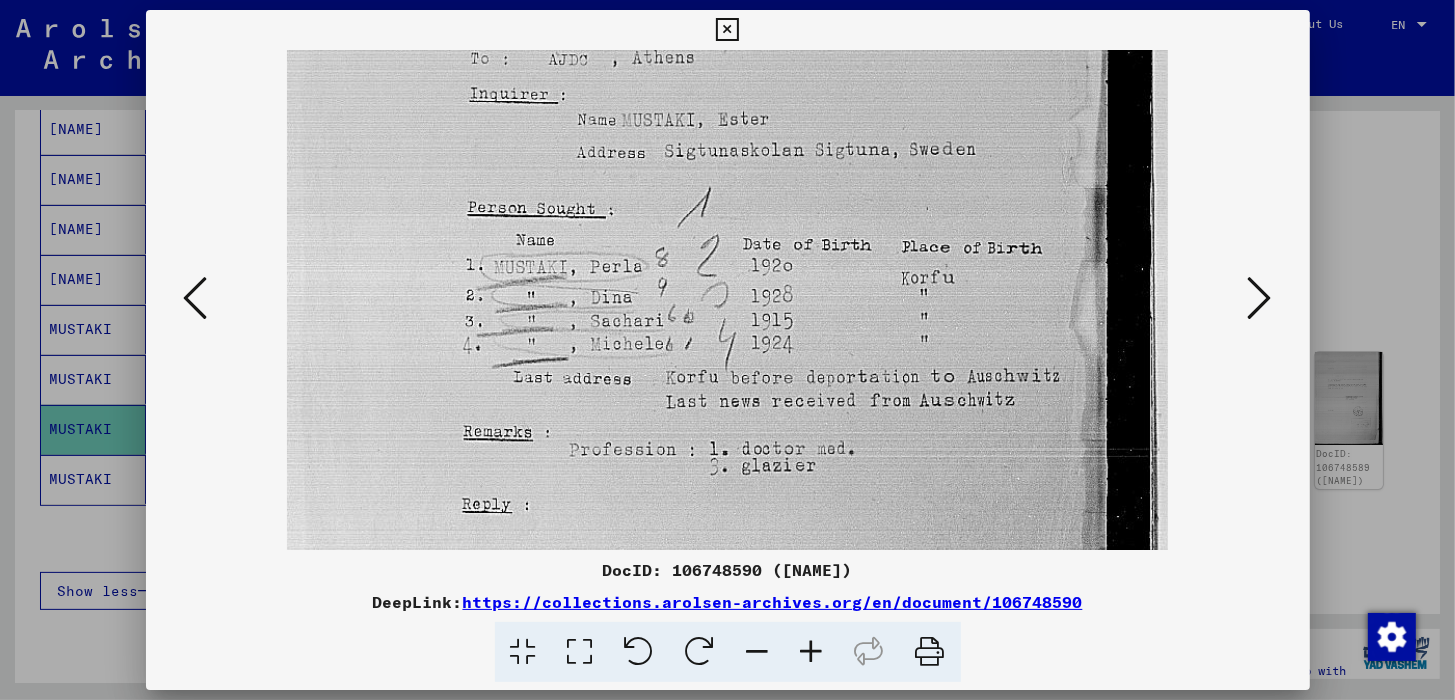 click on "Search   Browse archive  Donate Newsletter Help Contact About Us  Search   Browse archive   Detailed questions/information about the documents? Send us an inquiry for free.  Donate Newsletter Help Contact About Us  EN  EN Search for topics or names ******* close  Search     Archival tree units  People 8  /  76  records found  Filter   Last Name   First Name   Maiden Name   Place of Birth   Date of Birth   Prisoner #   MUSTACCHI   [NAME]            122352   MUSTACCHI   [NAME]         [DATE]   122352   MUSTACCHI   [NAME]         [DATE]   122352   MUSTACHI   [NAME]         [DATE]   122352   MUSTAKI   [NAME]         [DATE]   86334   MUSTAKI   [NAME]         1915      MUSTAKI   [NAME]         1915      MUSTAKI   [NAME]         [DATE]   99876   1 – 8 of 8  *  of 1  Show less  Signature Last Name First Name Maiden Name Place of Birth Date of Birth Prisoner # Father (adoptive father) Mother (adoptive mother) Religion Nationality Occupaton MUSTACCHI" at bounding box center [727, 350] 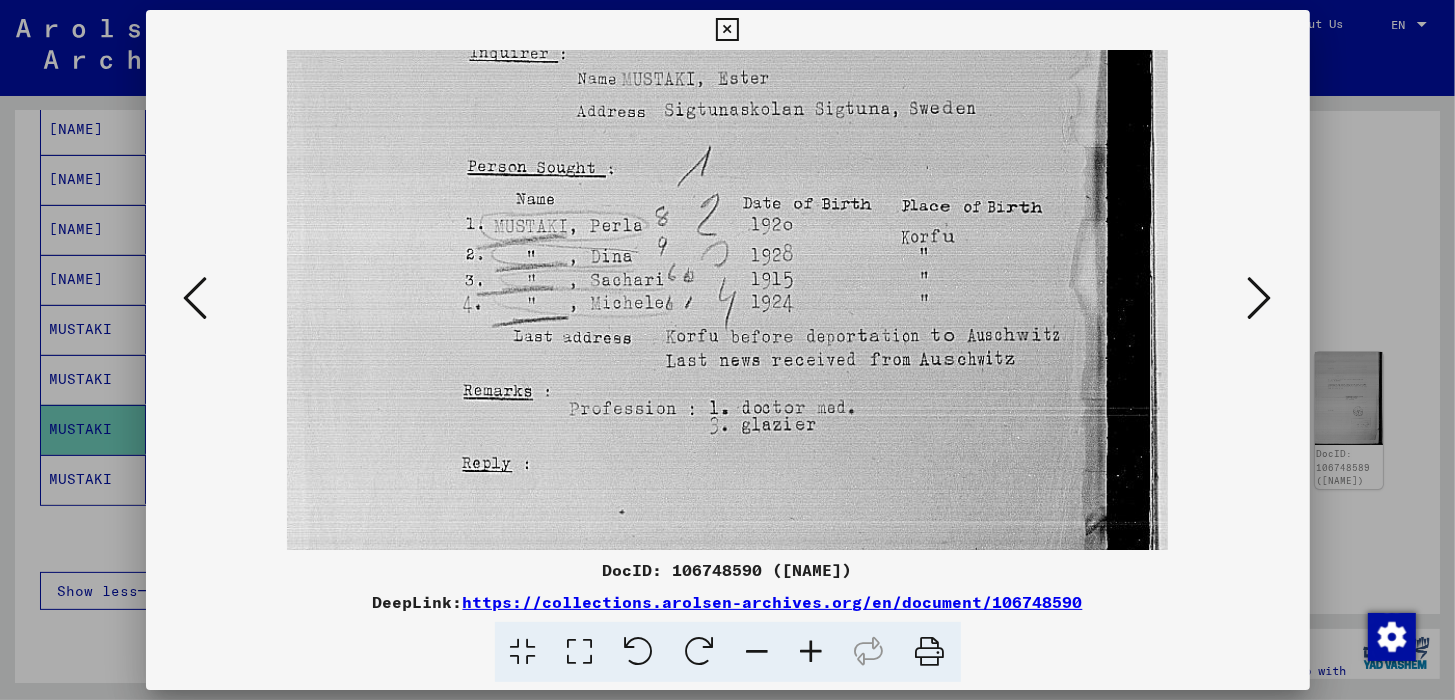 scroll, scrollTop: 510, scrollLeft: 0, axis: vertical 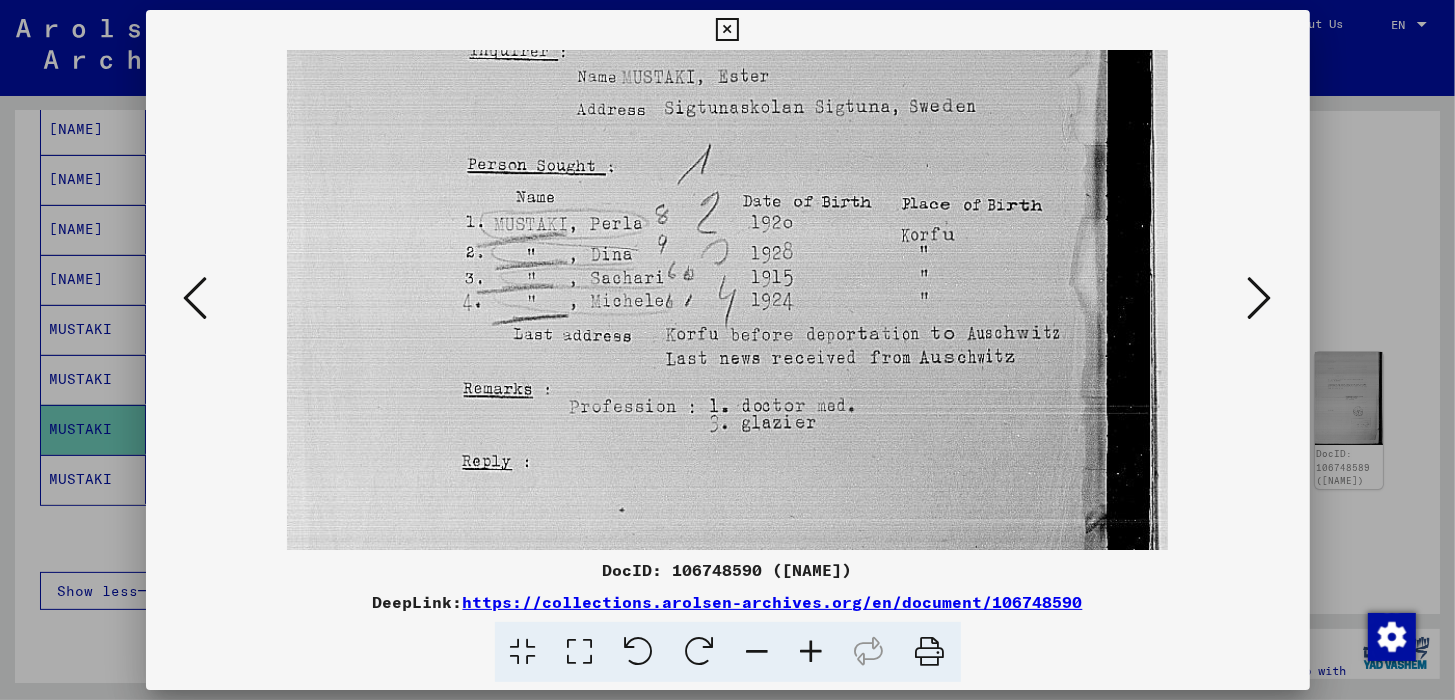 drag, startPoint x: 691, startPoint y: 175, endPoint x: 719, endPoint y: 138, distance: 46.400433 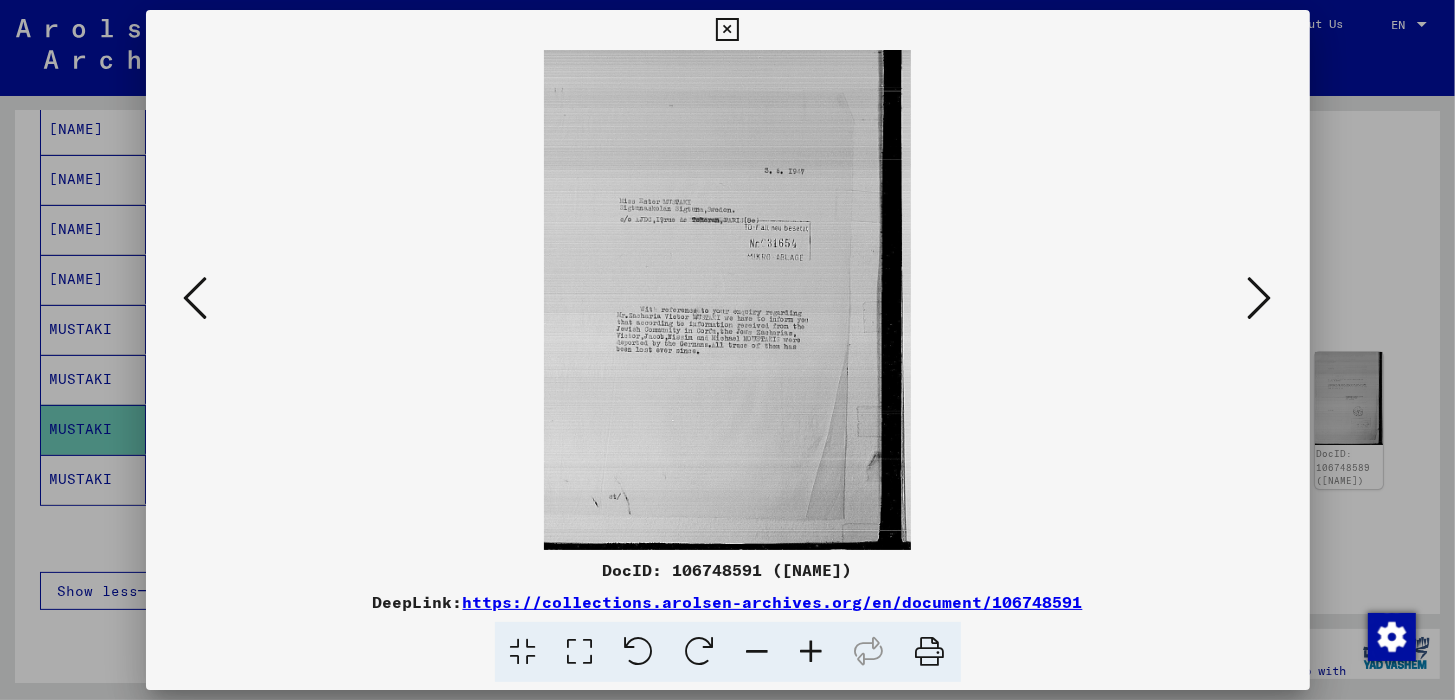 scroll, scrollTop: 0, scrollLeft: 0, axis: both 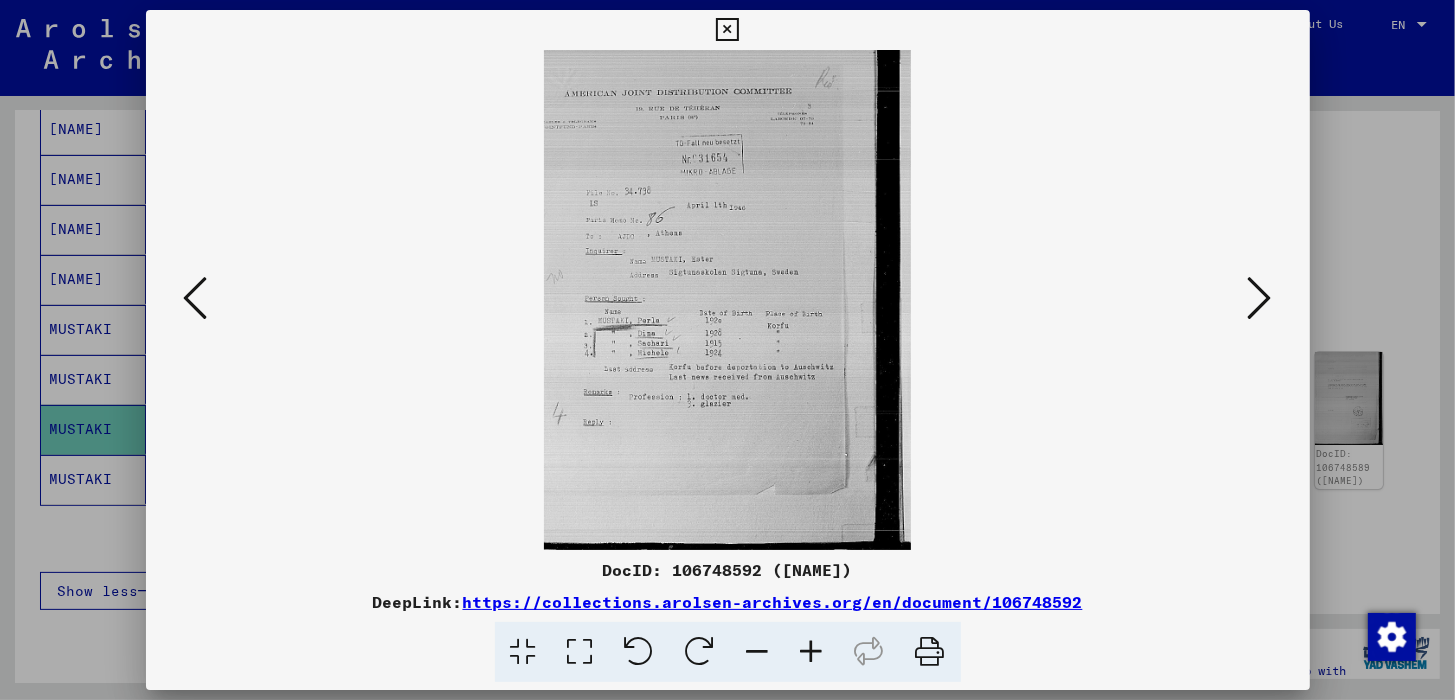 click at bounding box center (812, 652) 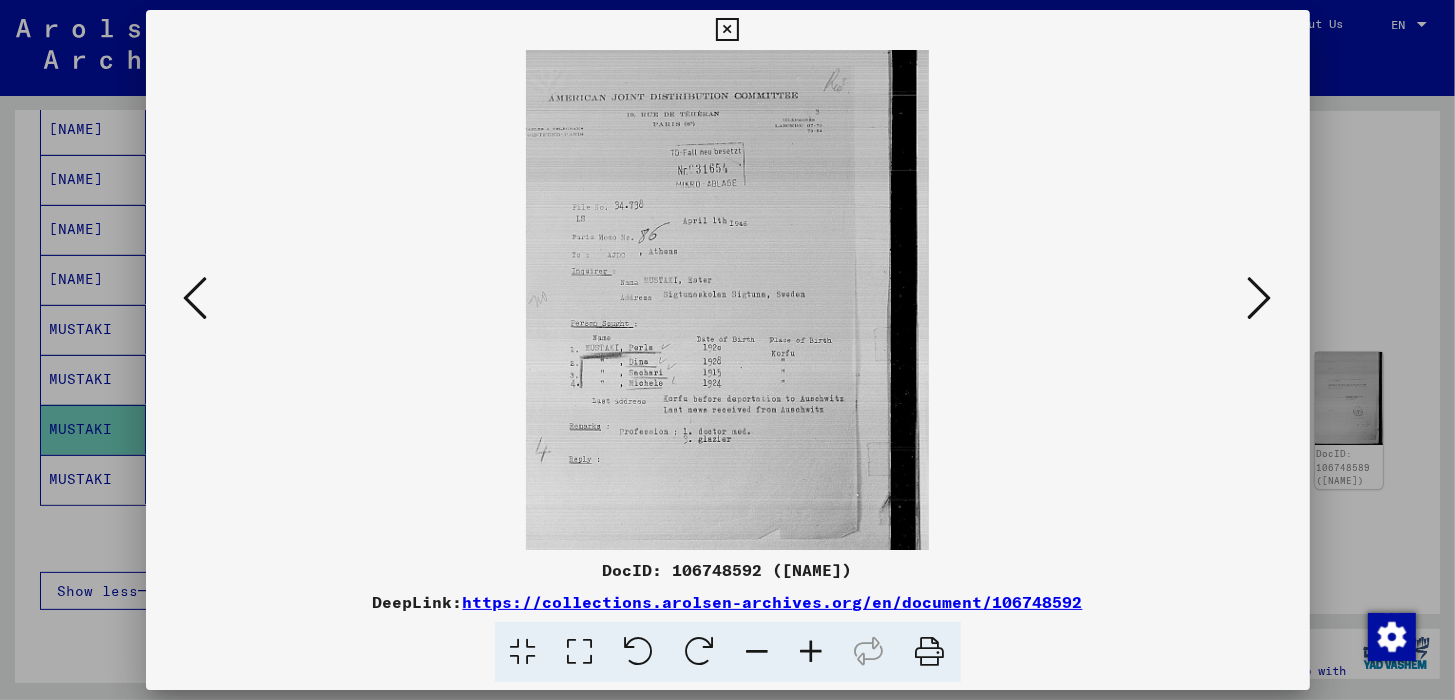 click at bounding box center (812, 652) 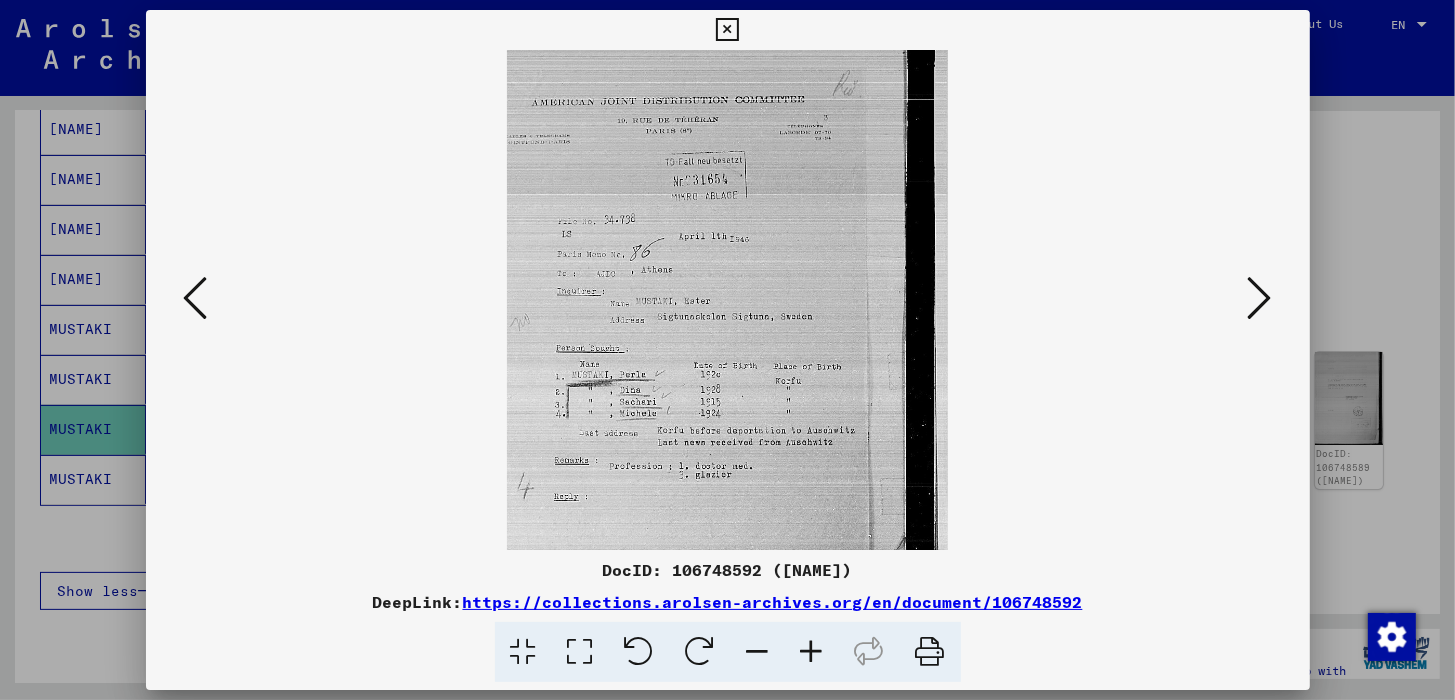 click at bounding box center [812, 652] 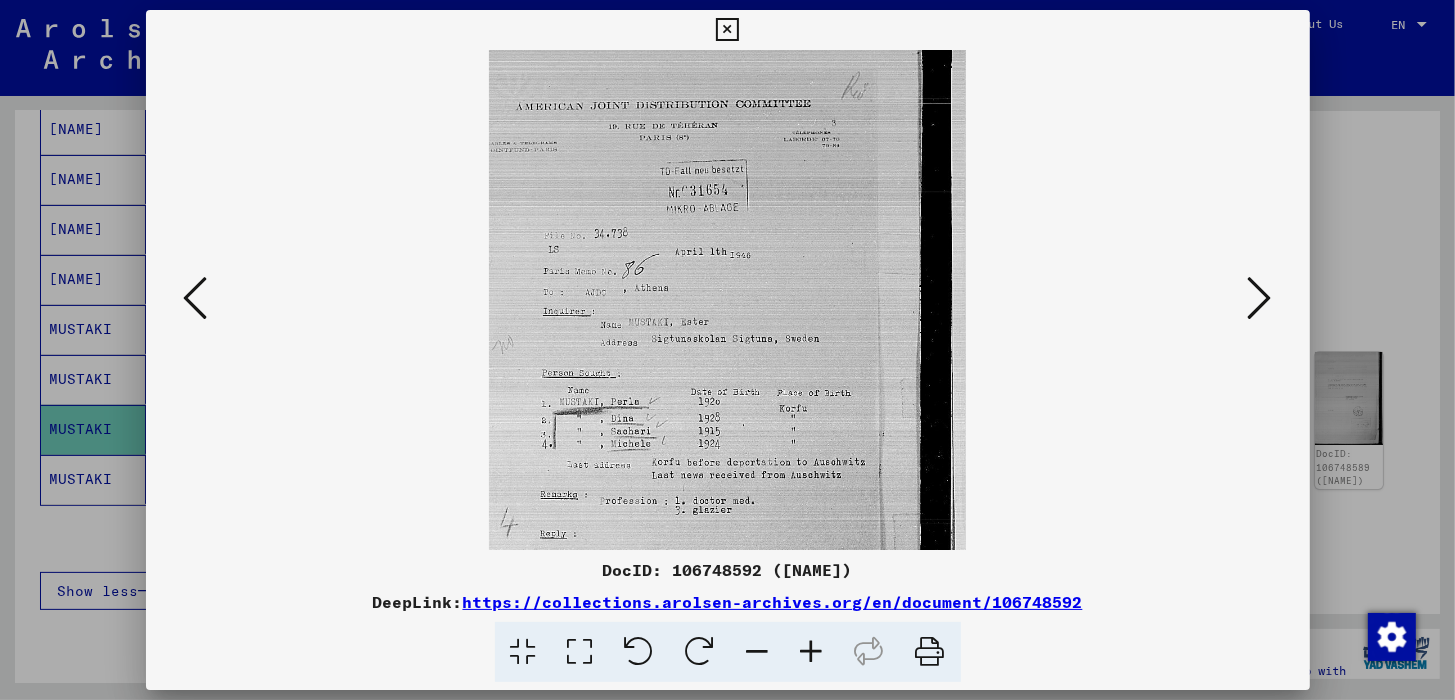 click at bounding box center (812, 652) 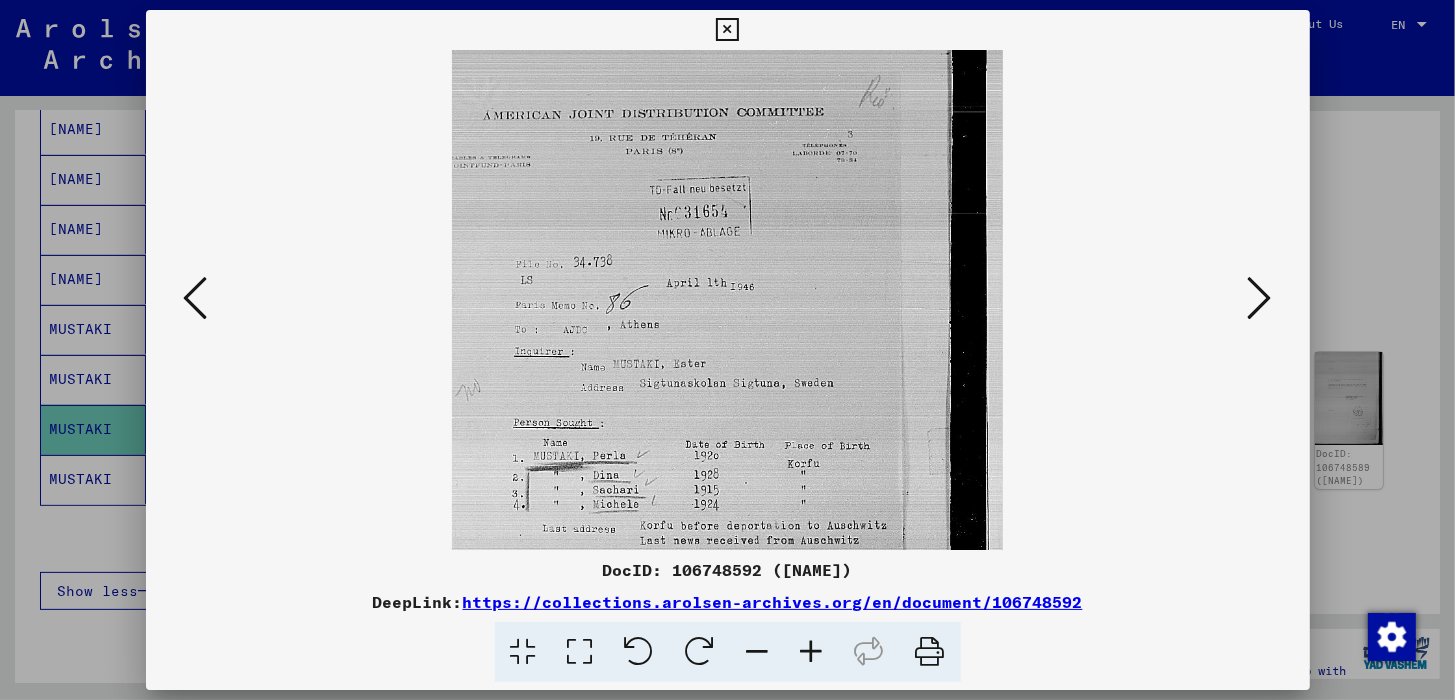 click at bounding box center [812, 652] 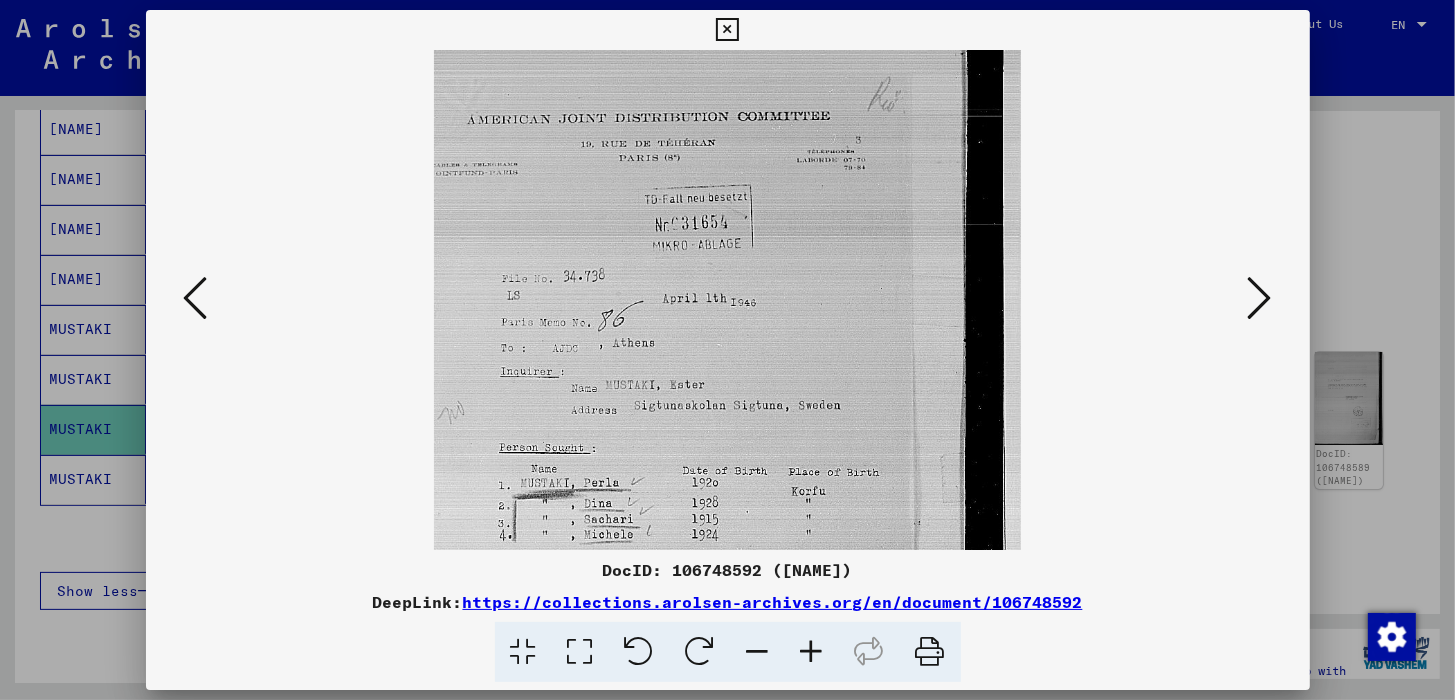 click at bounding box center (812, 652) 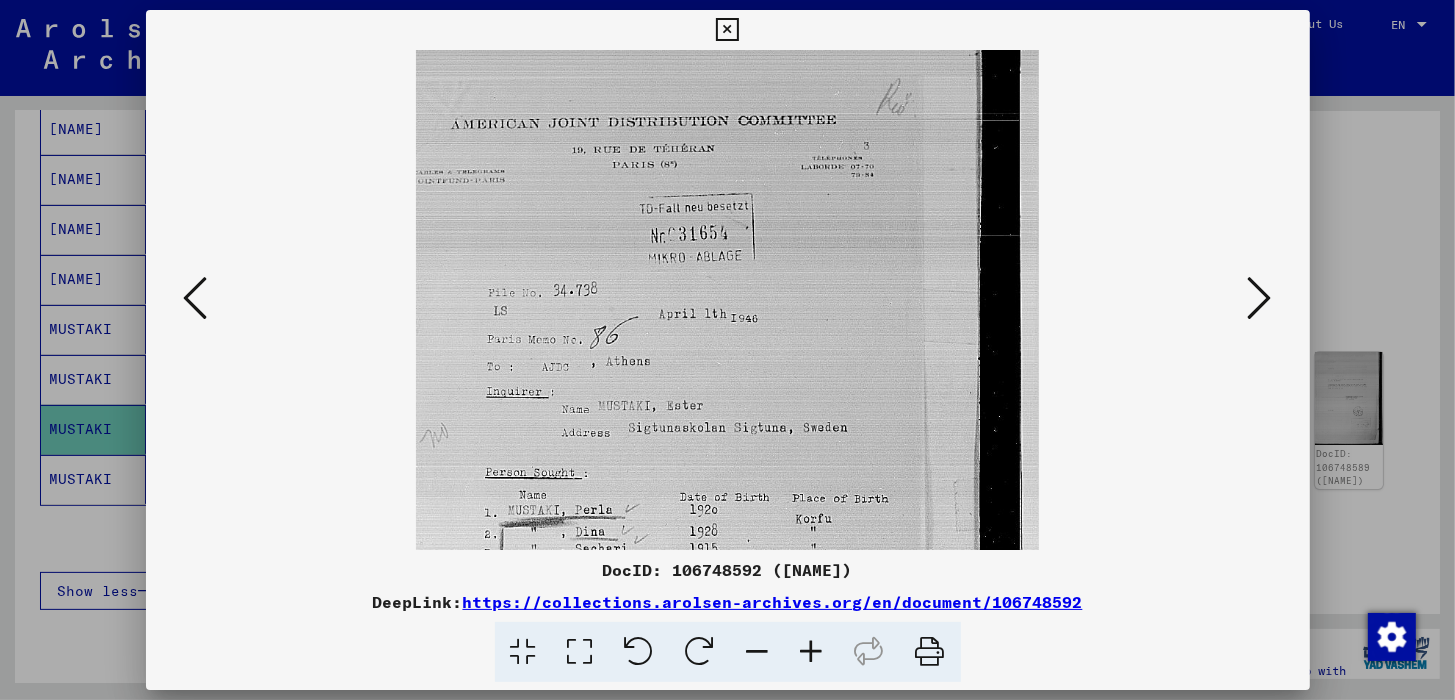 click at bounding box center (812, 652) 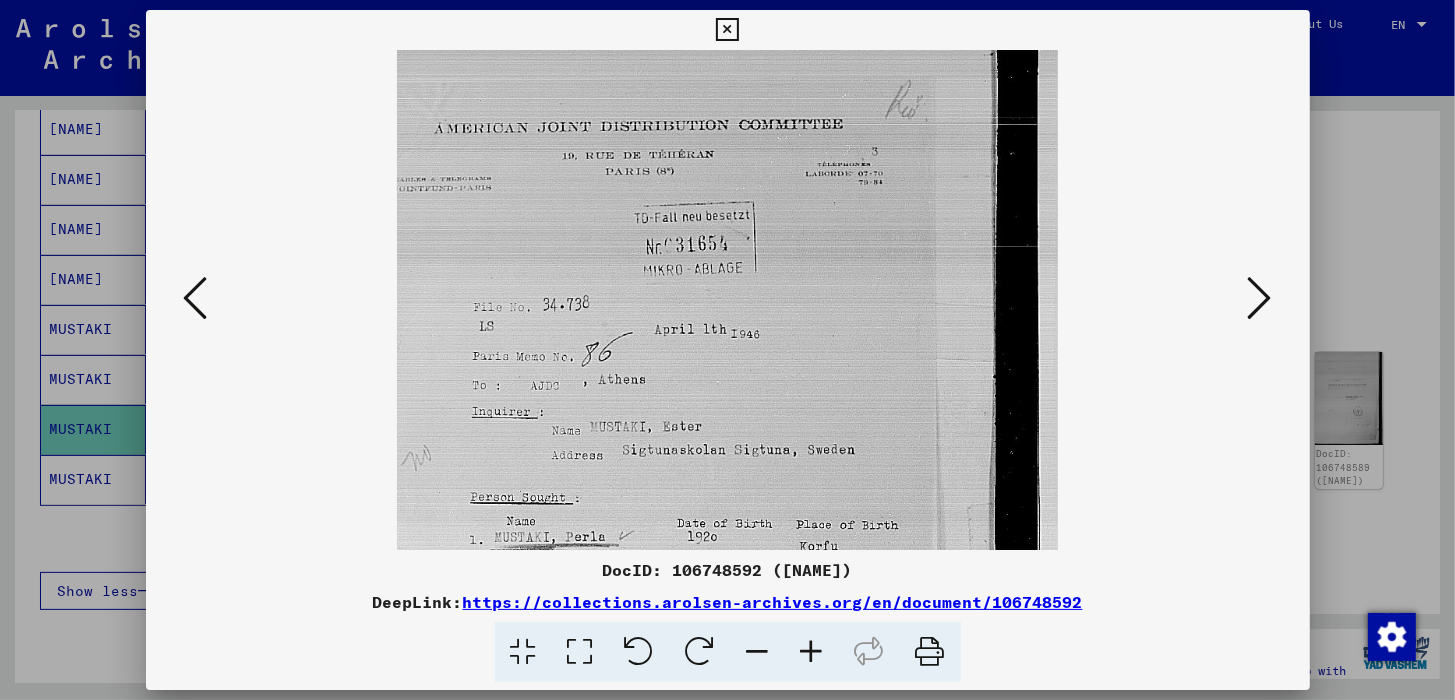 click at bounding box center [812, 652] 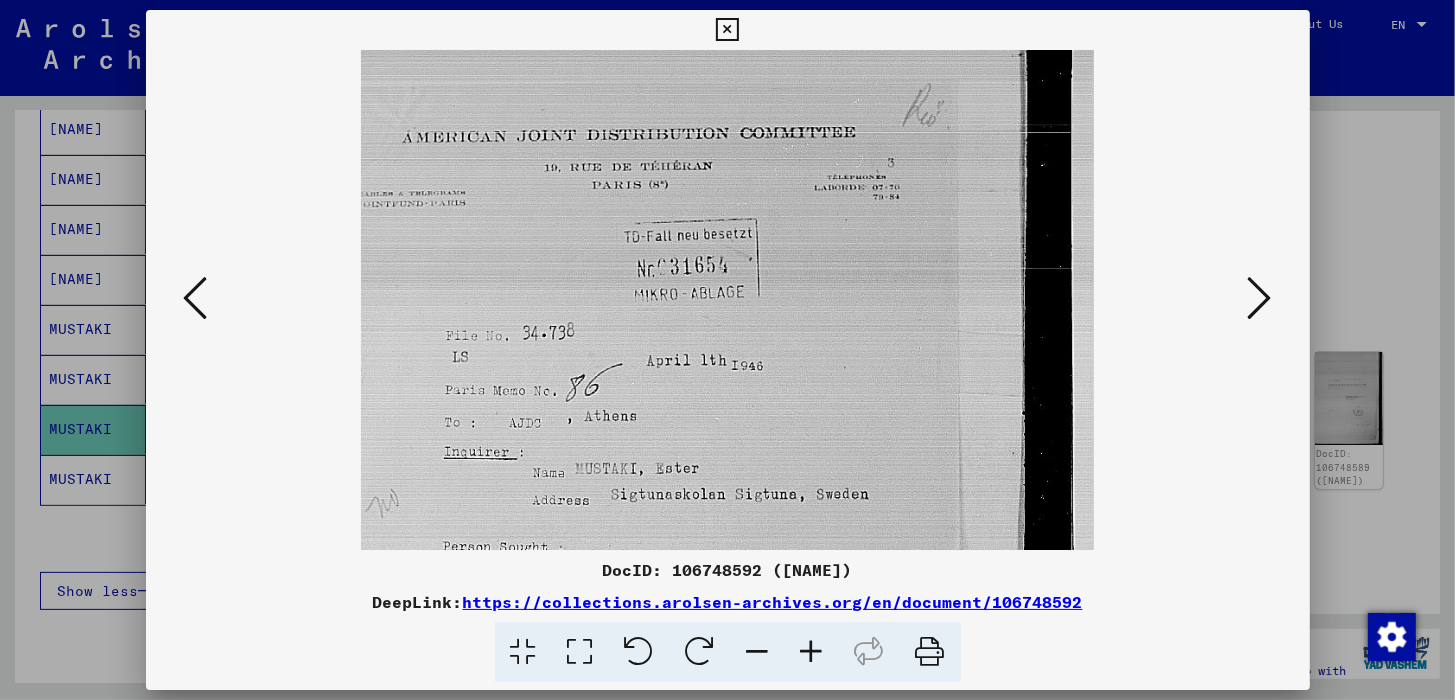 click at bounding box center (812, 652) 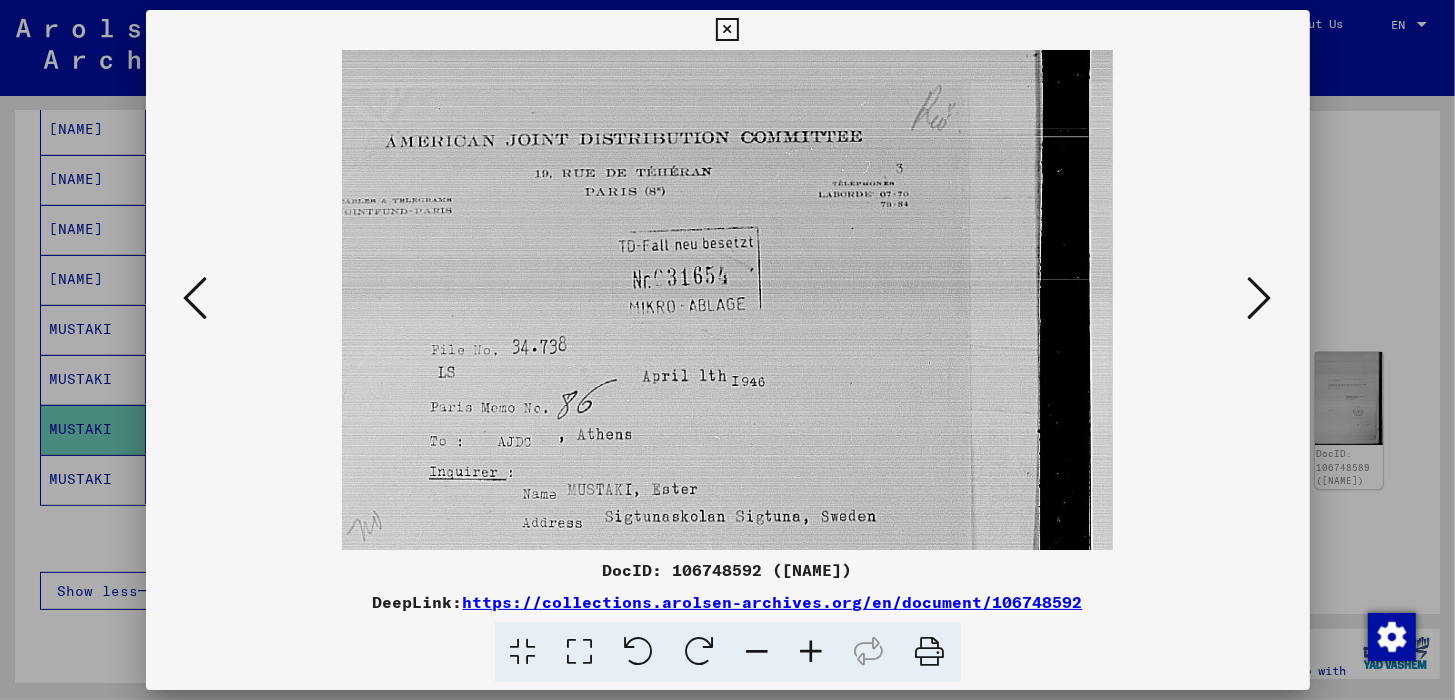 click at bounding box center (812, 652) 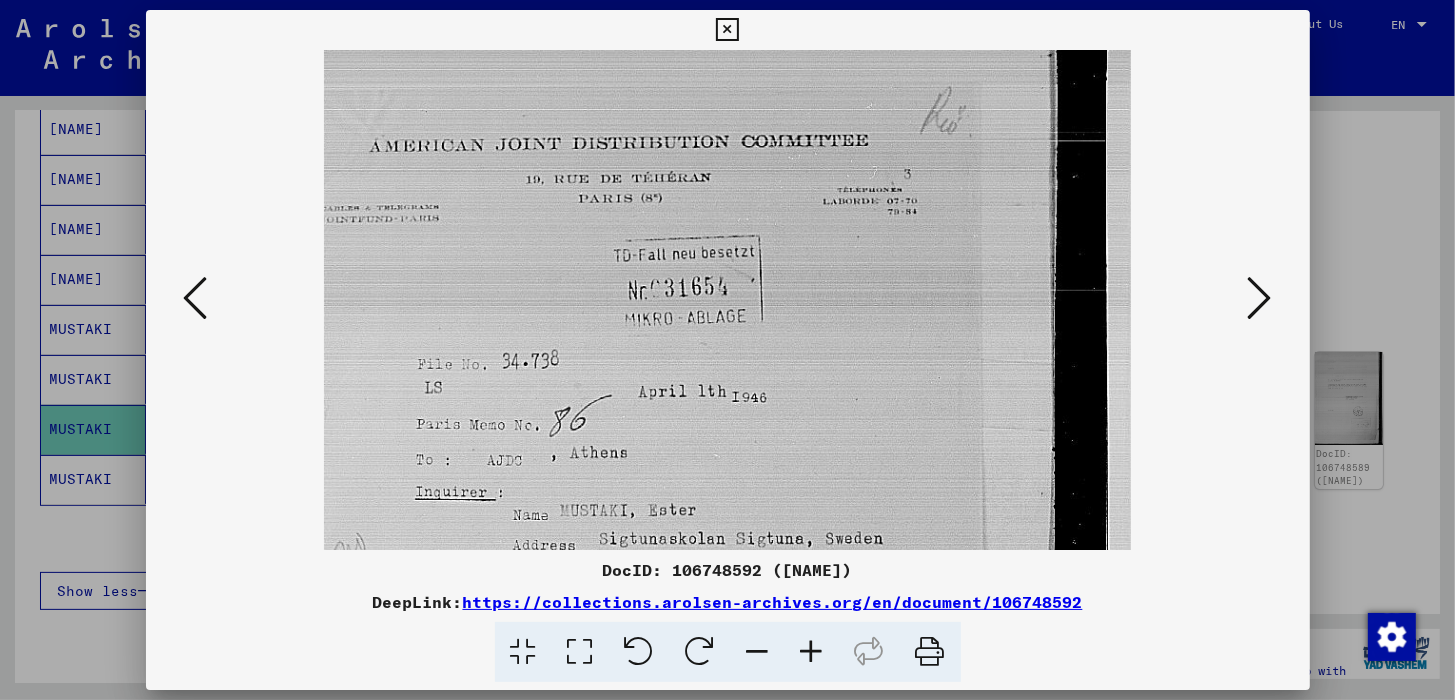 click at bounding box center [812, 652] 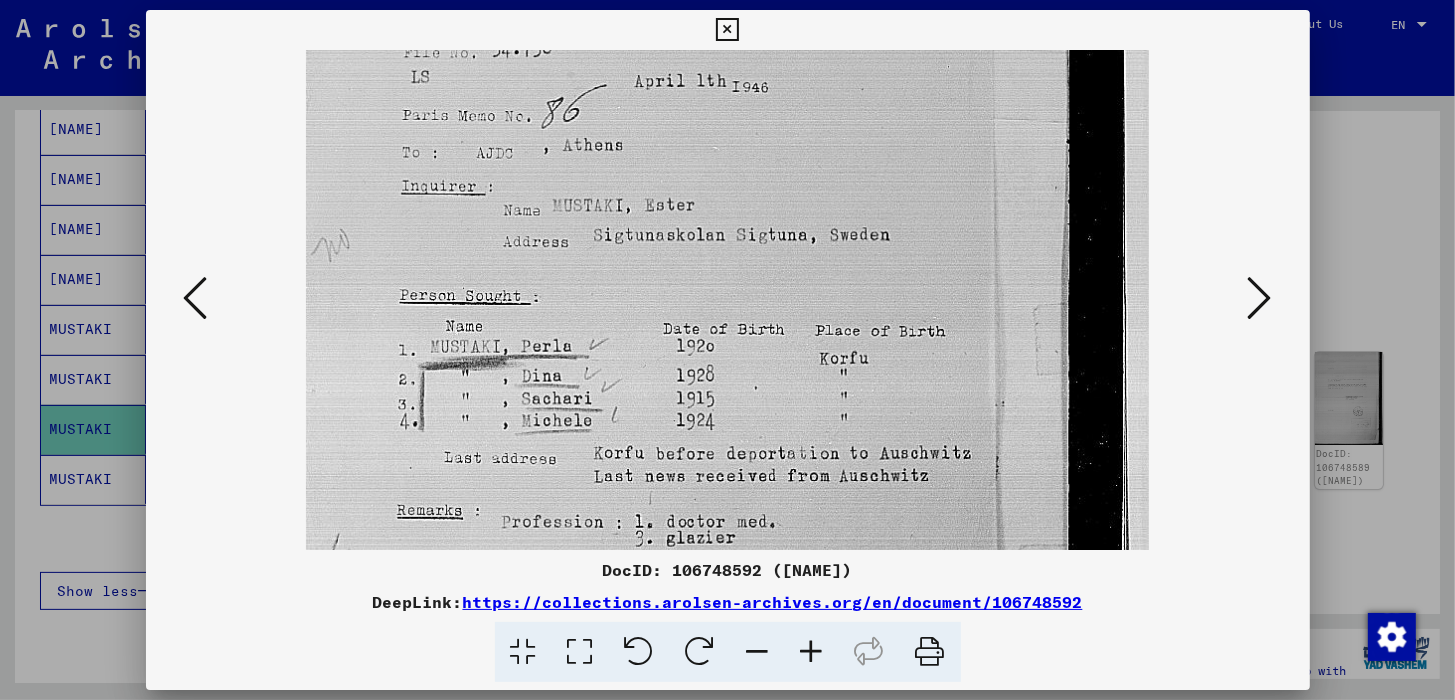 scroll, scrollTop: 338, scrollLeft: 0, axis: vertical 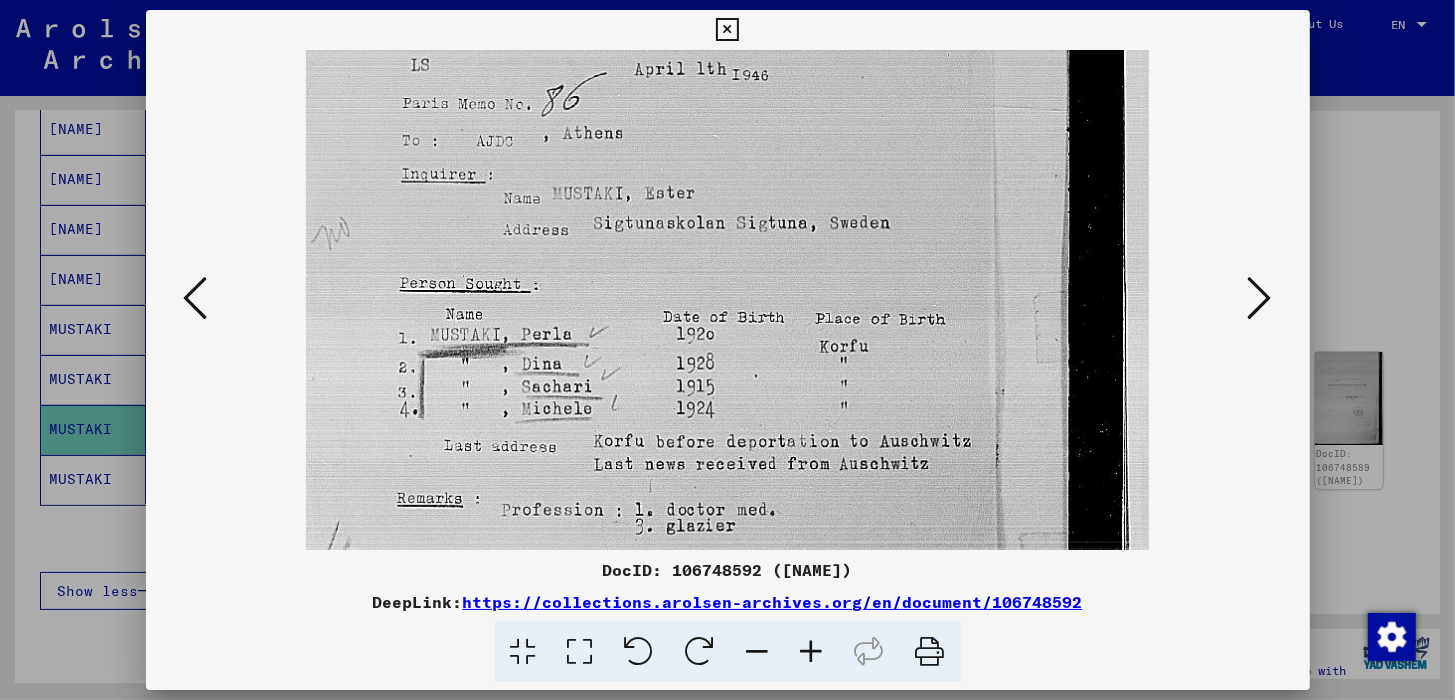 drag, startPoint x: 770, startPoint y: 492, endPoint x: 798, endPoint y: 153, distance: 340.1544 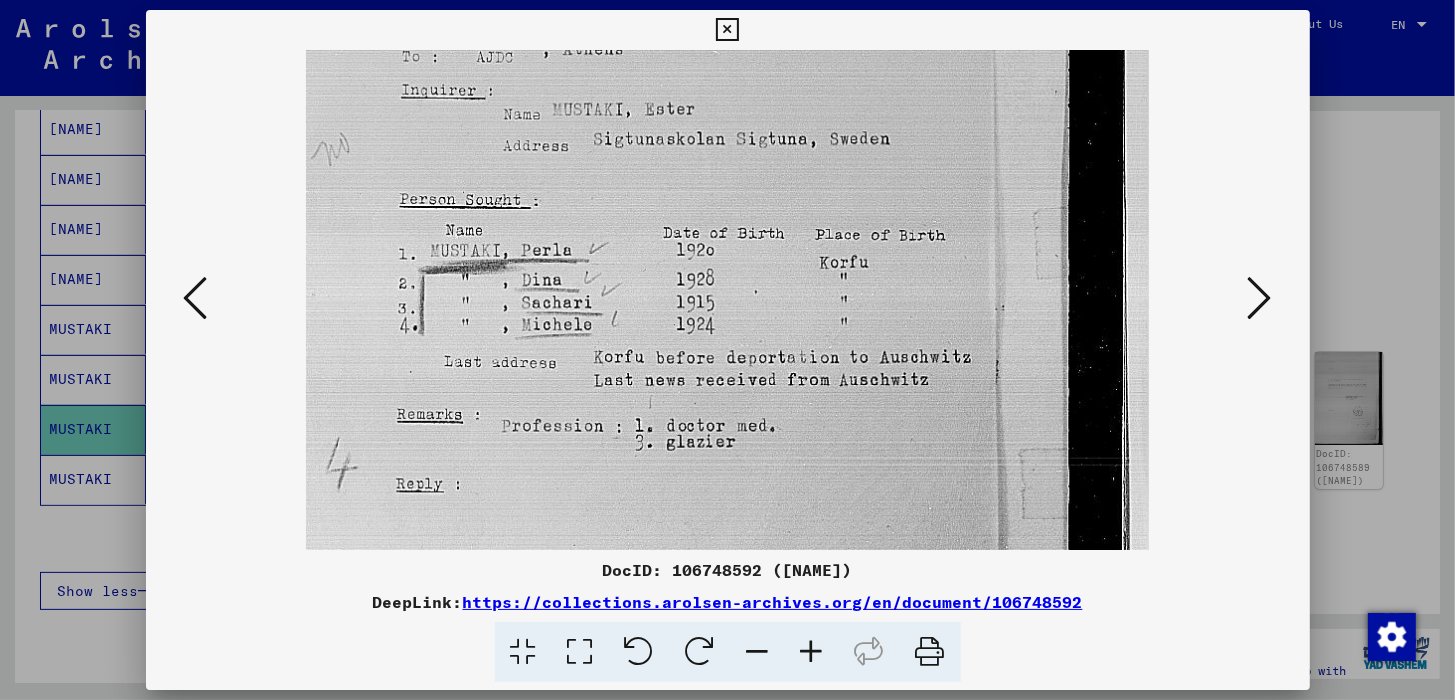 drag, startPoint x: 762, startPoint y: 348, endPoint x: 780, endPoint y: 284, distance: 66.48308 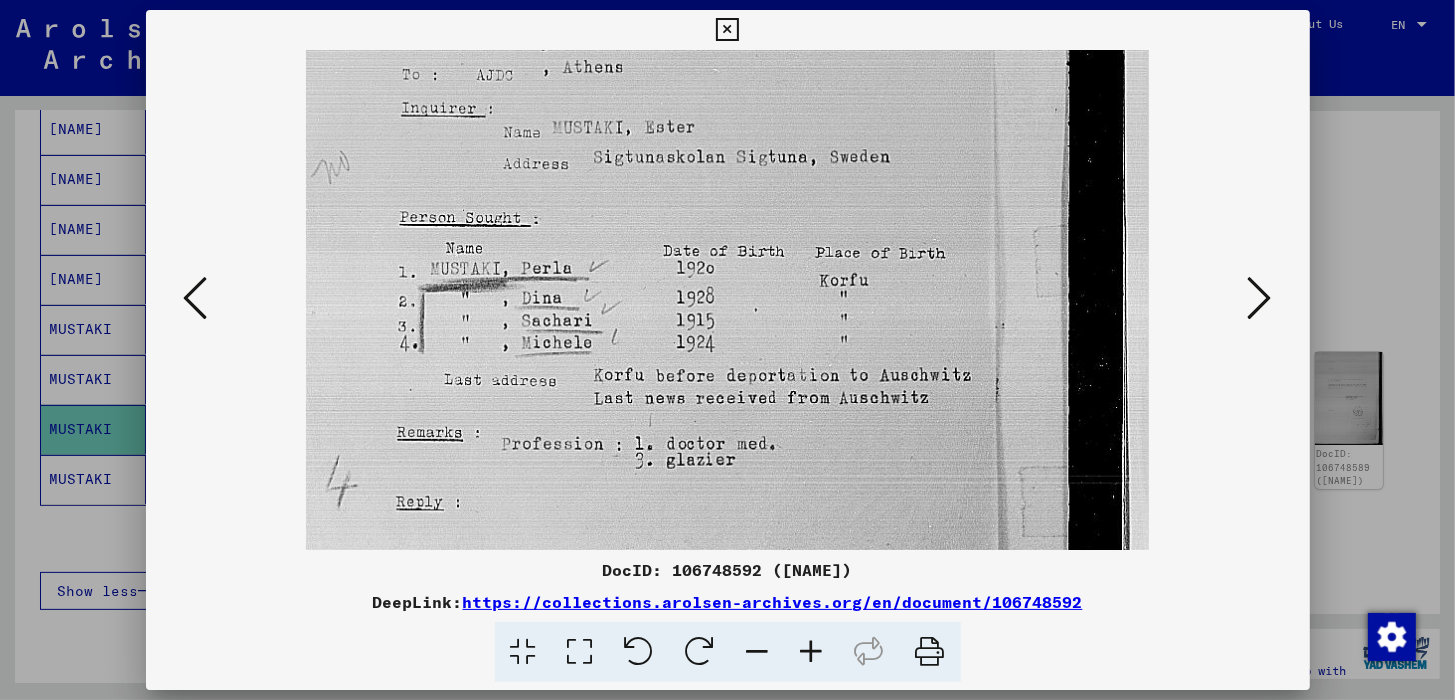 click at bounding box center [1260, 298] 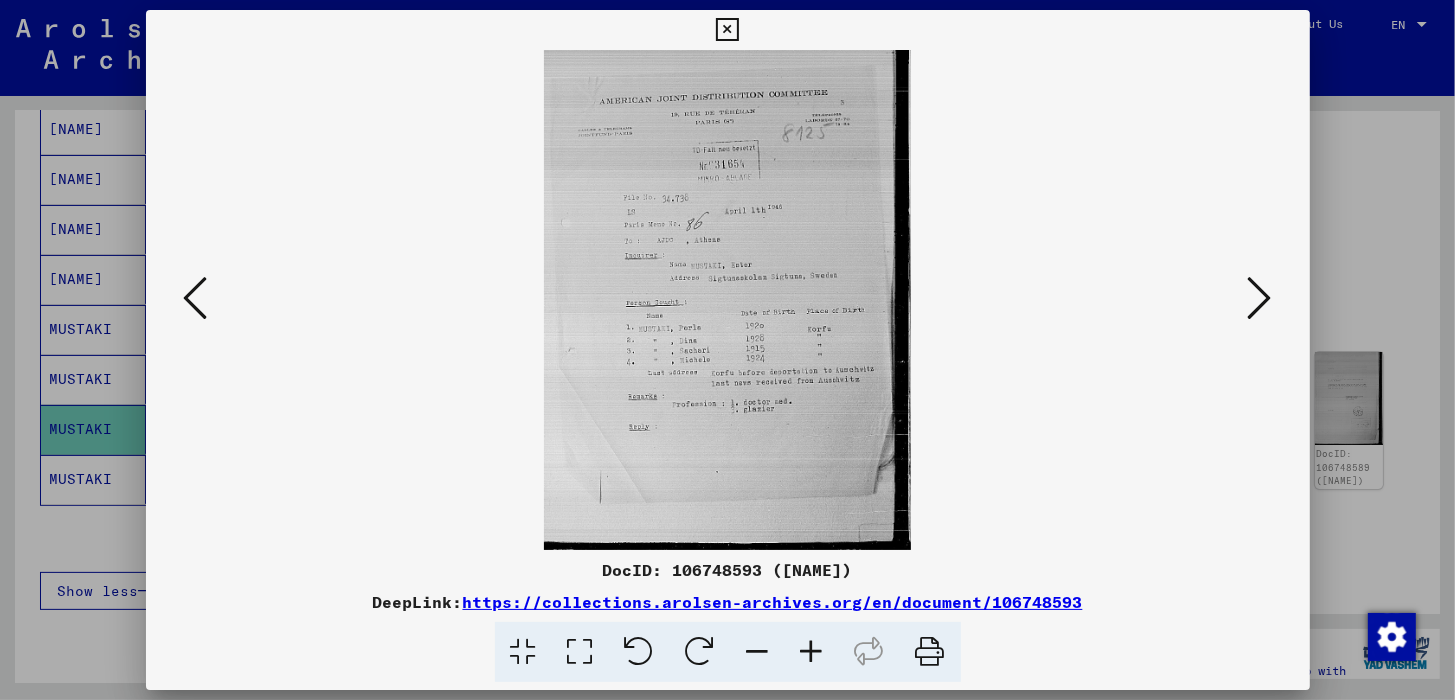 click at bounding box center [812, 652] 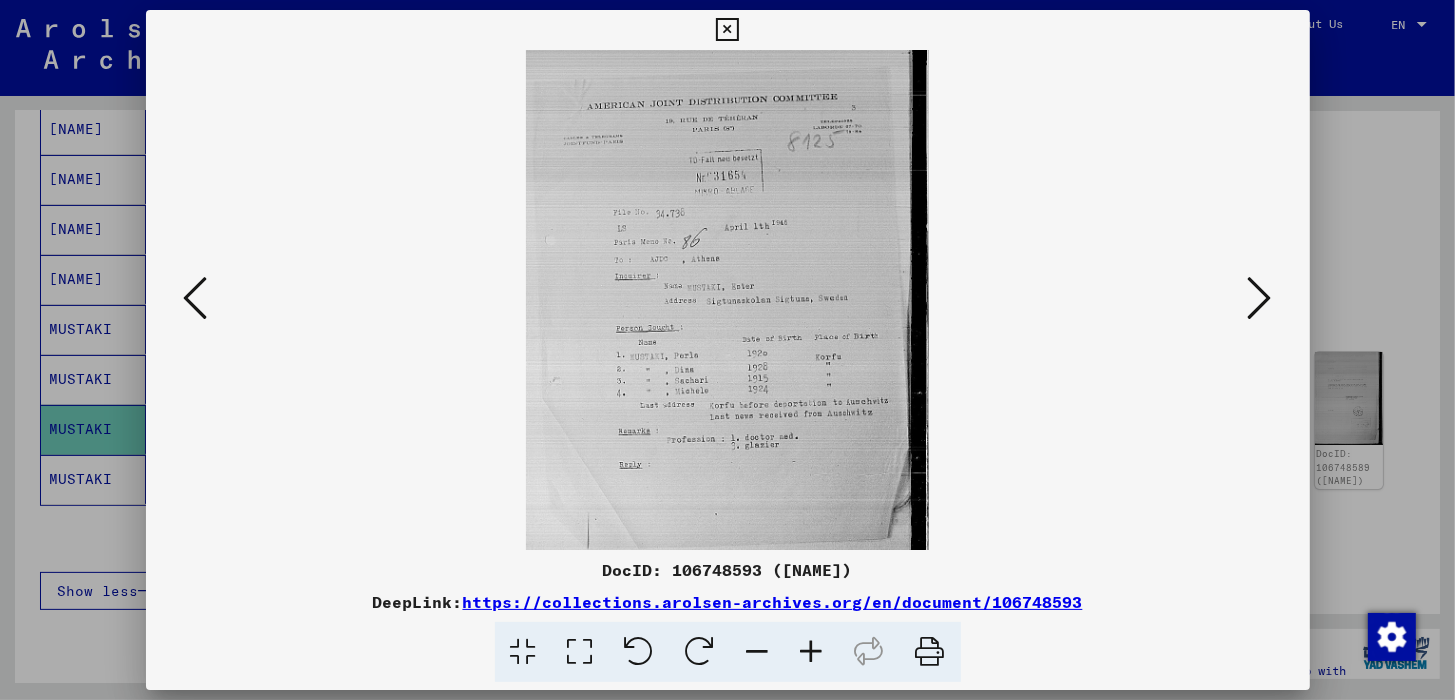 click at bounding box center [812, 652] 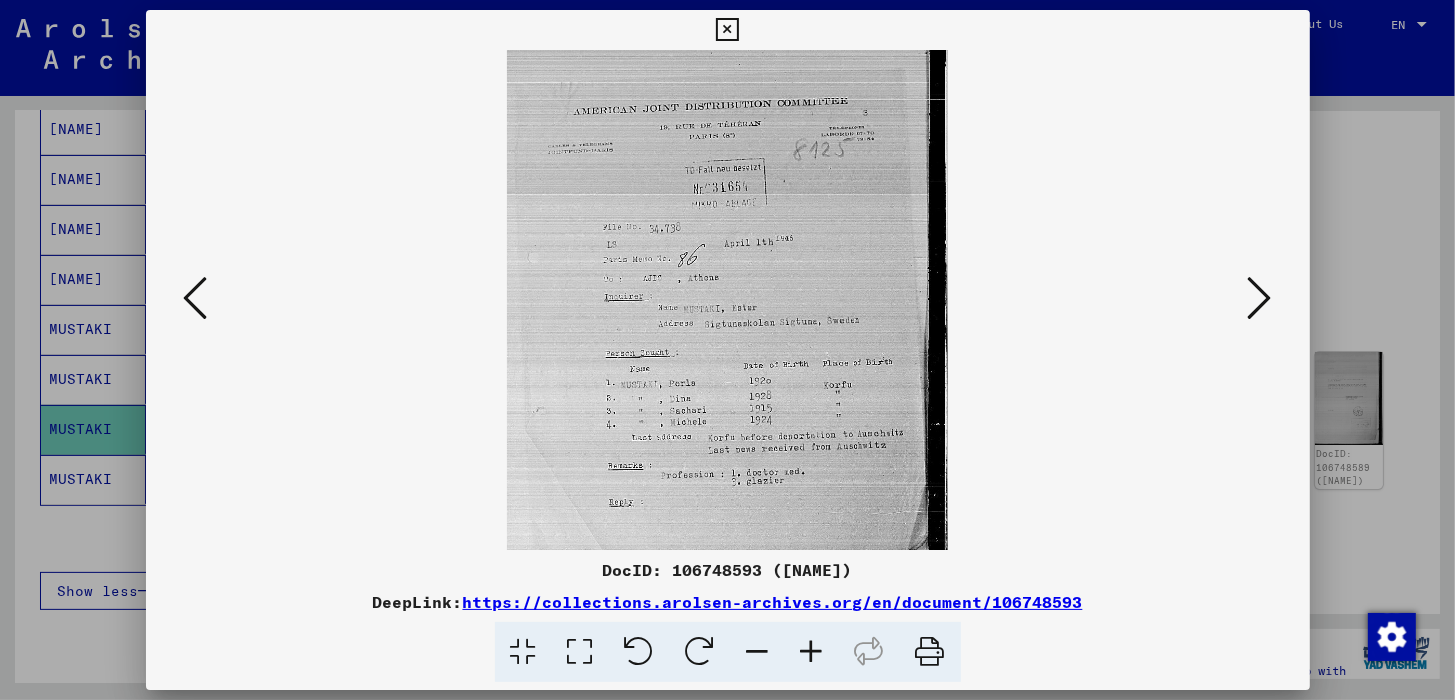 click at bounding box center [812, 652] 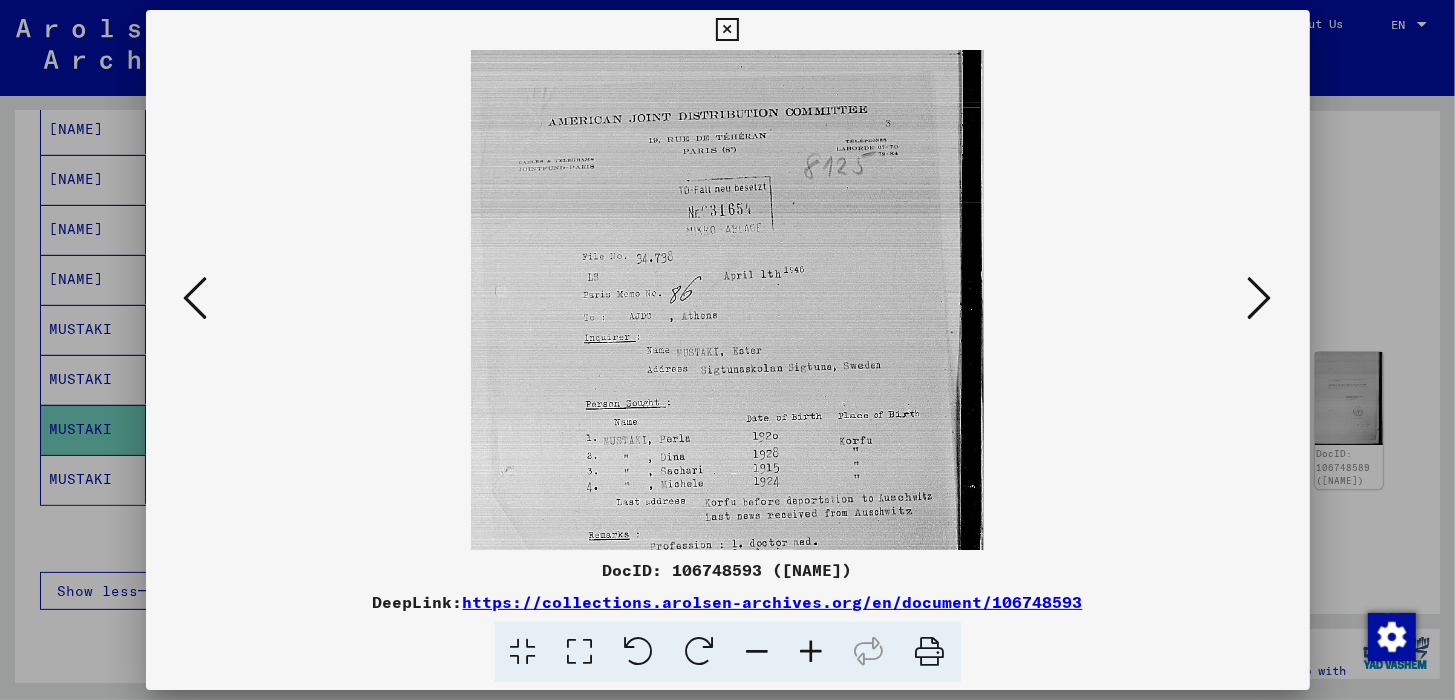 click at bounding box center [812, 652] 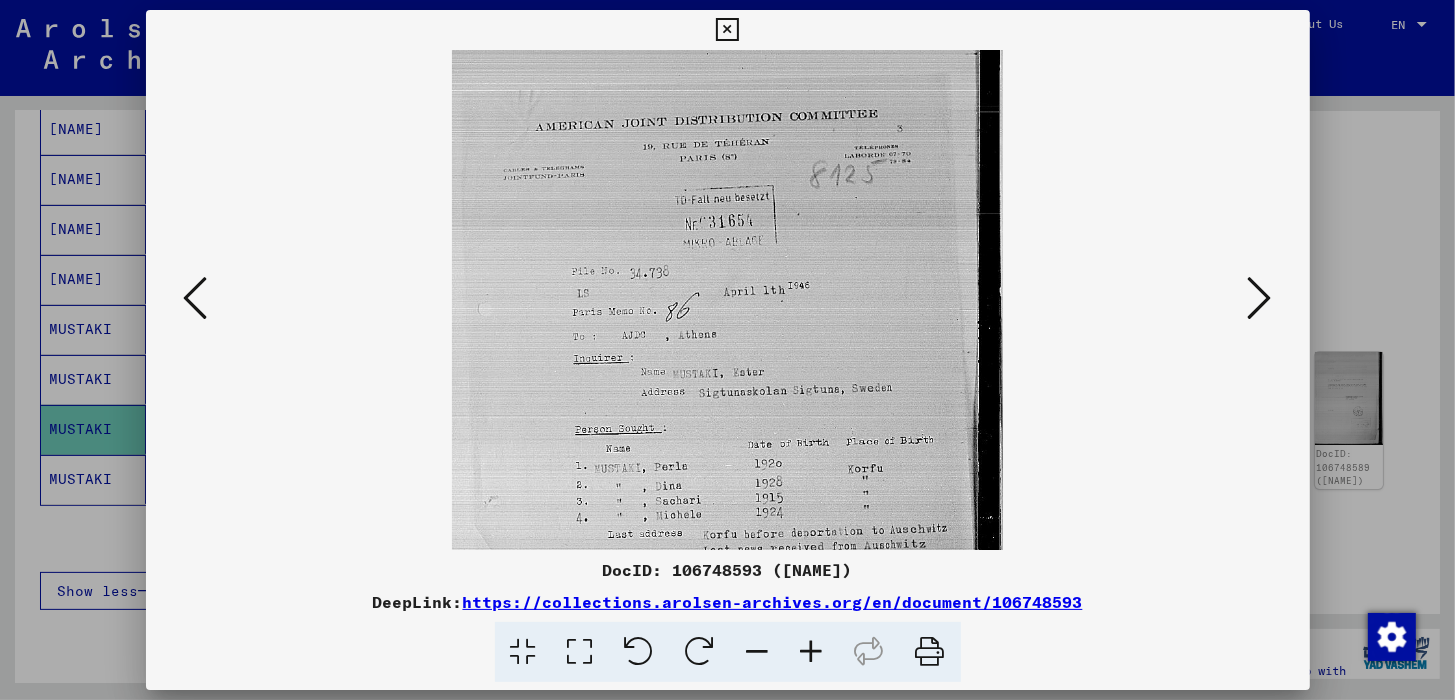 click at bounding box center (812, 652) 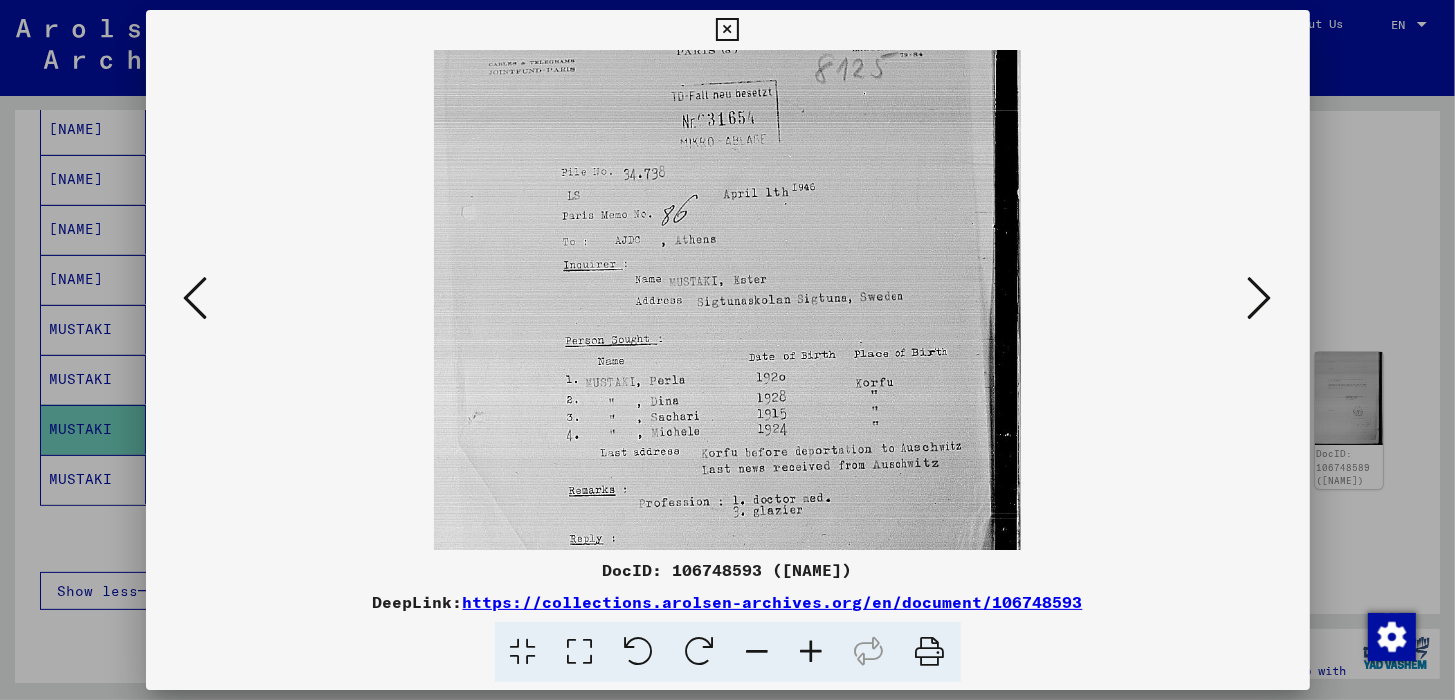 drag, startPoint x: 876, startPoint y: 428, endPoint x: 898, endPoint y: 303, distance: 126.921234 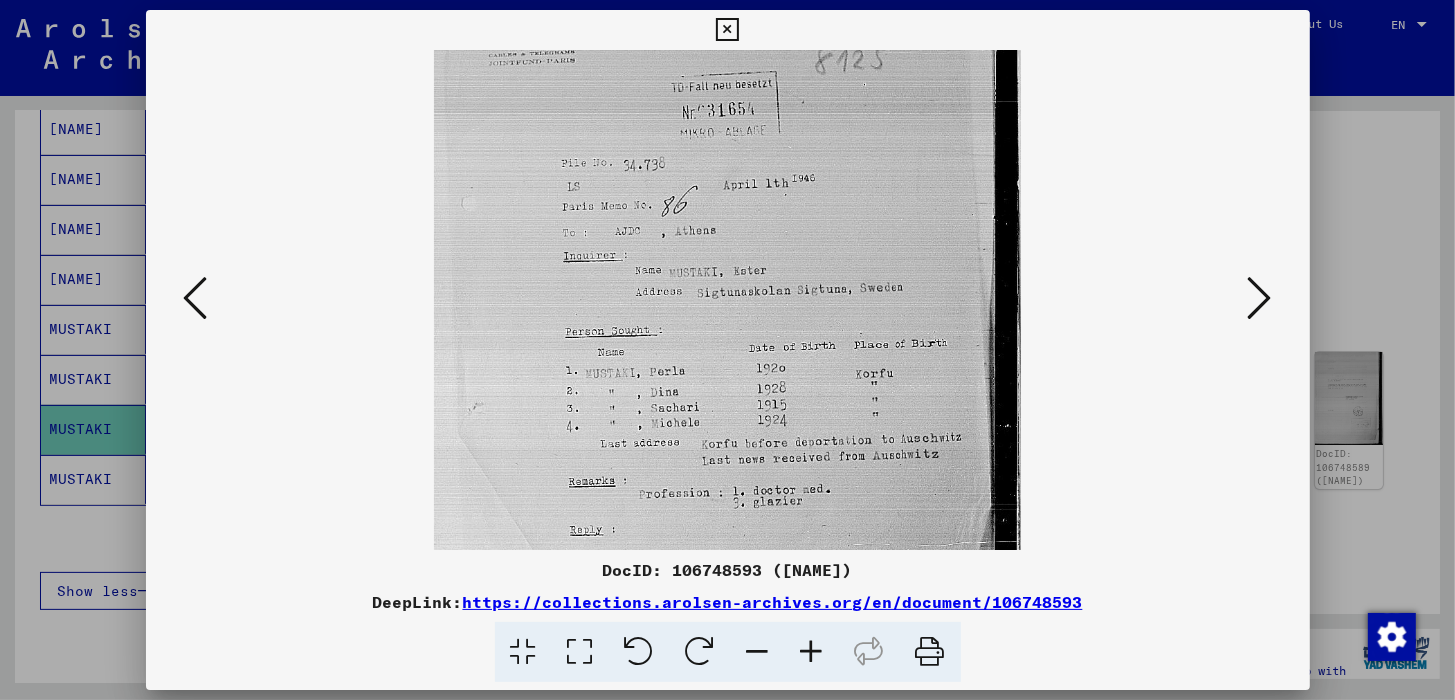 click at bounding box center [1260, 298] 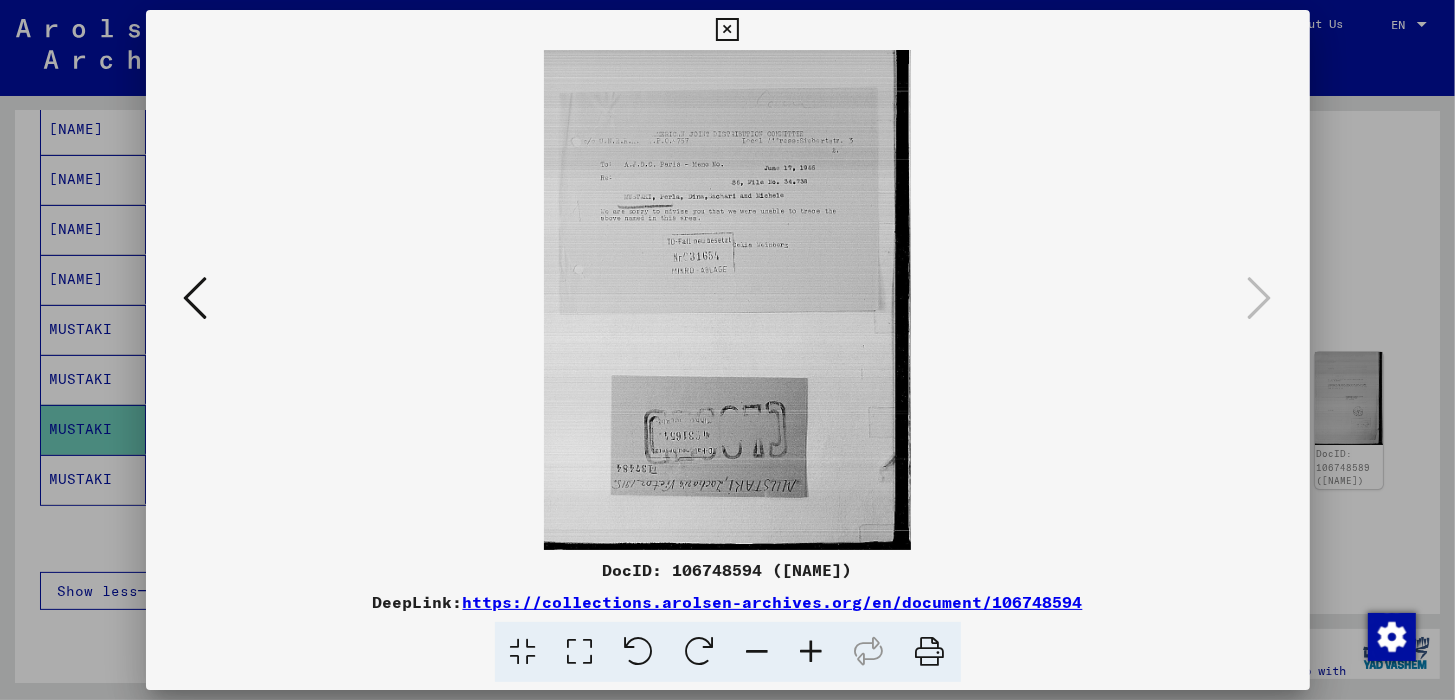 scroll, scrollTop: 0, scrollLeft: 0, axis: both 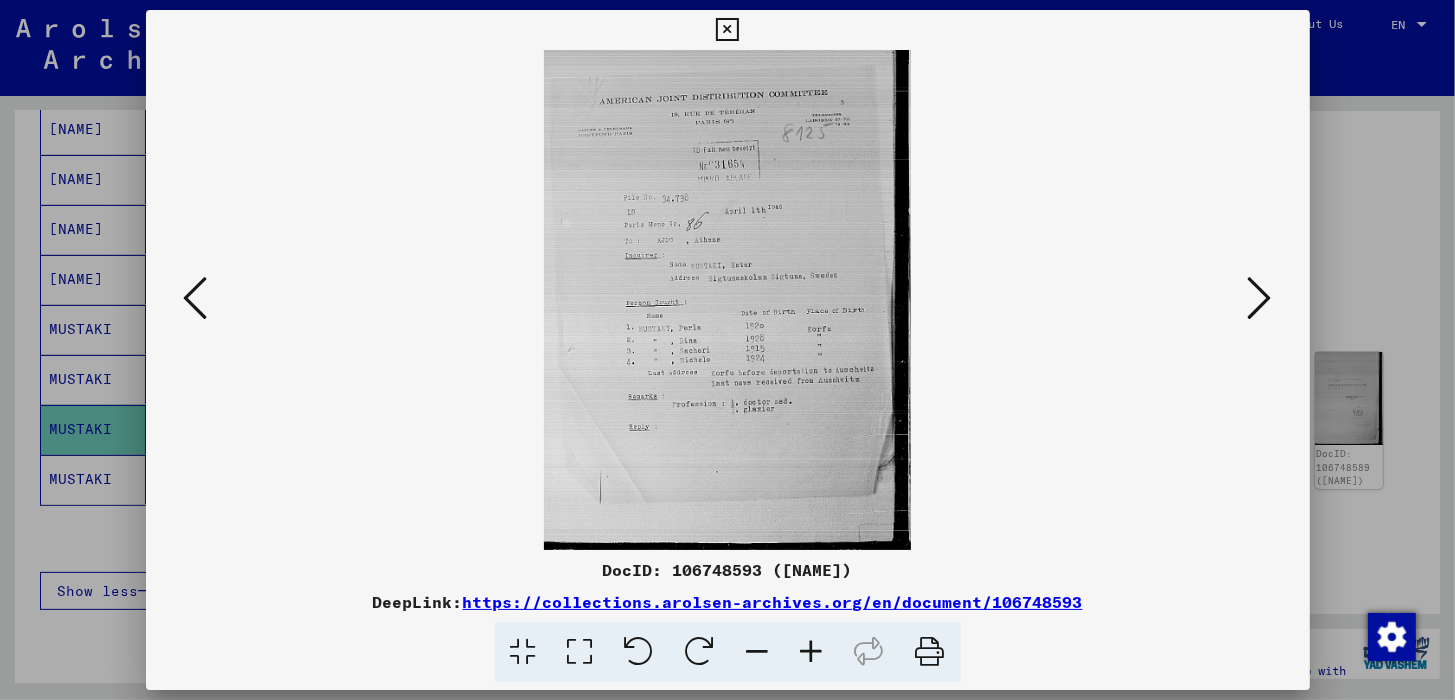 click at bounding box center [196, 298] 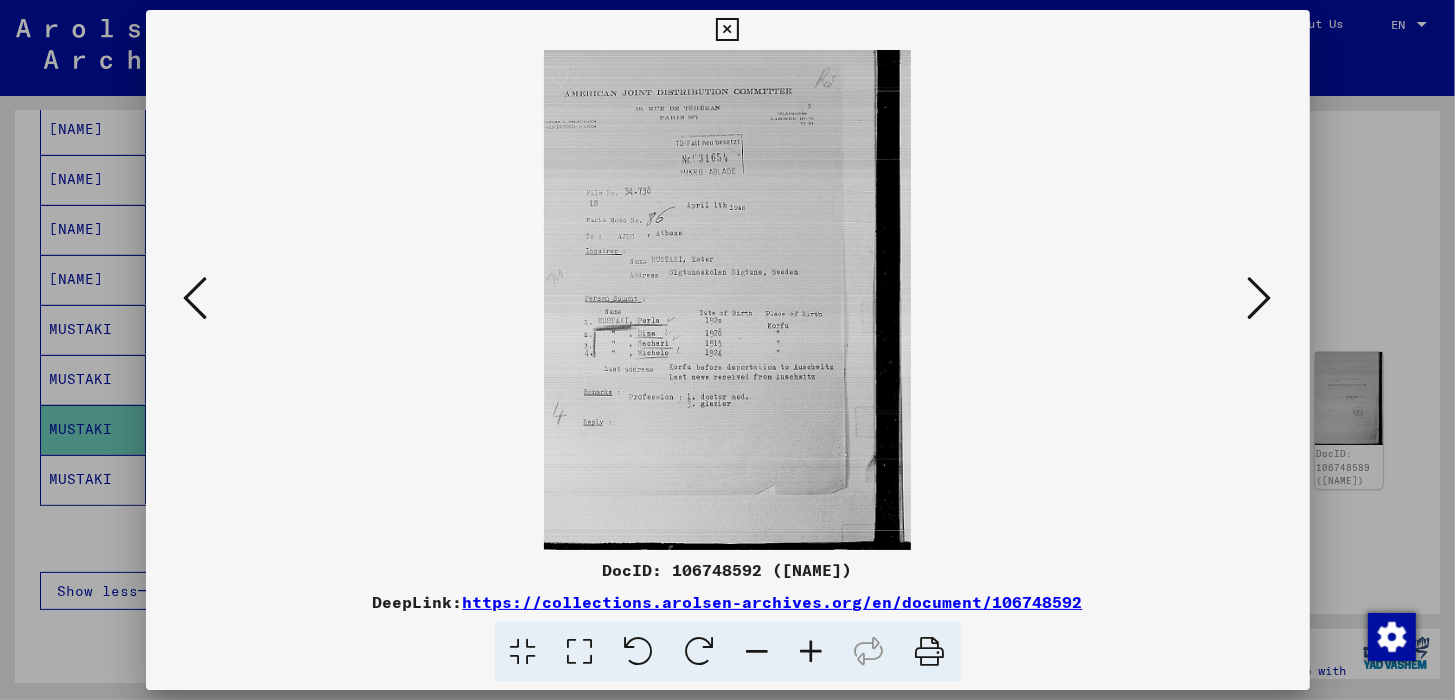 click at bounding box center [196, 298] 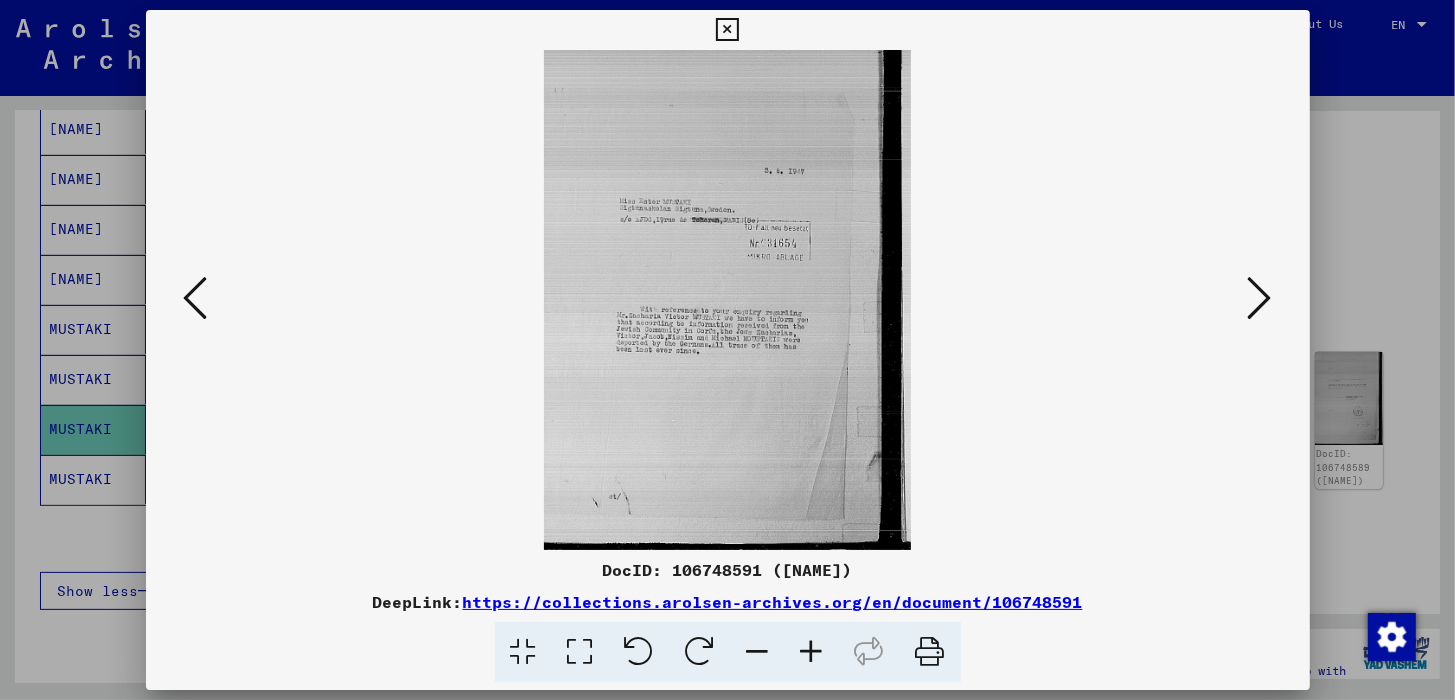 click at bounding box center (196, 298) 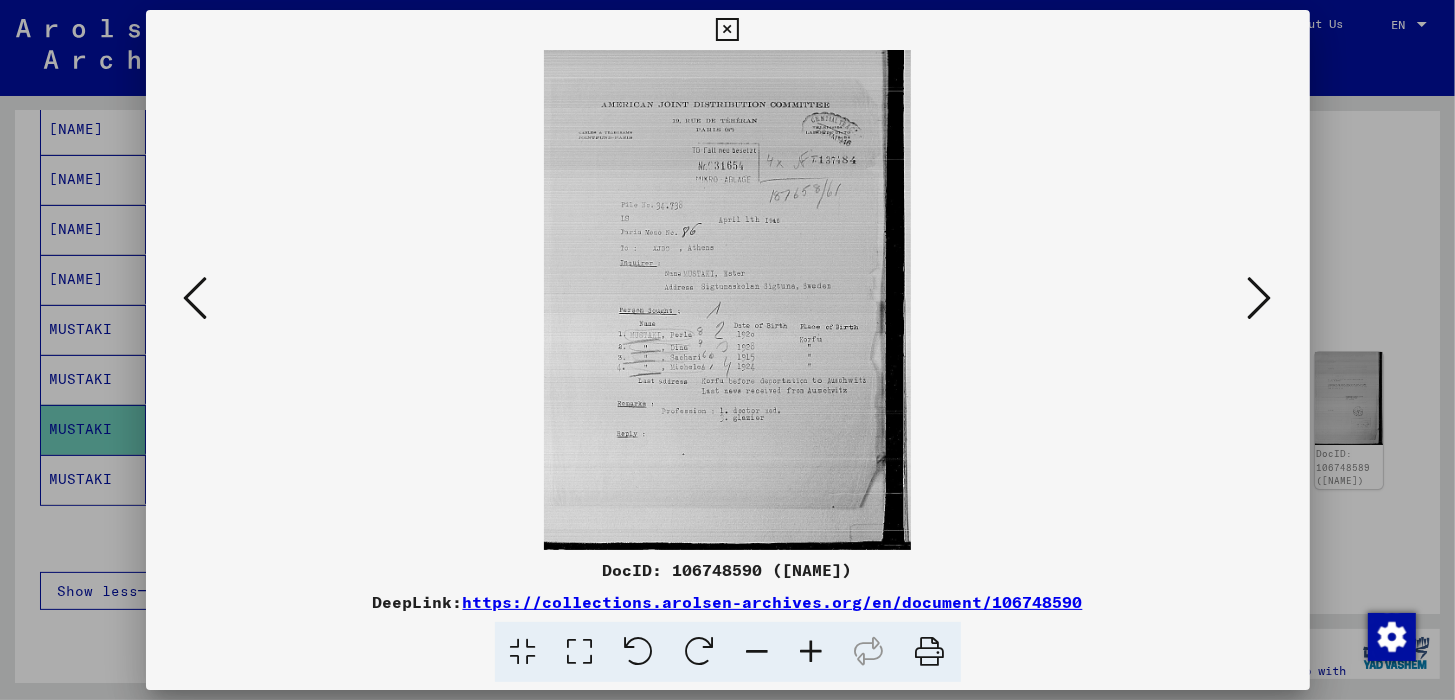 click at bounding box center [1260, 298] 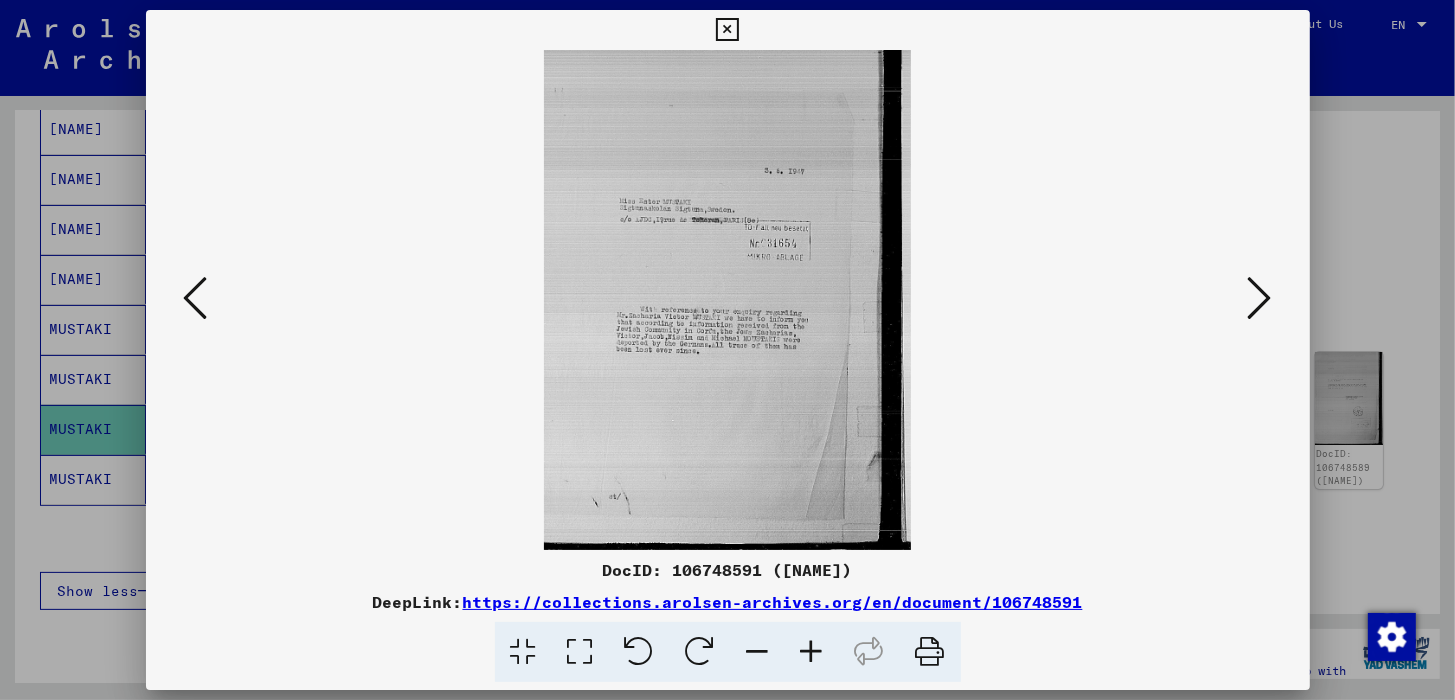 click at bounding box center (812, 652) 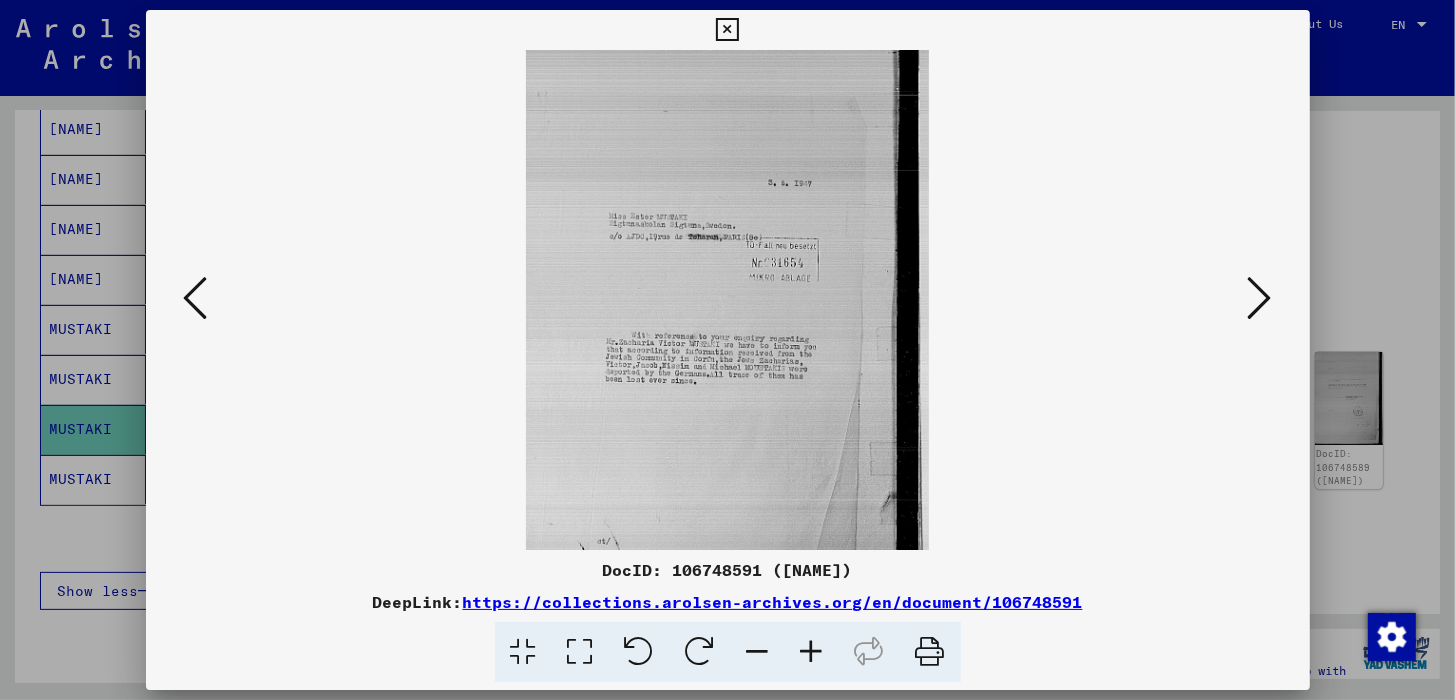 click at bounding box center (812, 652) 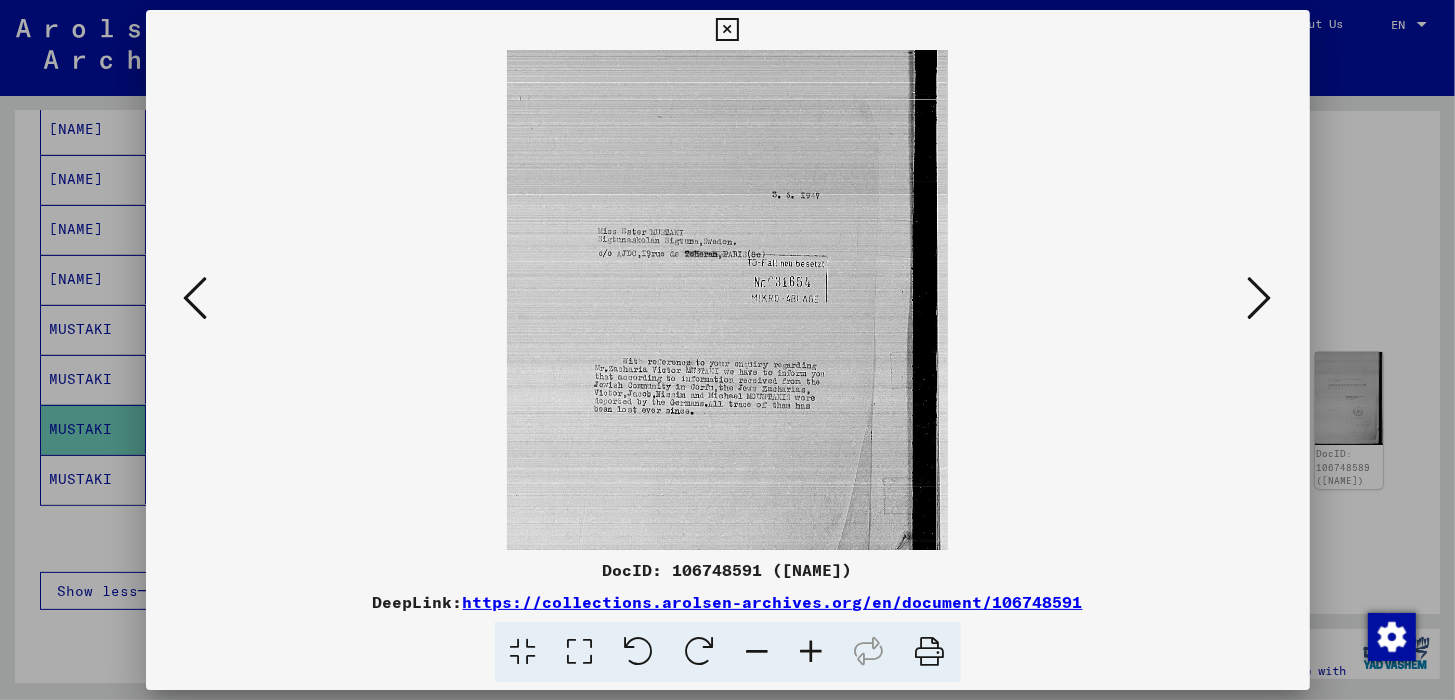 click at bounding box center (812, 652) 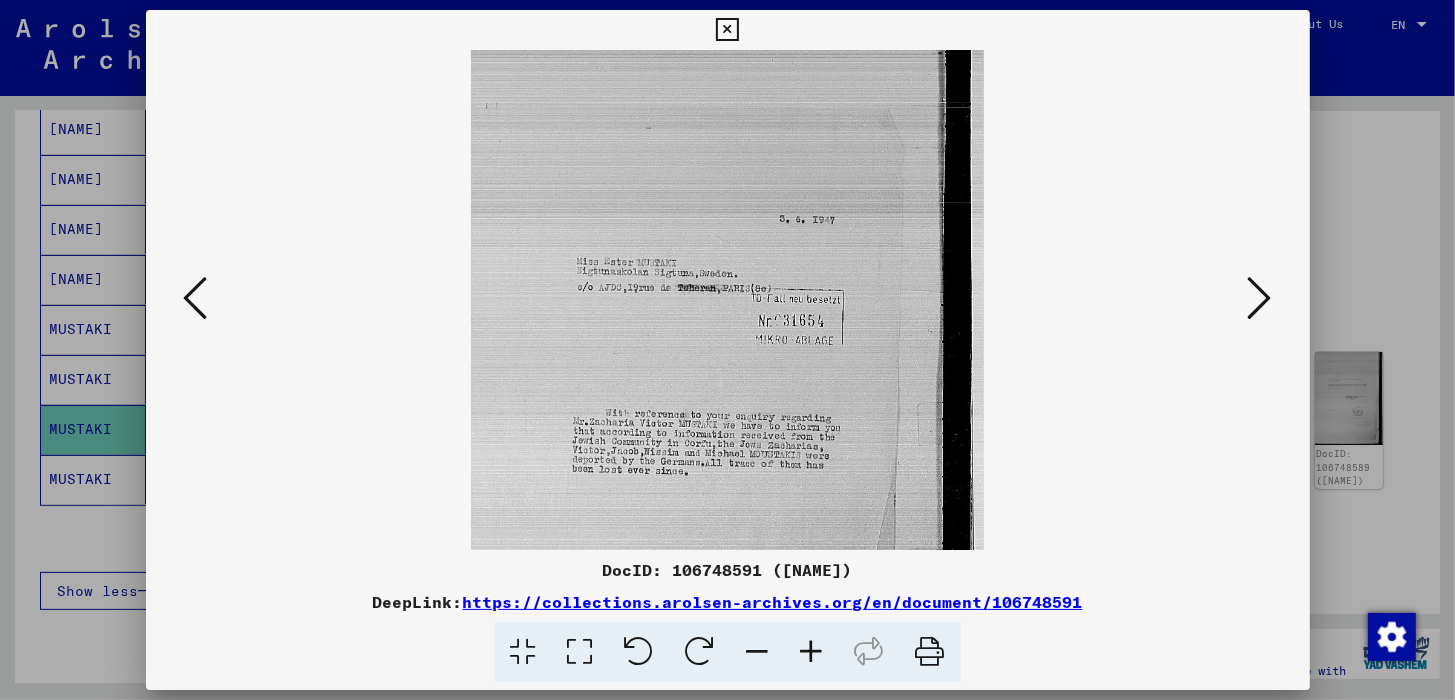 click at bounding box center (812, 652) 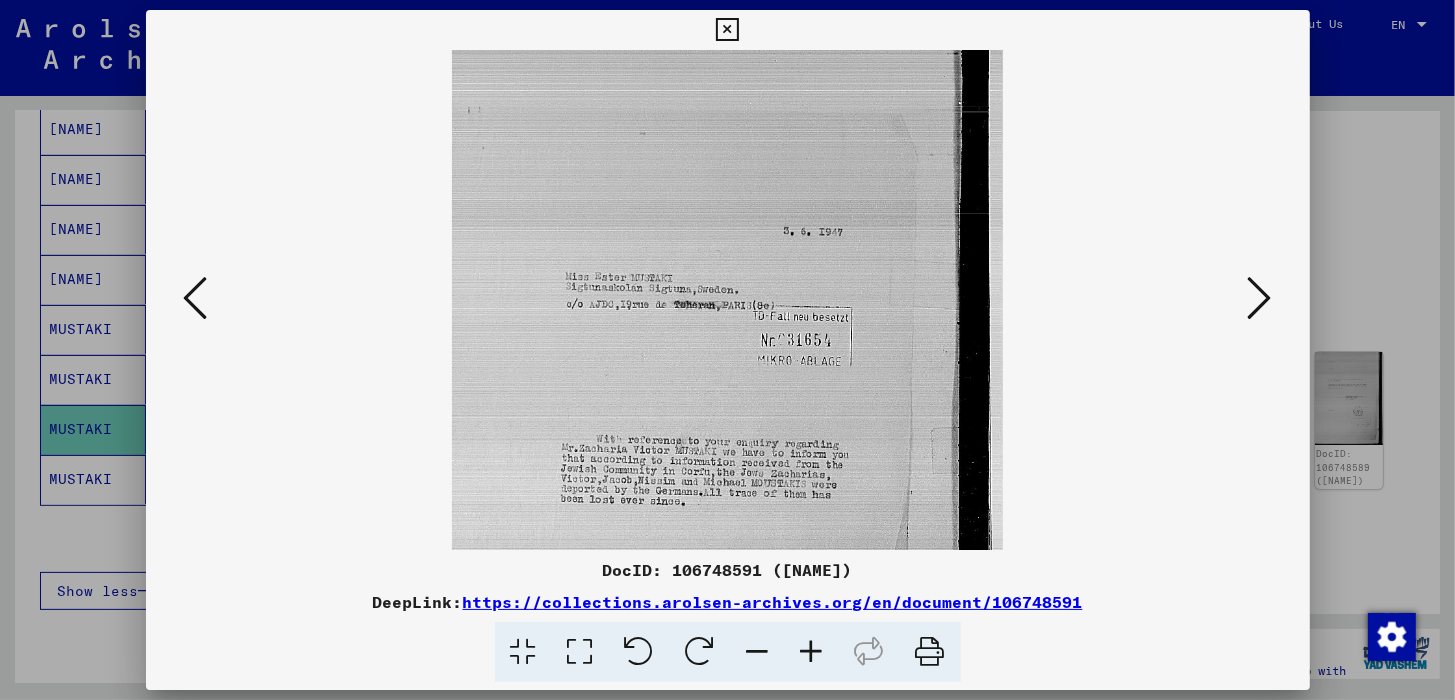 click at bounding box center [812, 652] 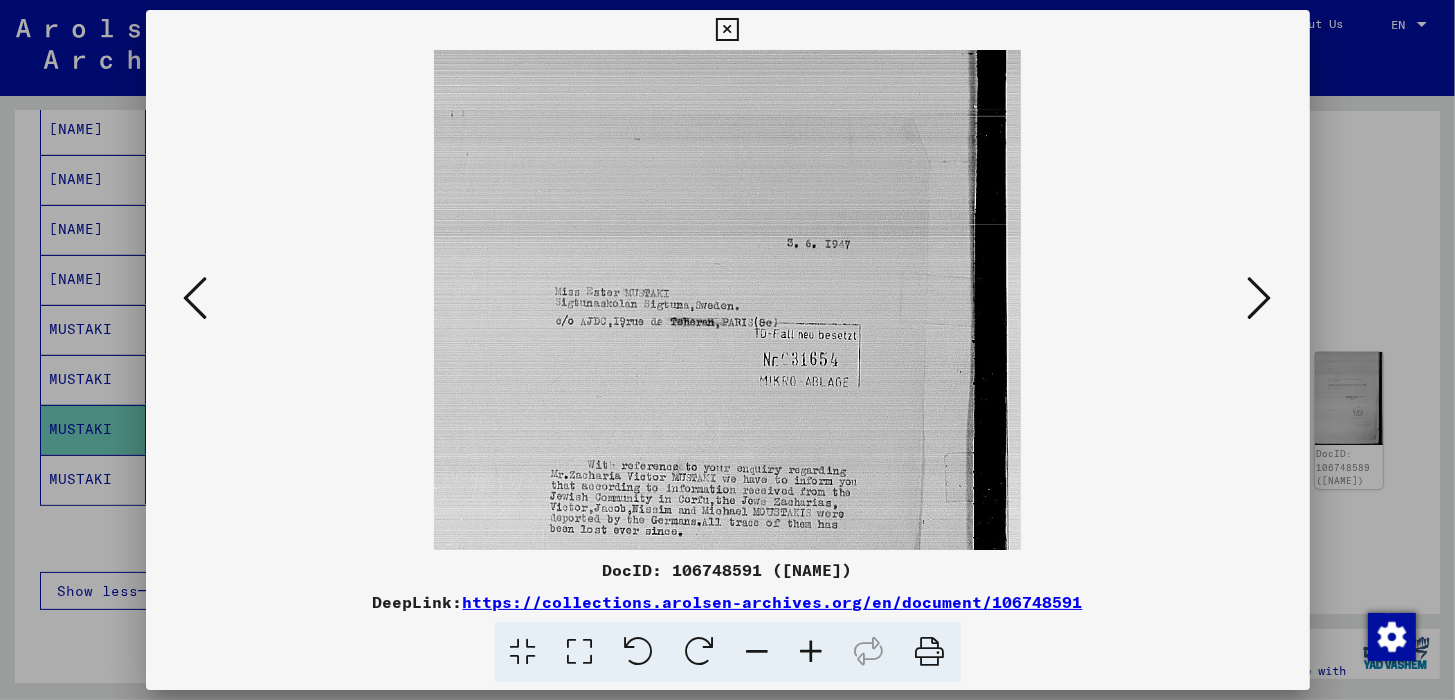 click at bounding box center [812, 652] 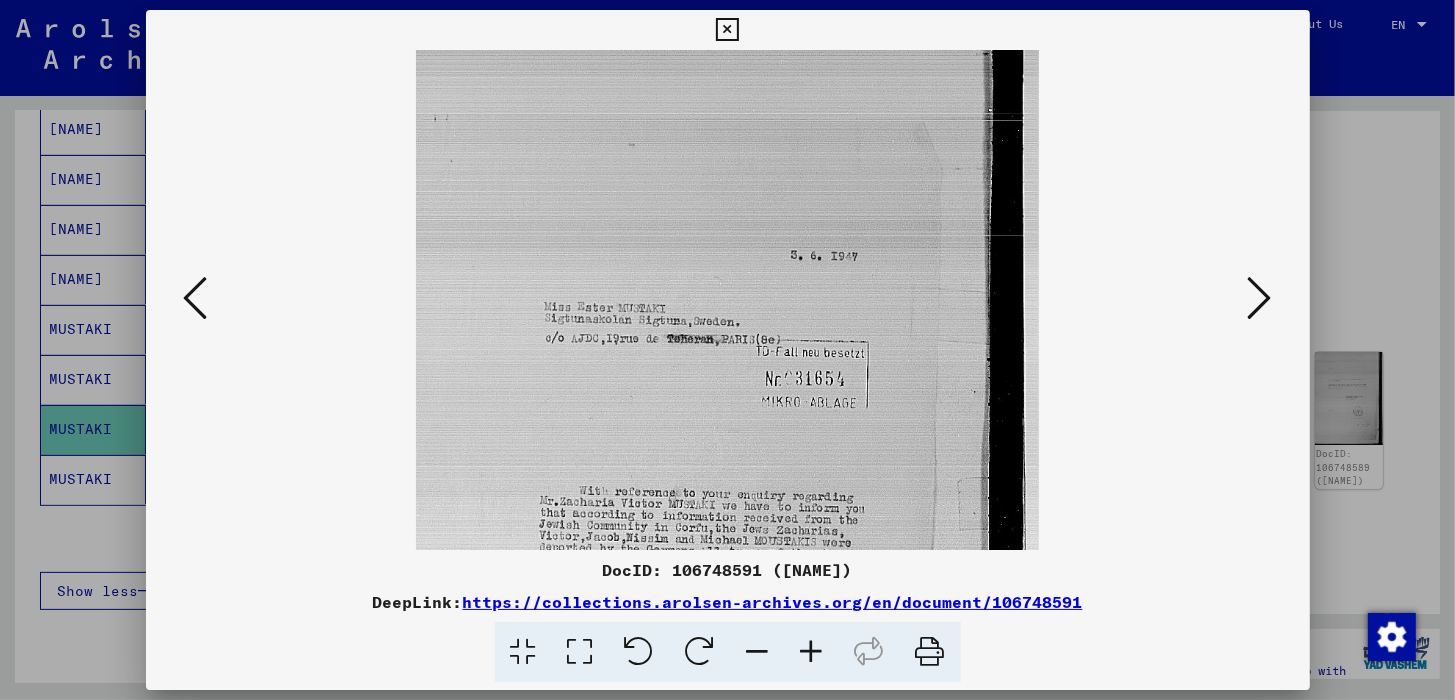 click at bounding box center [812, 652] 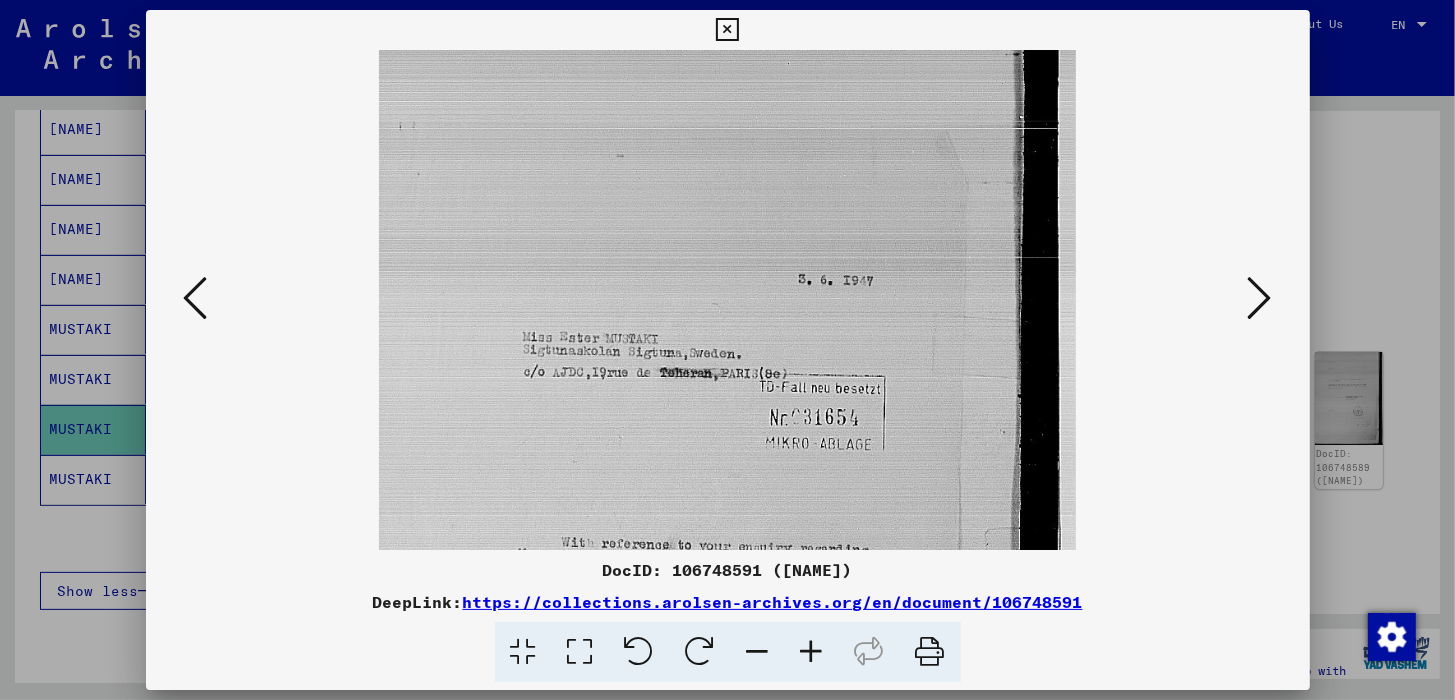 click at bounding box center [812, 652] 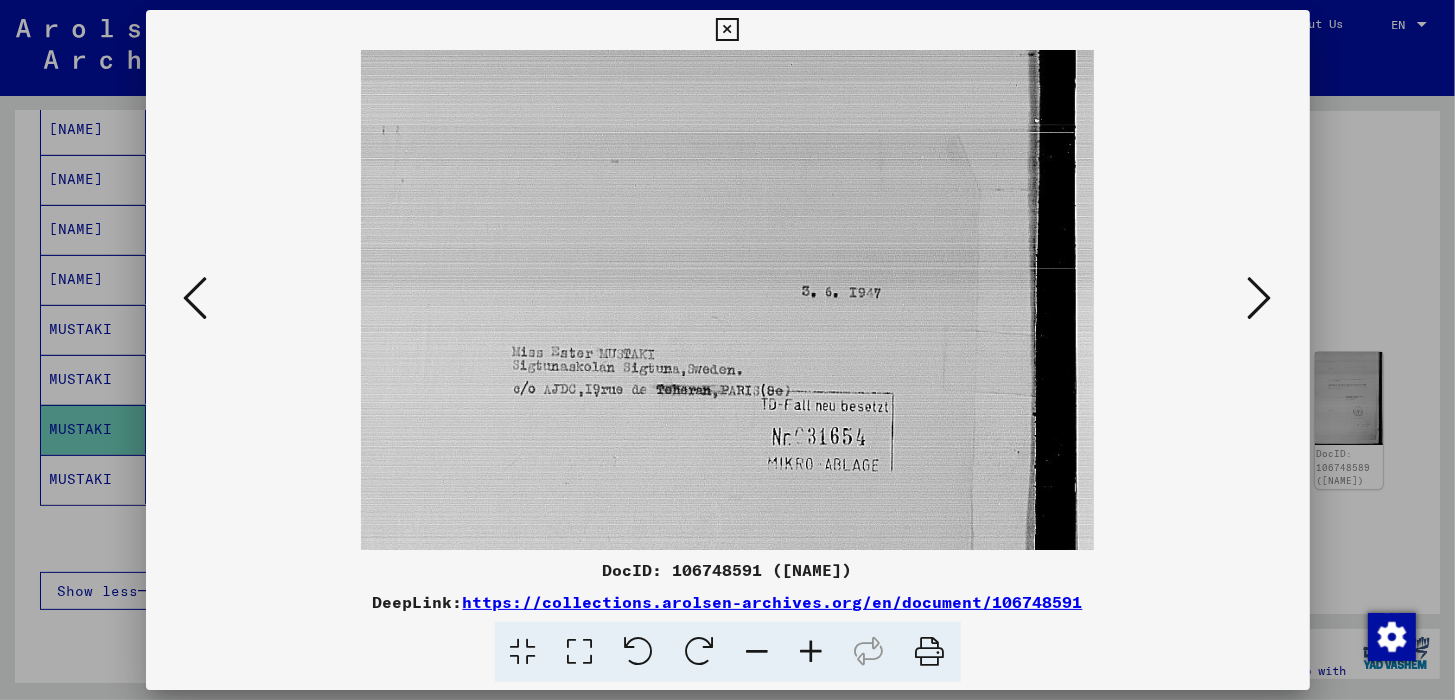 click at bounding box center (812, 652) 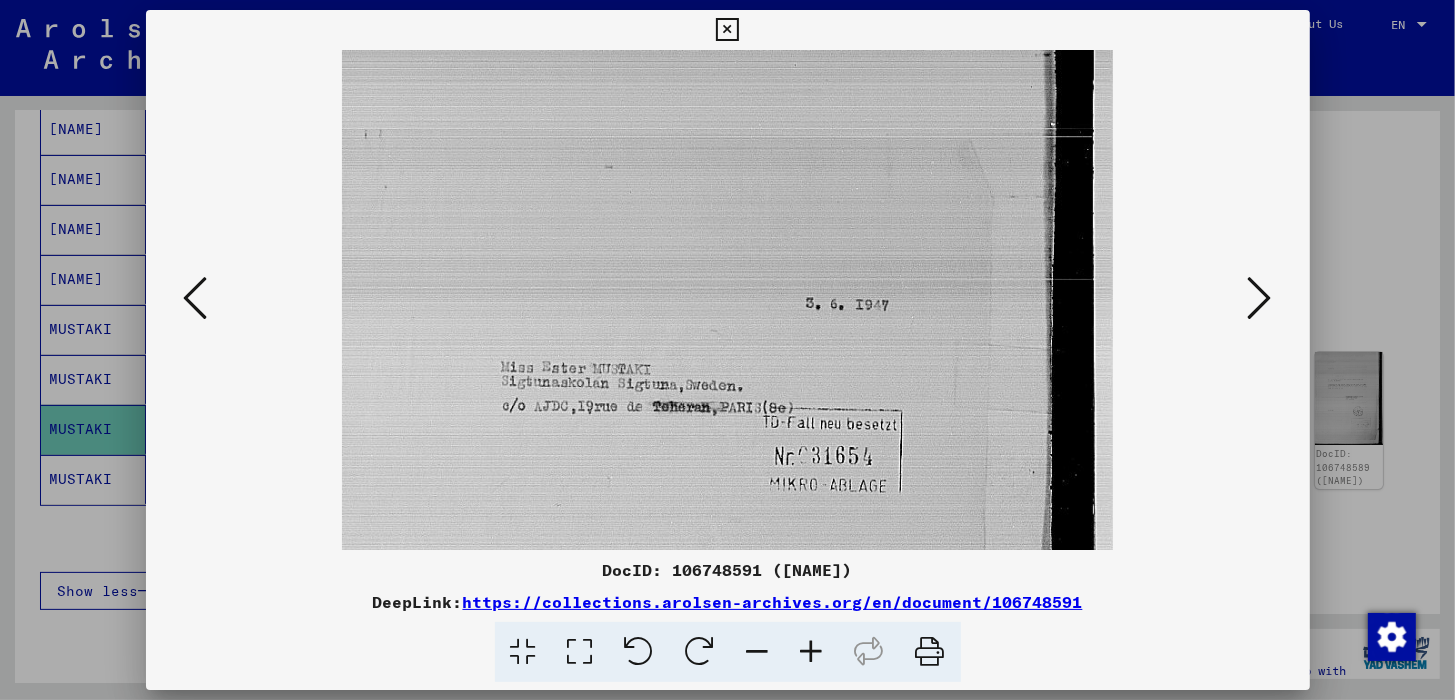 click at bounding box center [812, 652] 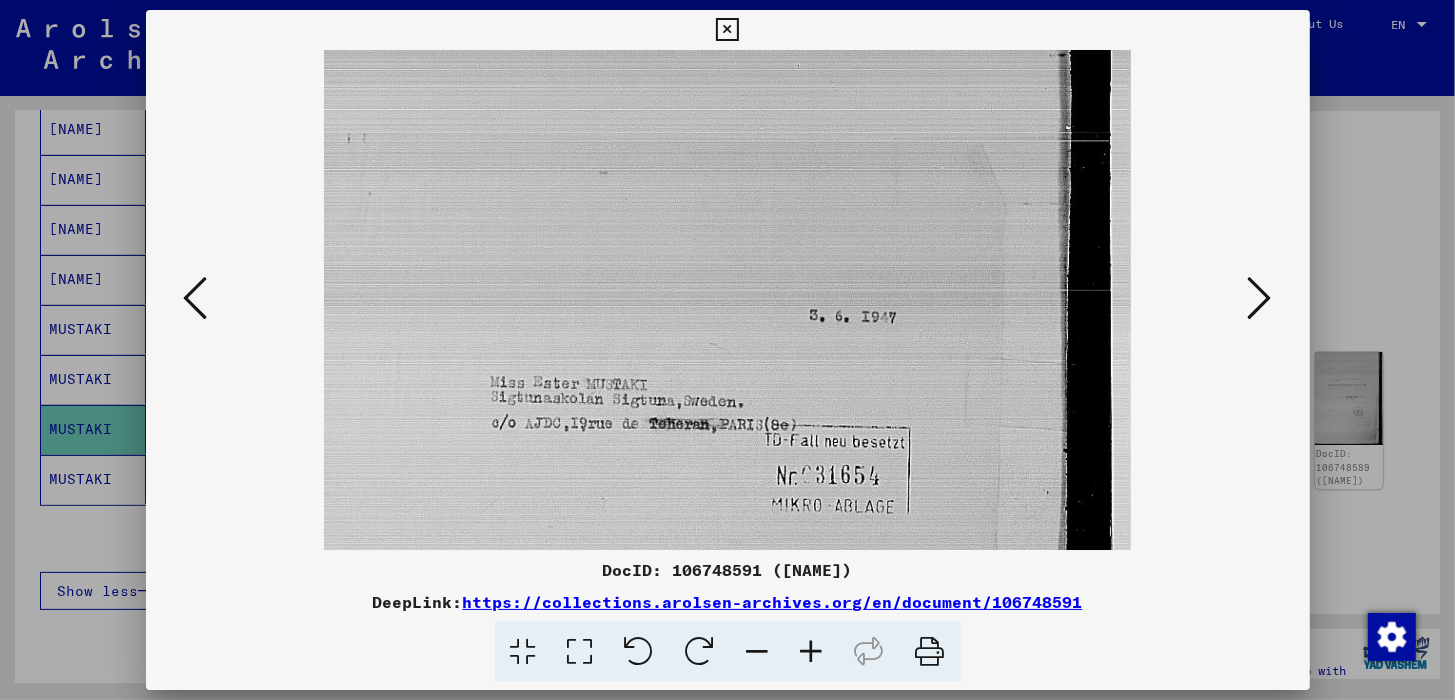 click at bounding box center [812, 652] 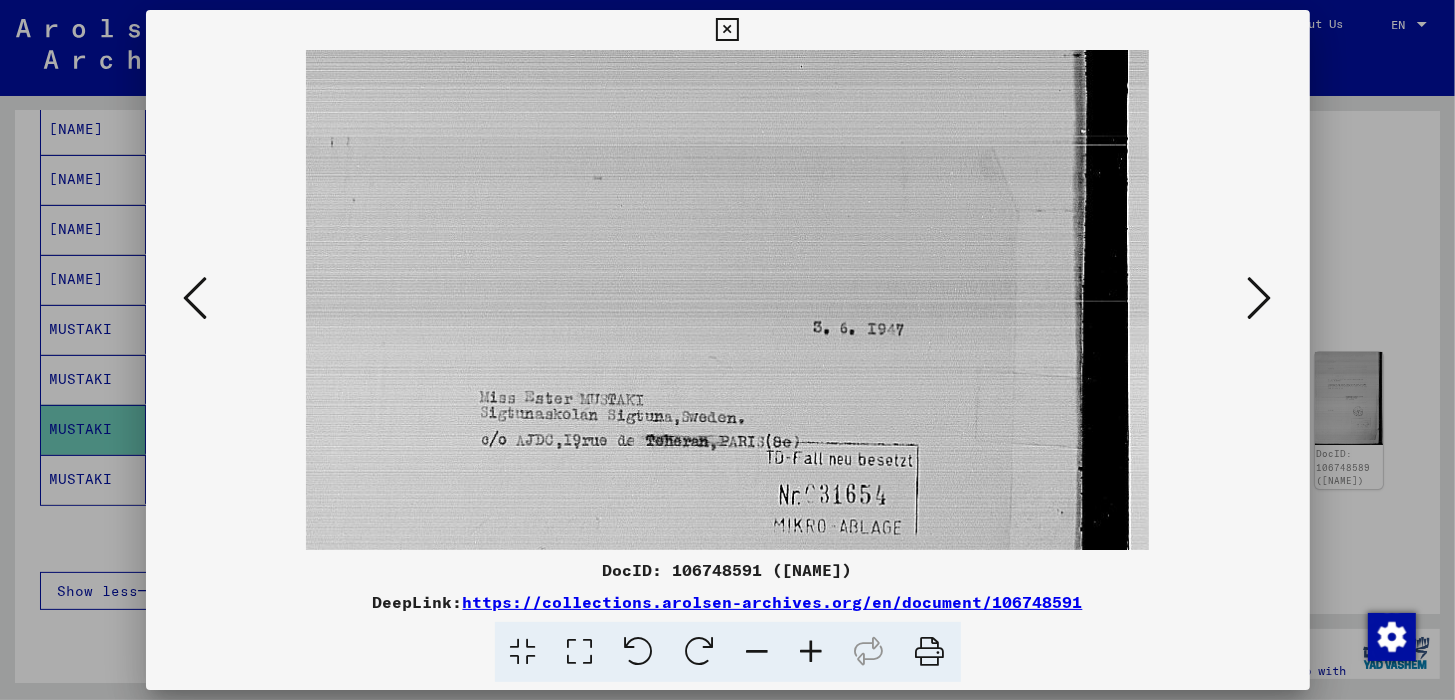 click at bounding box center [812, 652] 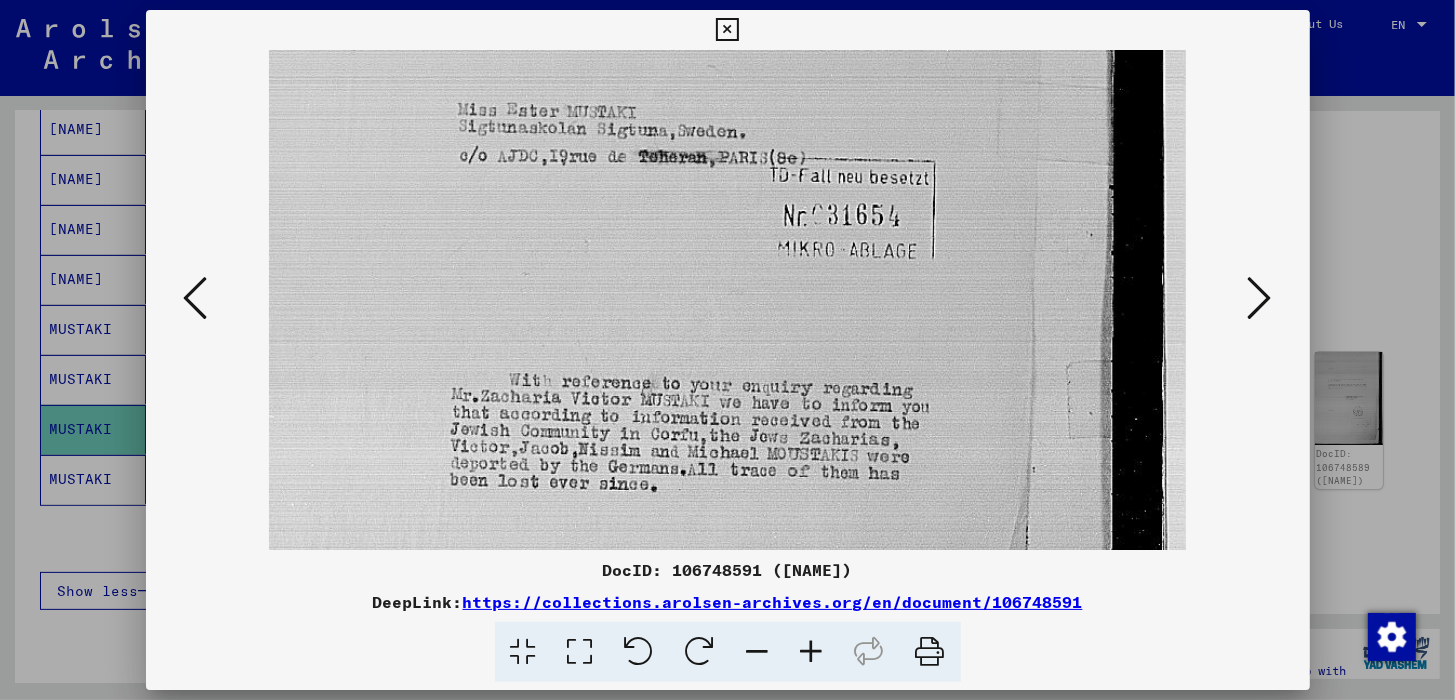drag, startPoint x: 706, startPoint y: 495, endPoint x: 683, endPoint y: 161, distance: 334.791 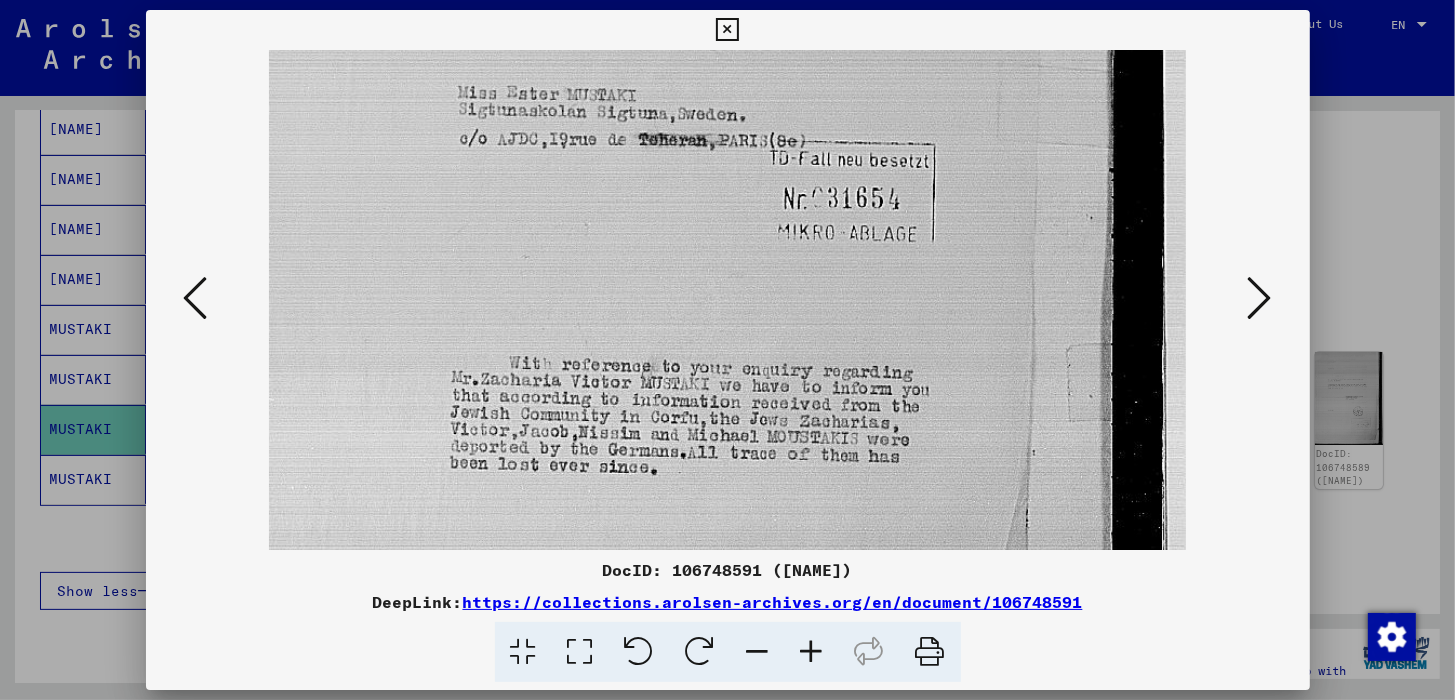 drag, startPoint x: 712, startPoint y: 25, endPoint x: 695, endPoint y: 44, distance: 25.495098 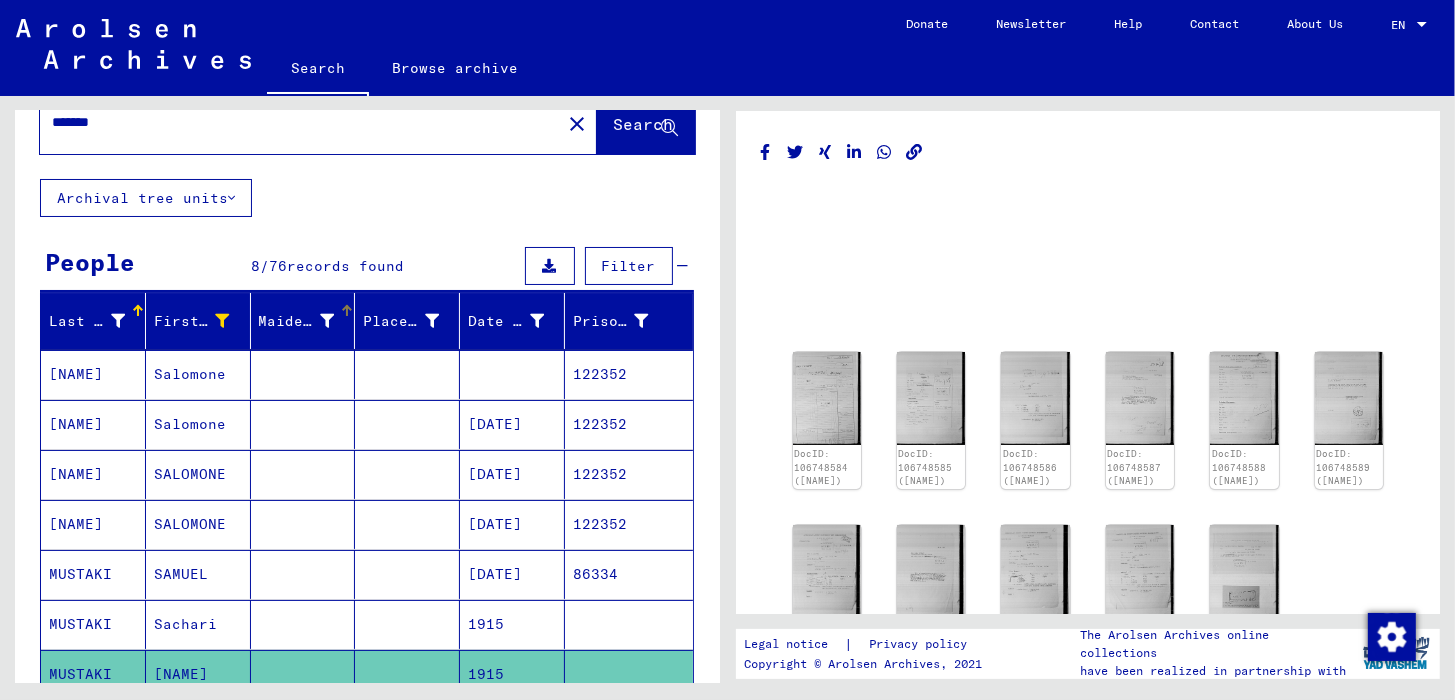 scroll, scrollTop: 99, scrollLeft: 0, axis: vertical 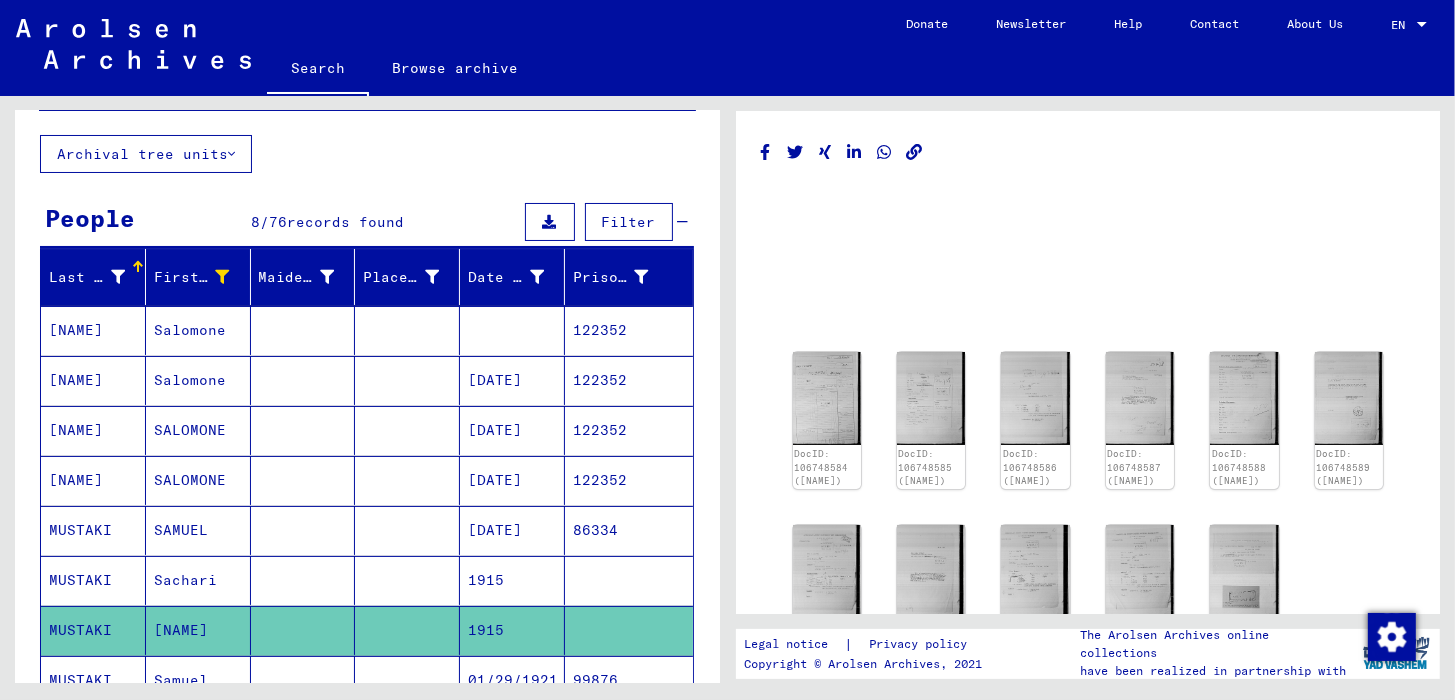 click on "MUSTAKI" at bounding box center [93, 580] 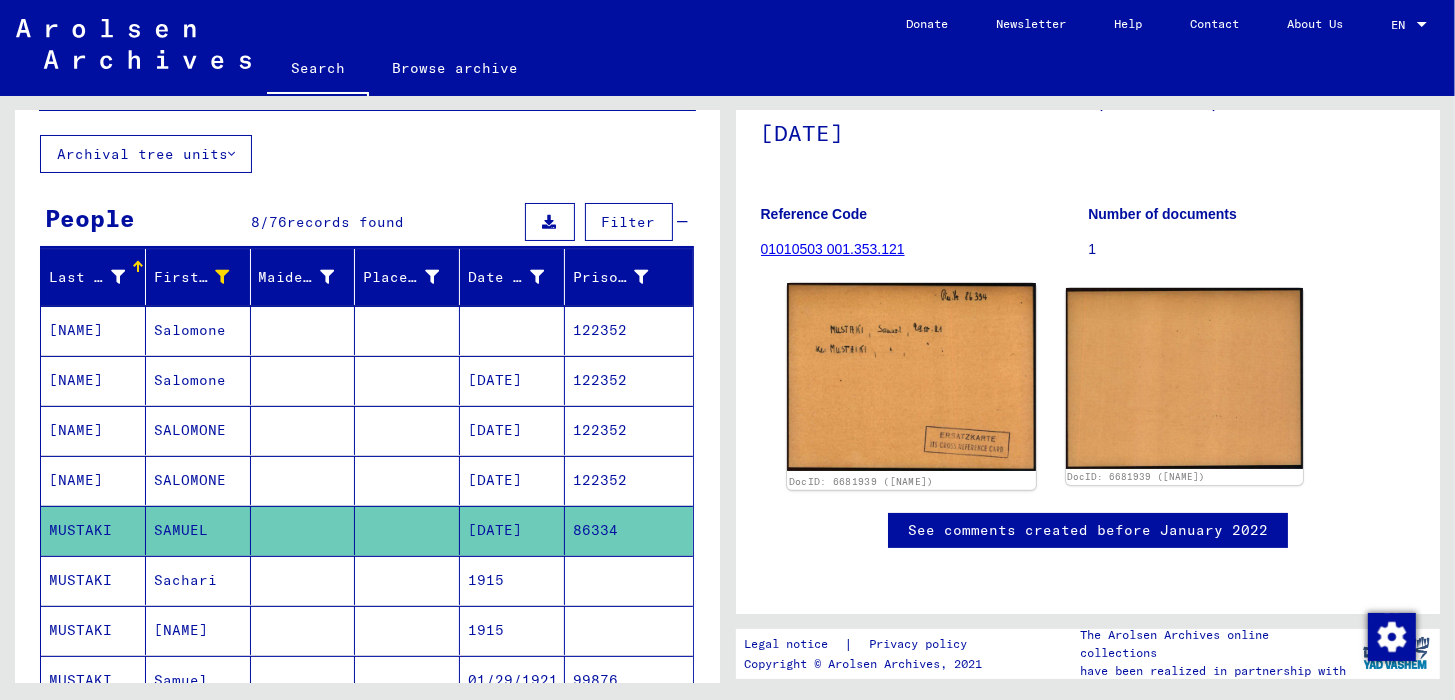 scroll, scrollTop: 200, scrollLeft: 0, axis: vertical 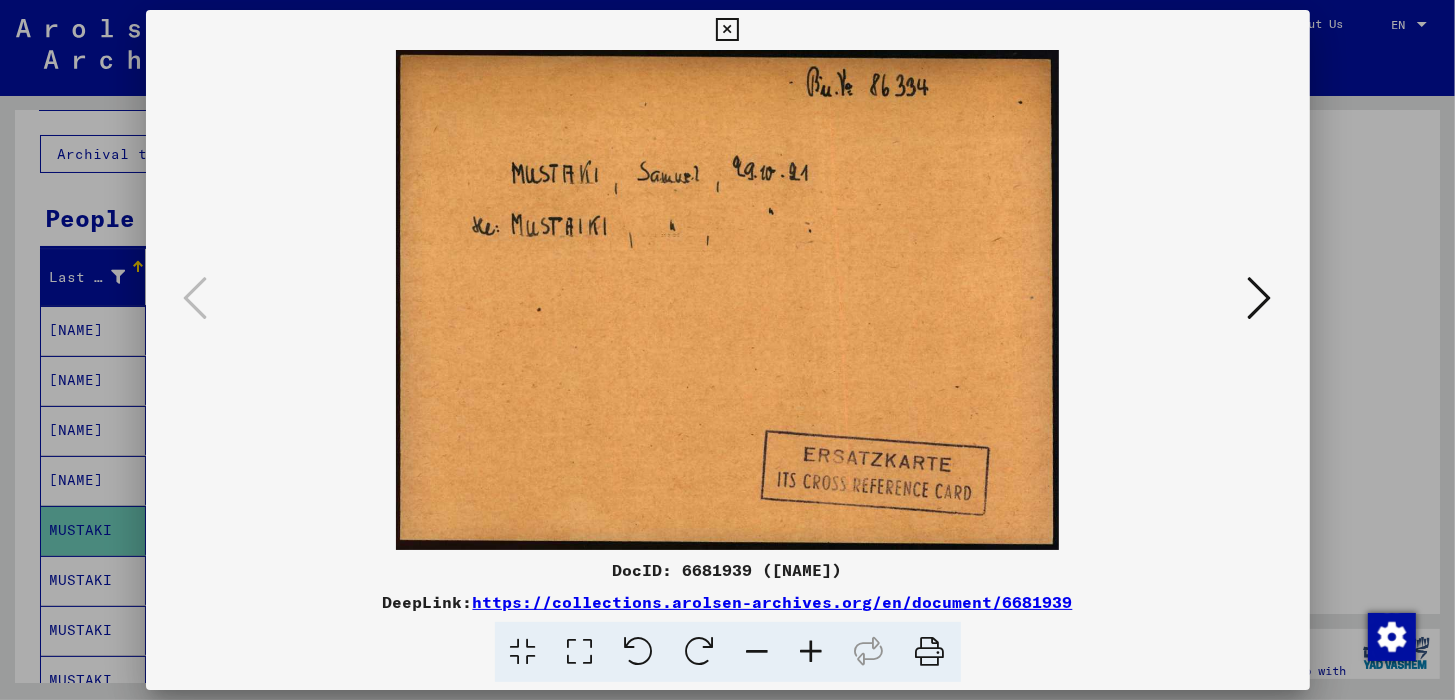 click at bounding box center (1260, 298) 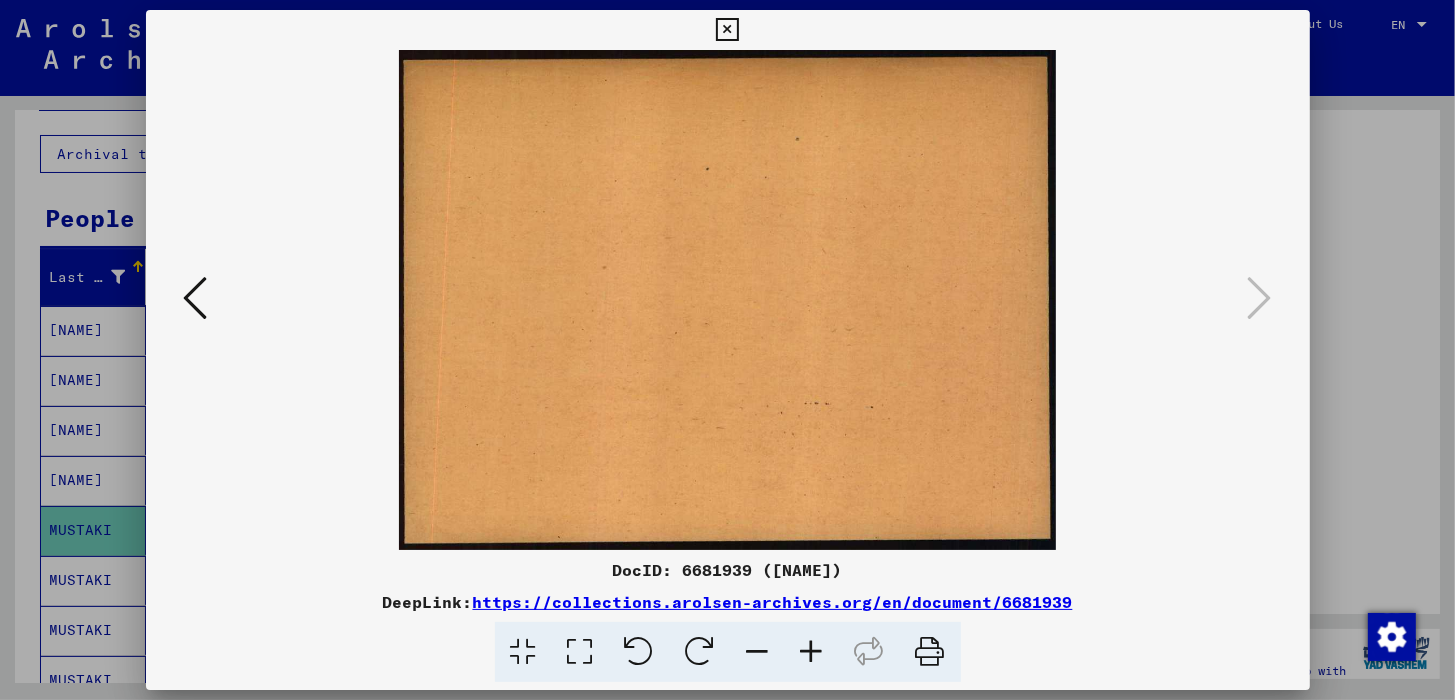 click at bounding box center (727, 30) 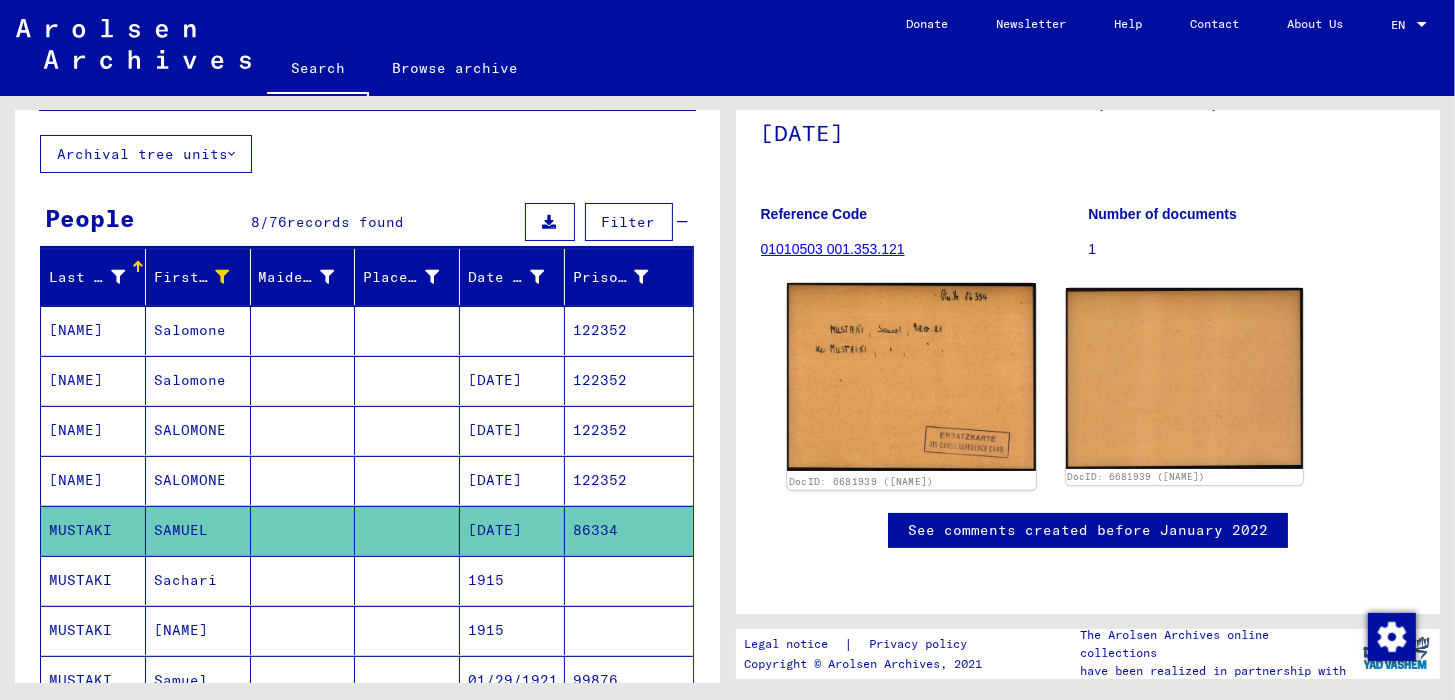 scroll, scrollTop: 0, scrollLeft: 0, axis: both 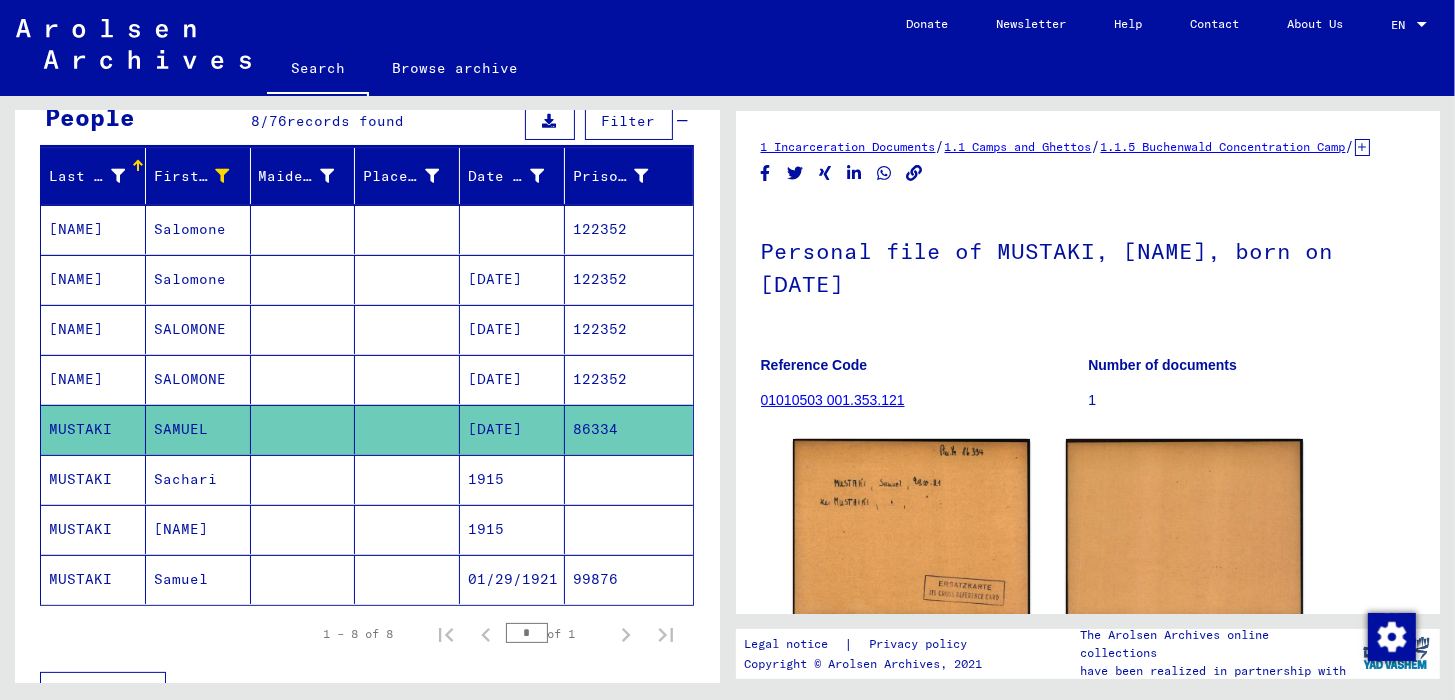 click on "MUSTAKI" 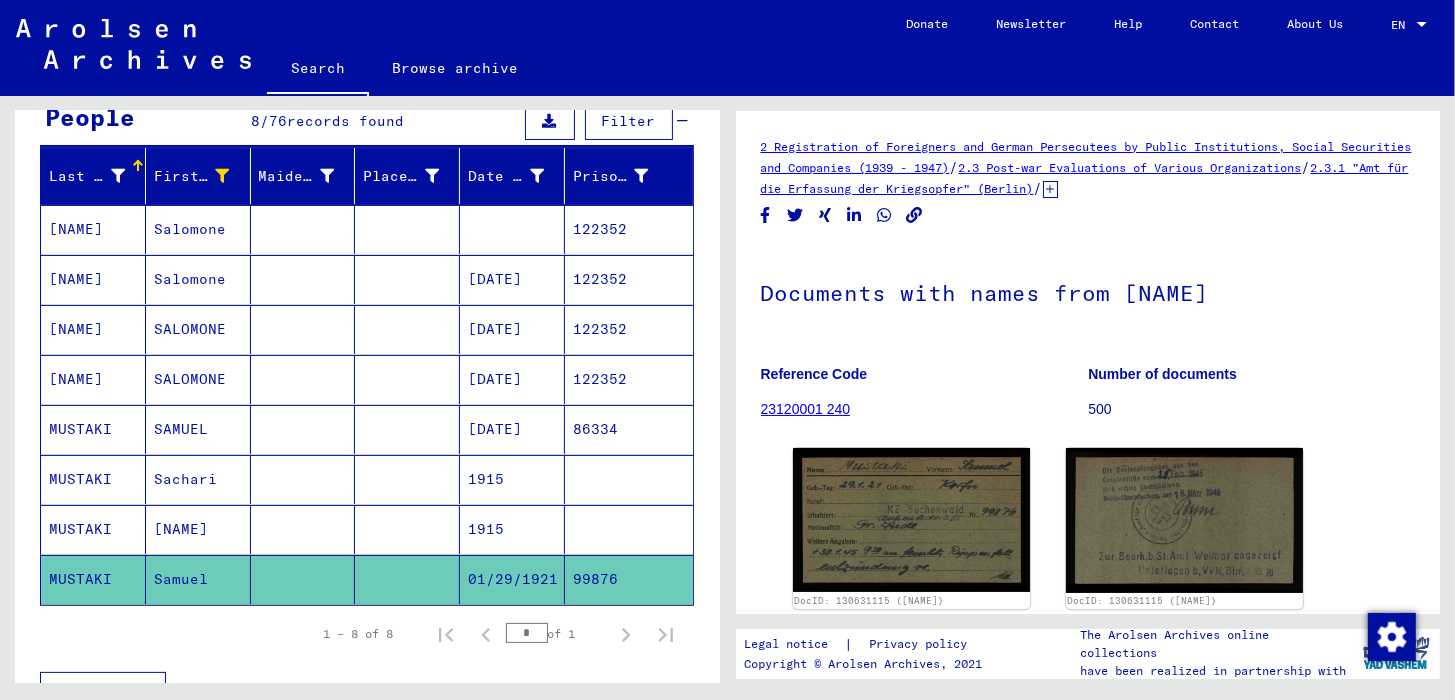 scroll, scrollTop: 0, scrollLeft: 0, axis: both 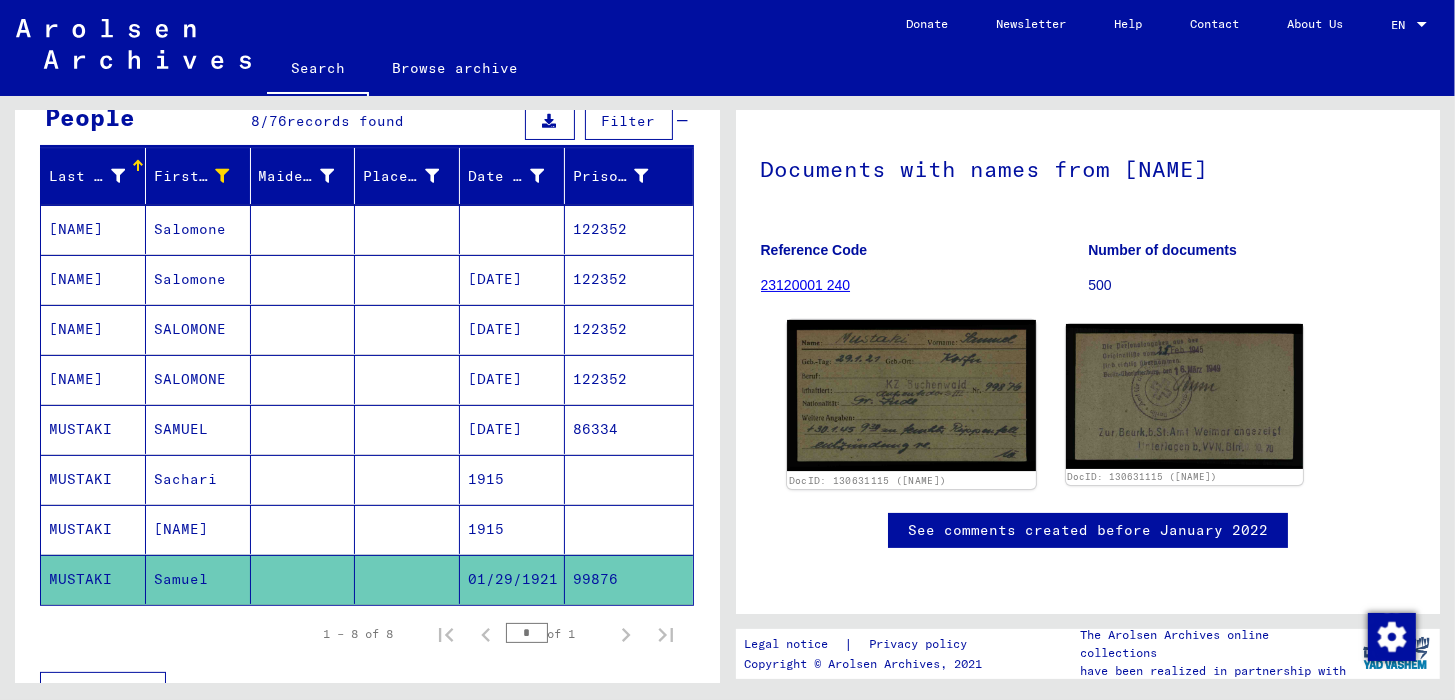 click 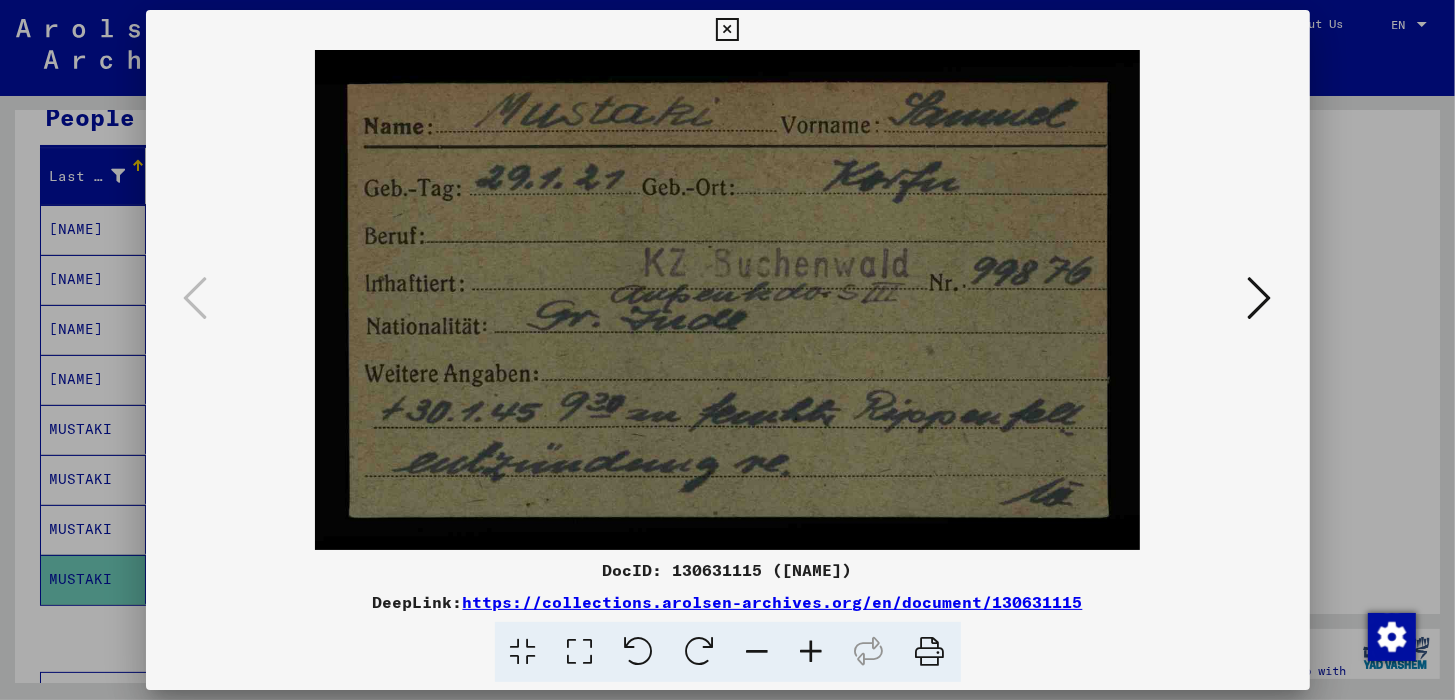 click at bounding box center [1260, 298] 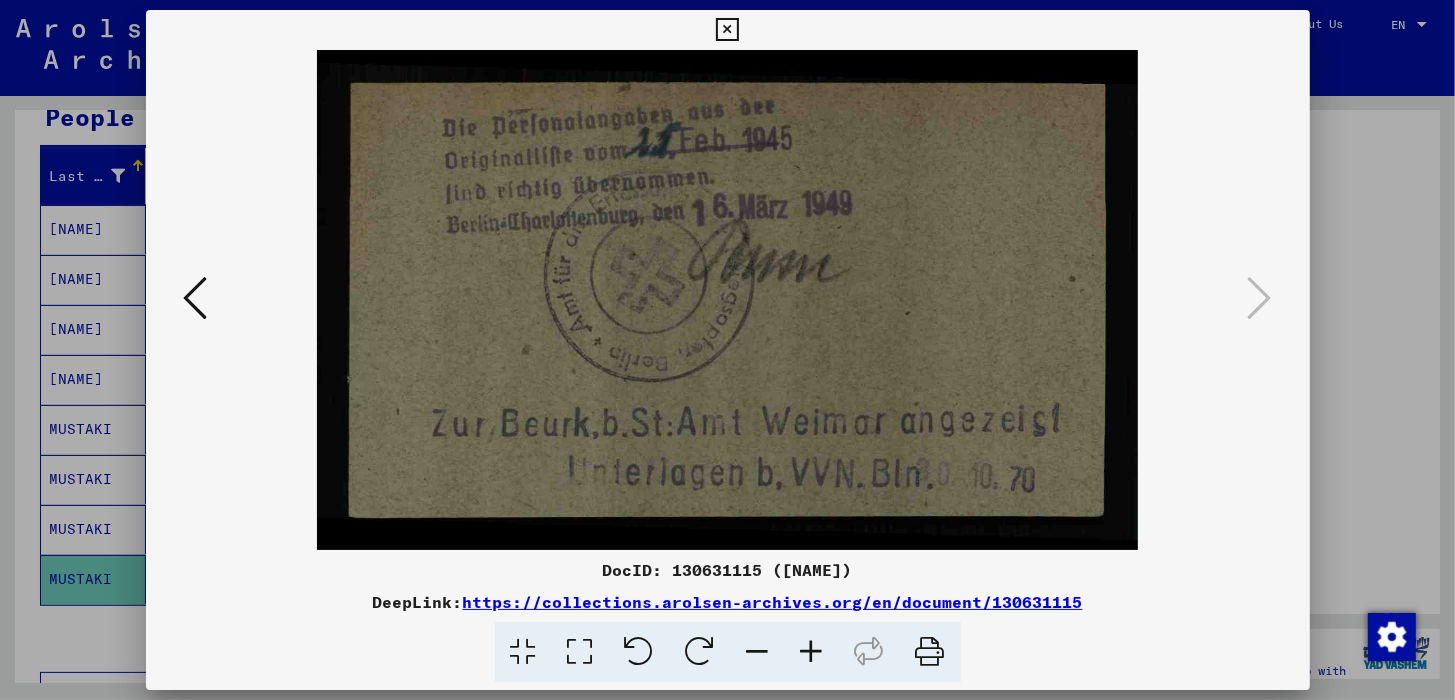 click at bounding box center [727, 30] 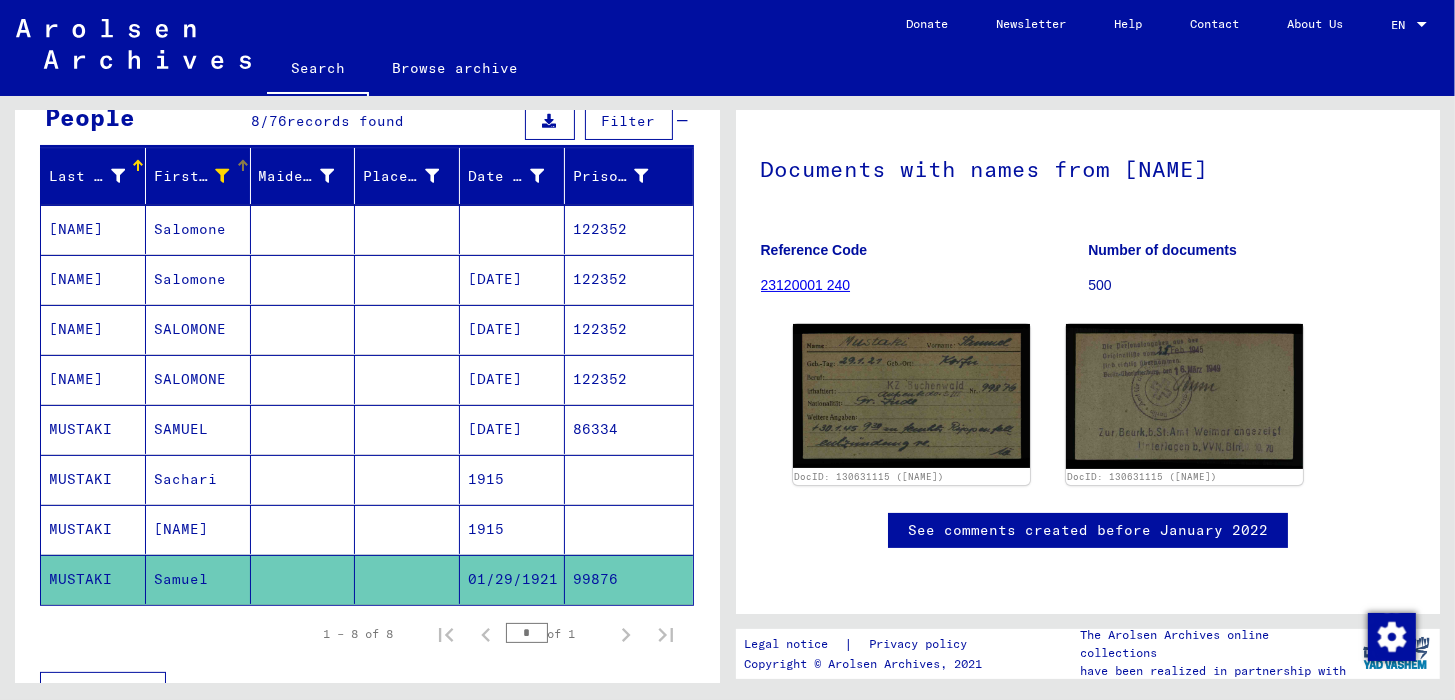 click at bounding box center [223, 176] 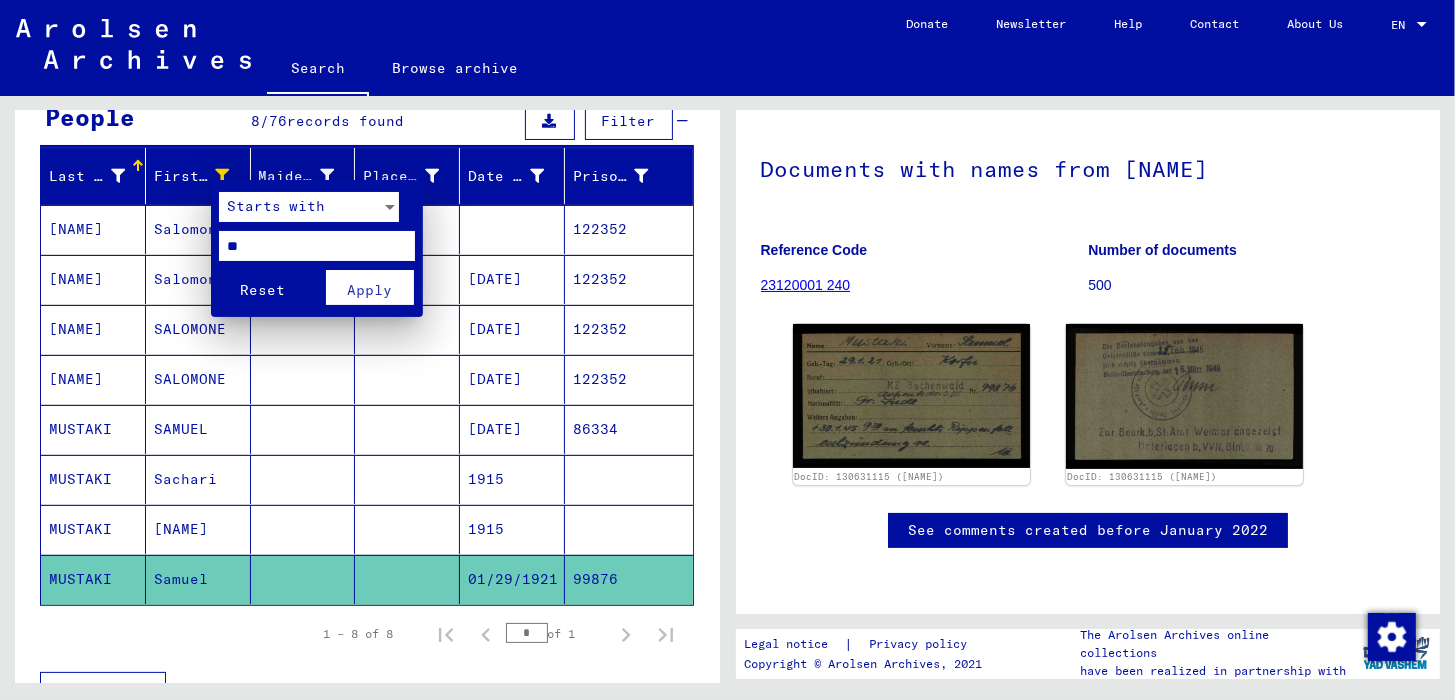 click on "**" at bounding box center (317, 246) 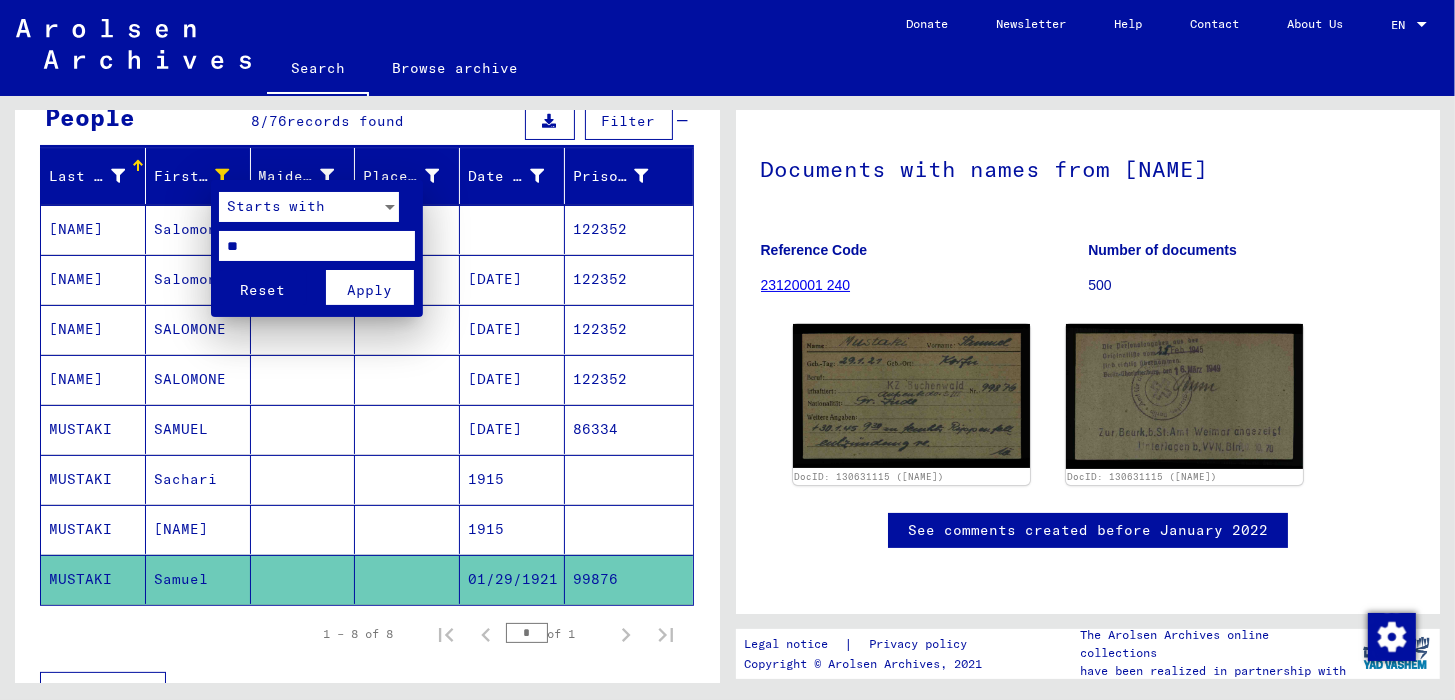 type on "**" 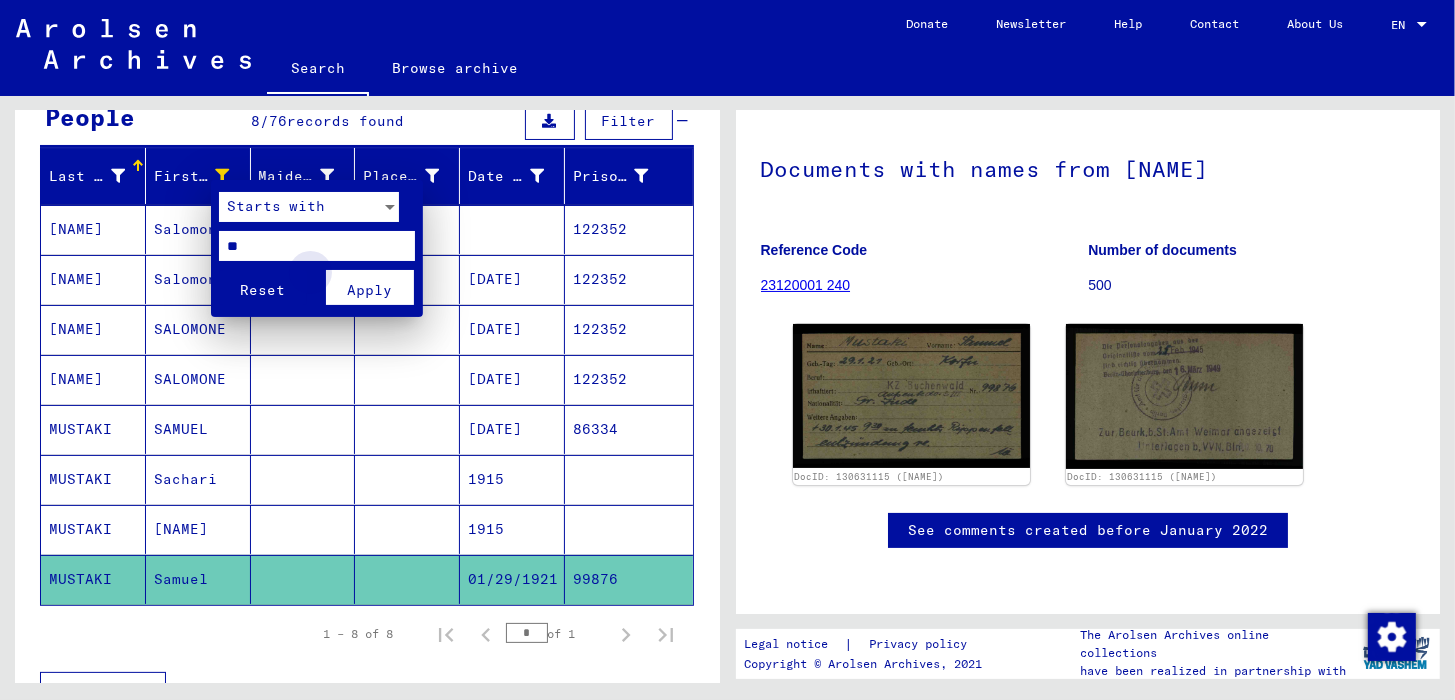 click on "Apply" at bounding box center (369, 290) 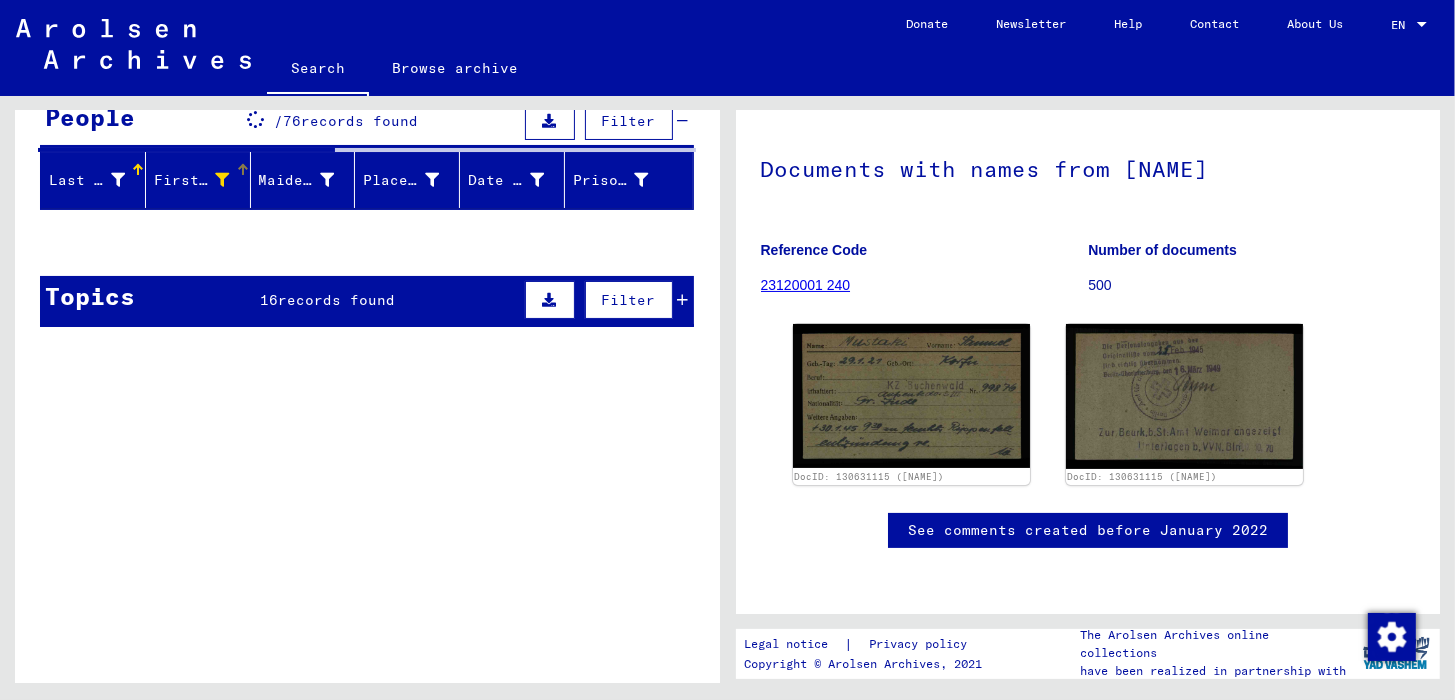 scroll, scrollTop: 99, scrollLeft: 0, axis: vertical 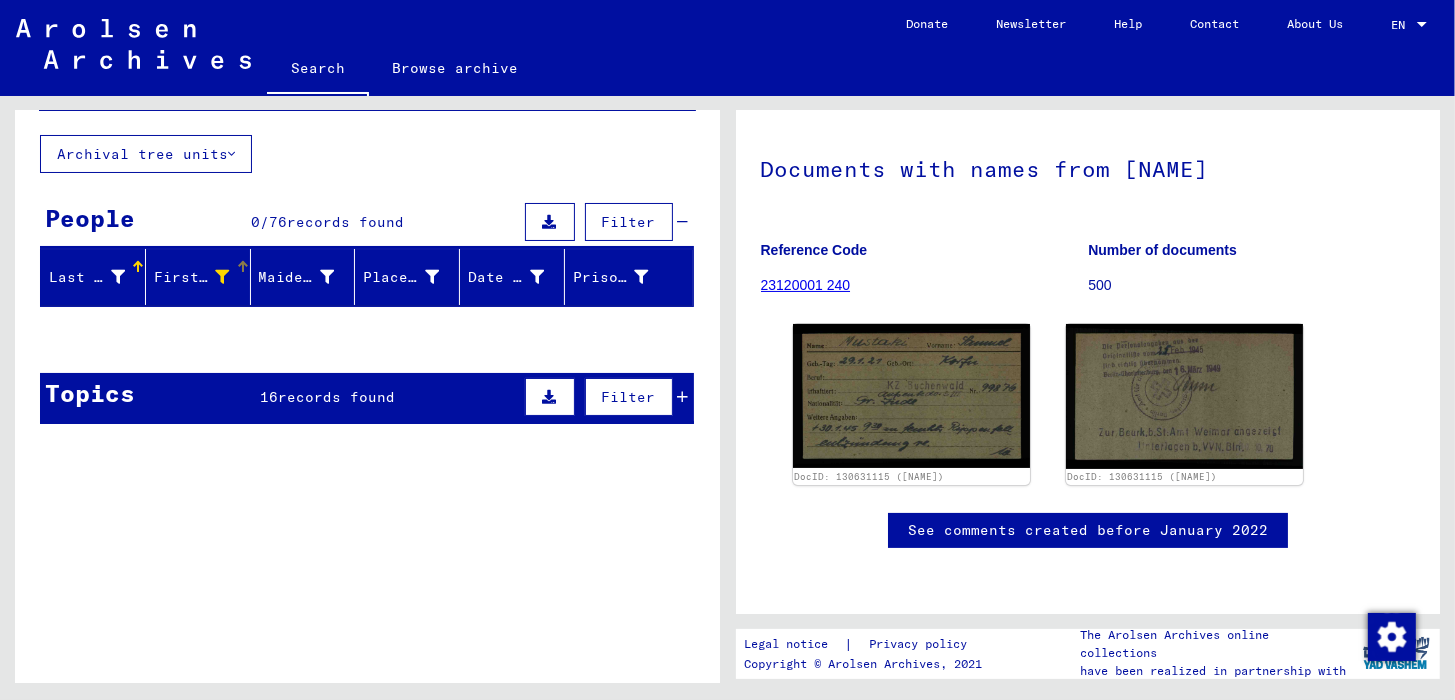 click at bounding box center [223, 277] 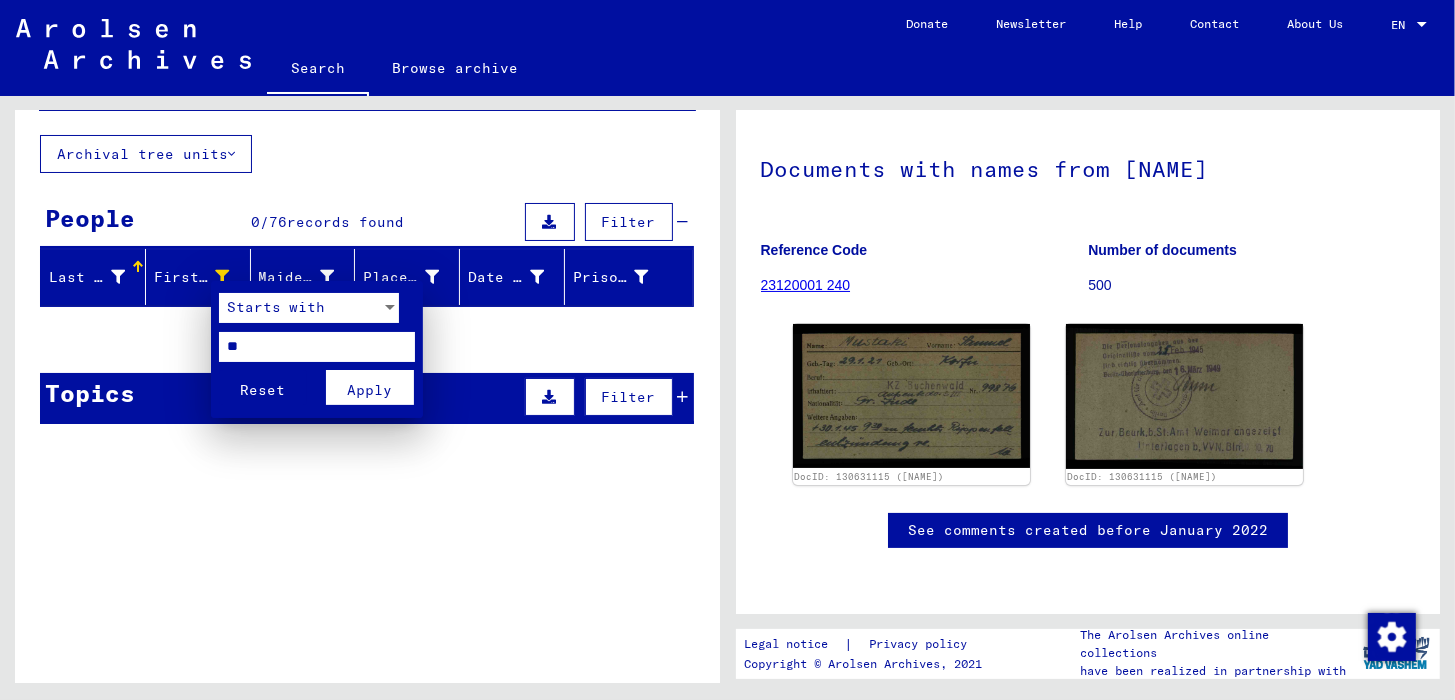 click on "**" at bounding box center (317, 347) 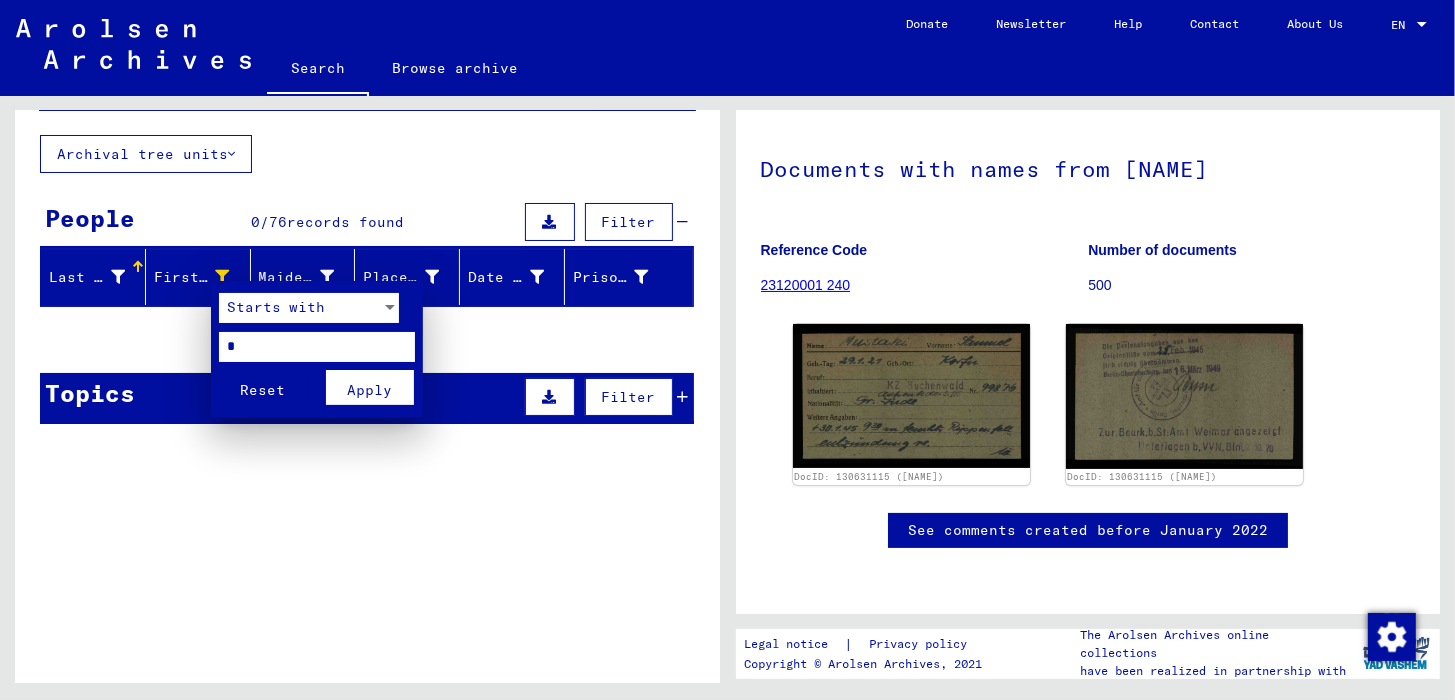 type on "*" 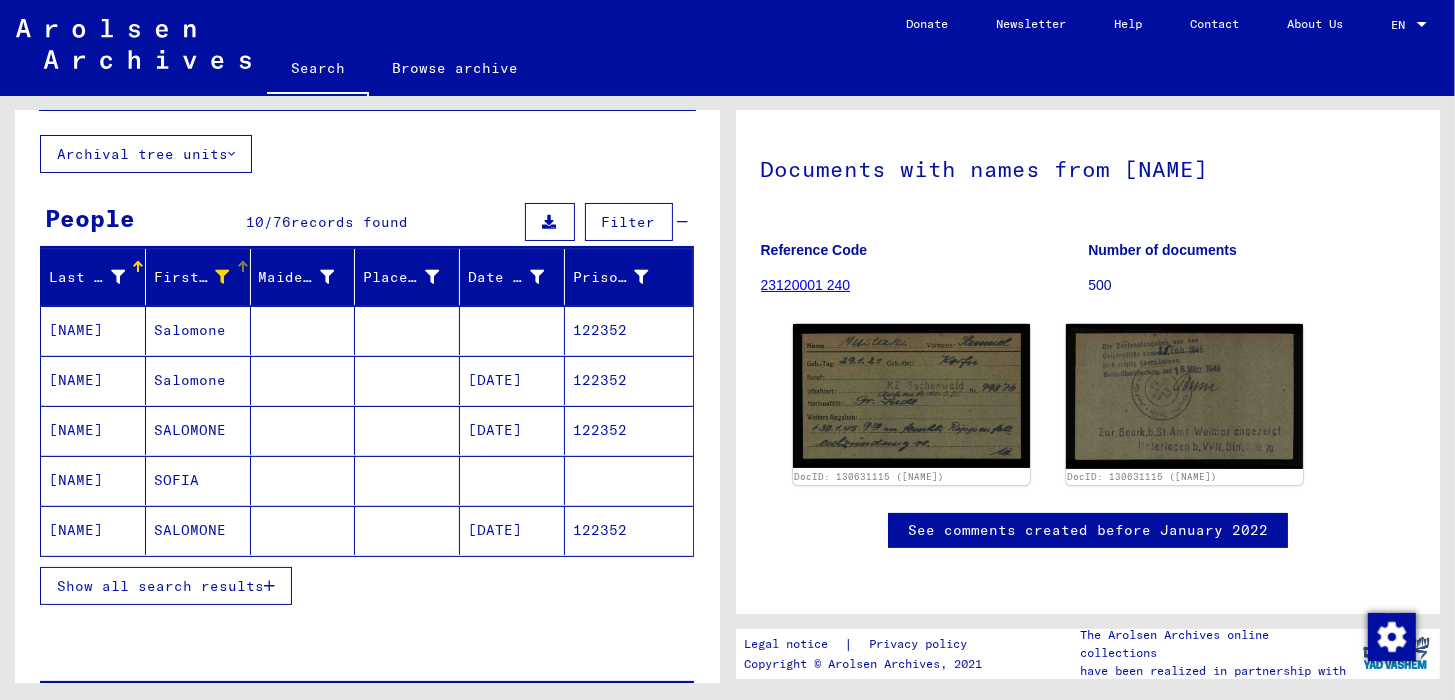 click on "Show all search results" at bounding box center [160, 586] 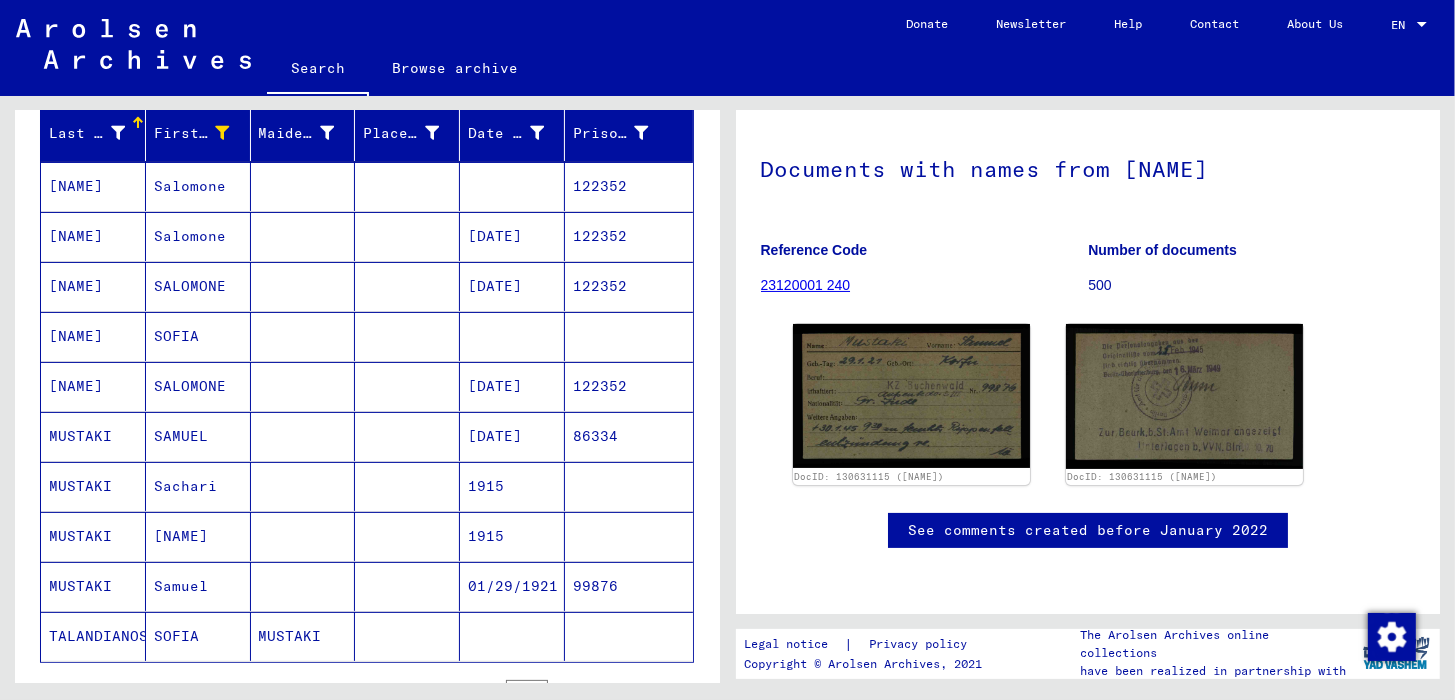 scroll, scrollTop: 400, scrollLeft: 0, axis: vertical 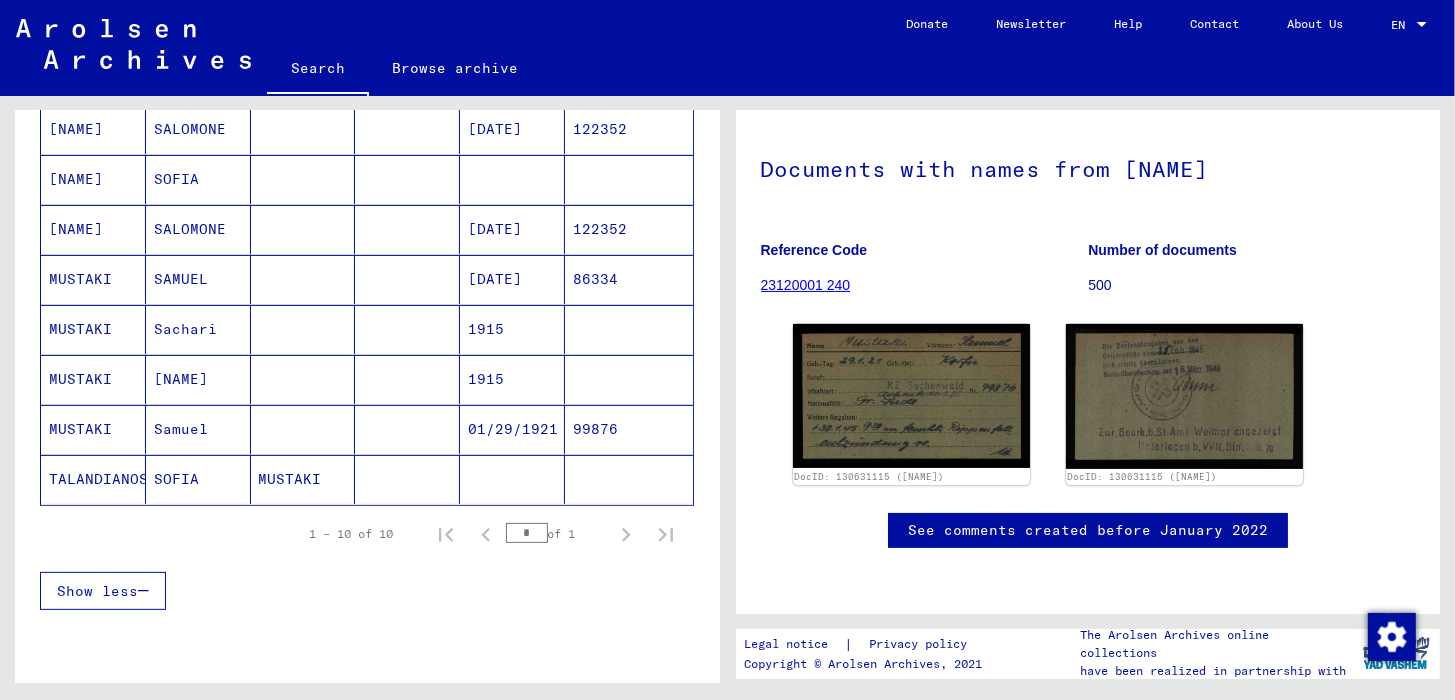 click on "TALANDIANOS" 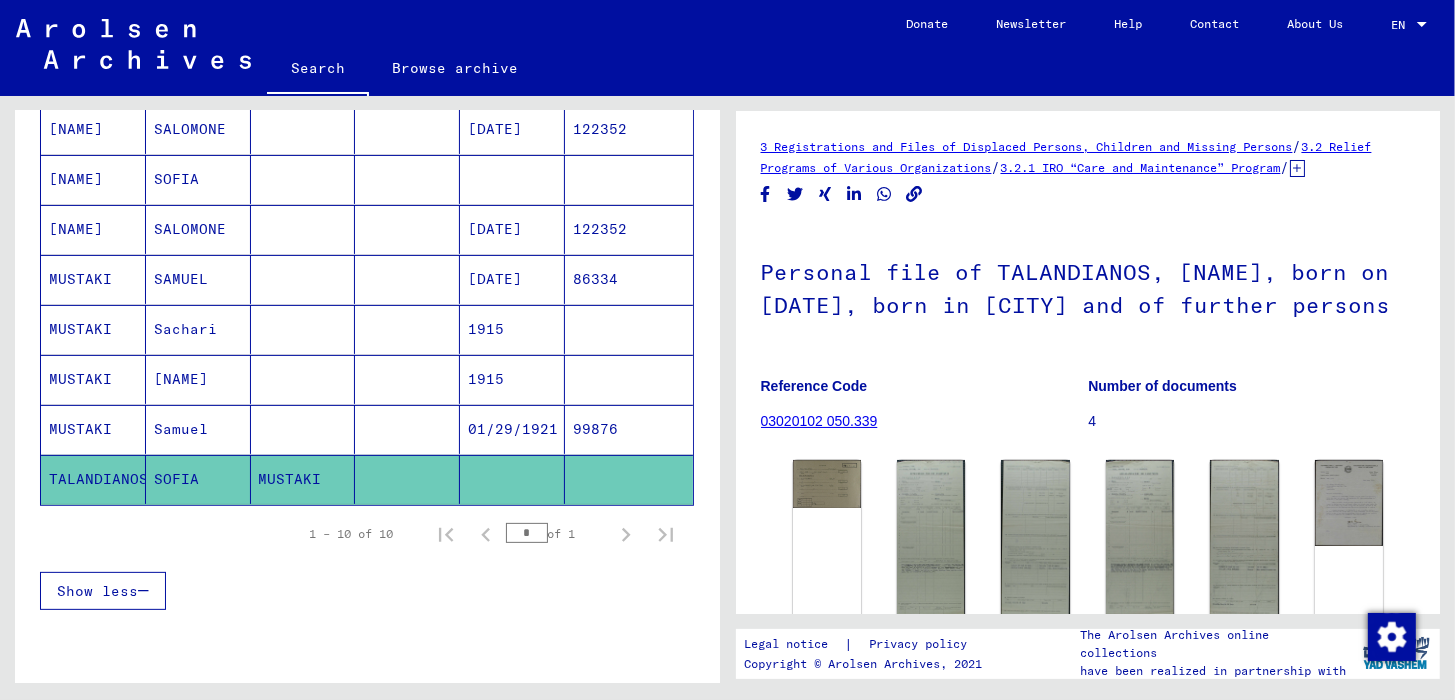 scroll, scrollTop: 0, scrollLeft: 0, axis: both 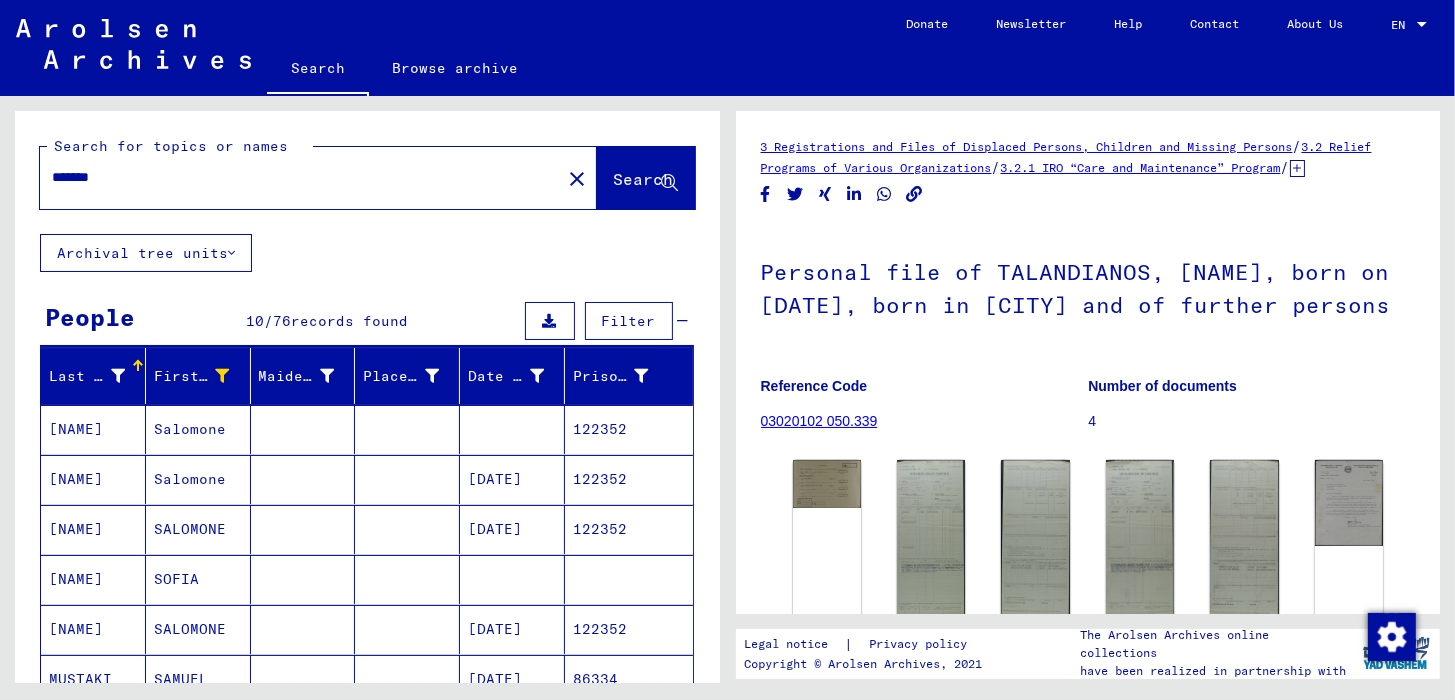 click on "*******" at bounding box center [300, 177] 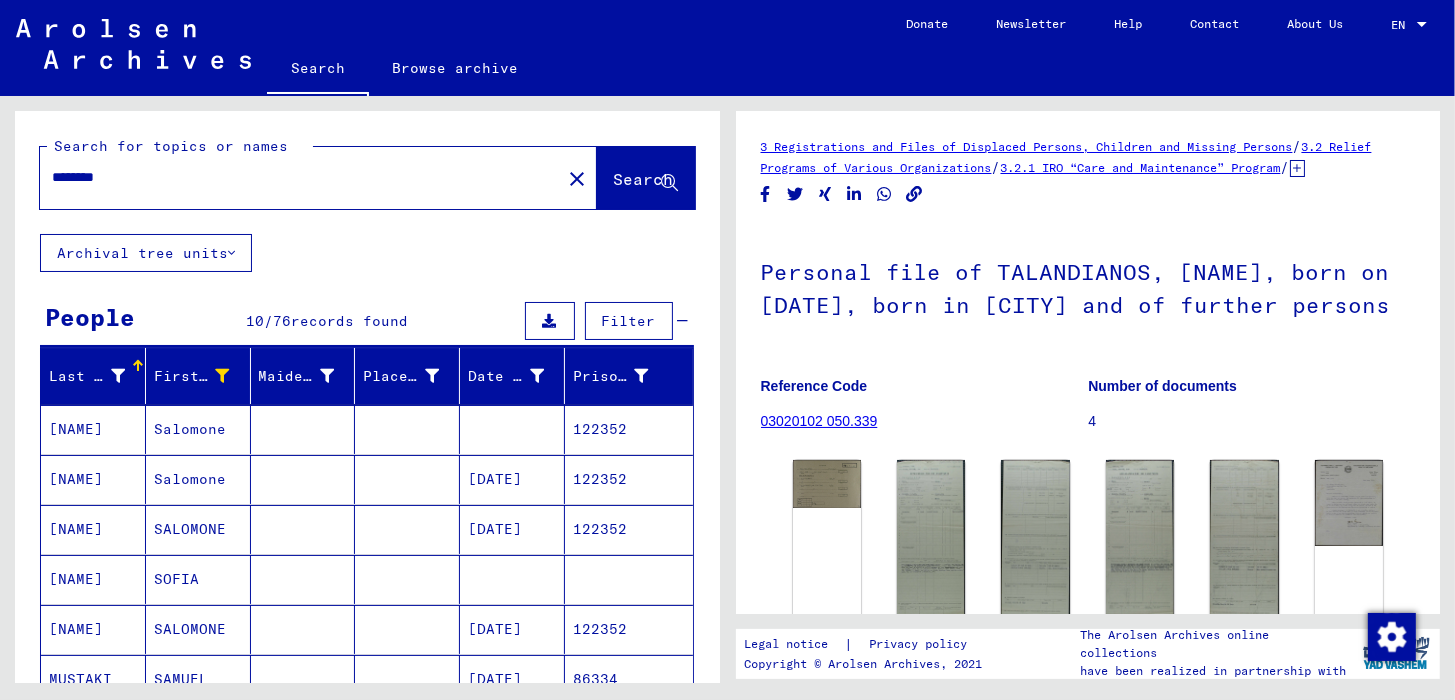 type on "********" 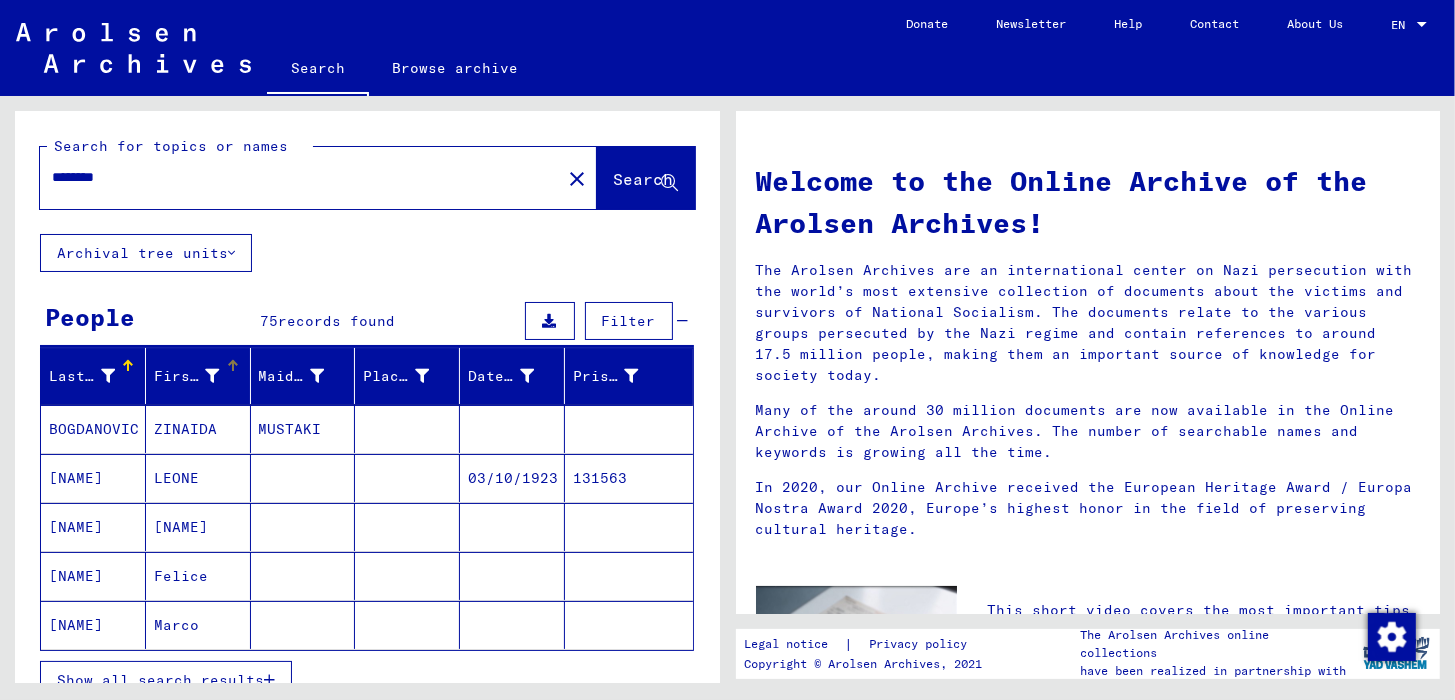 click at bounding box center (213, 376) 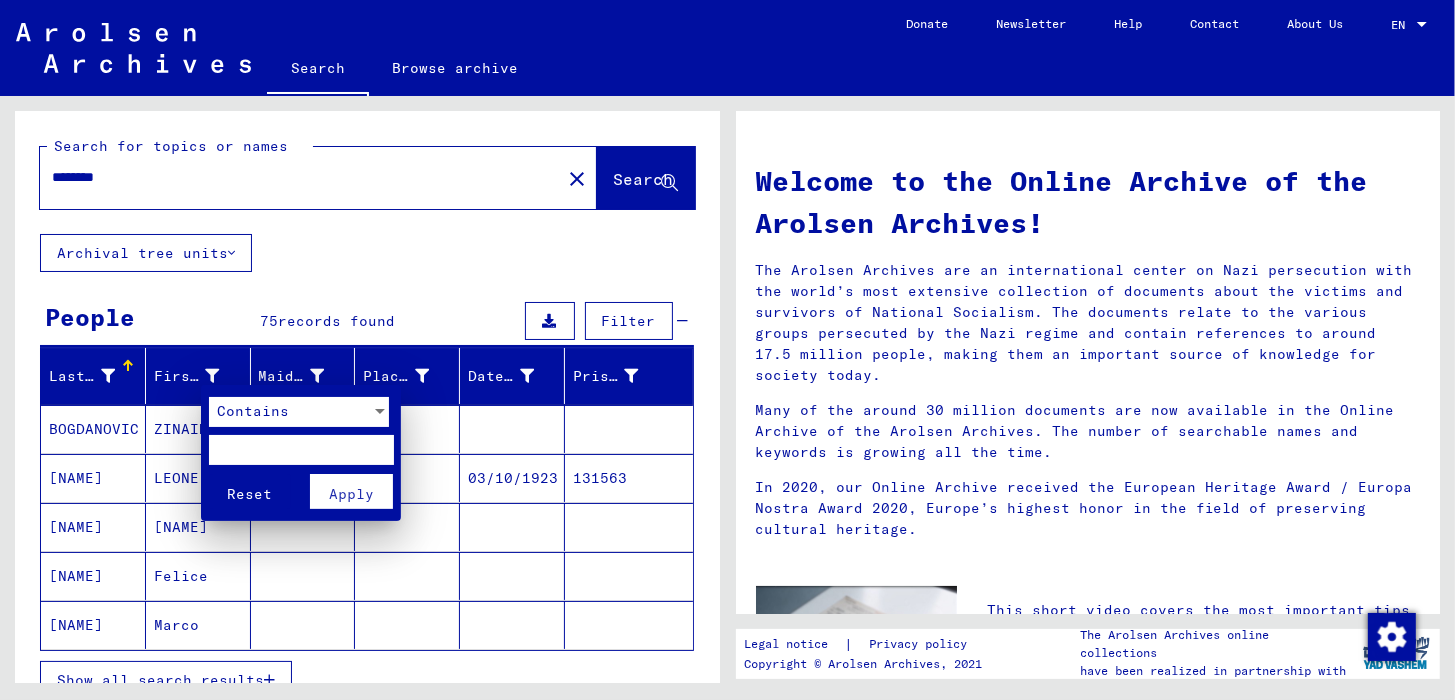 click on "Contains" at bounding box center (290, 412) 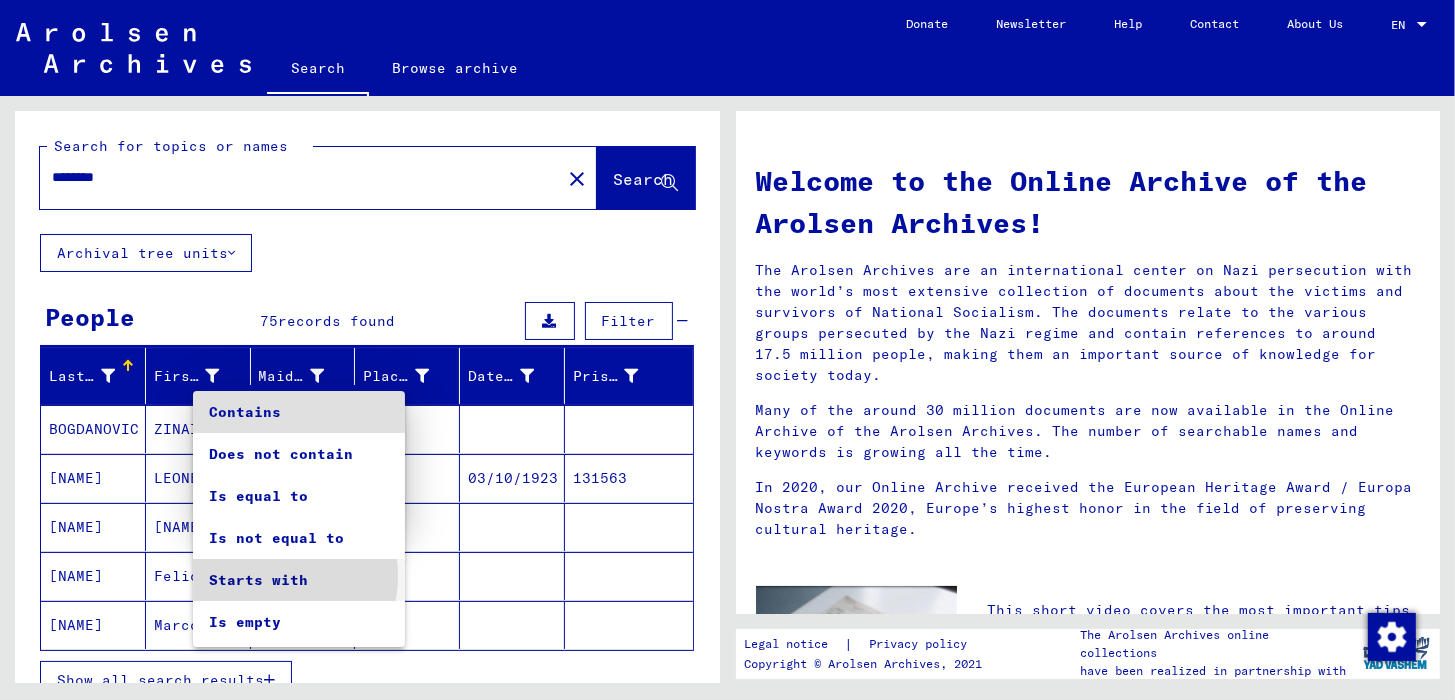 click on "Starts with" at bounding box center [299, 580] 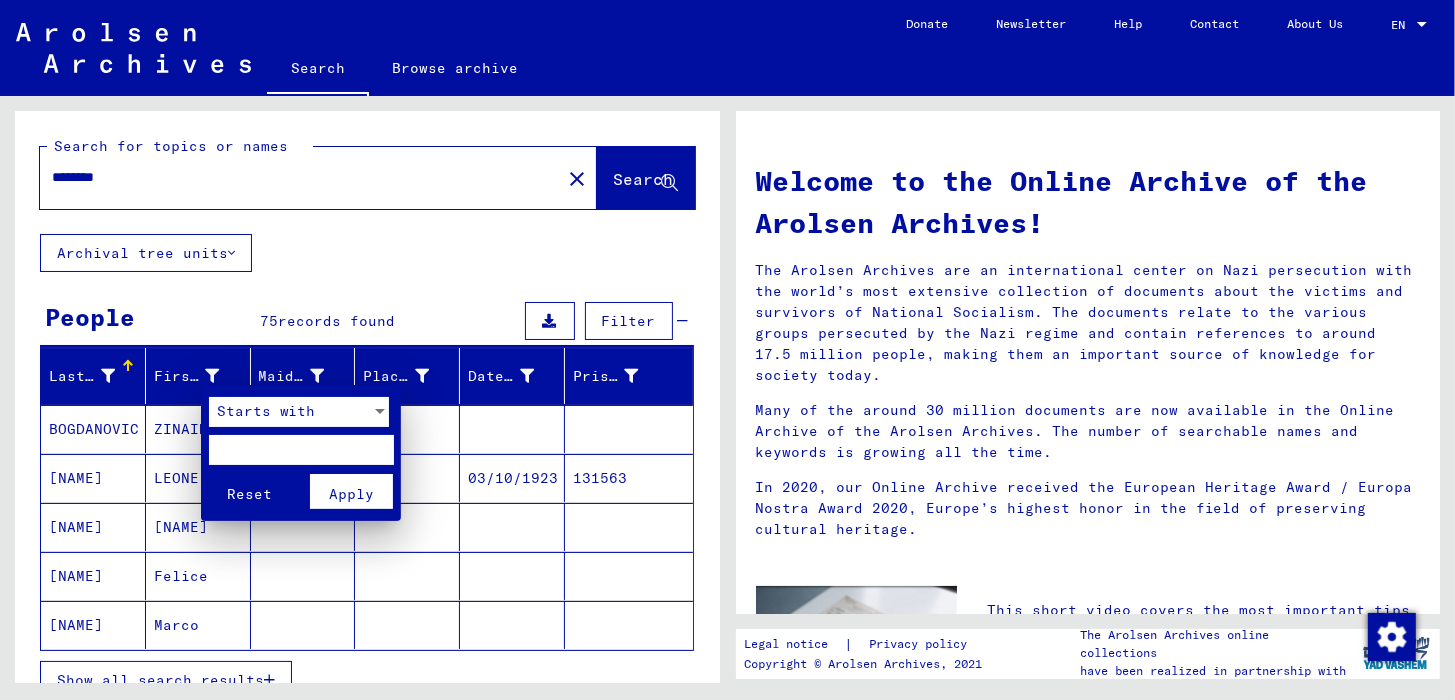 click at bounding box center (301, 450) 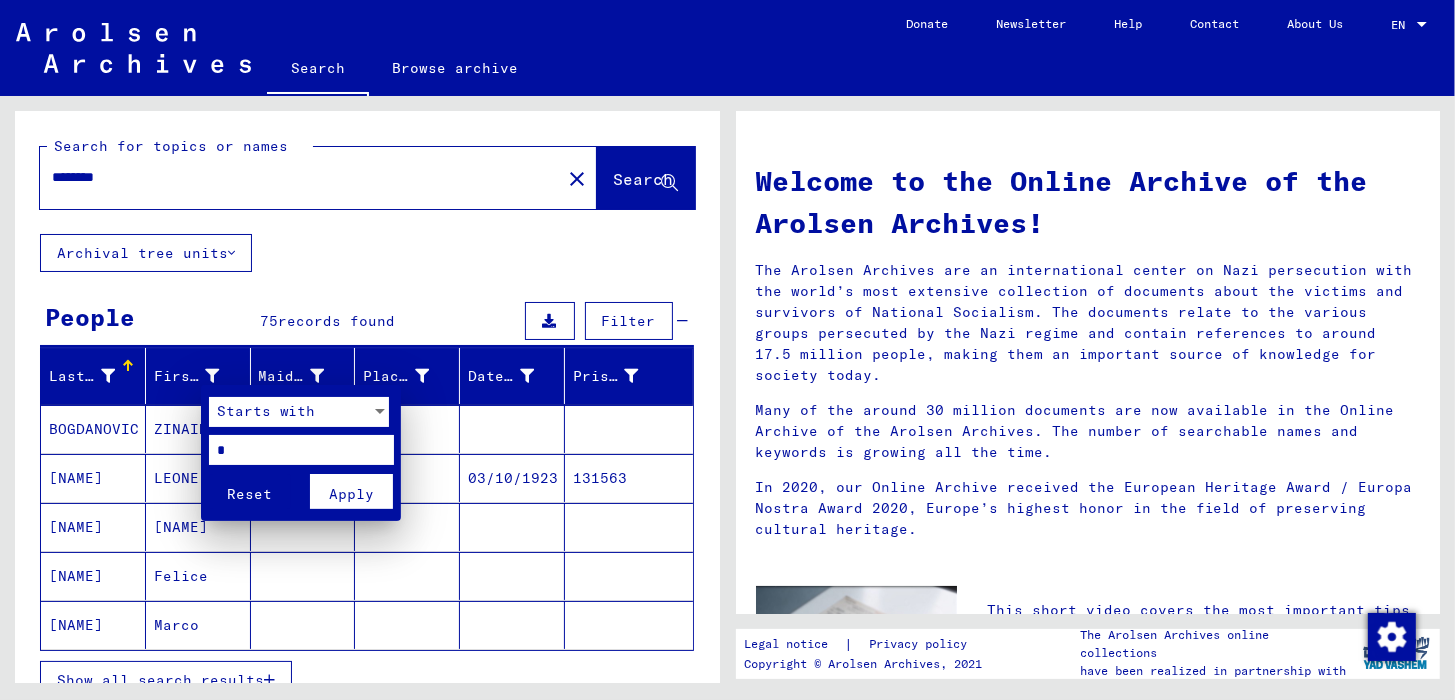 type on "*" 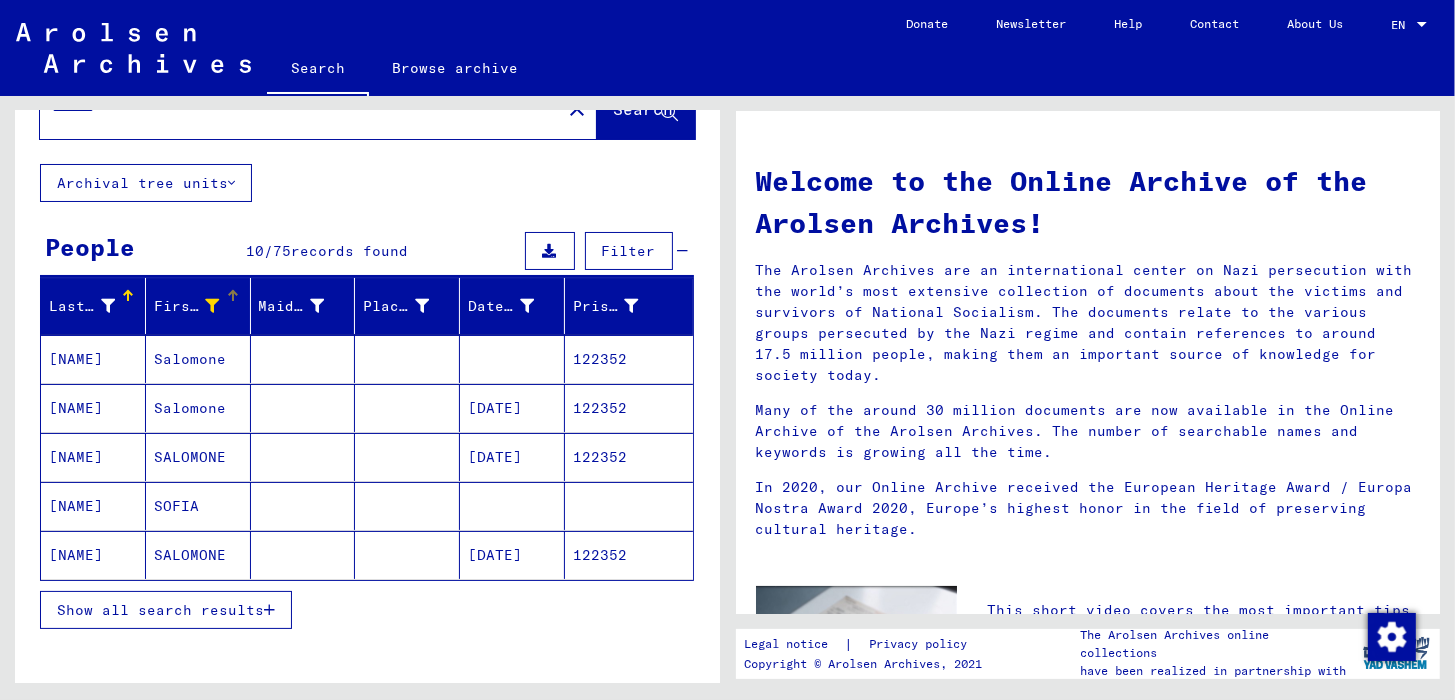 scroll, scrollTop: 99, scrollLeft: 0, axis: vertical 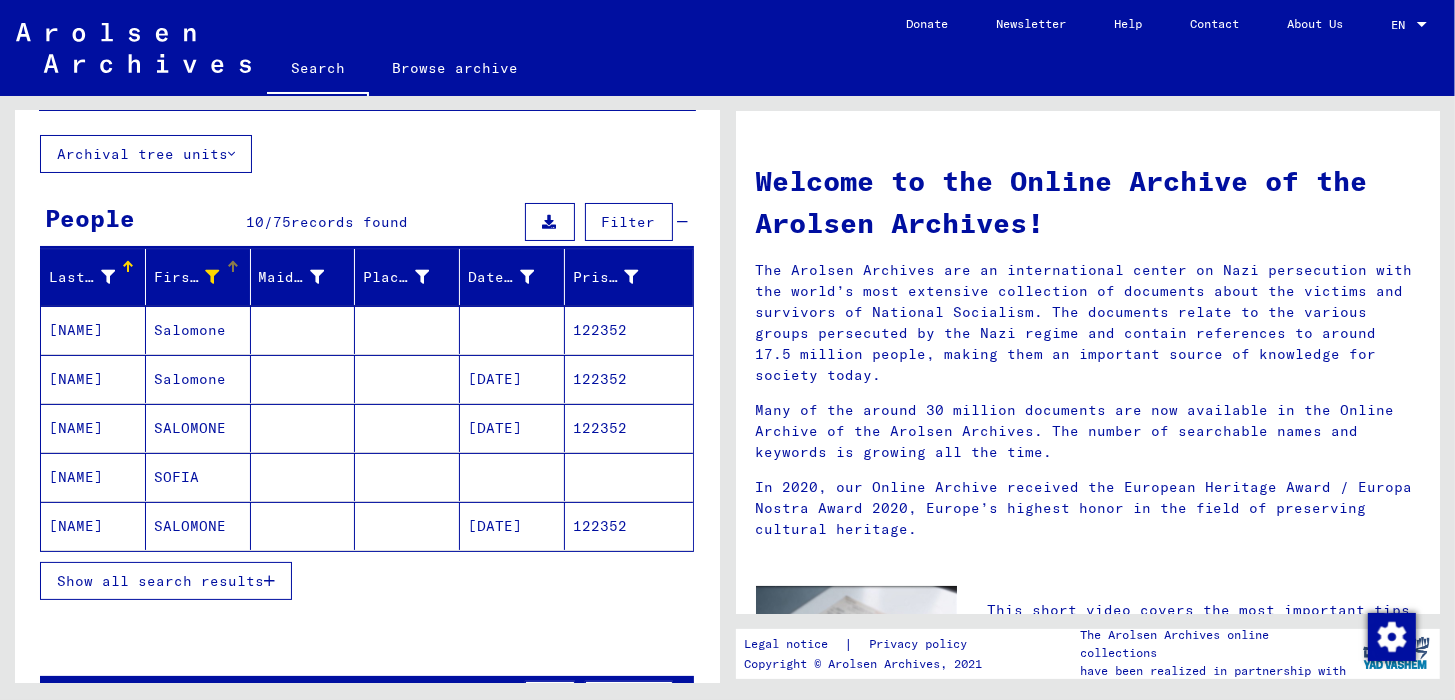 click on "Show all search results" at bounding box center (160, 581) 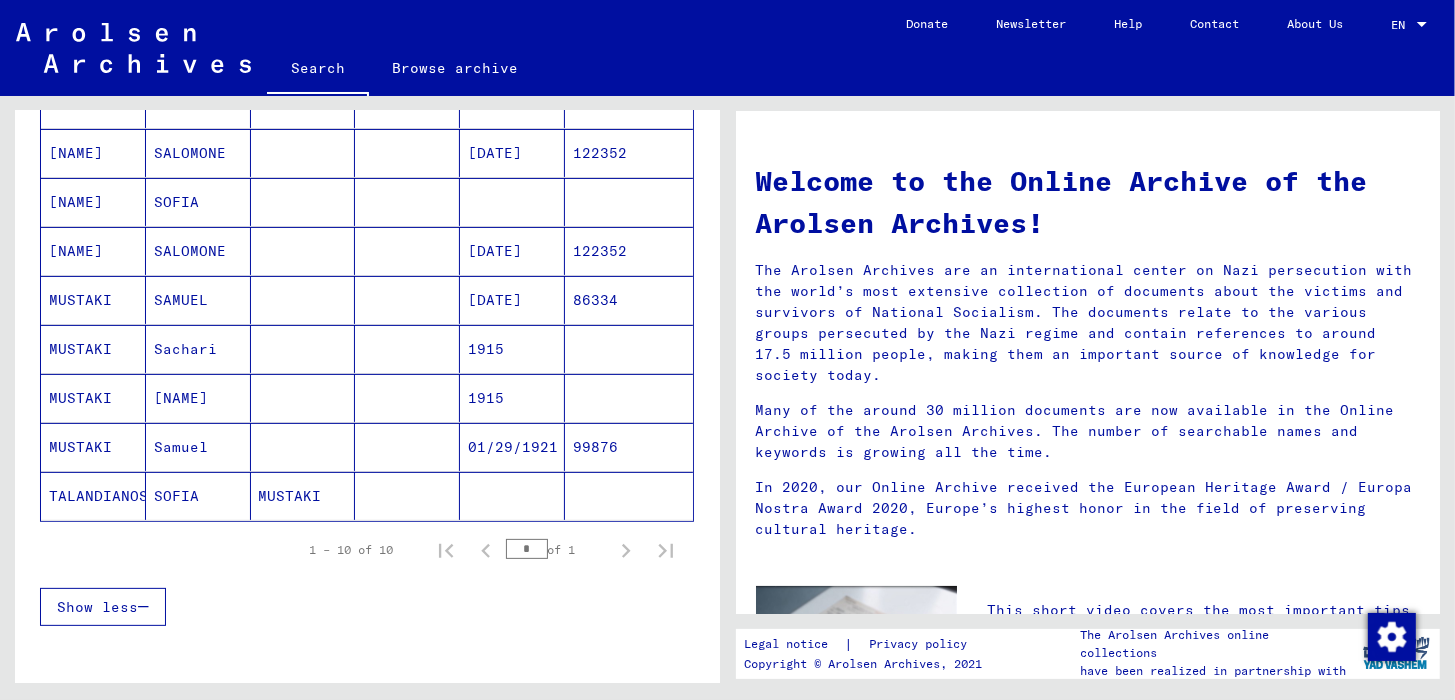 scroll, scrollTop: 400, scrollLeft: 0, axis: vertical 